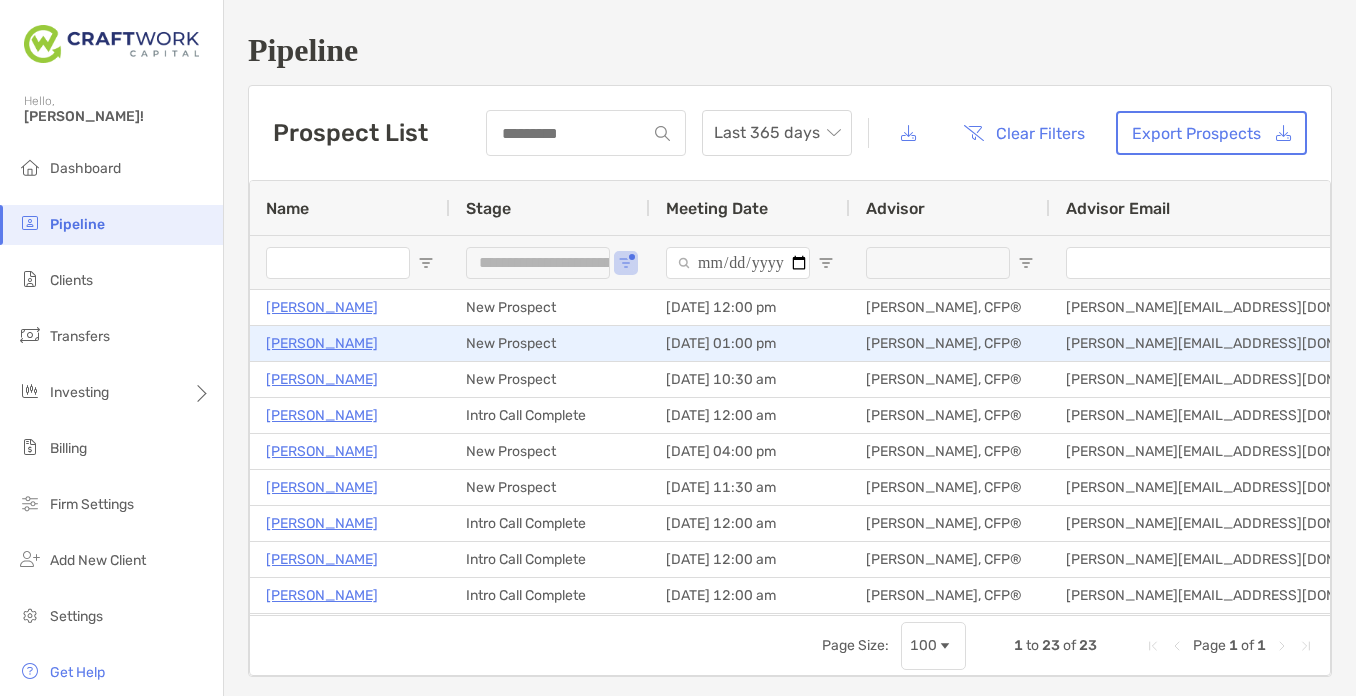 scroll, scrollTop: 0, scrollLeft: 0, axis: both 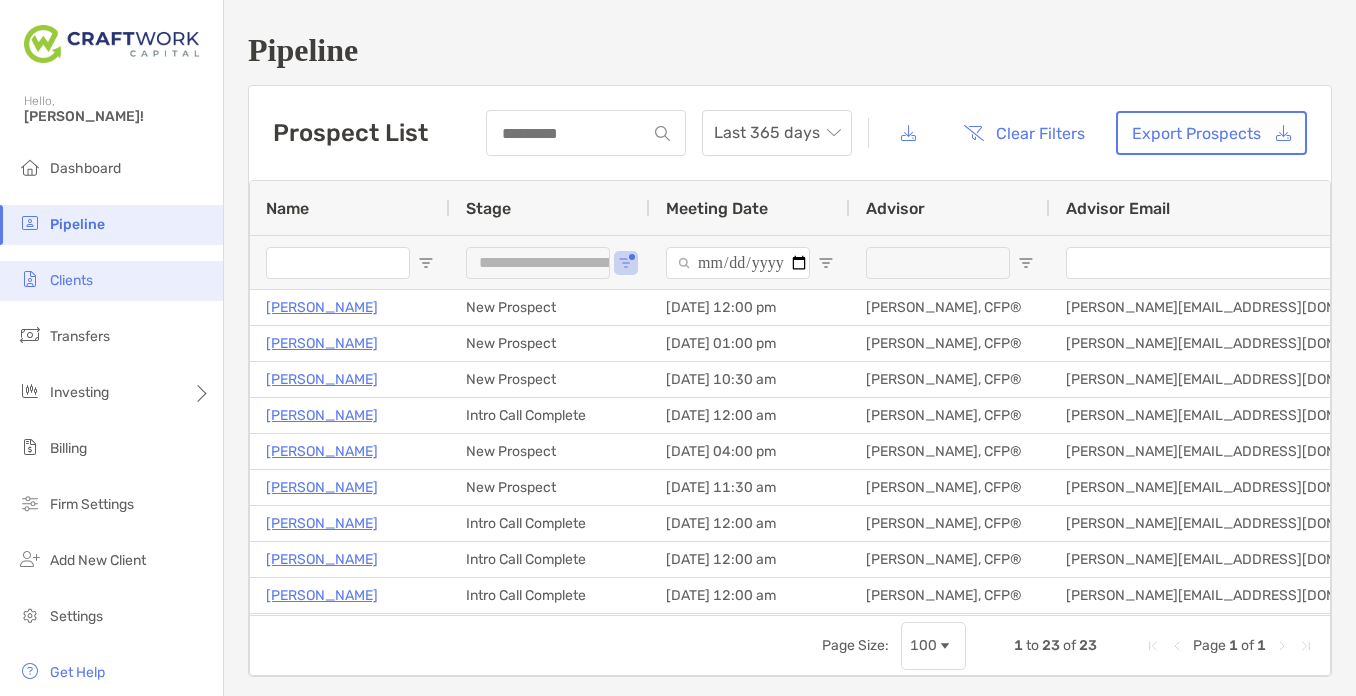 click on "Clients" at bounding box center (111, 281) 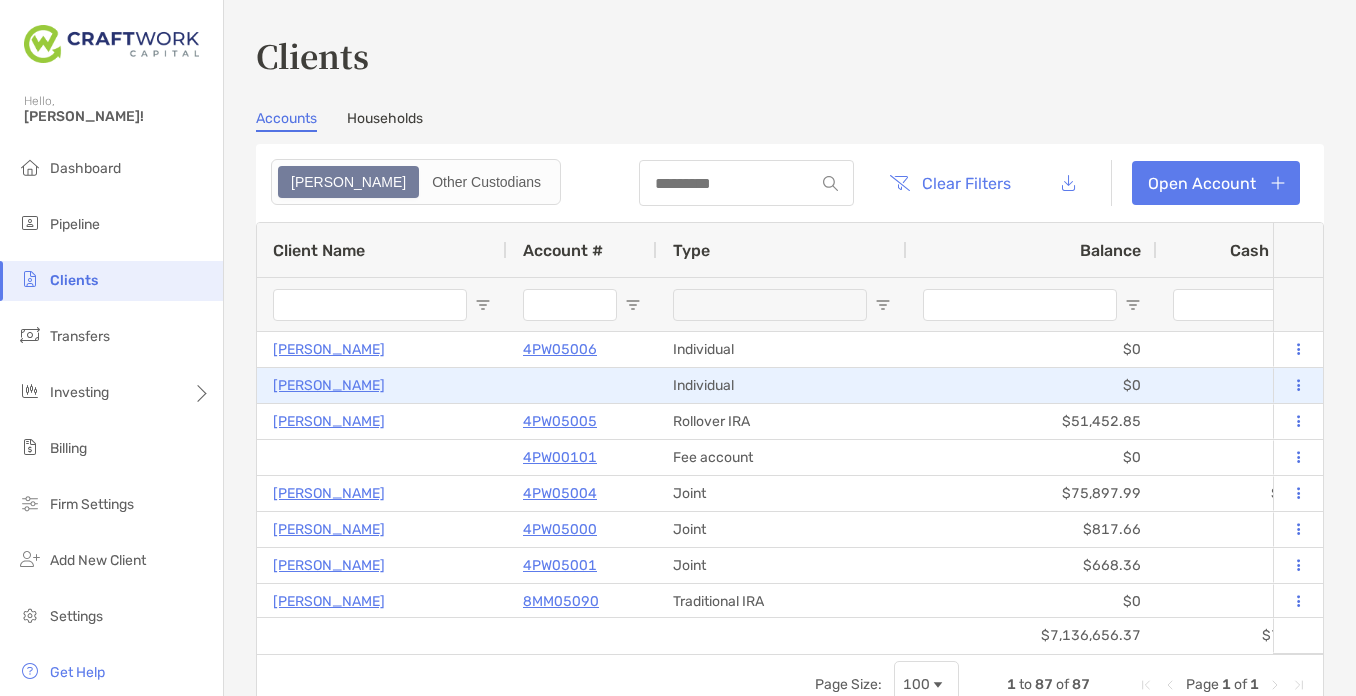 scroll, scrollTop: 0, scrollLeft: 54, axis: horizontal 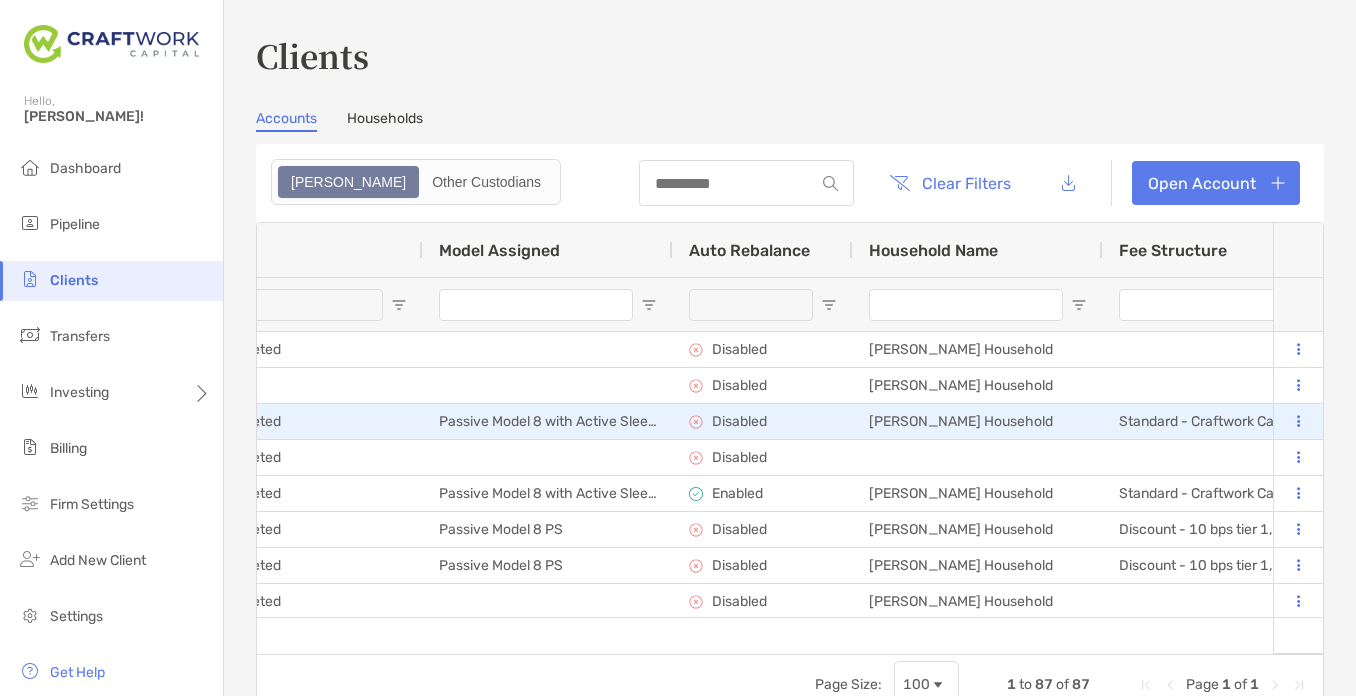 click at bounding box center (1298, 422) 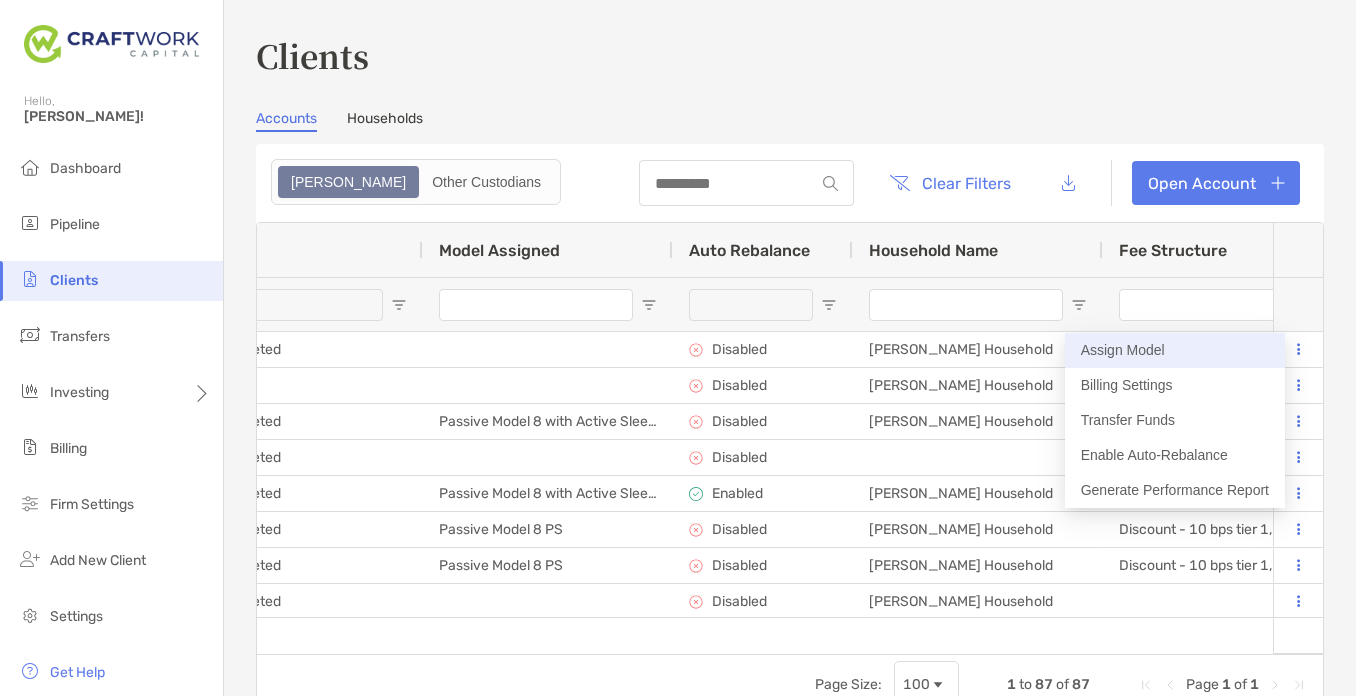 click on "Assign Model" at bounding box center (1175, 350) 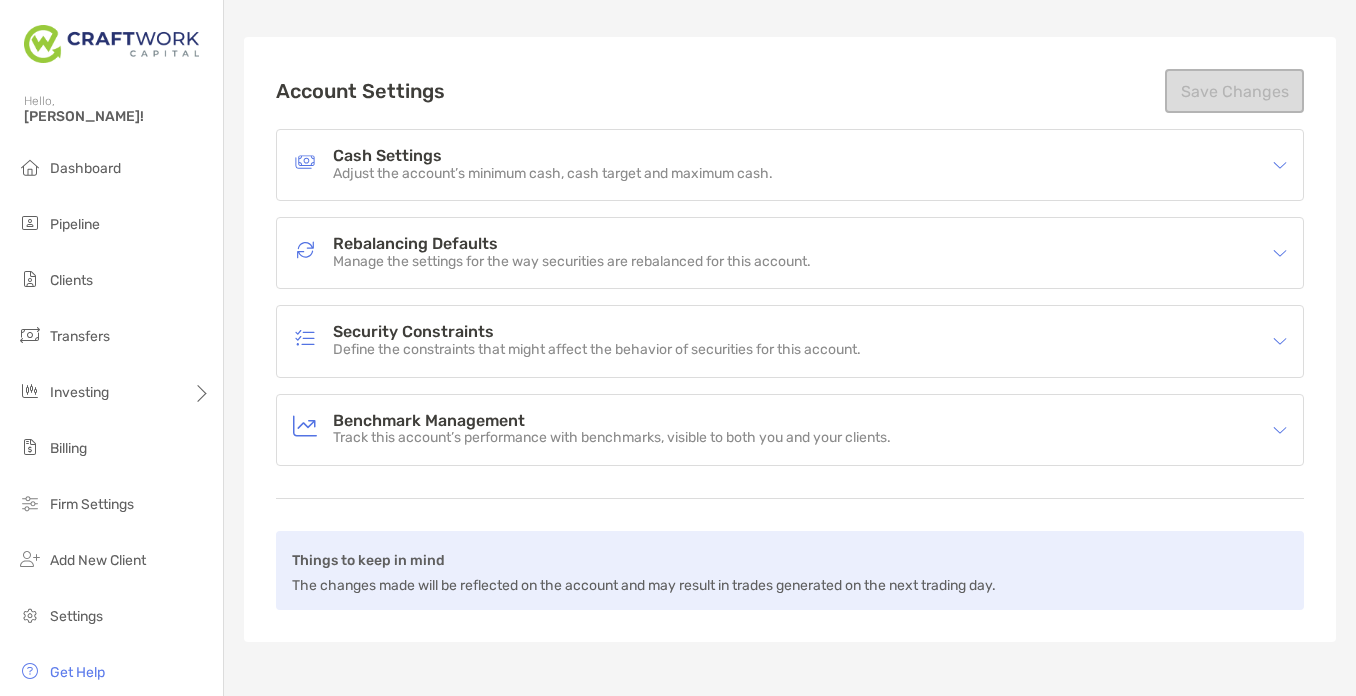 scroll, scrollTop: 0, scrollLeft: 0, axis: both 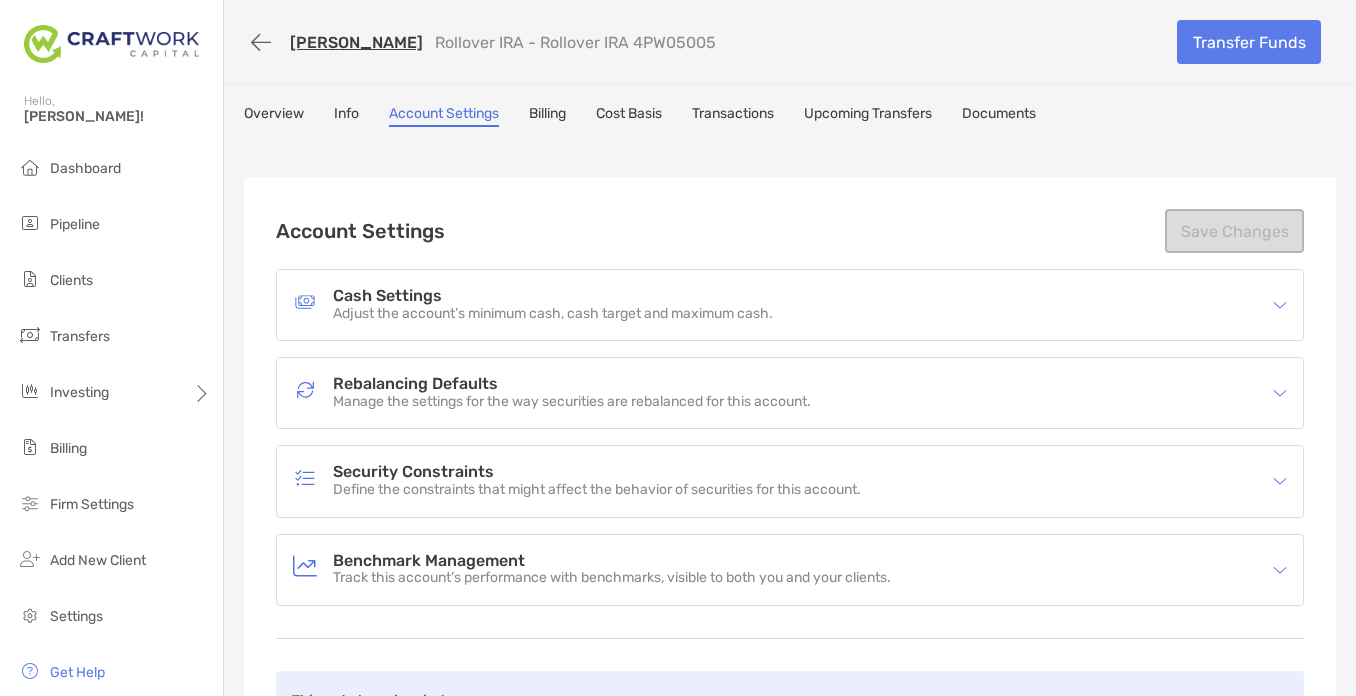 click on "Info" at bounding box center [346, 116] 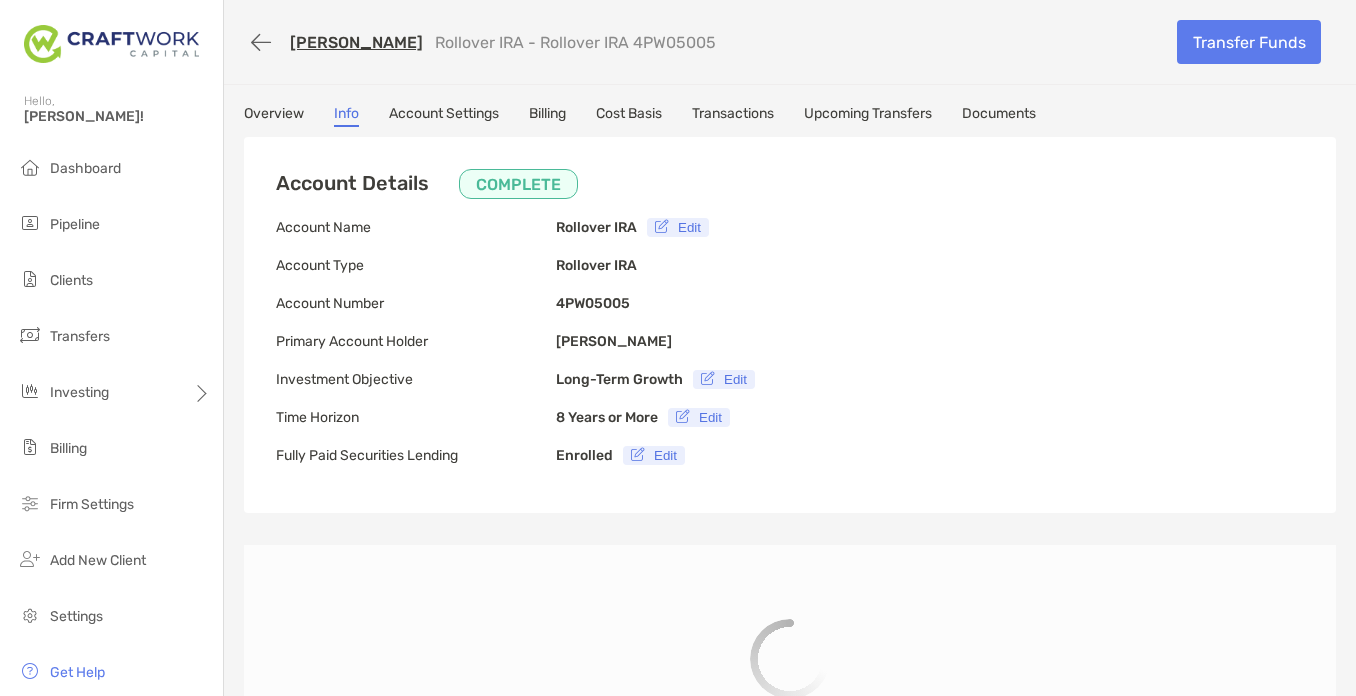 type on "**********" 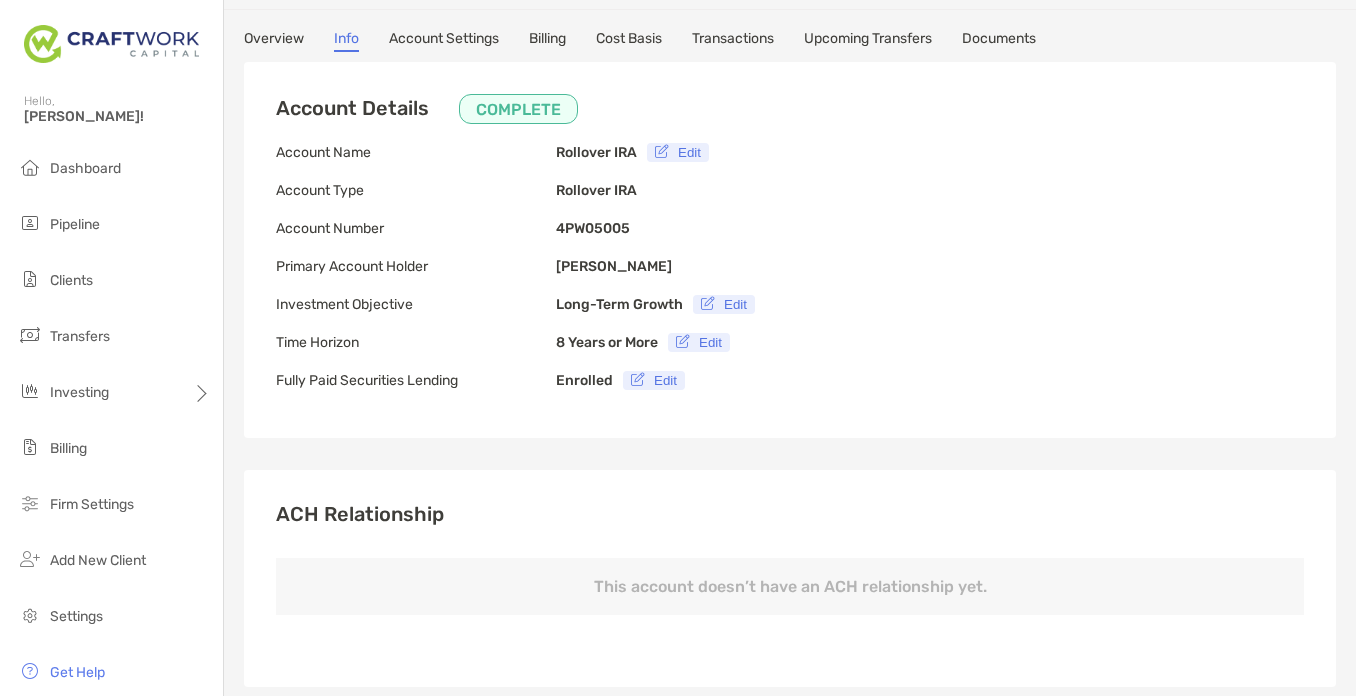 scroll, scrollTop: 0, scrollLeft: 0, axis: both 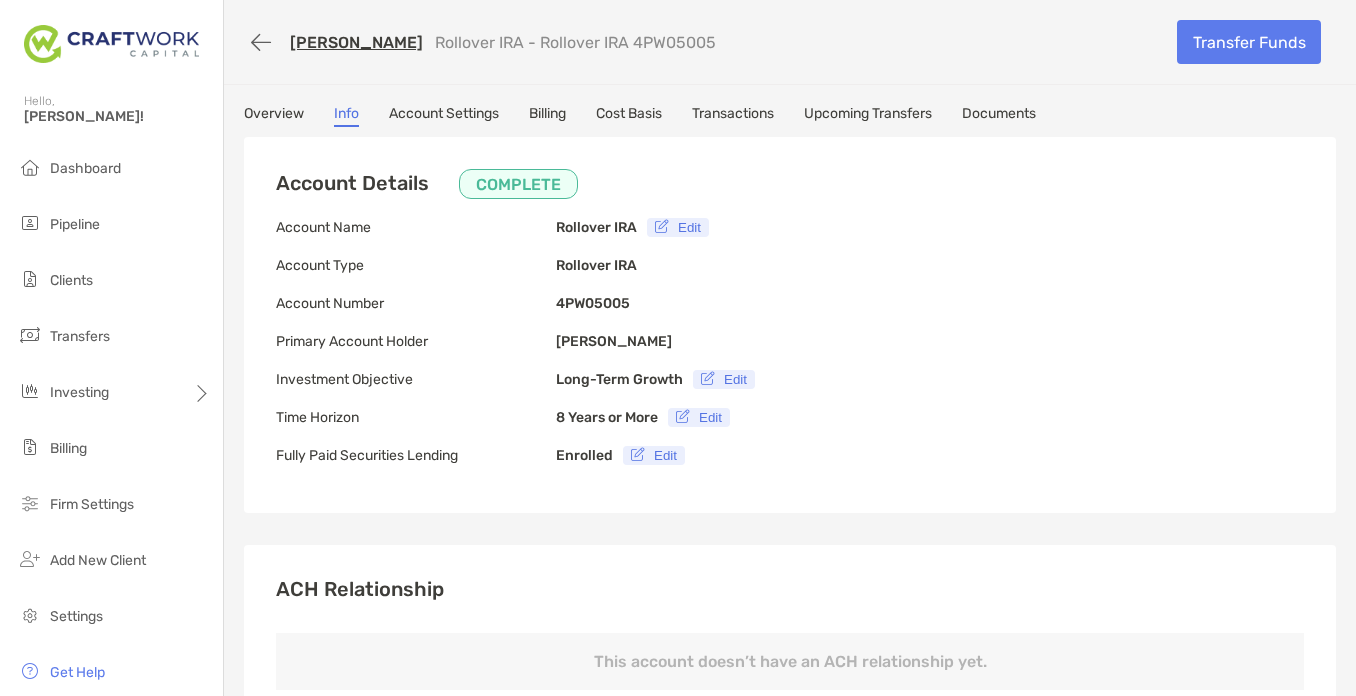 click on "Overview" at bounding box center (274, 116) 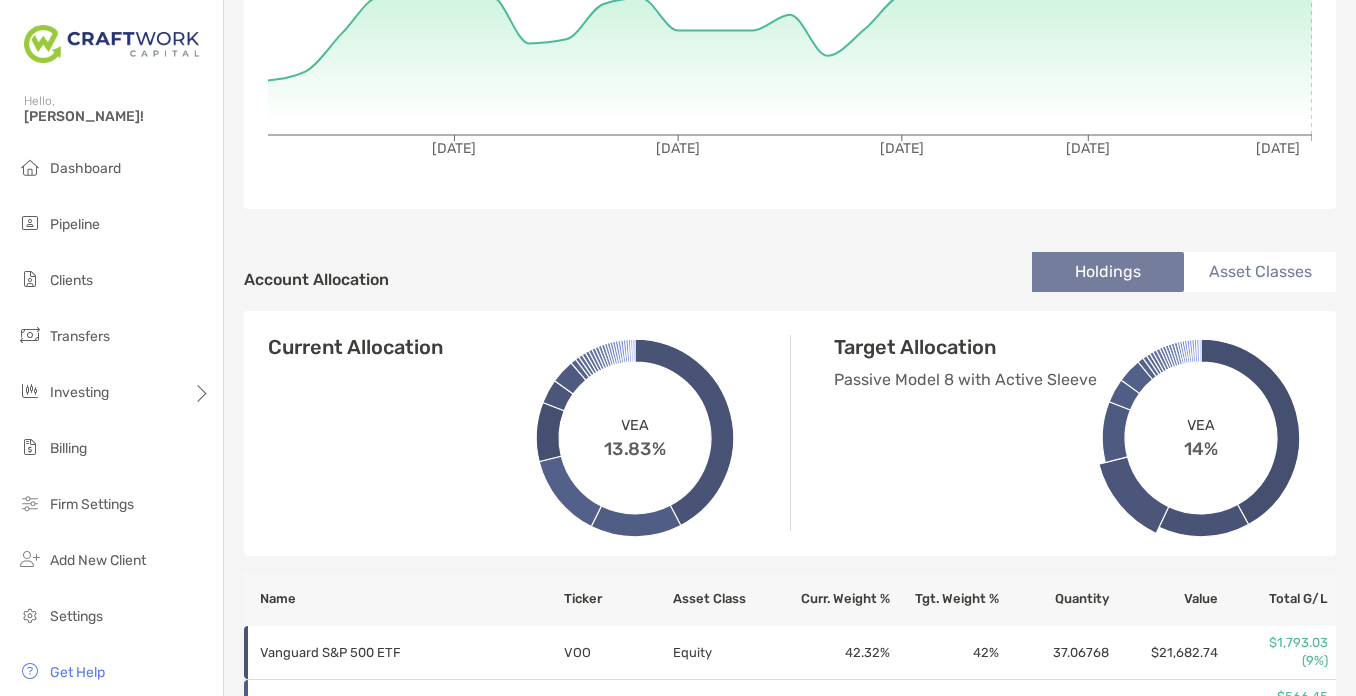 scroll, scrollTop: 447, scrollLeft: 0, axis: vertical 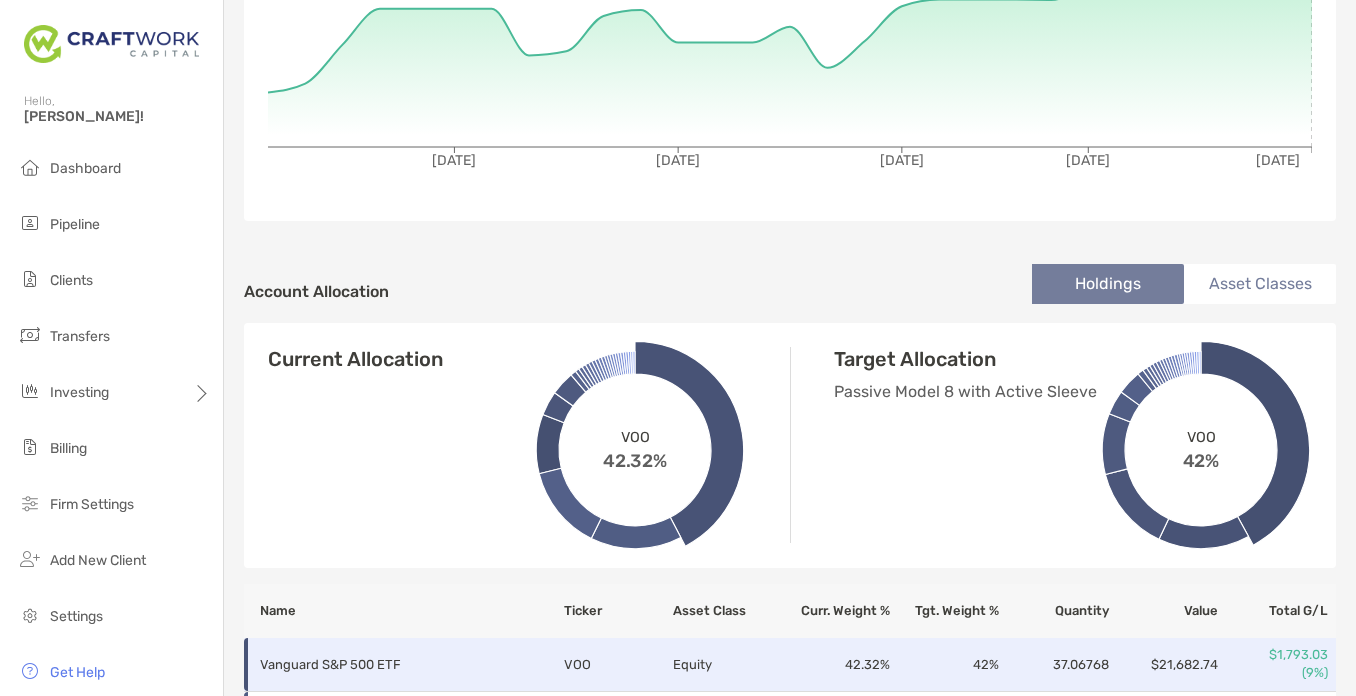 click 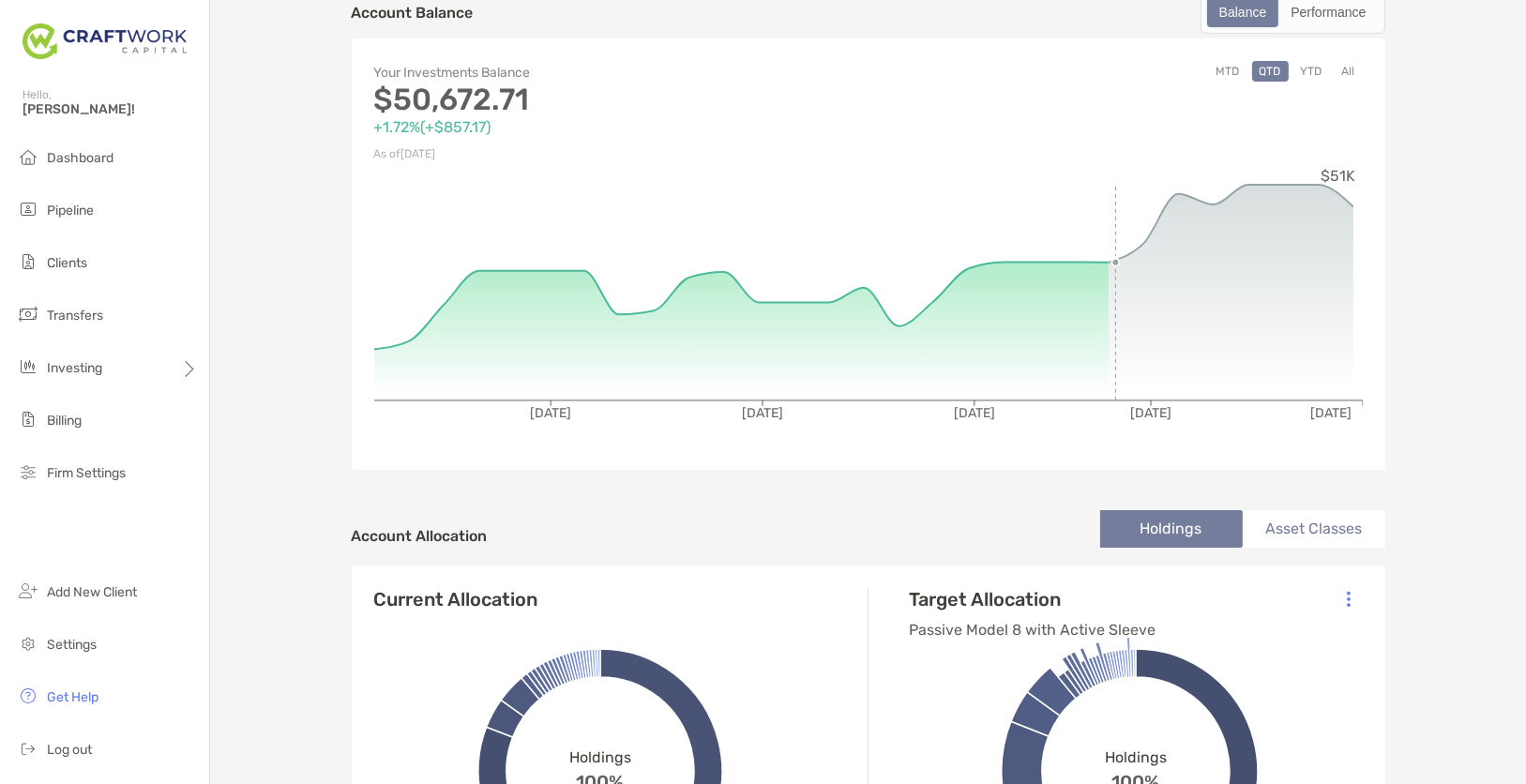 scroll, scrollTop: 157, scrollLeft: 0, axis: vertical 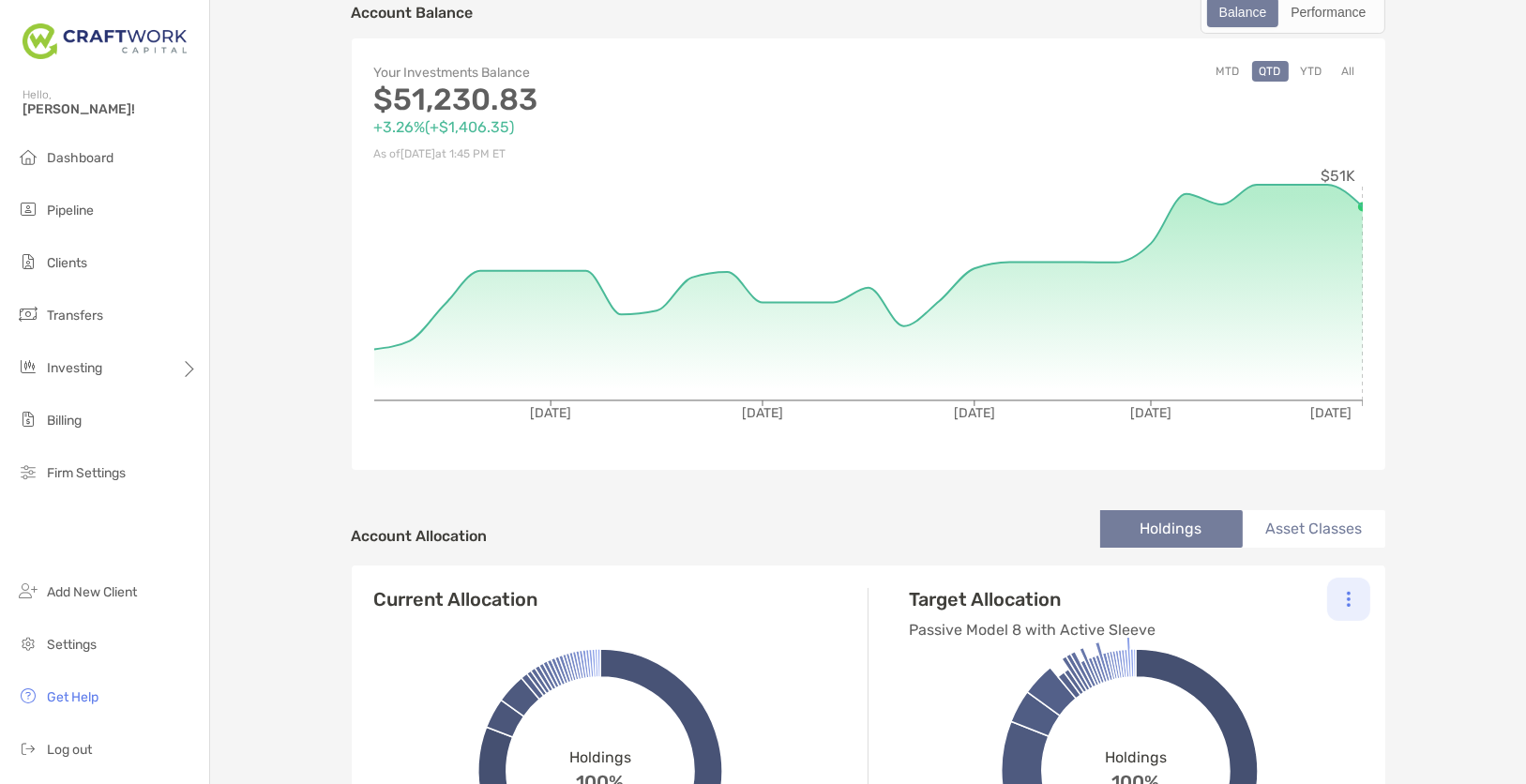 click at bounding box center [1349, 599] 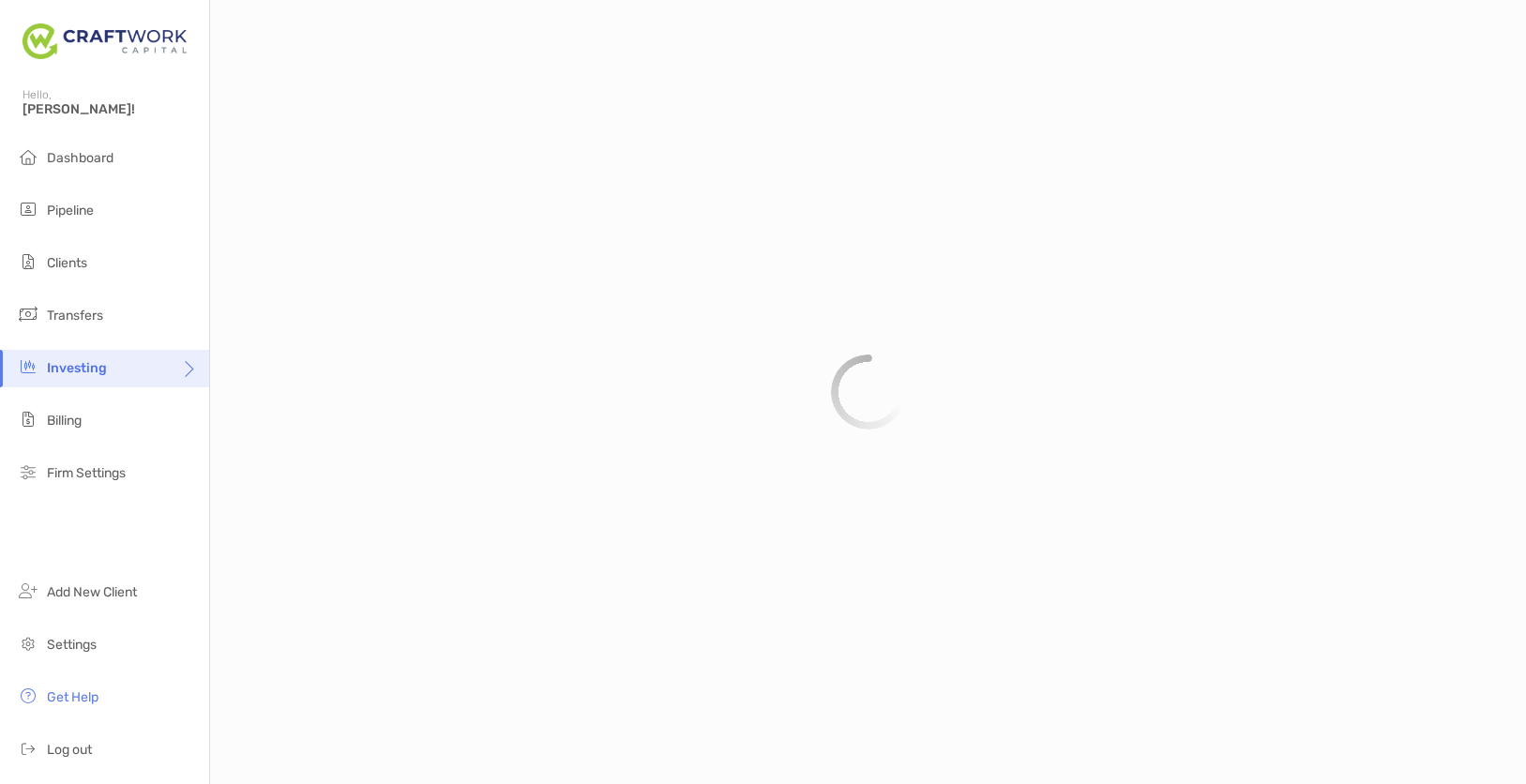 scroll, scrollTop: 0, scrollLeft: 0, axis: both 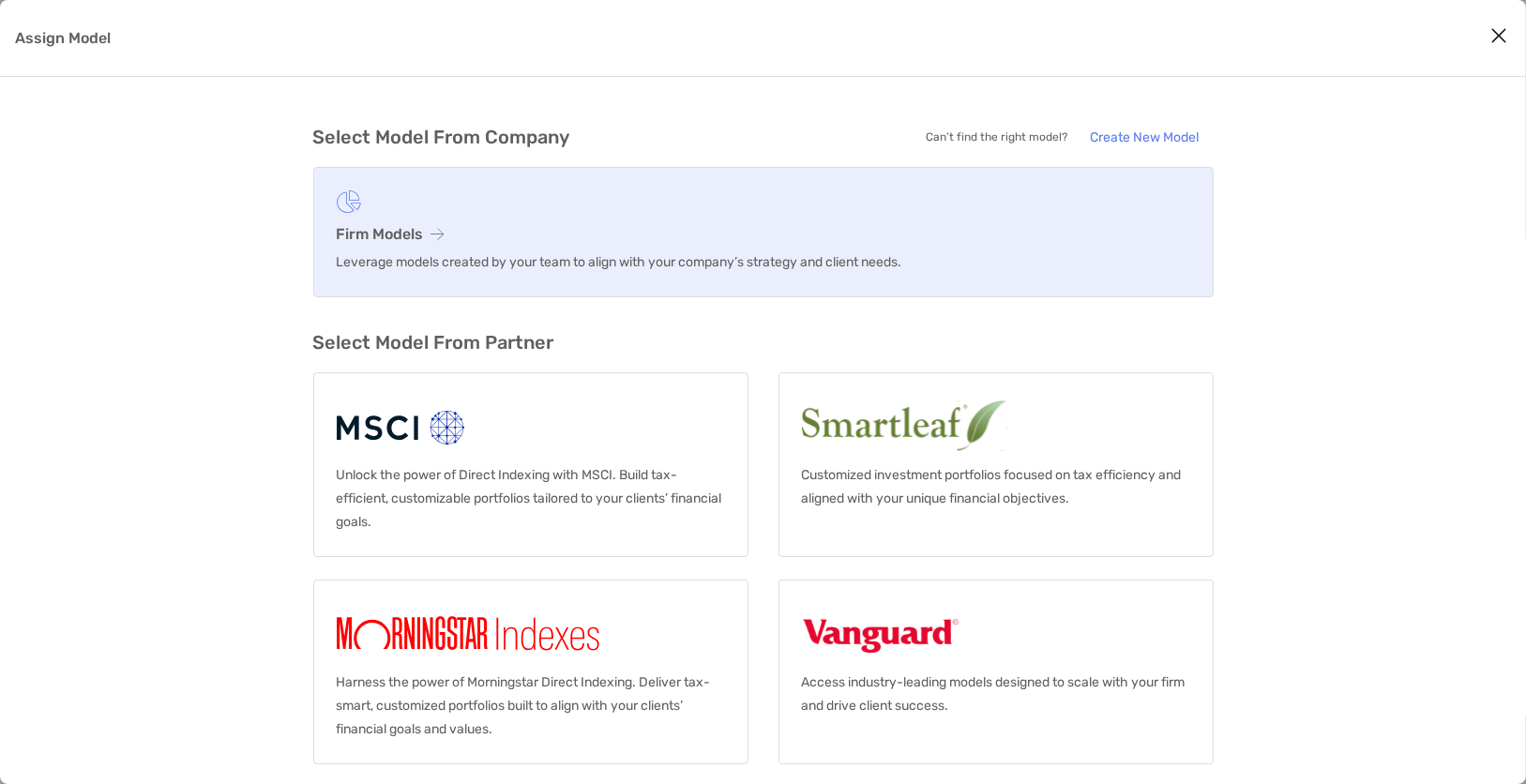 click on "Firm Models" at bounding box center (763, 234) 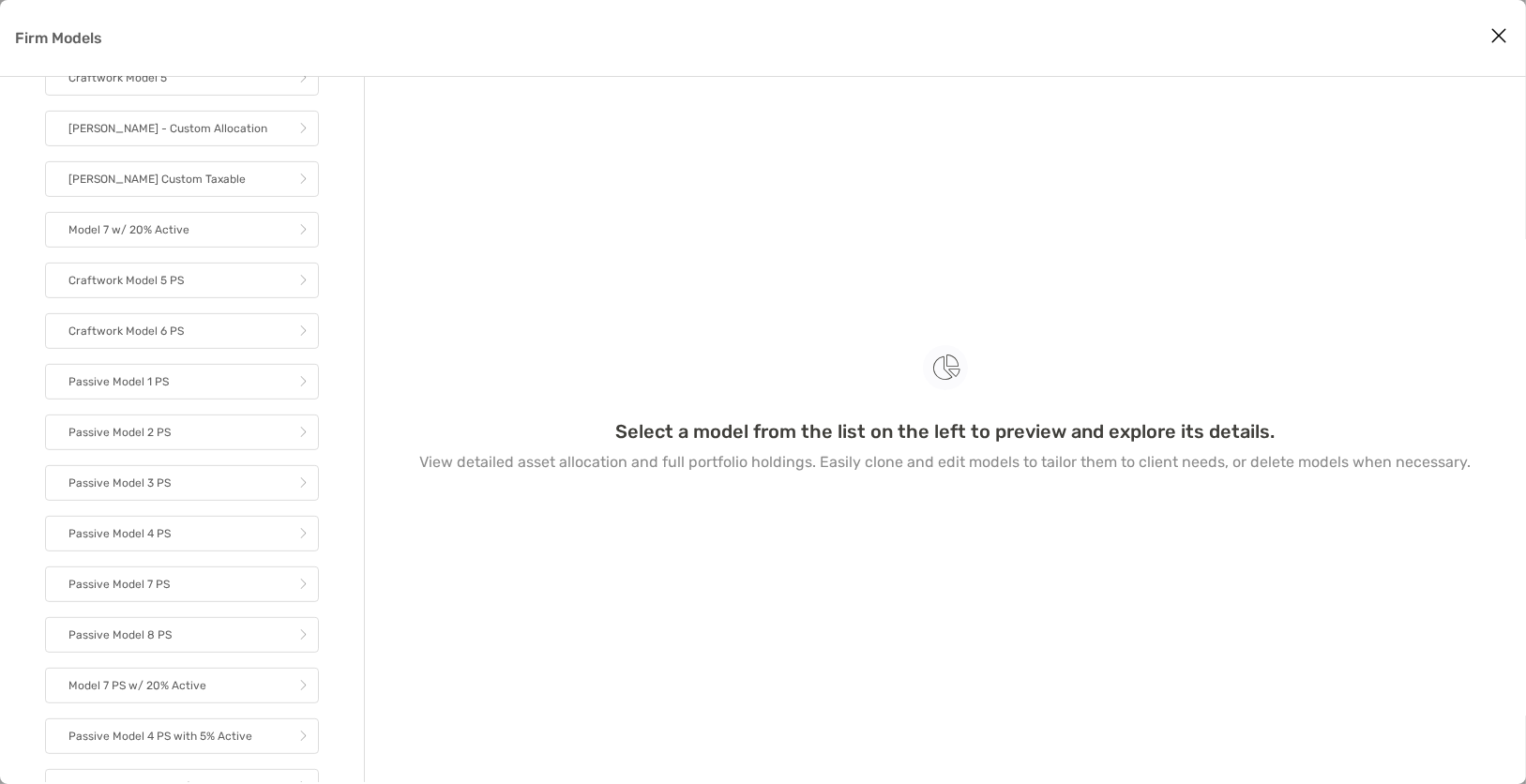 scroll, scrollTop: 1042, scrollLeft: 0, axis: vertical 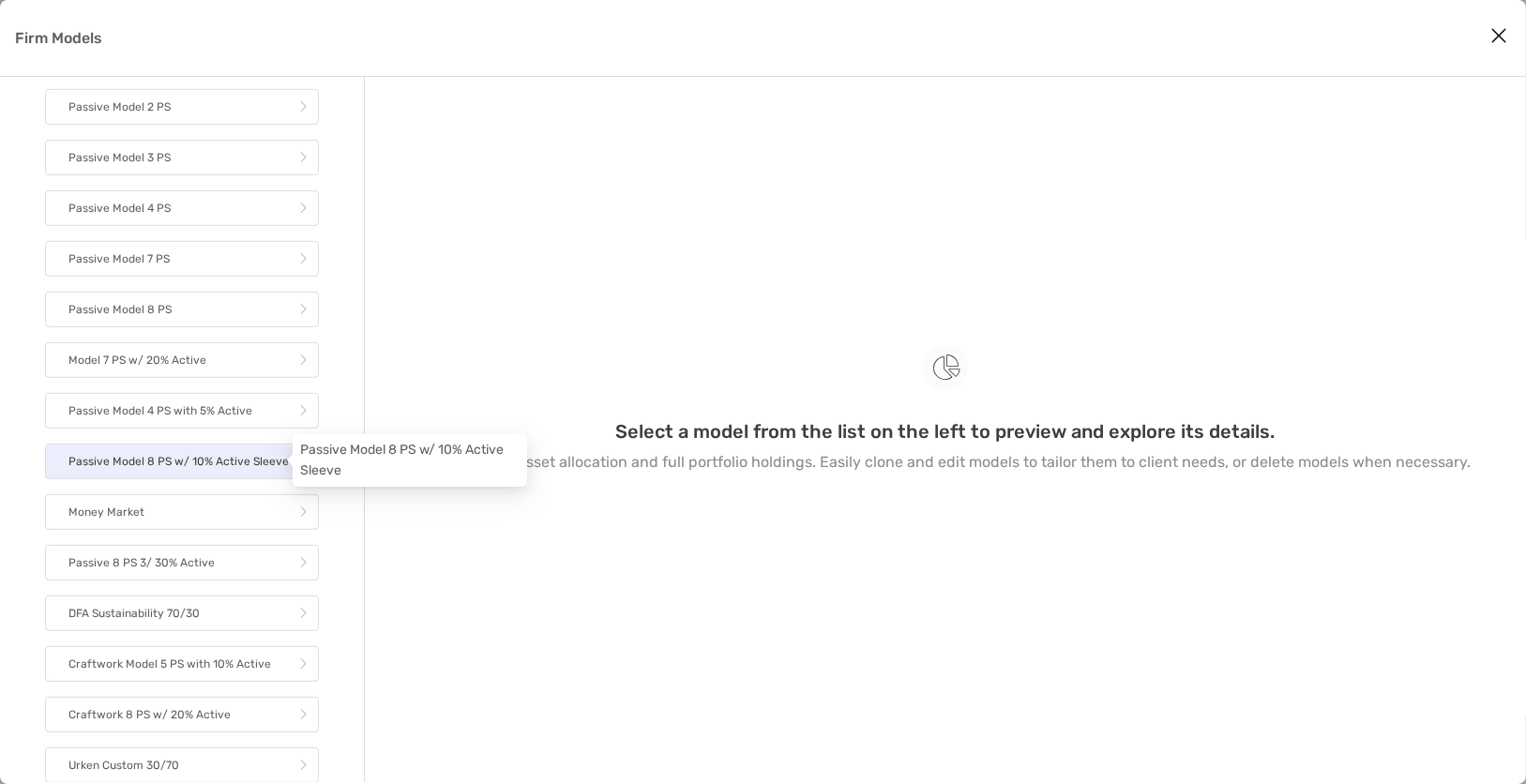click on "Passive Model 8 PS w/ 10% Active Sleeve" at bounding box center (178, 461) 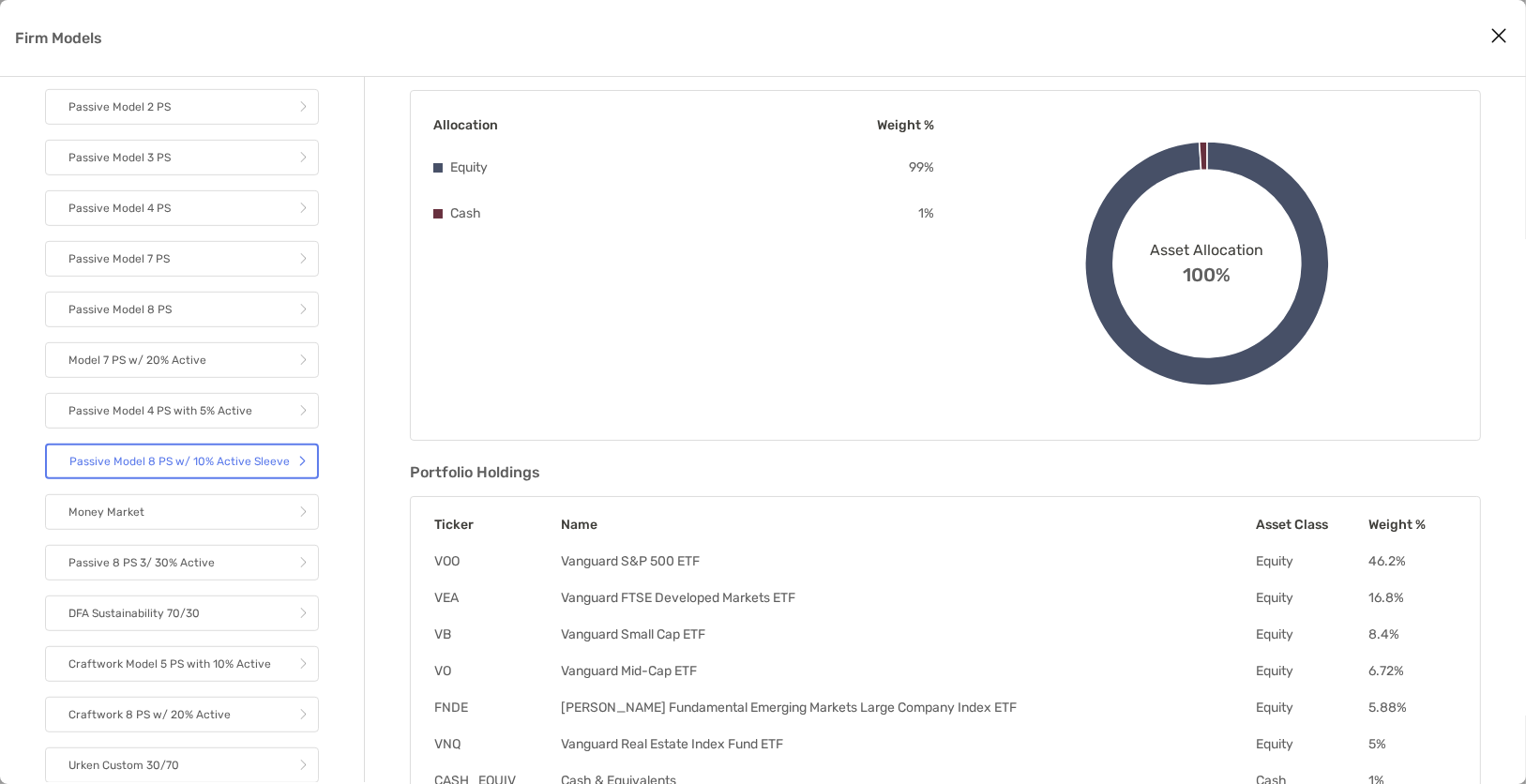 scroll, scrollTop: 0, scrollLeft: 0, axis: both 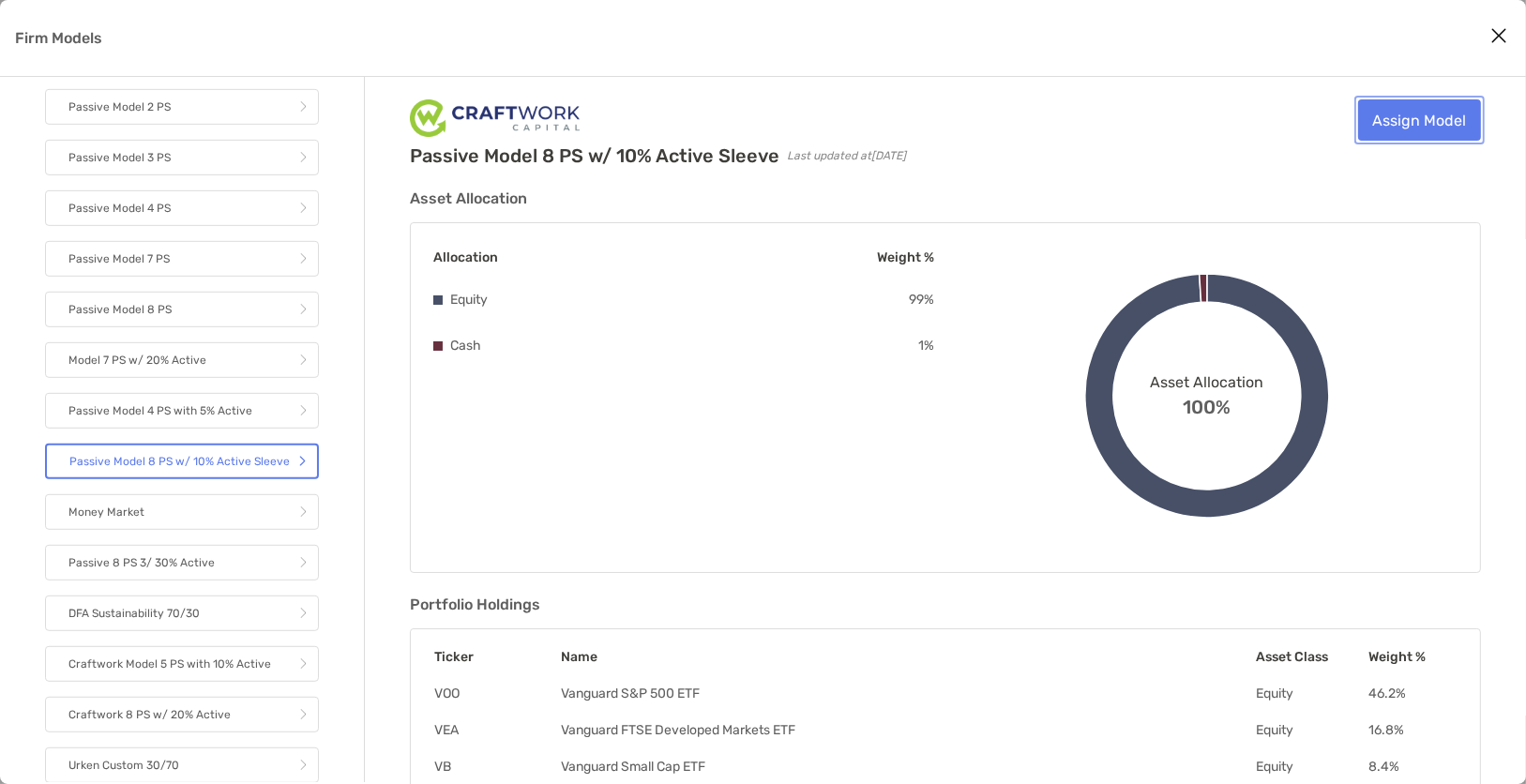 click on "Assign Model" at bounding box center [1419, 120] 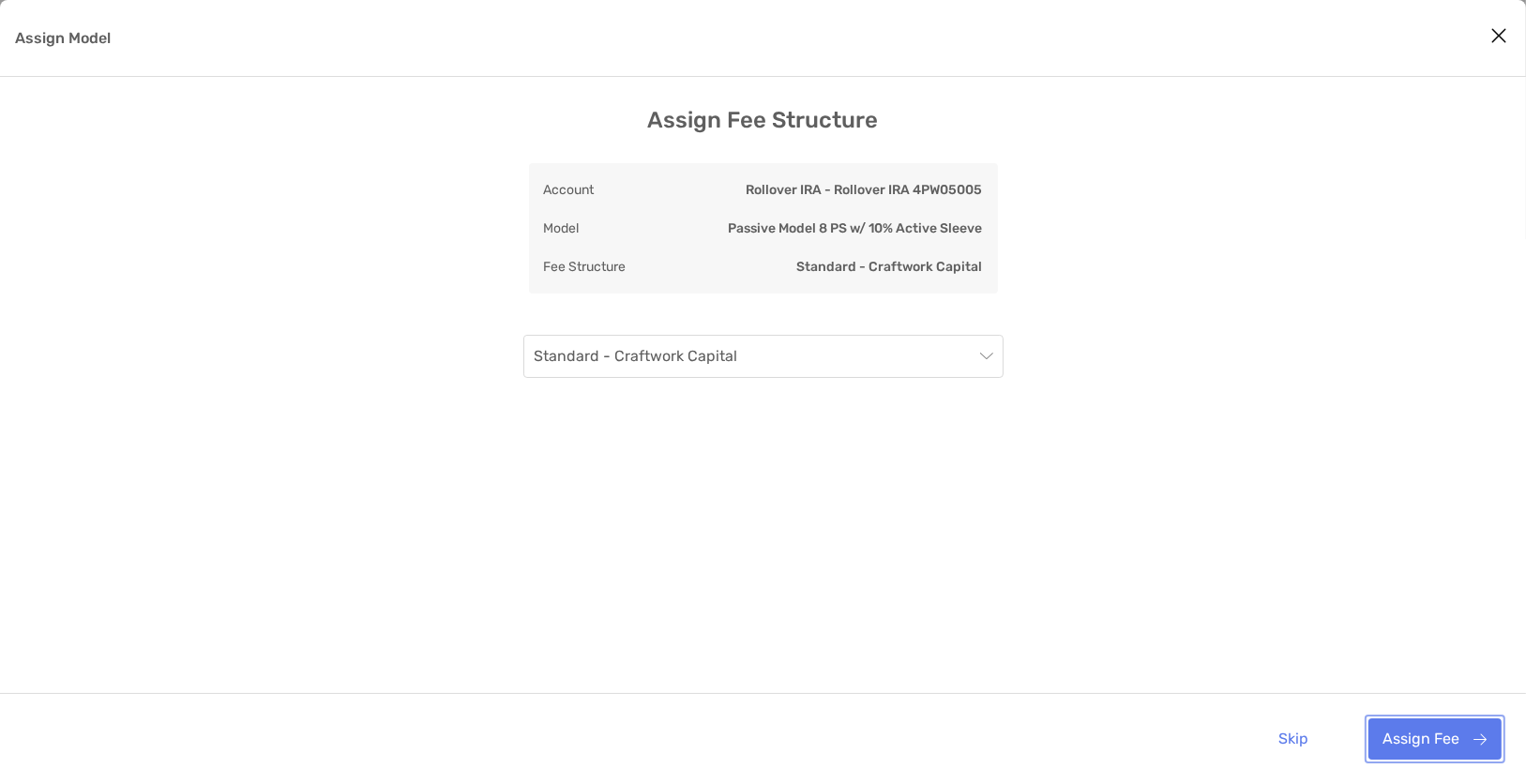 click on "Assign Fee" at bounding box center [1435, 739] 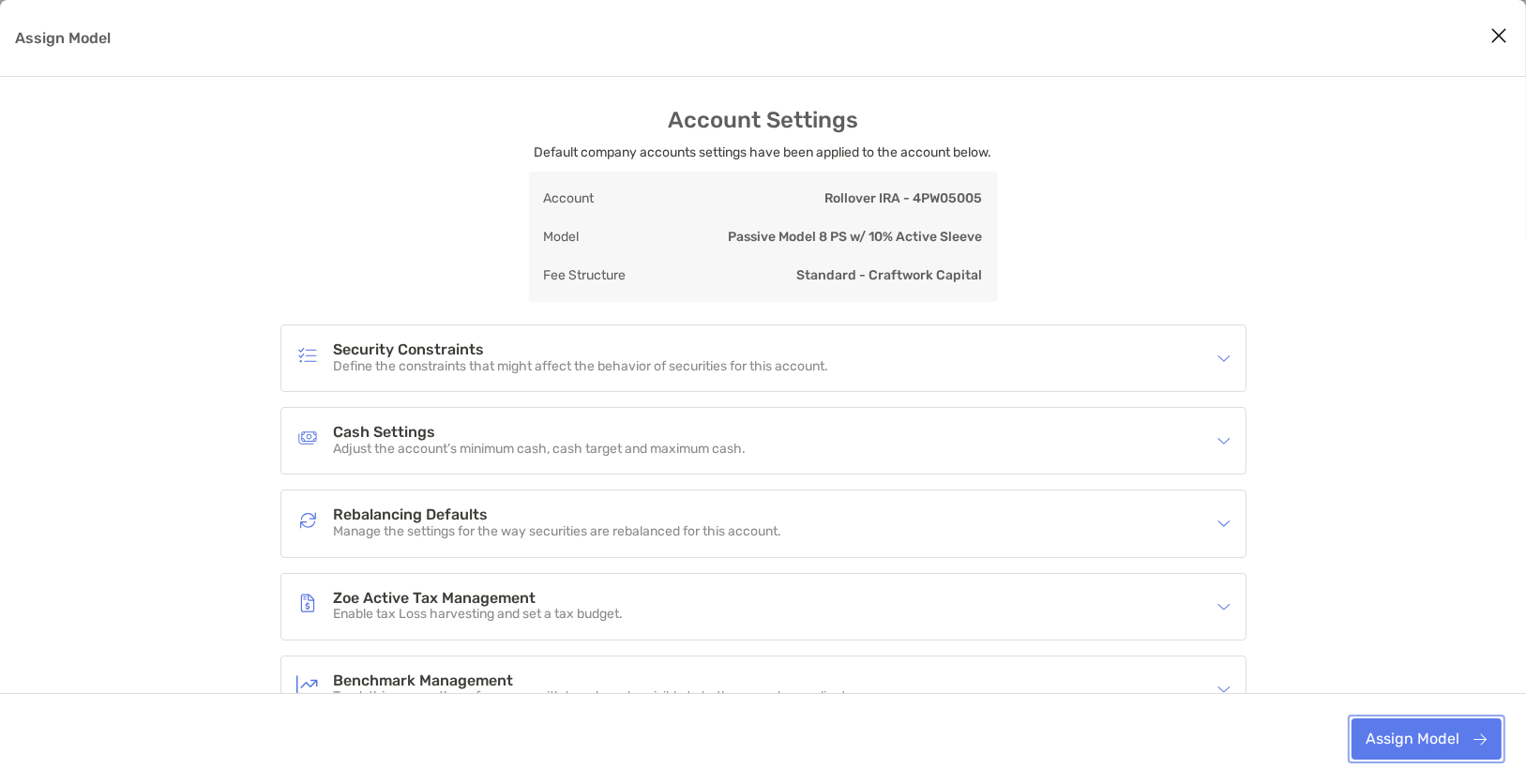 click on "Assign Model" at bounding box center (1427, 739) 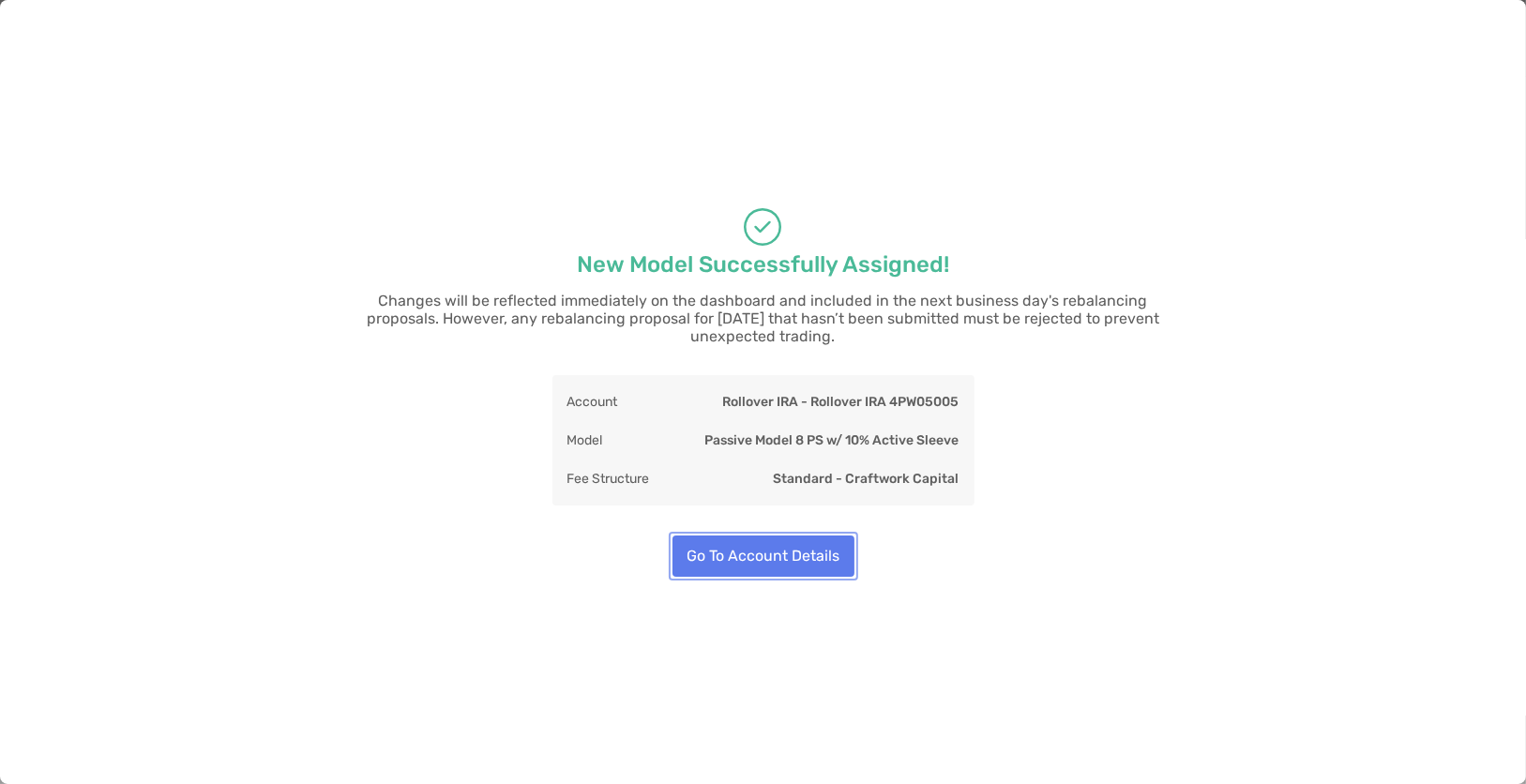 click on "Go To Account Details" at bounding box center (763, 556) 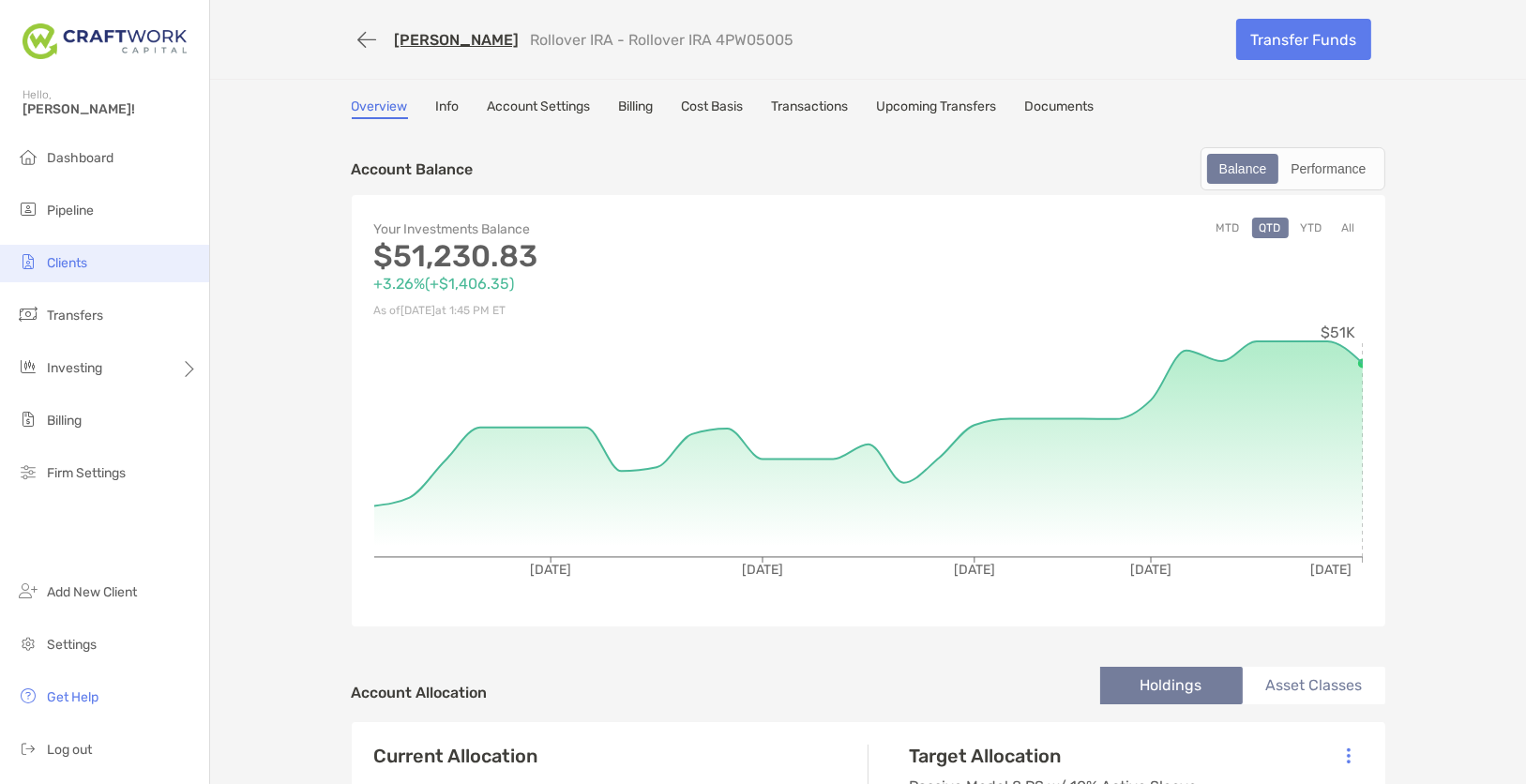 click on "Clients" at bounding box center [67, 263] 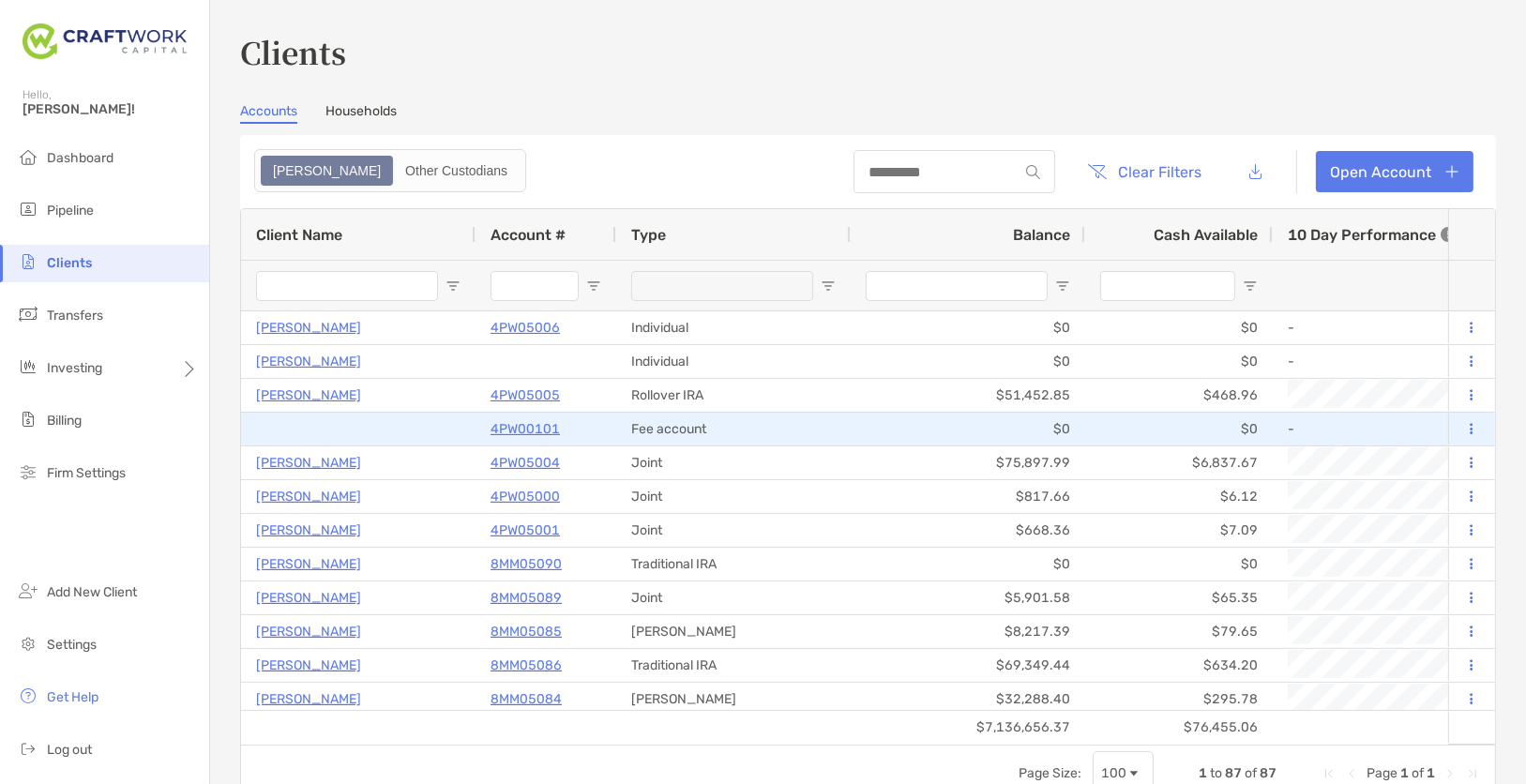 scroll, scrollTop: 0, scrollLeft: 325, axis: horizontal 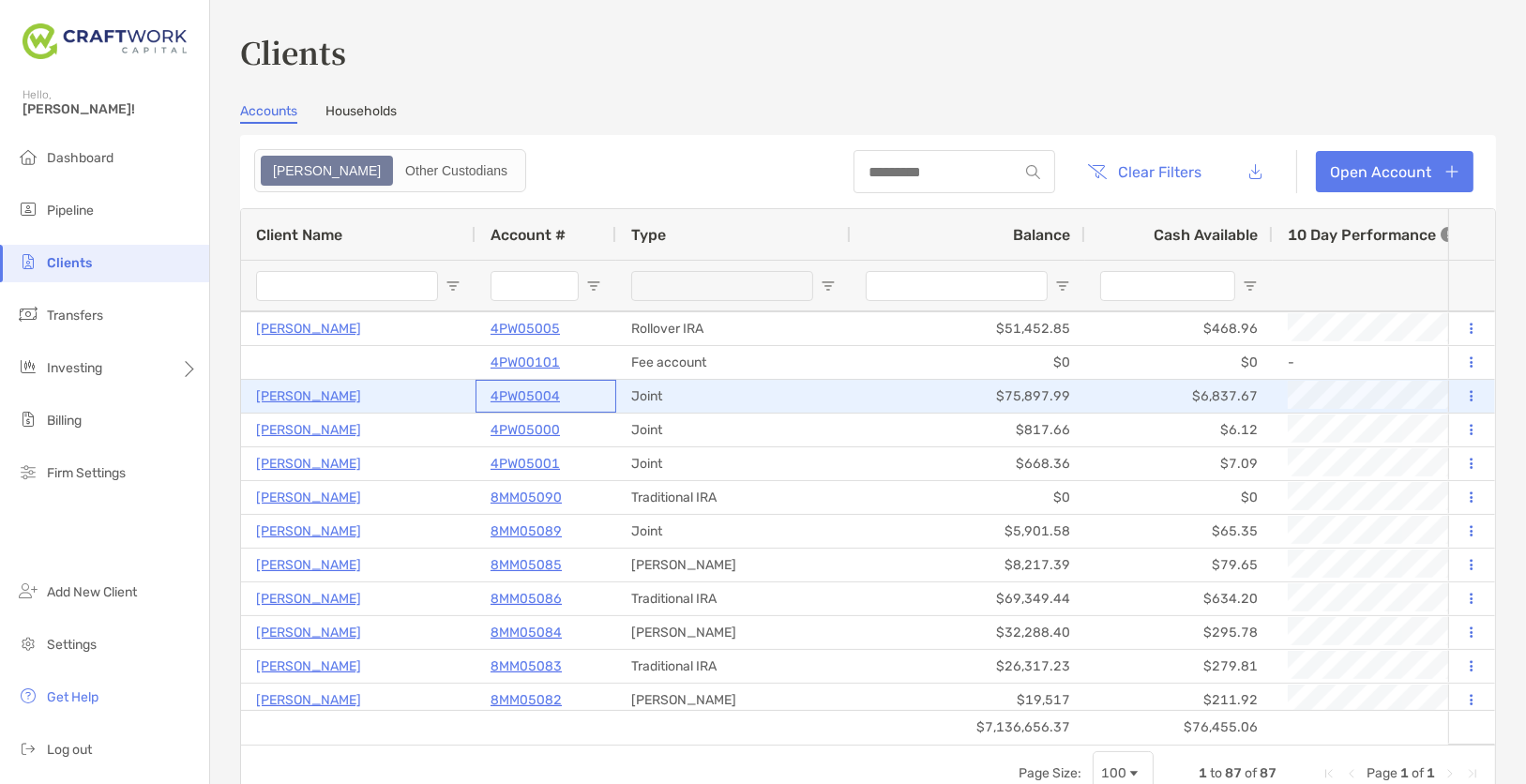 click on "4PW05004" at bounding box center [525, 396] 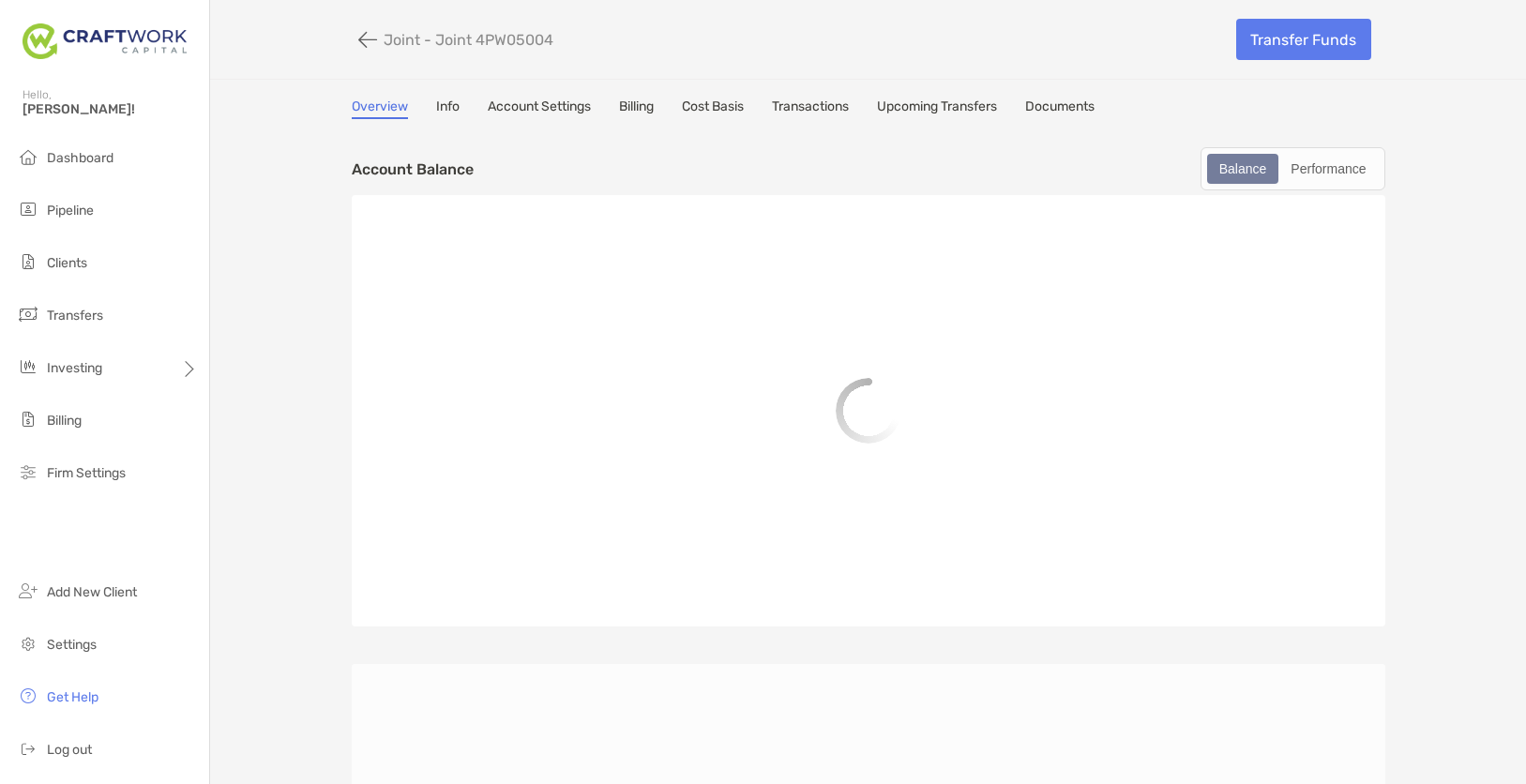 scroll, scrollTop: 0, scrollLeft: 0, axis: both 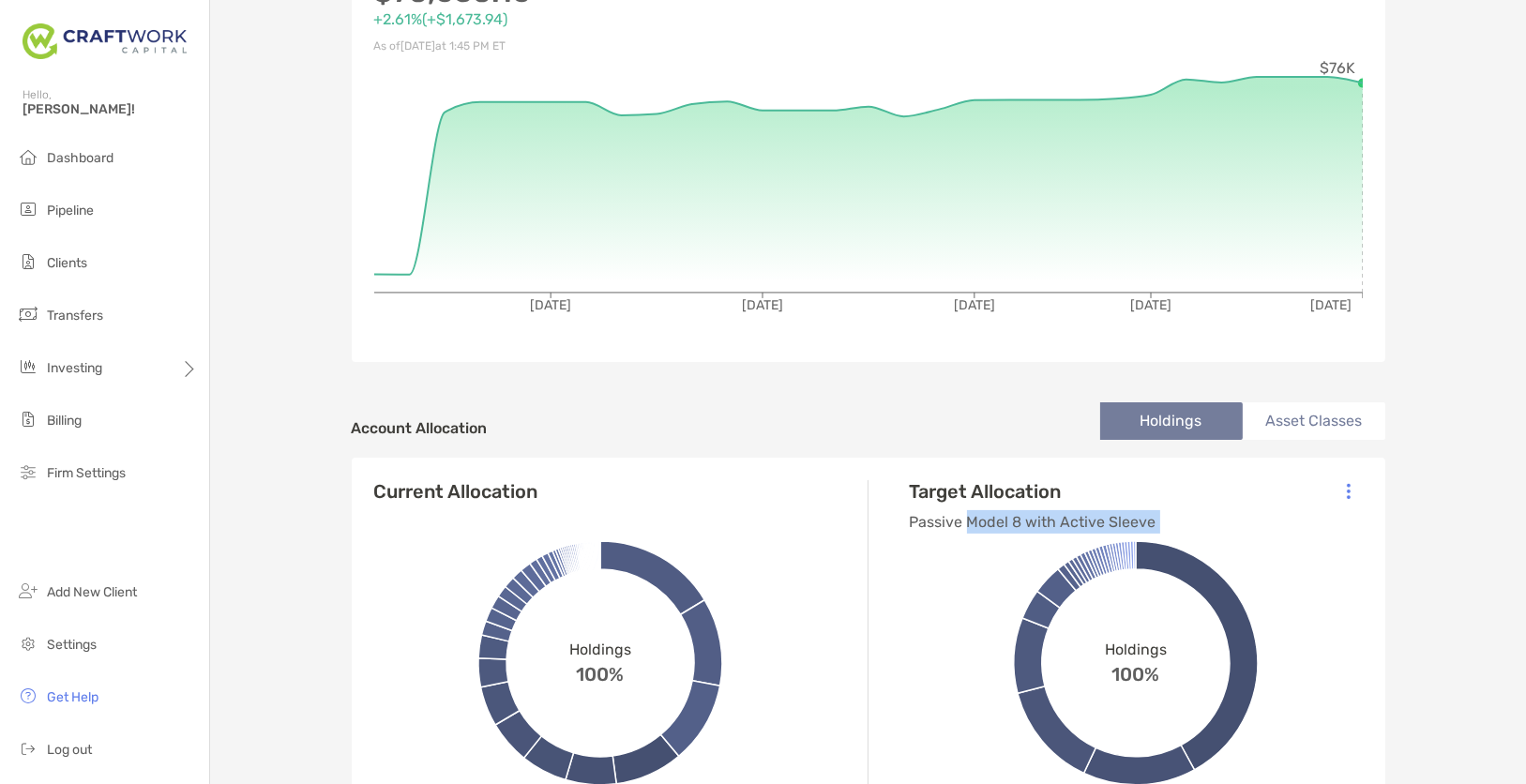 click on "Target Allocation Passive Model 8 with Active Sleeve
Holdings
100%
VOO
42%" at bounding box center [1136, 666] 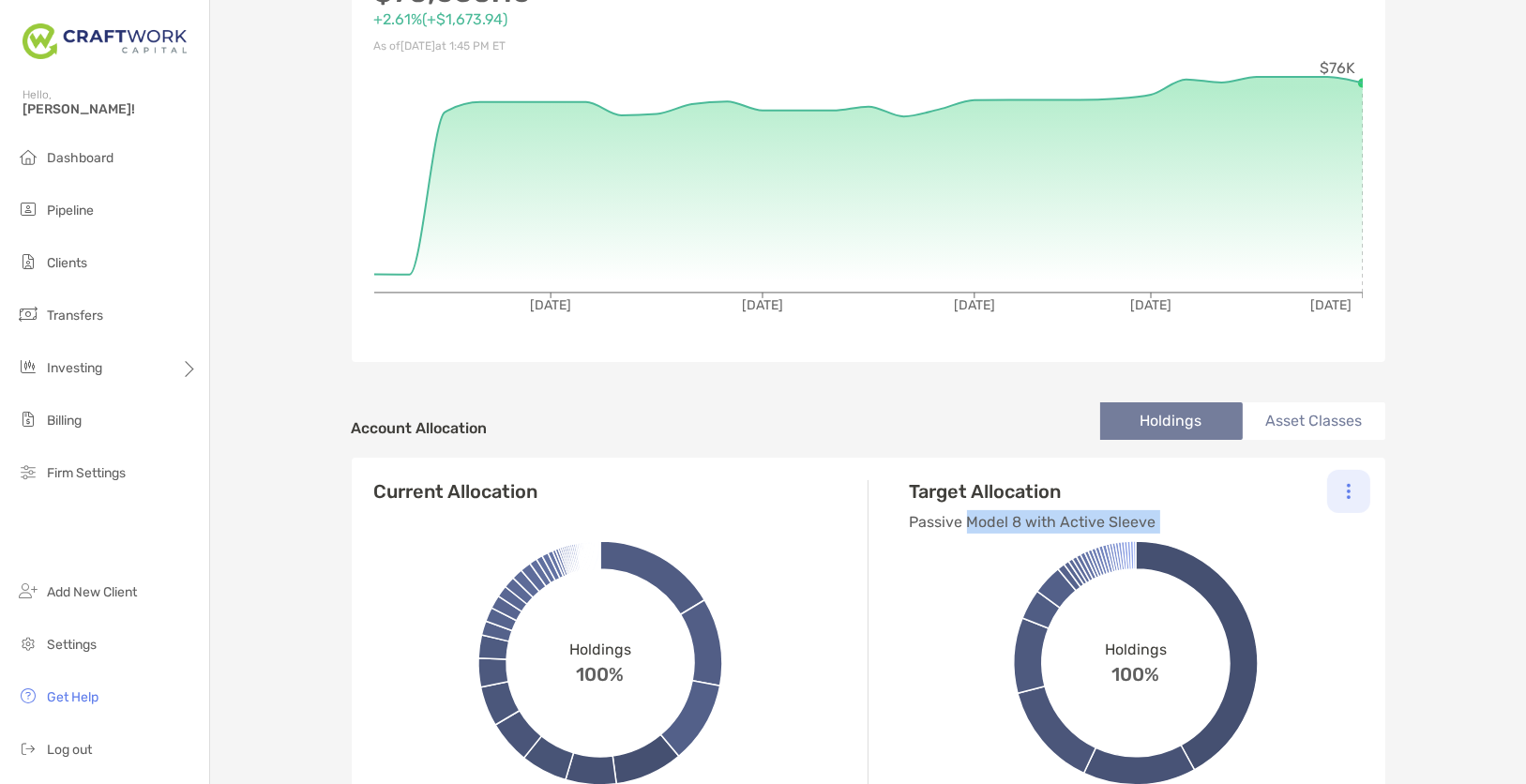 drag, startPoint x: 1186, startPoint y: 510, endPoint x: 1335, endPoint y: 485, distance: 151.08276 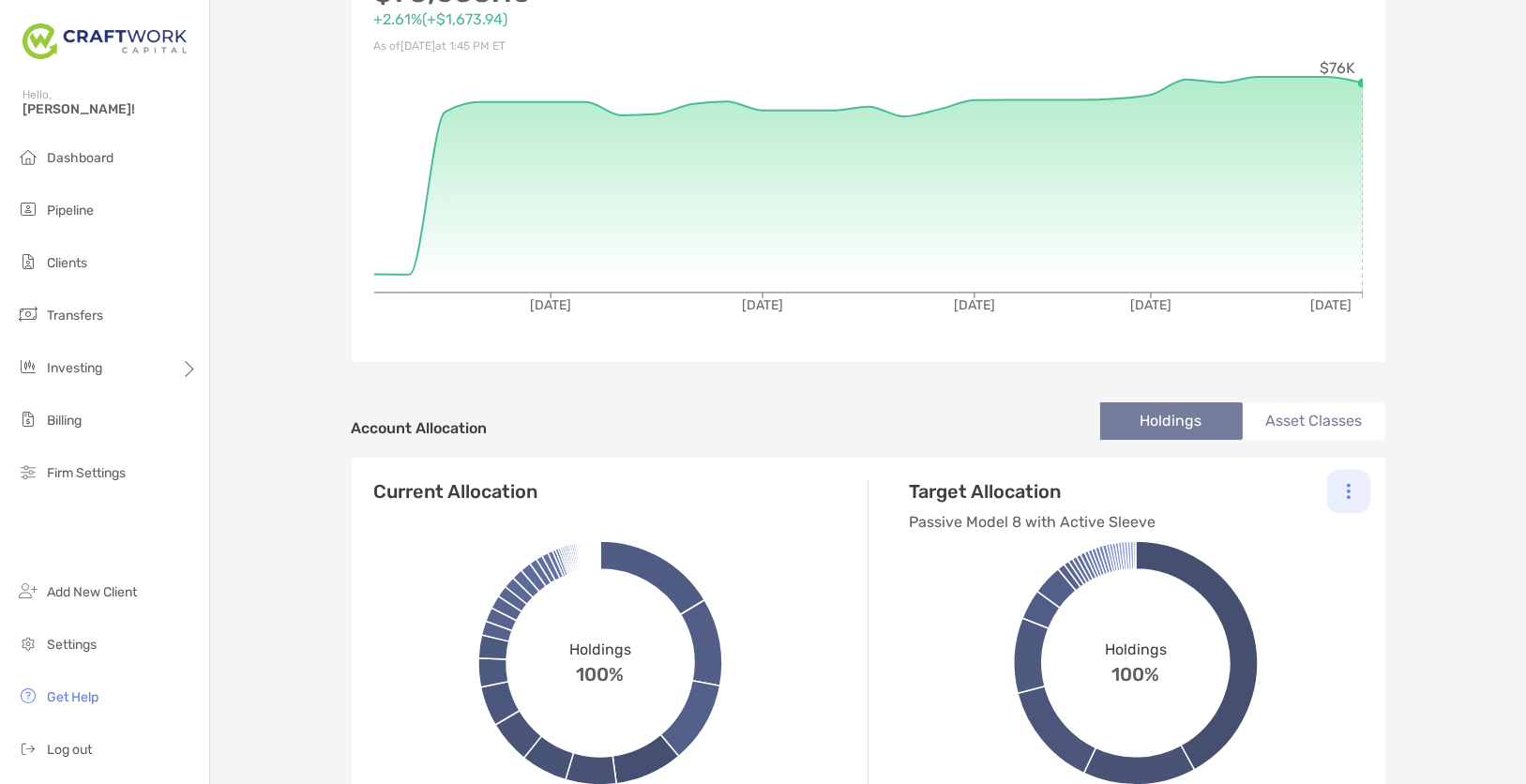click at bounding box center (1349, 491) 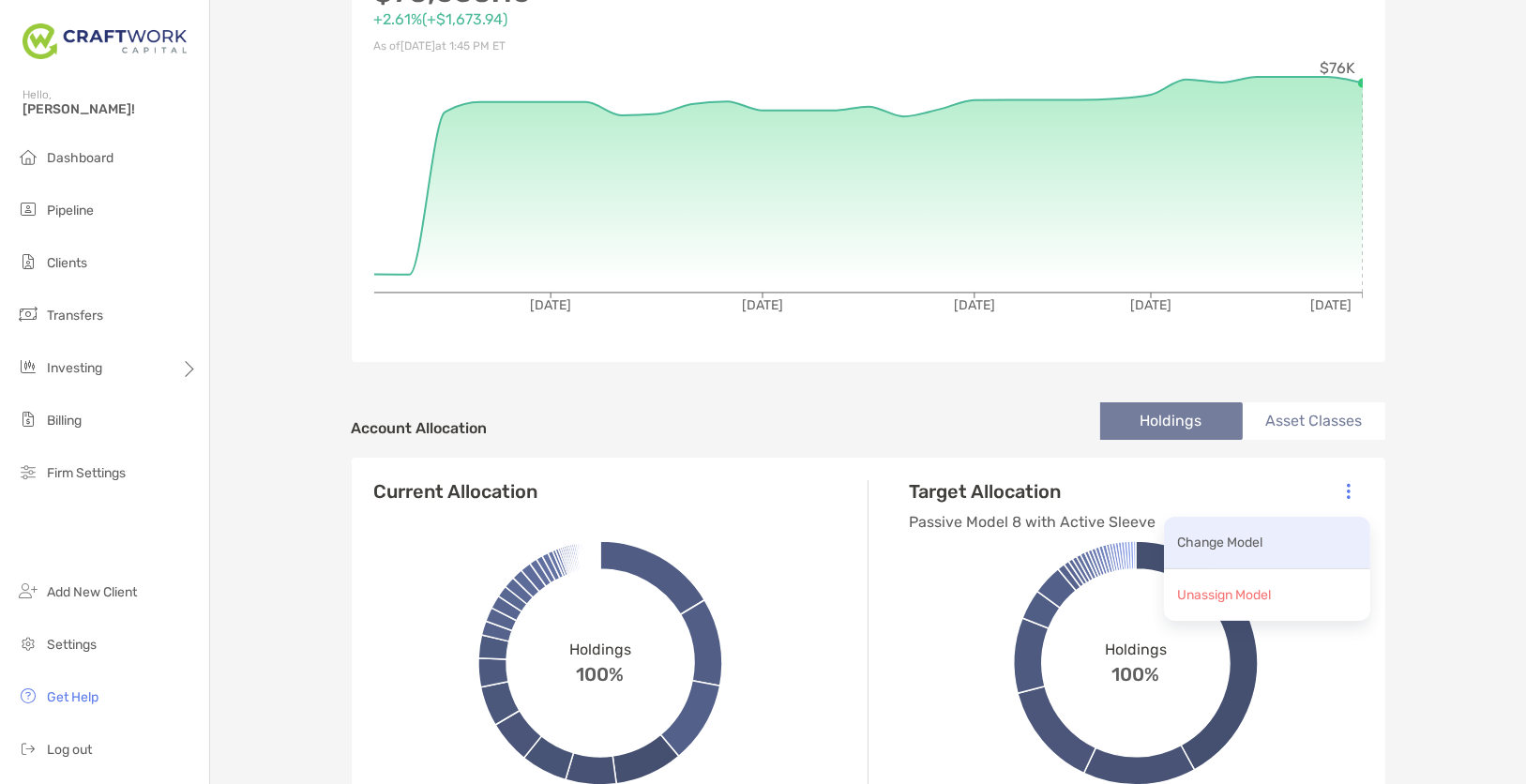 click on "Change Model" at bounding box center [1220, 542] 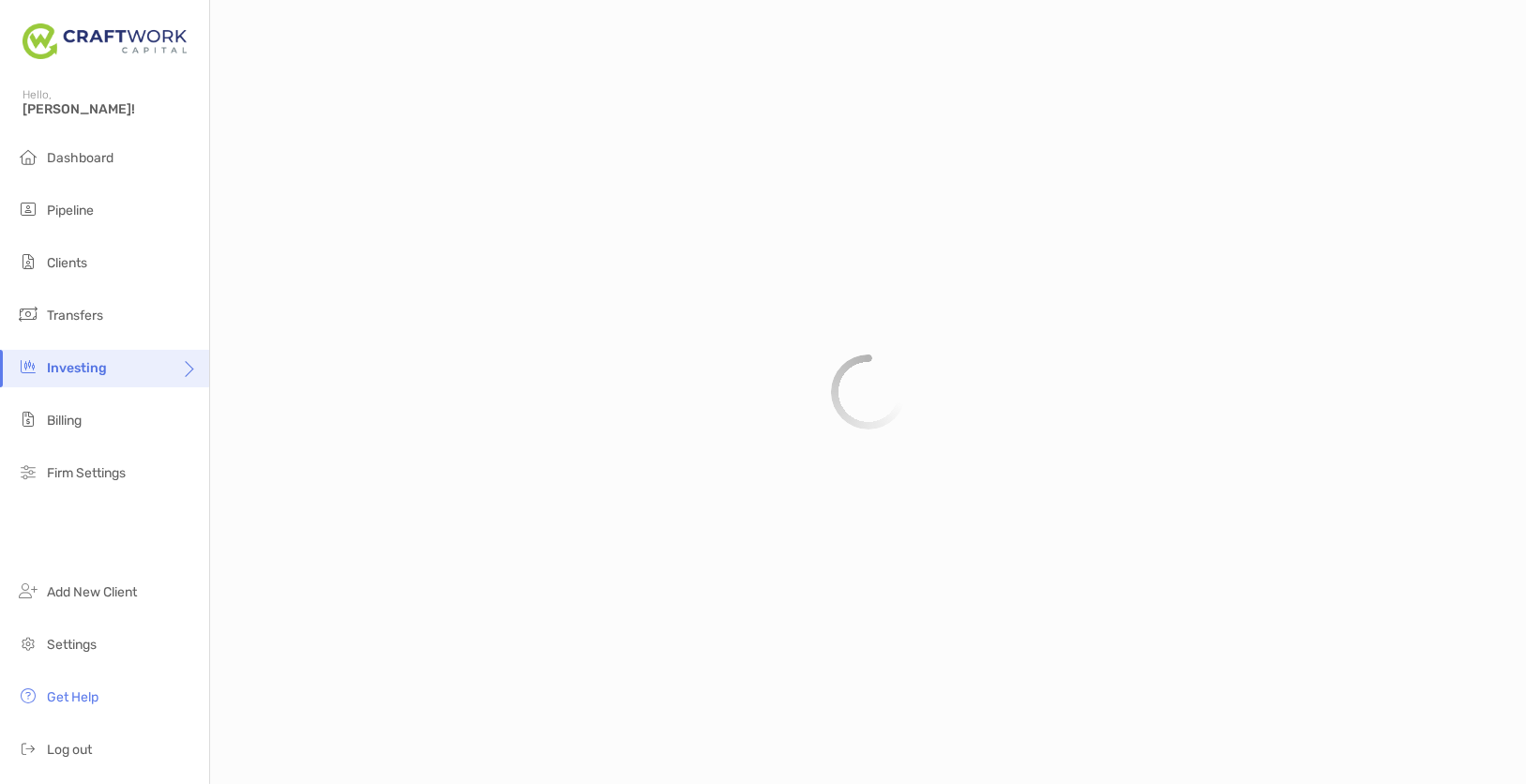 scroll, scrollTop: 0, scrollLeft: 0, axis: both 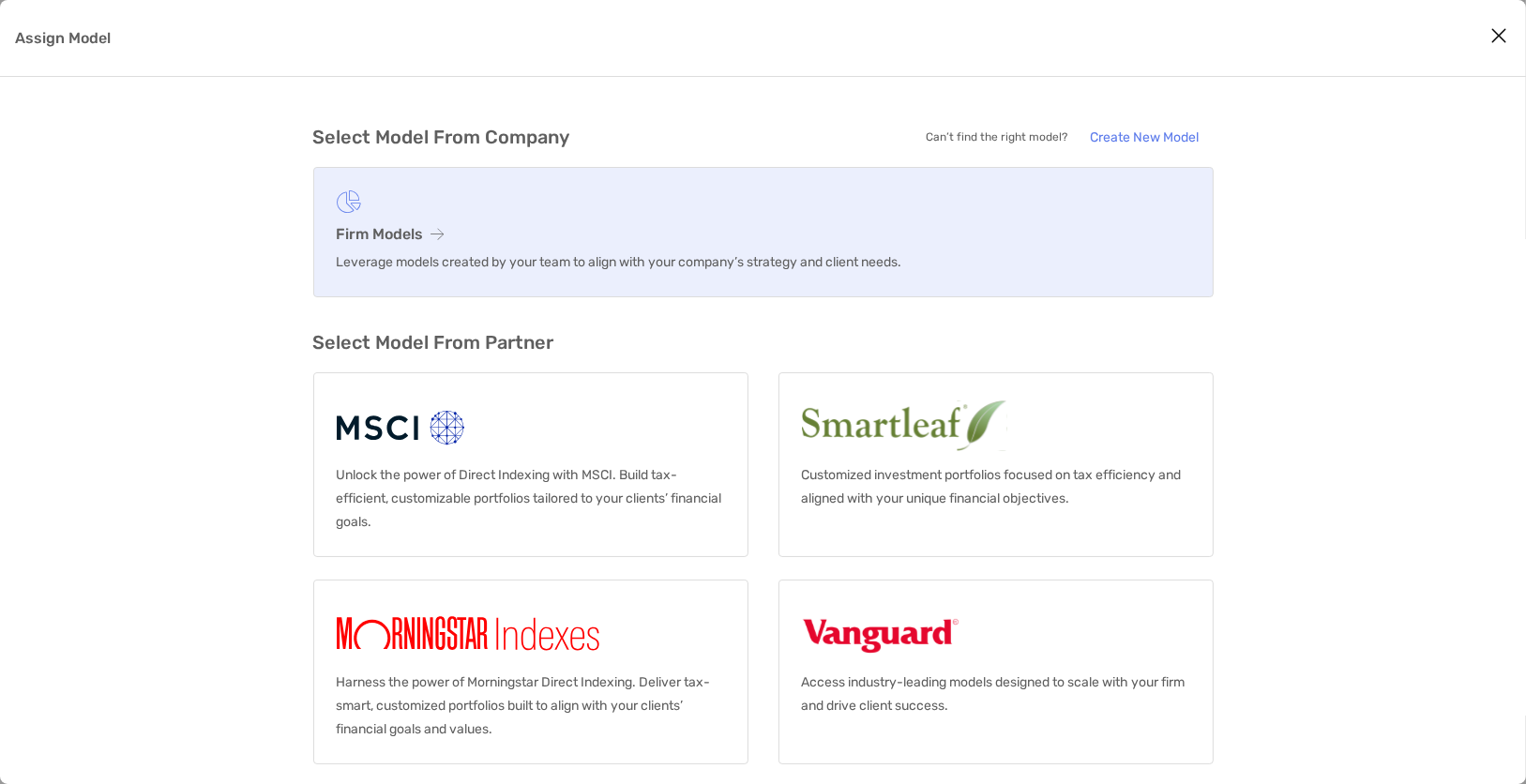 click on "Leverage models created by your team to align with your company’s strategy and client needs." at bounding box center (763, 262) 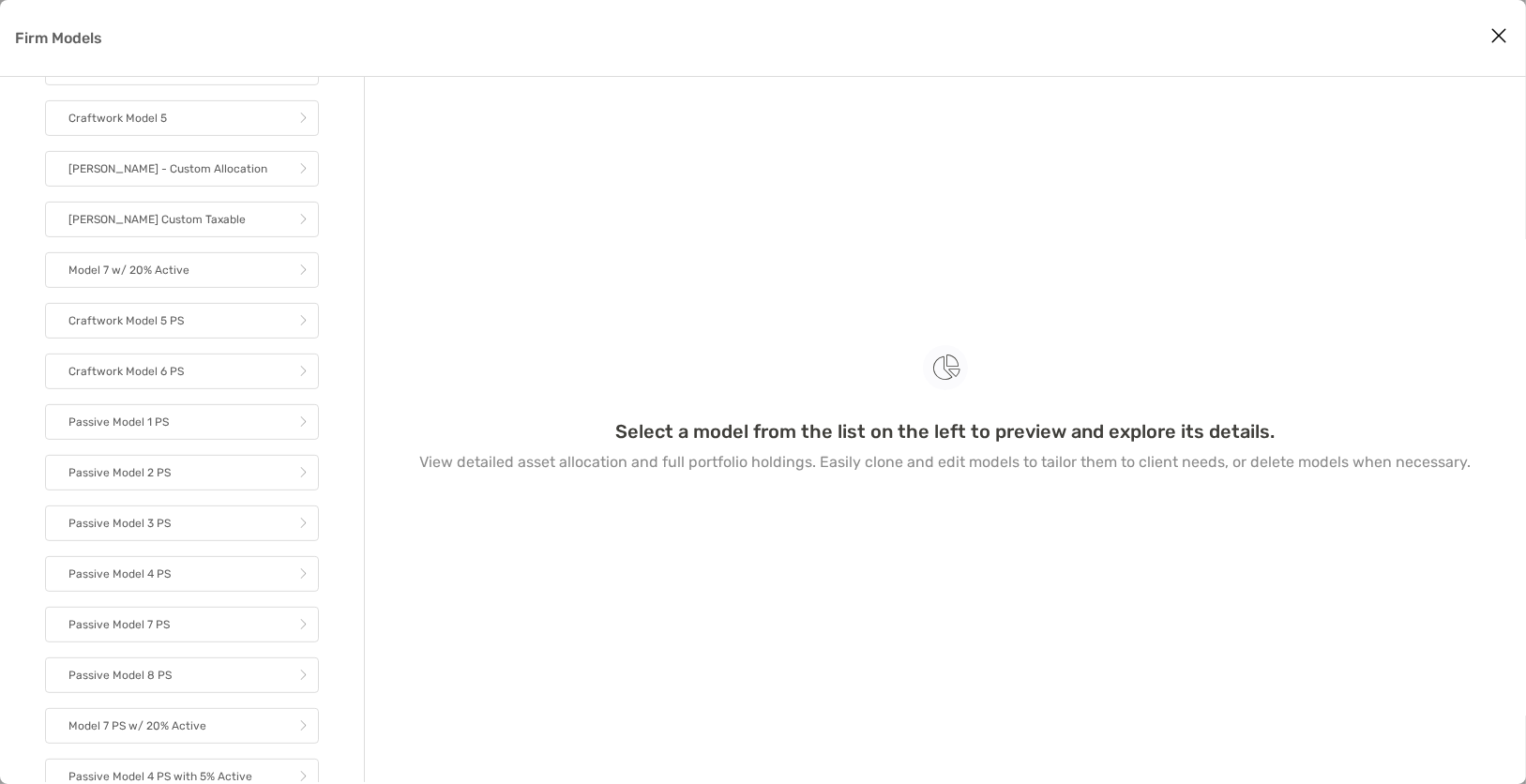 scroll, scrollTop: 1042, scrollLeft: 0, axis: vertical 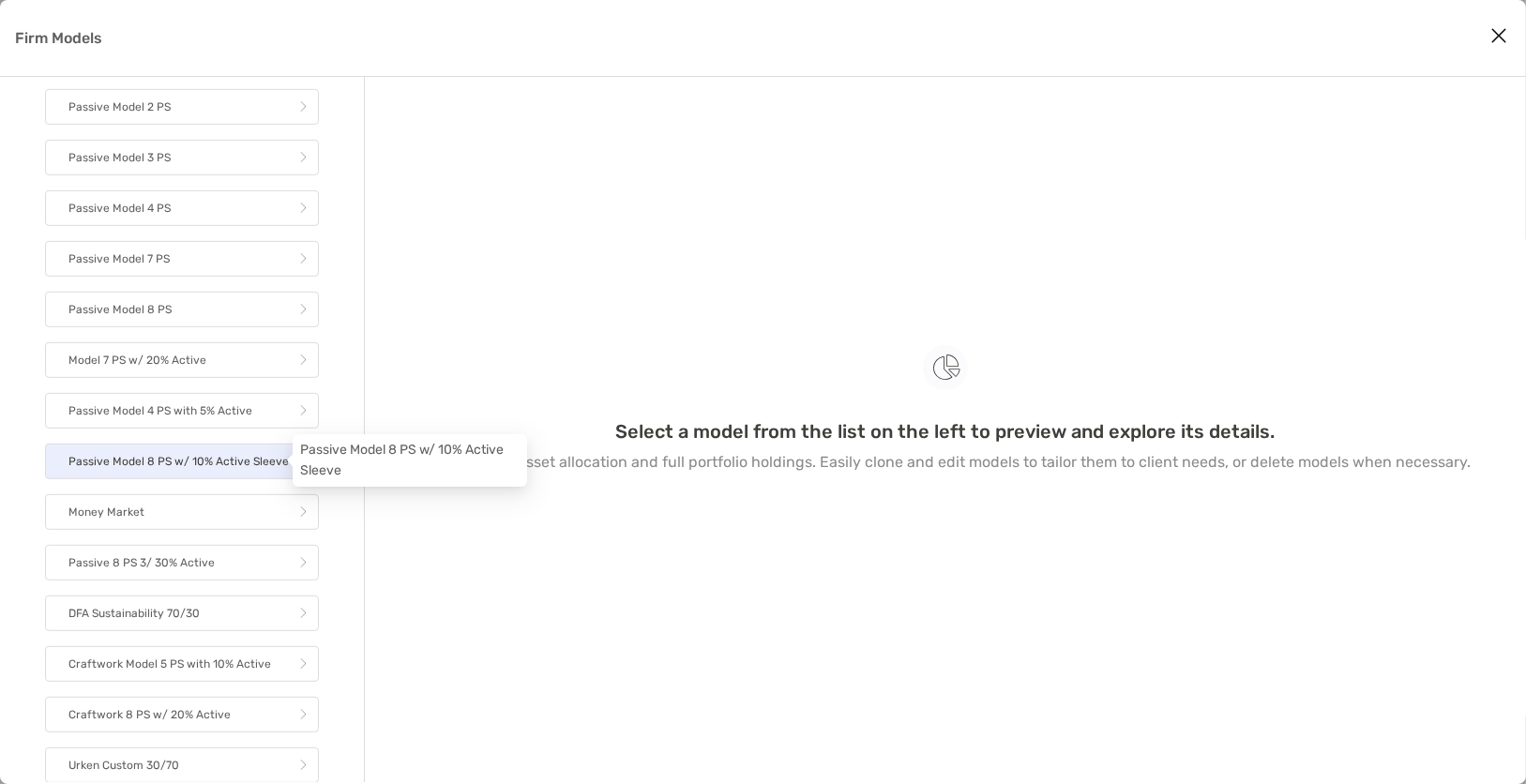 click on "Passive Model 8 PS w/ 10% Active Sleeve" at bounding box center (178, 461) 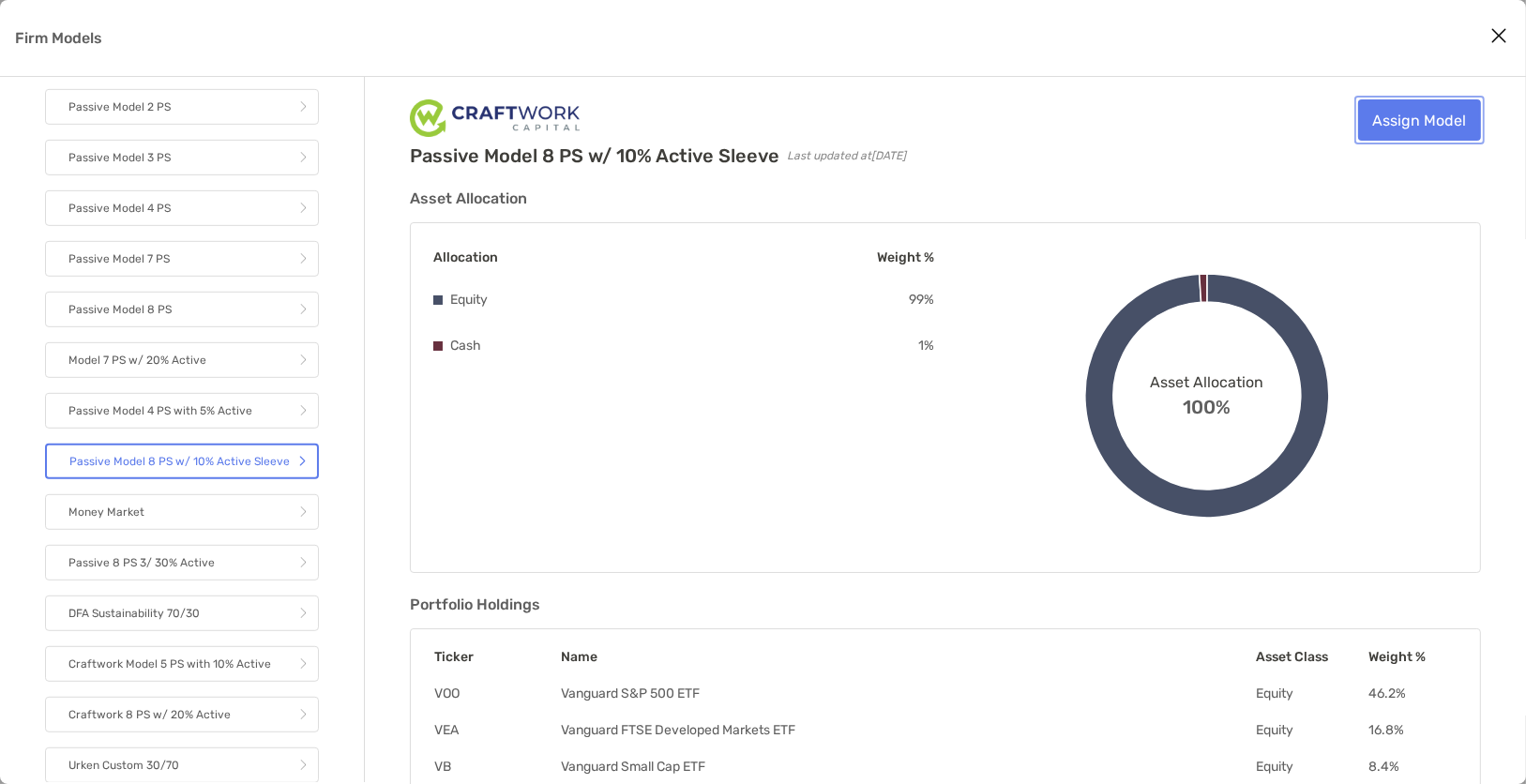 click on "Assign Model" at bounding box center (1419, 120) 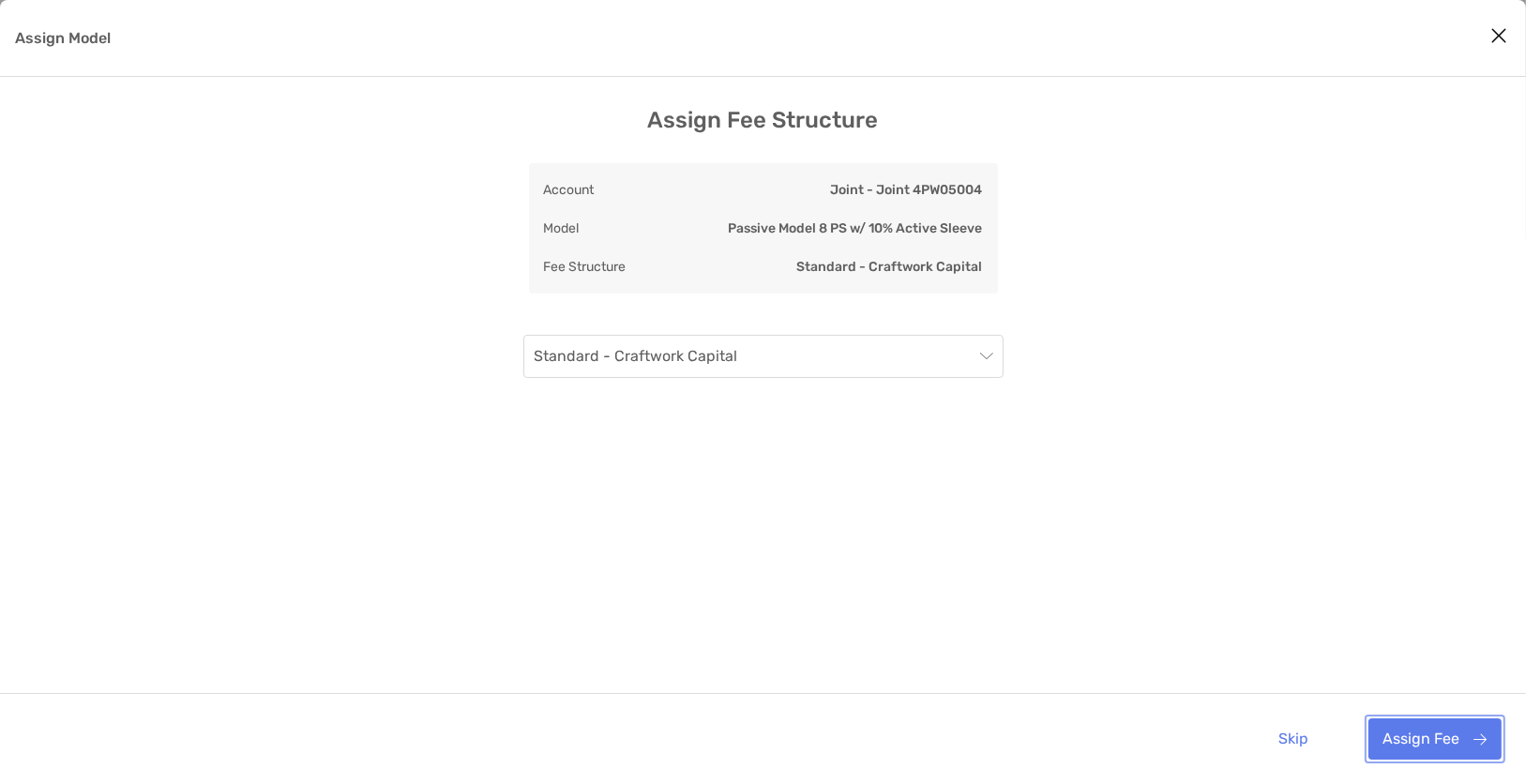 click on "Assign Fee" at bounding box center [1435, 739] 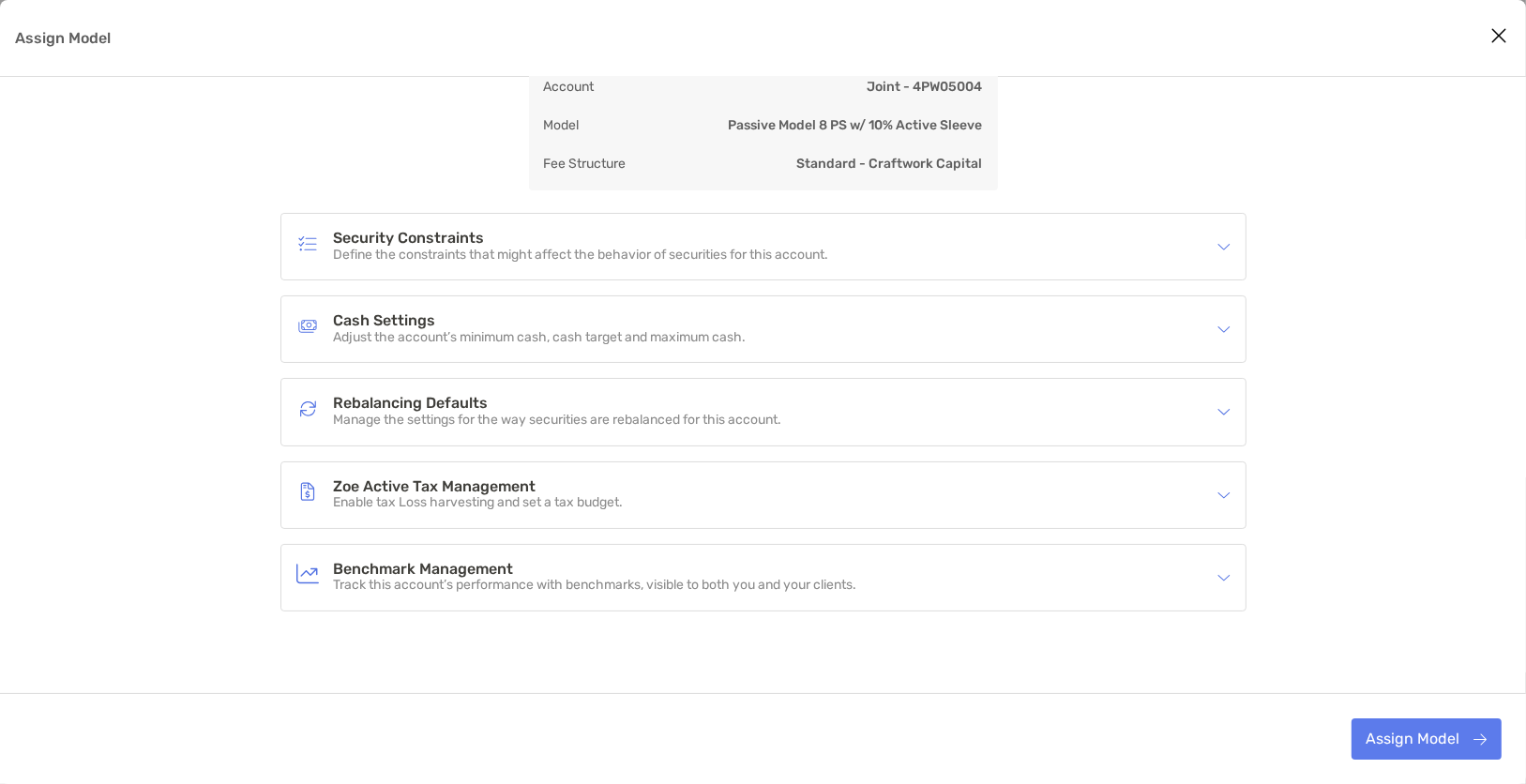 scroll, scrollTop: 128, scrollLeft: 0, axis: vertical 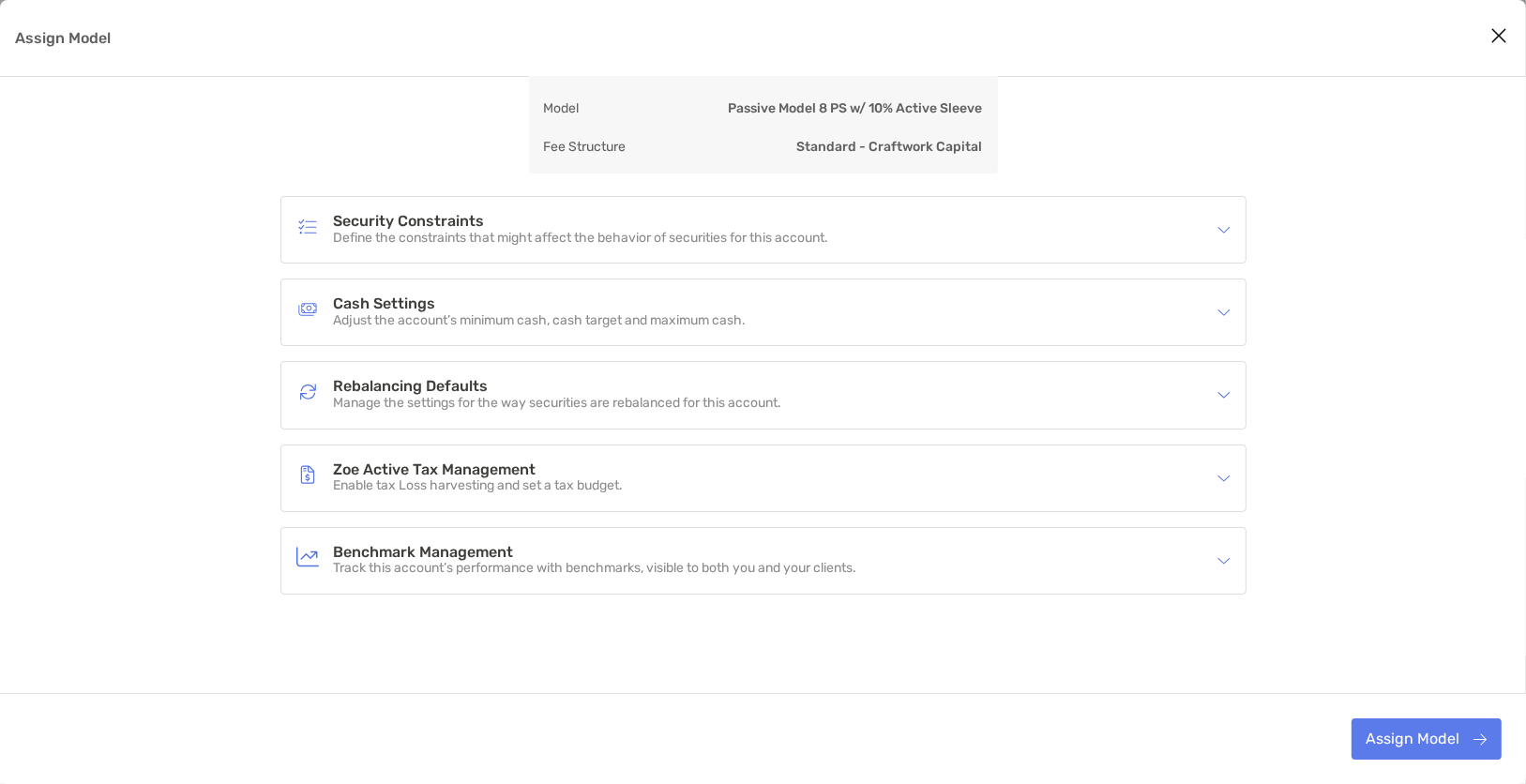 click on "Security Constraints Define the constraints that might affect the behavior of securities for this account." at bounding box center [763, 230] 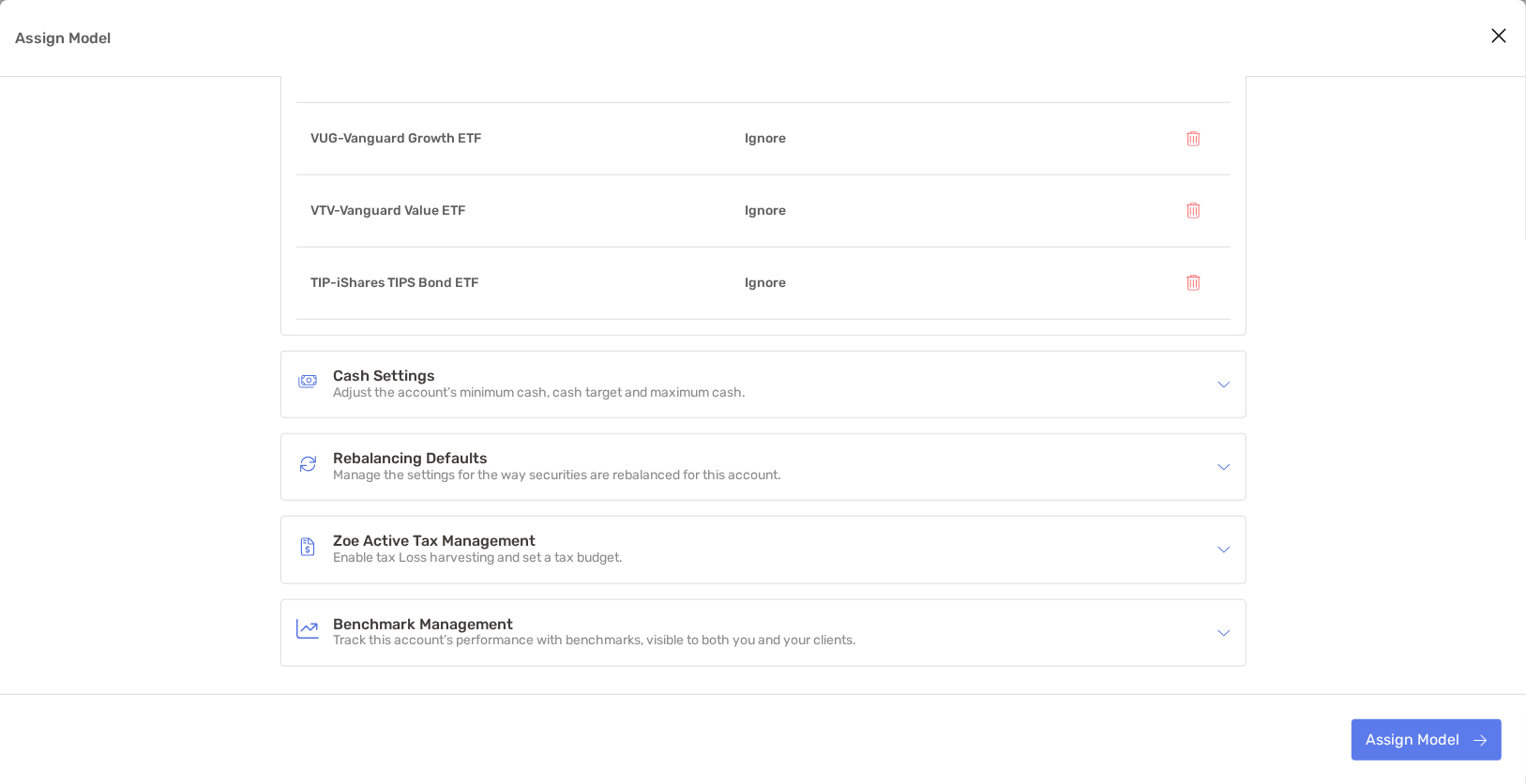 scroll, scrollTop: 1734, scrollLeft: 0, axis: vertical 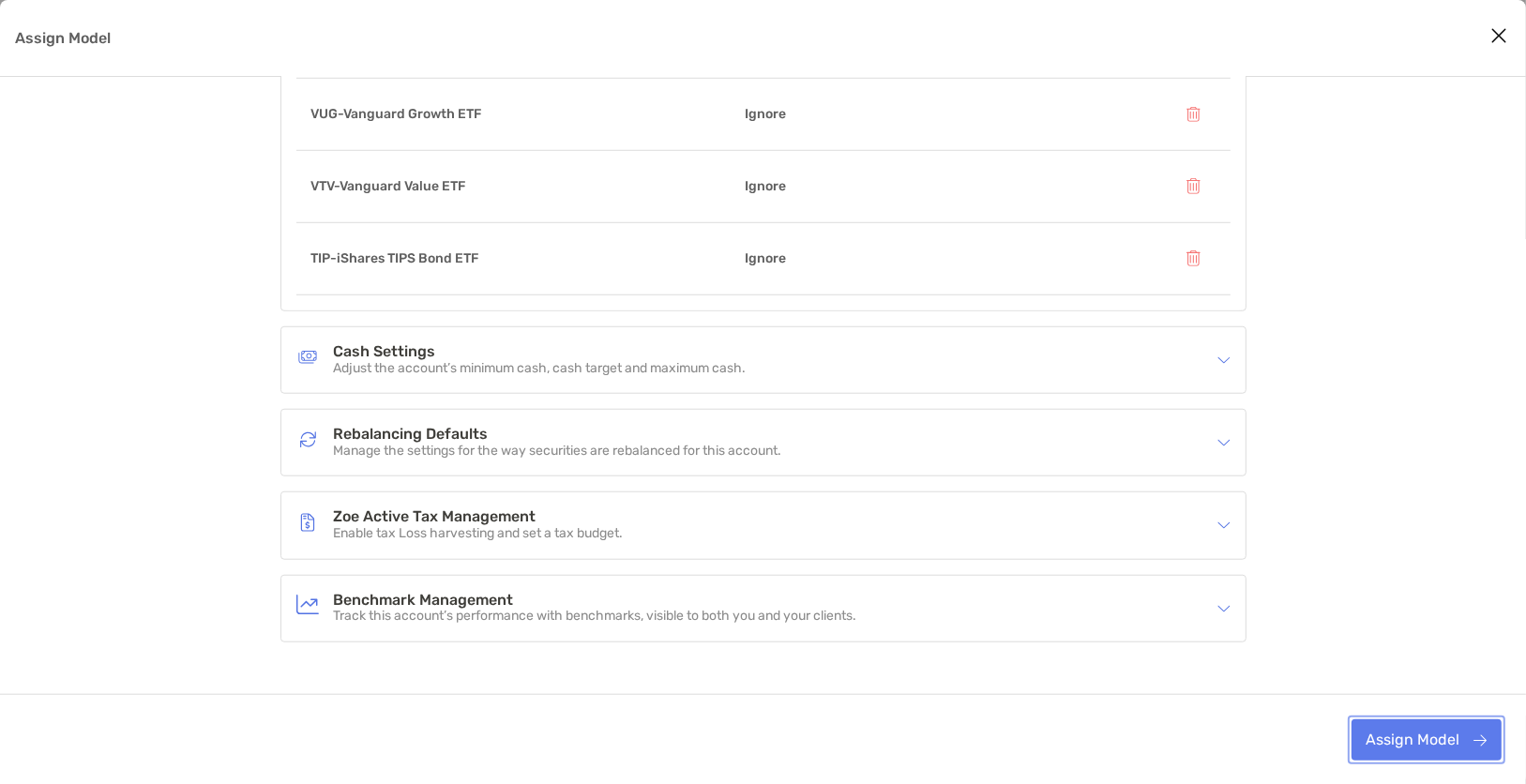click on "Assign Model" at bounding box center [1427, 739] 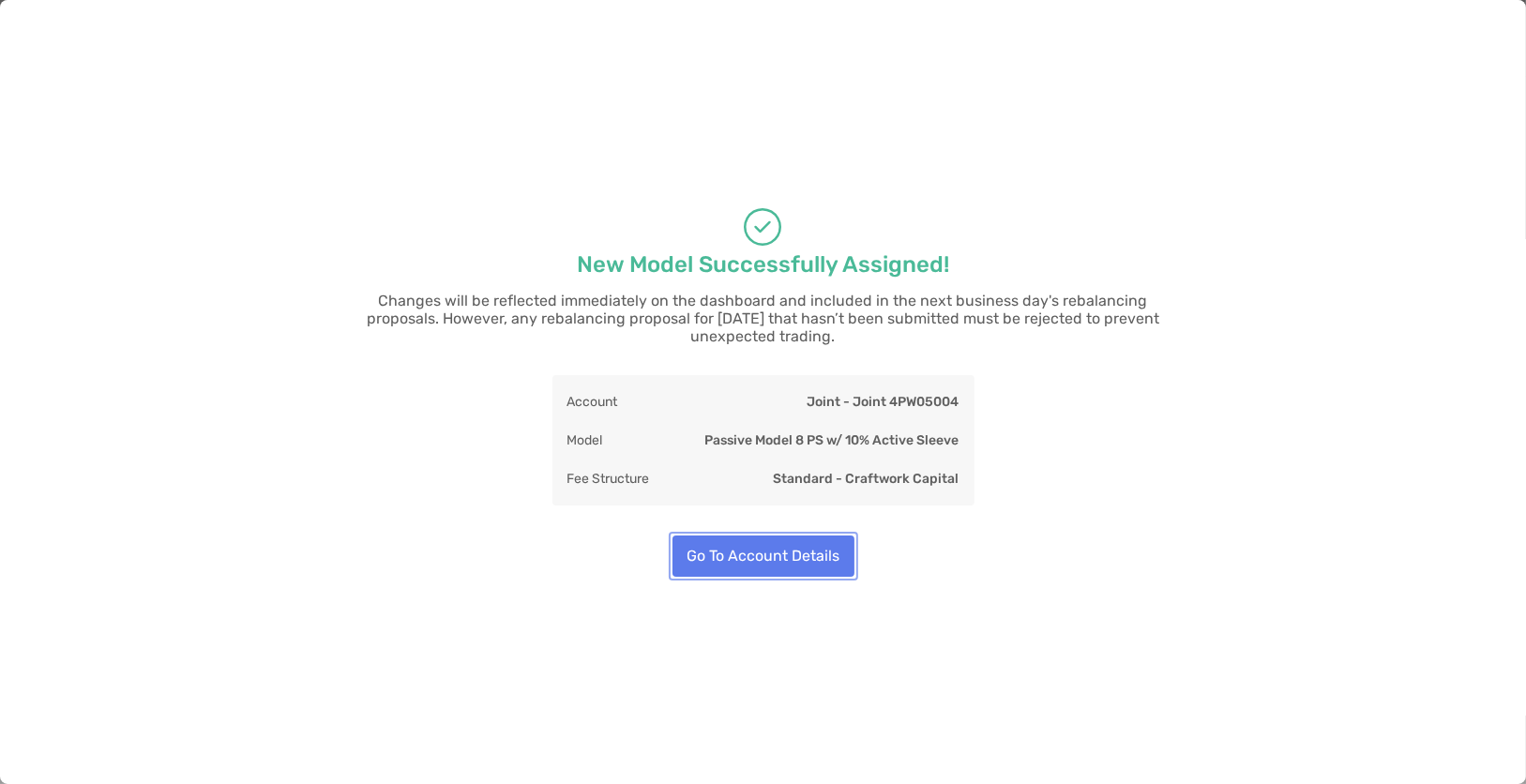 drag, startPoint x: 745, startPoint y: 556, endPoint x: 762, endPoint y: 545, distance: 20.248457 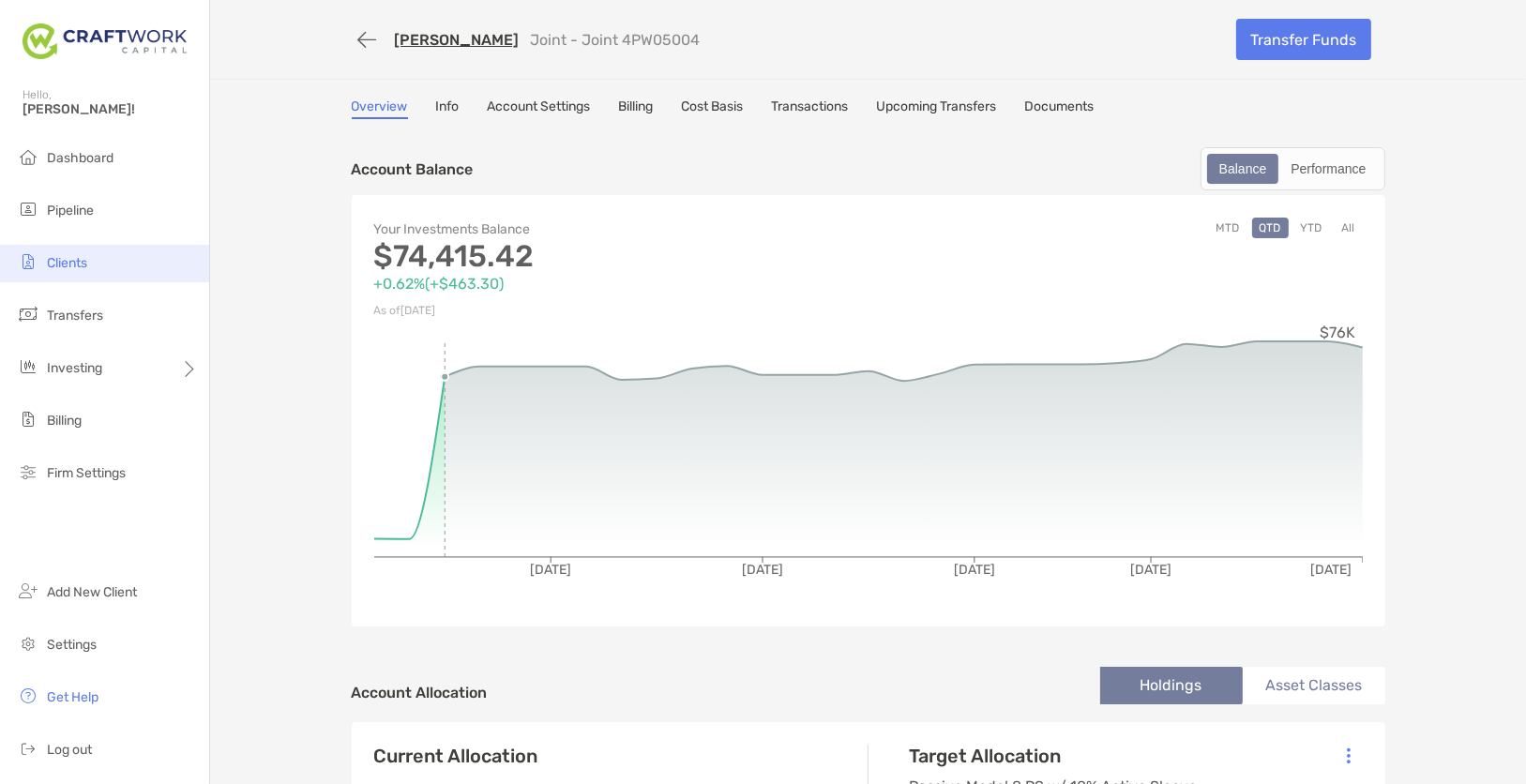click on "Clients" at bounding box center (104, 264) 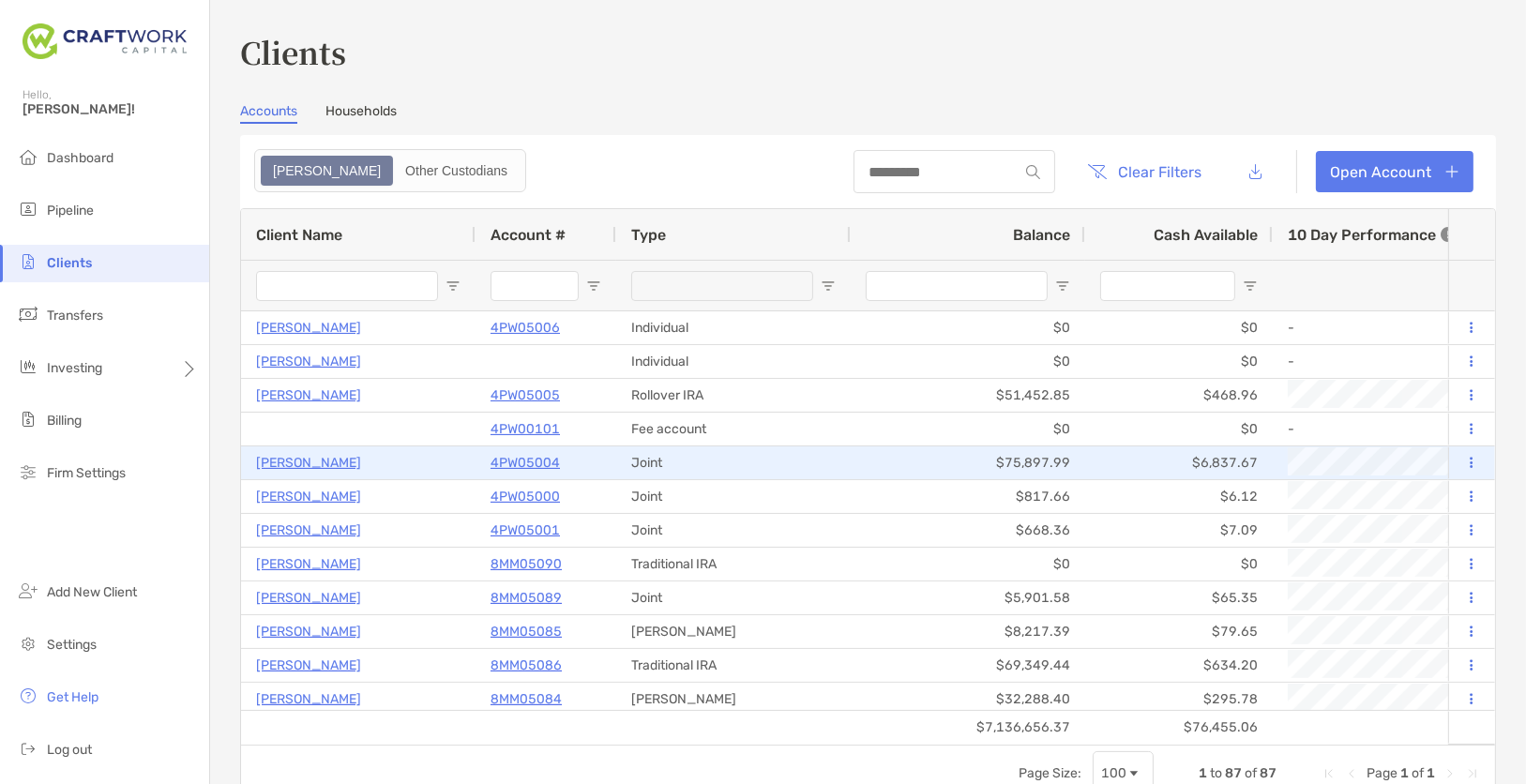 scroll, scrollTop: 0, scrollLeft: 103, axis: horizontal 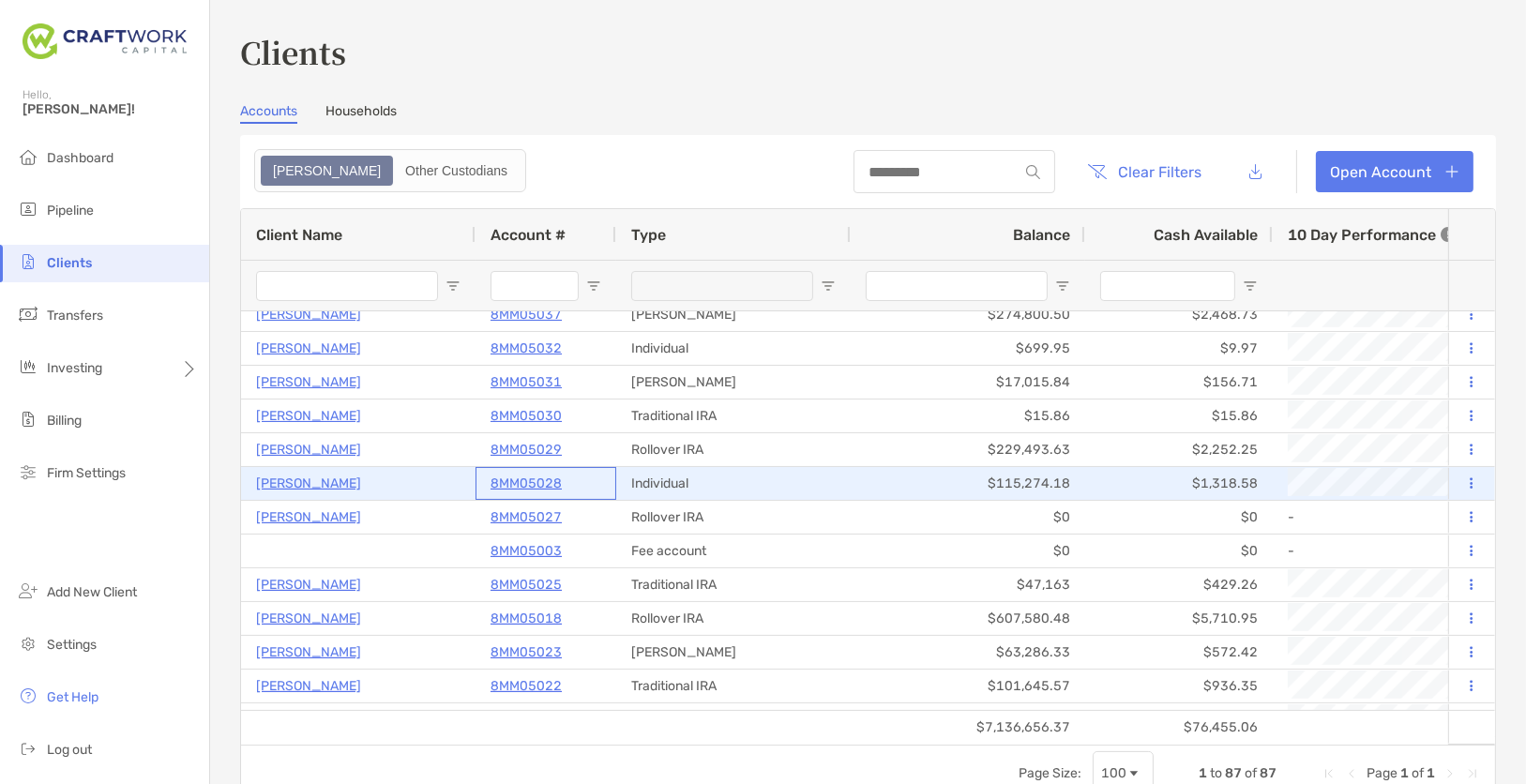 click on "8MM05028" at bounding box center (526, 483) 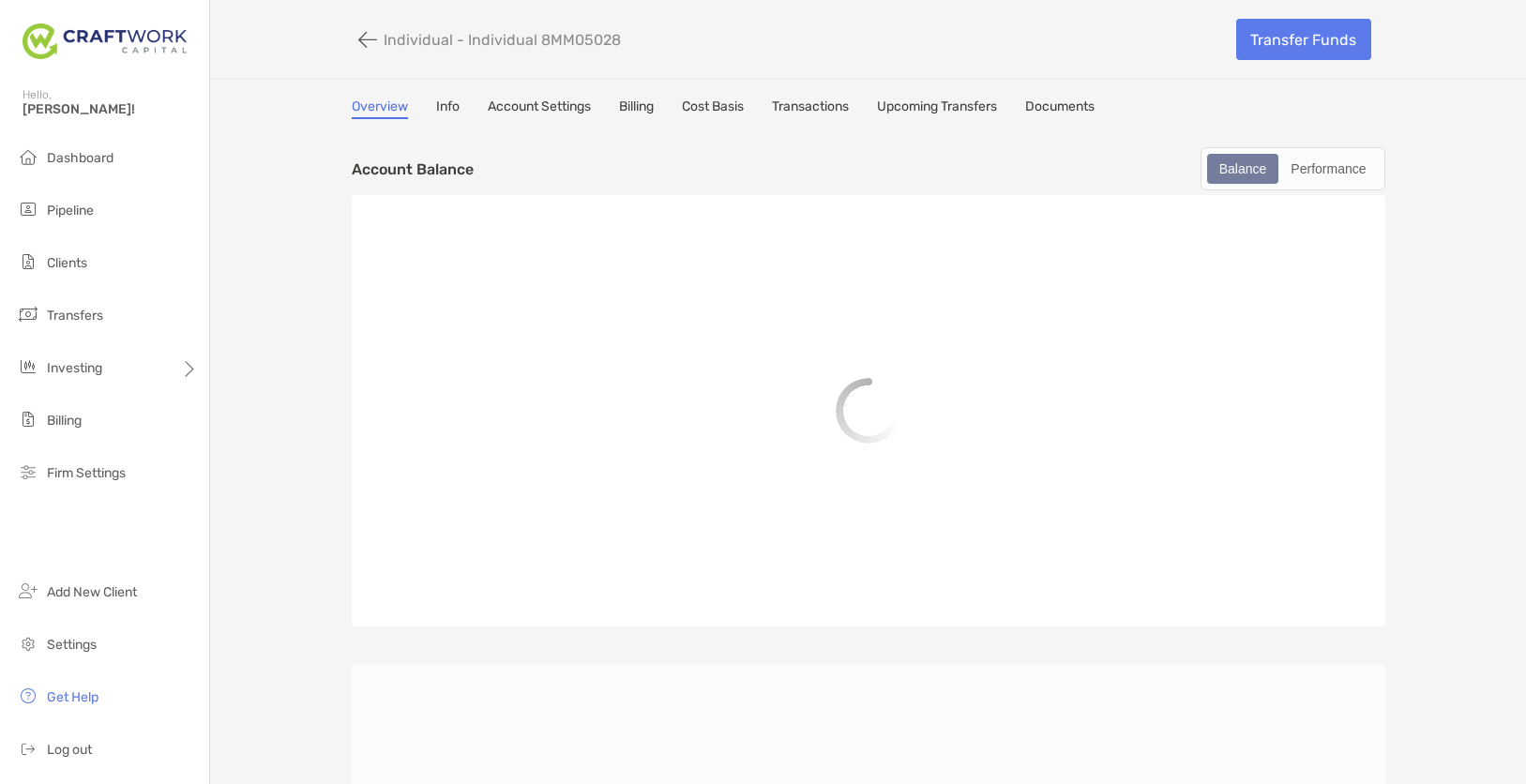 scroll, scrollTop: 0, scrollLeft: 0, axis: both 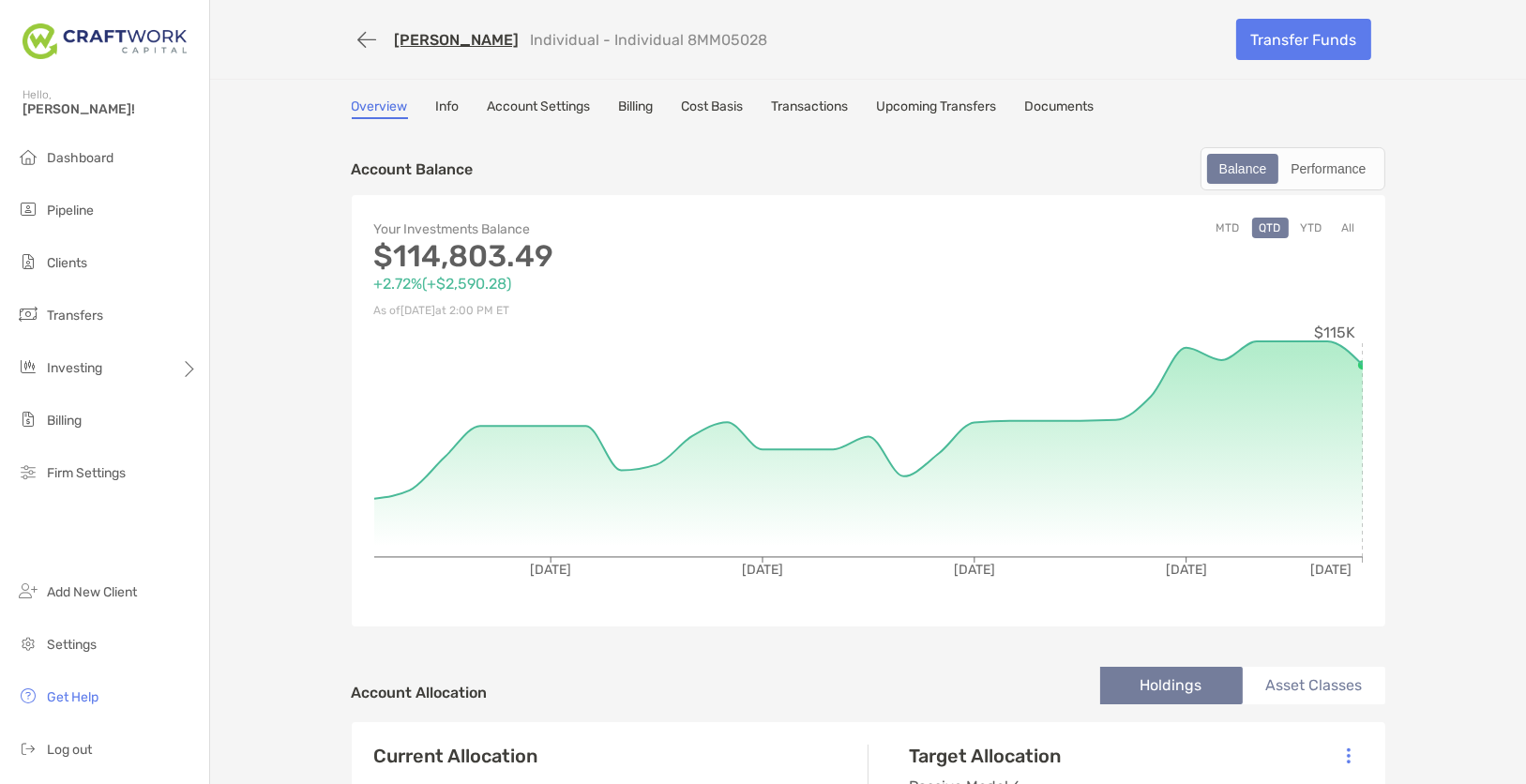 click on "Account Settings" at bounding box center (539, 109) 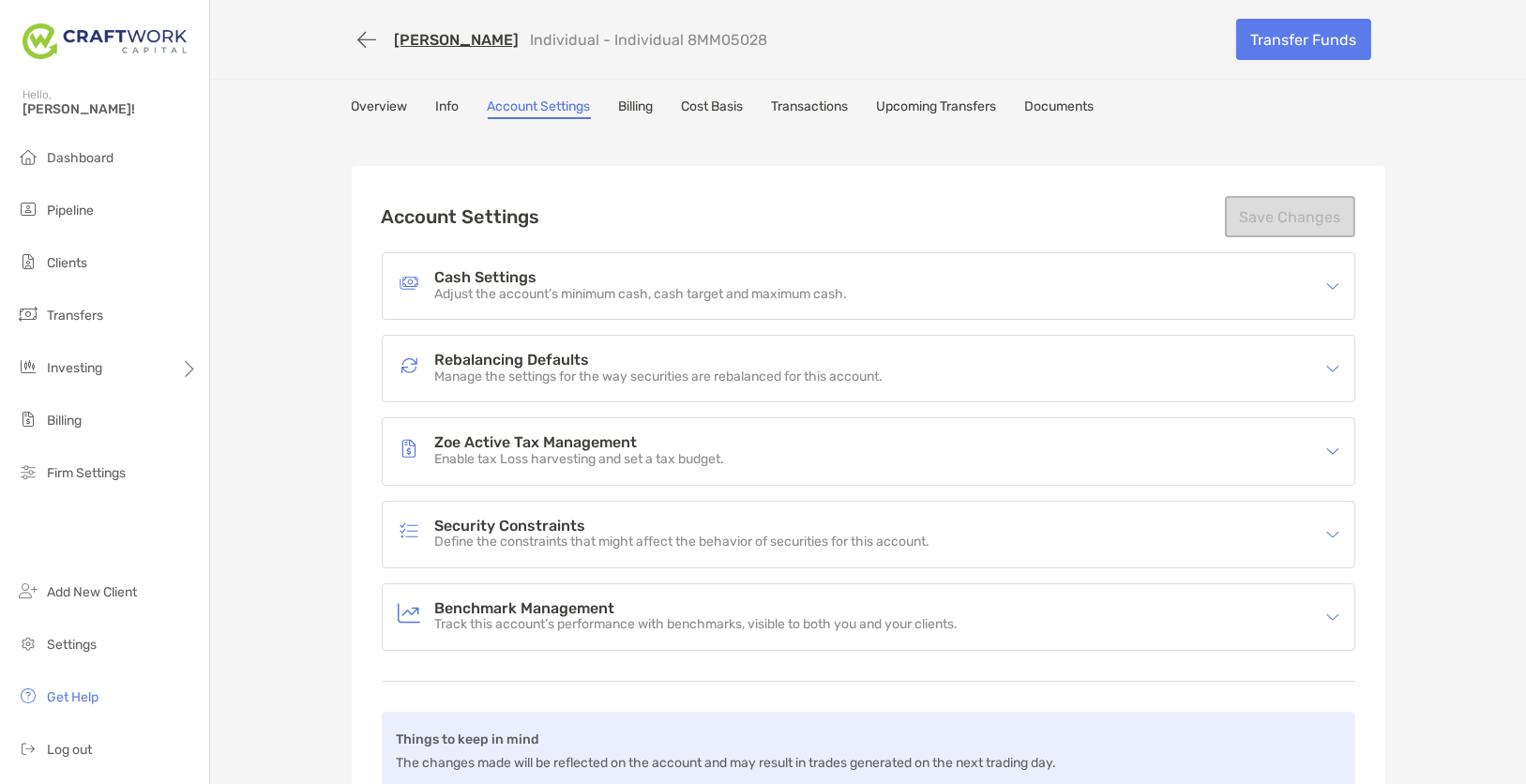 click on "Manage the settings for the way securities are rebalanced for this account." at bounding box center [659, 377] 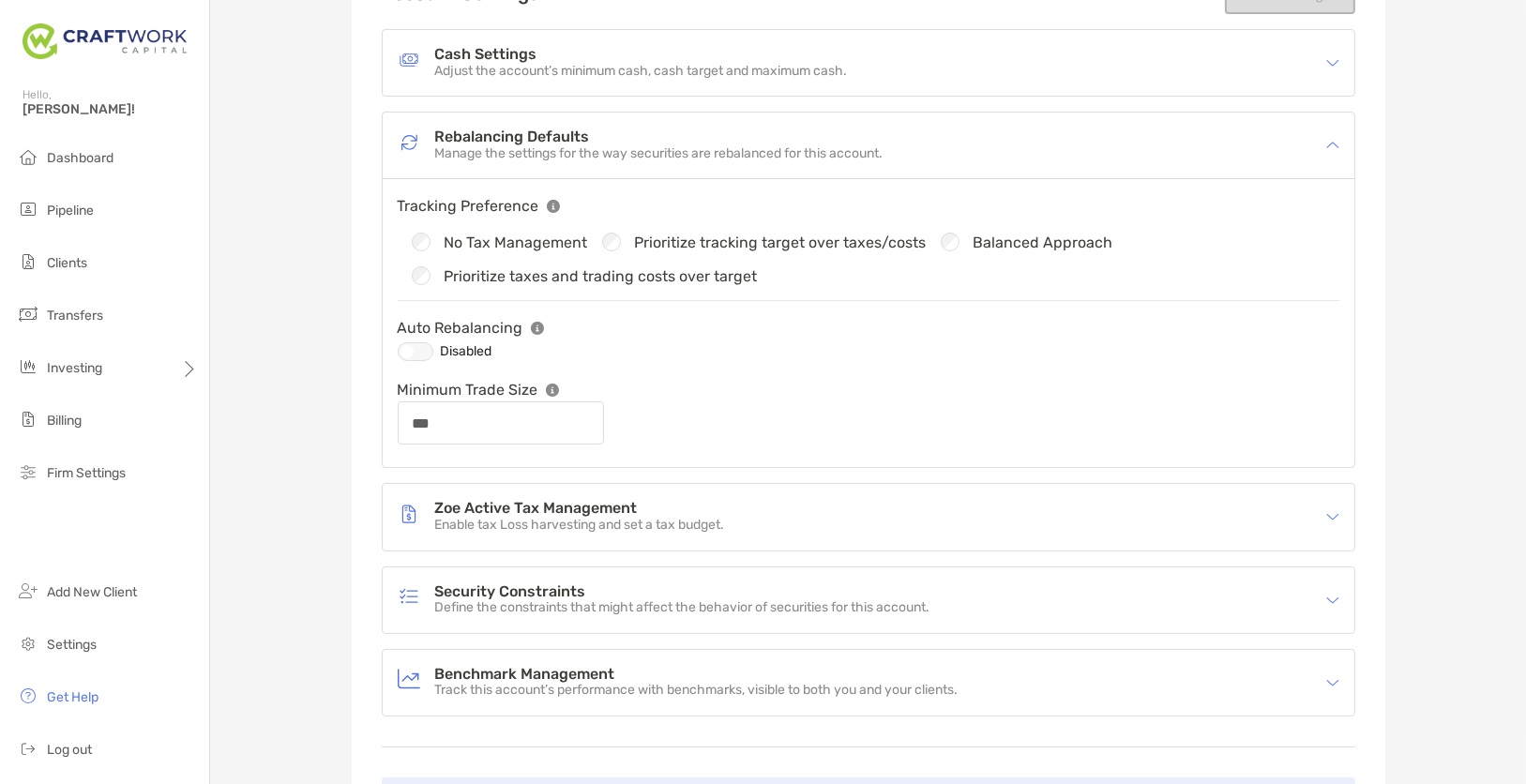 scroll, scrollTop: 264, scrollLeft: 0, axis: vertical 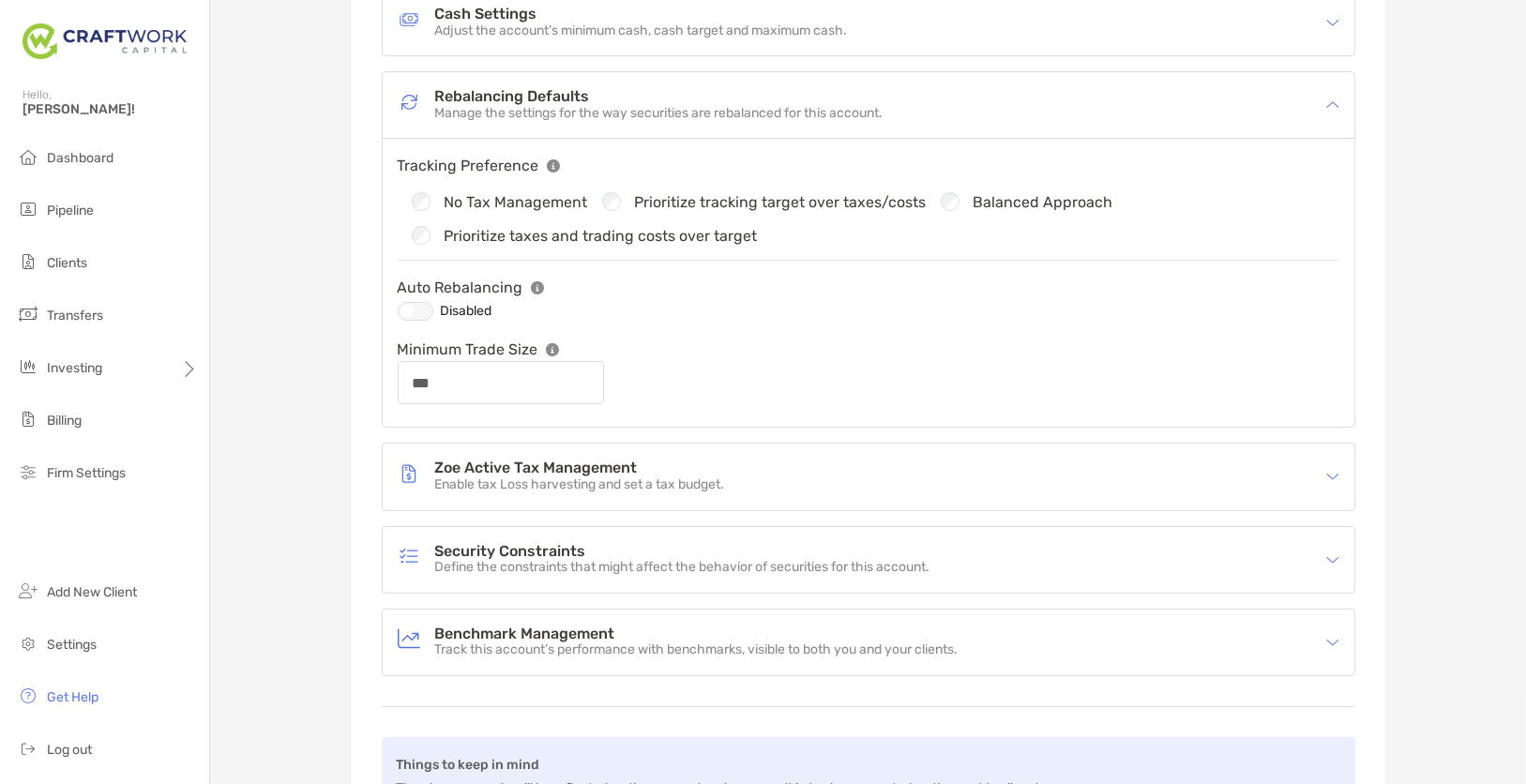 click on "Zoe Active Tax Management" at bounding box center (580, 468) 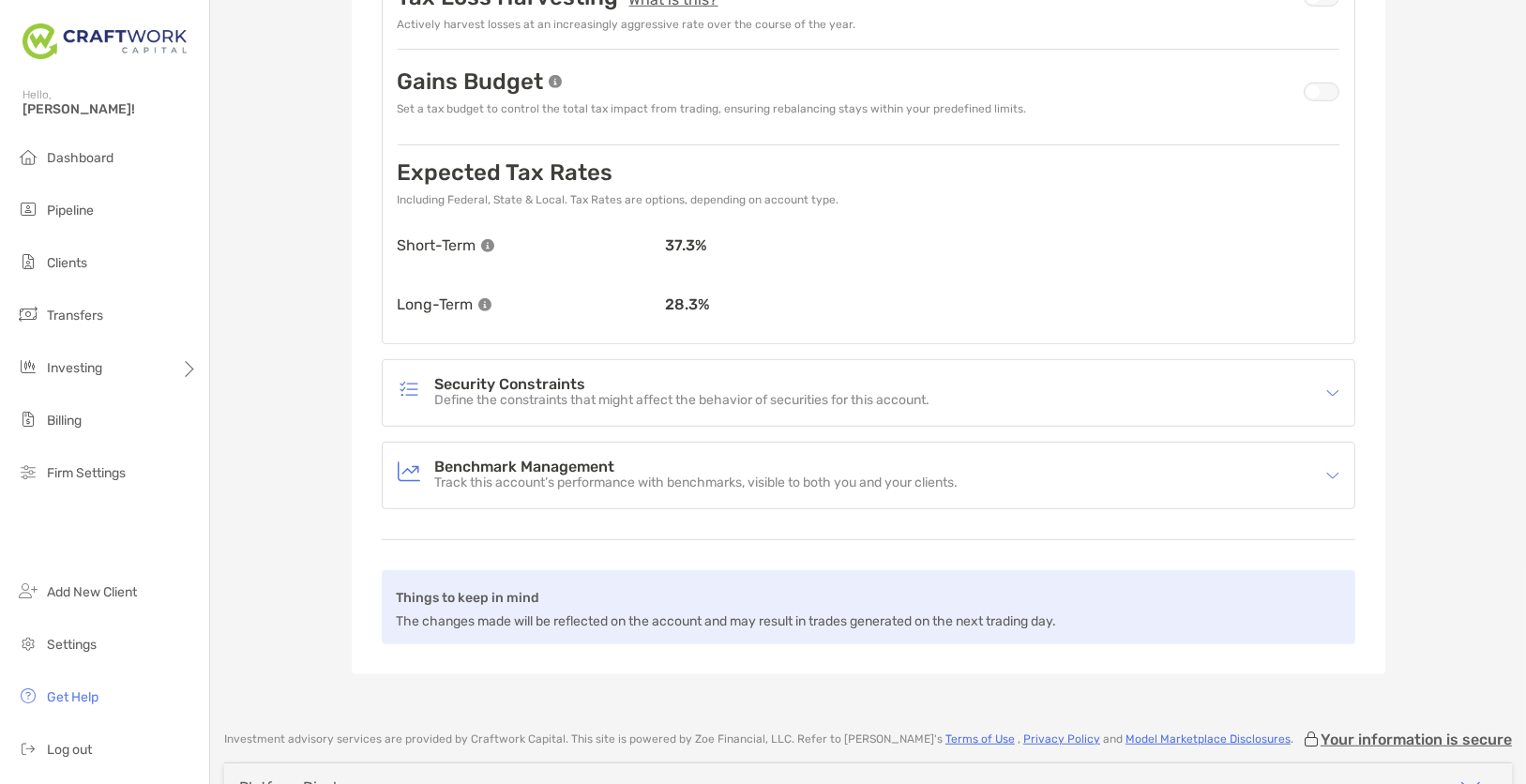 scroll, scrollTop: 888, scrollLeft: 0, axis: vertical 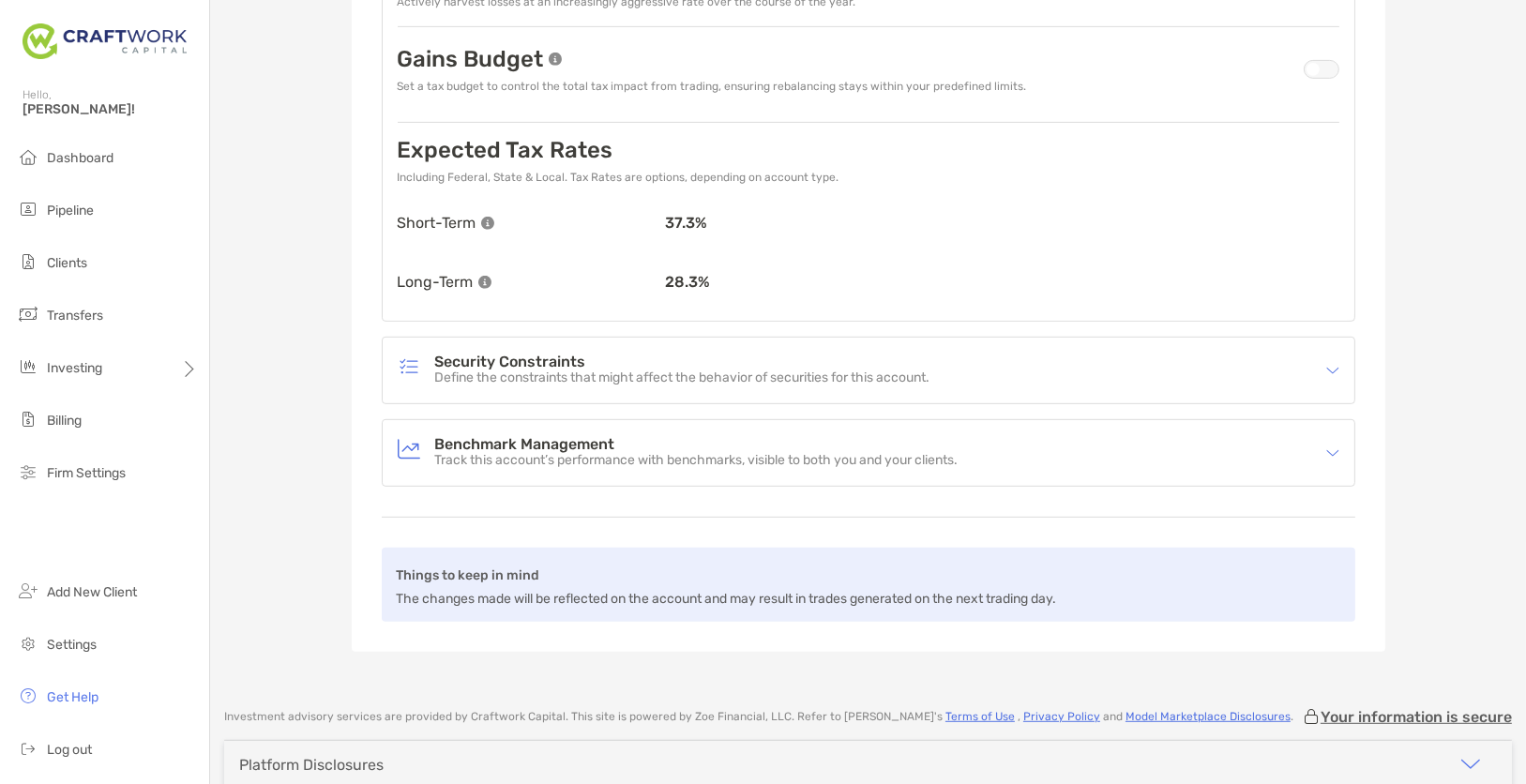 click on "Define the constraints that might affect the behavior of securities for this account." at bounding box center [683, 378] 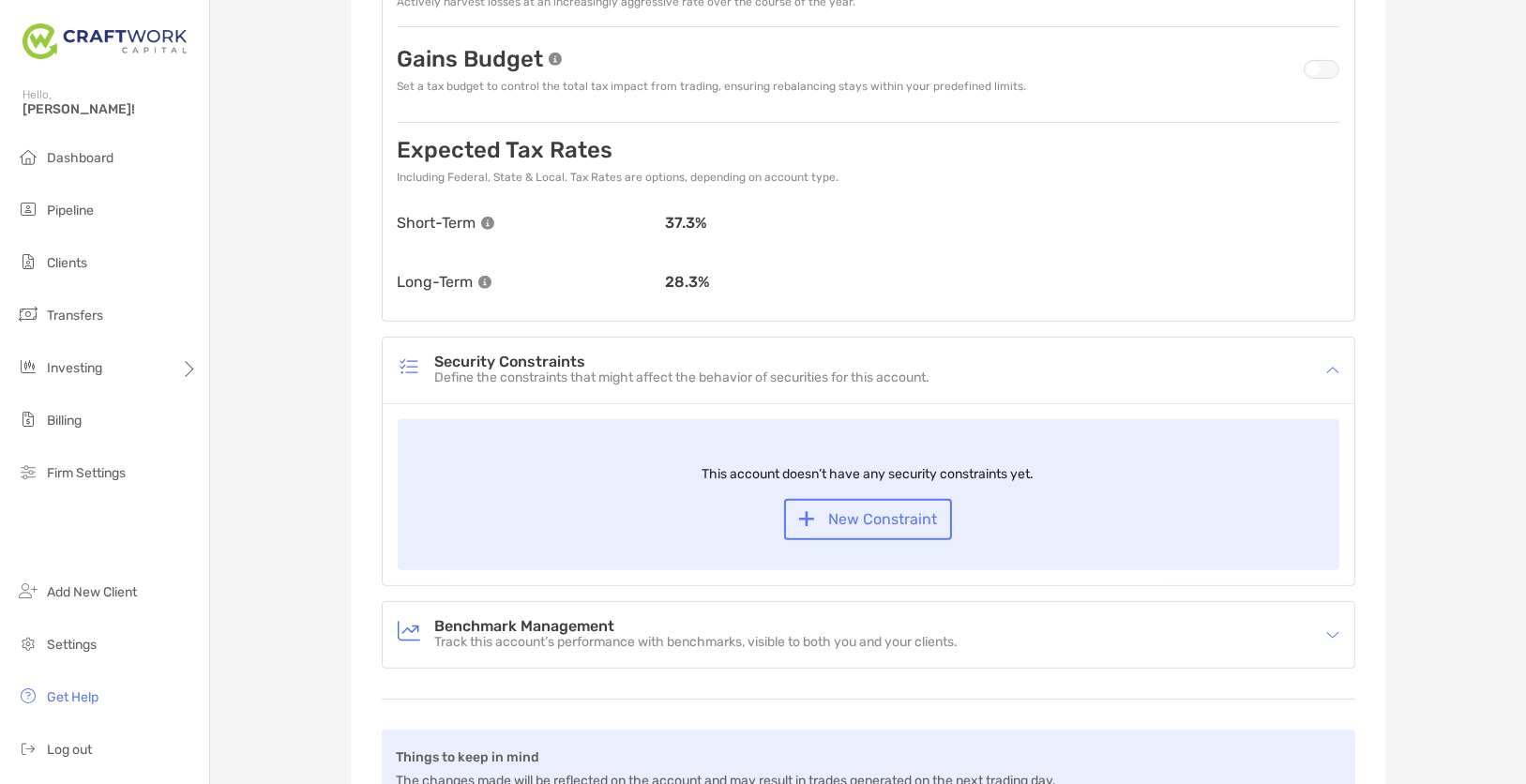 click on "Benchmark Management Track this account’s performance with benchmarks, visible to both you and your clients." at bounding box center [869, 635] 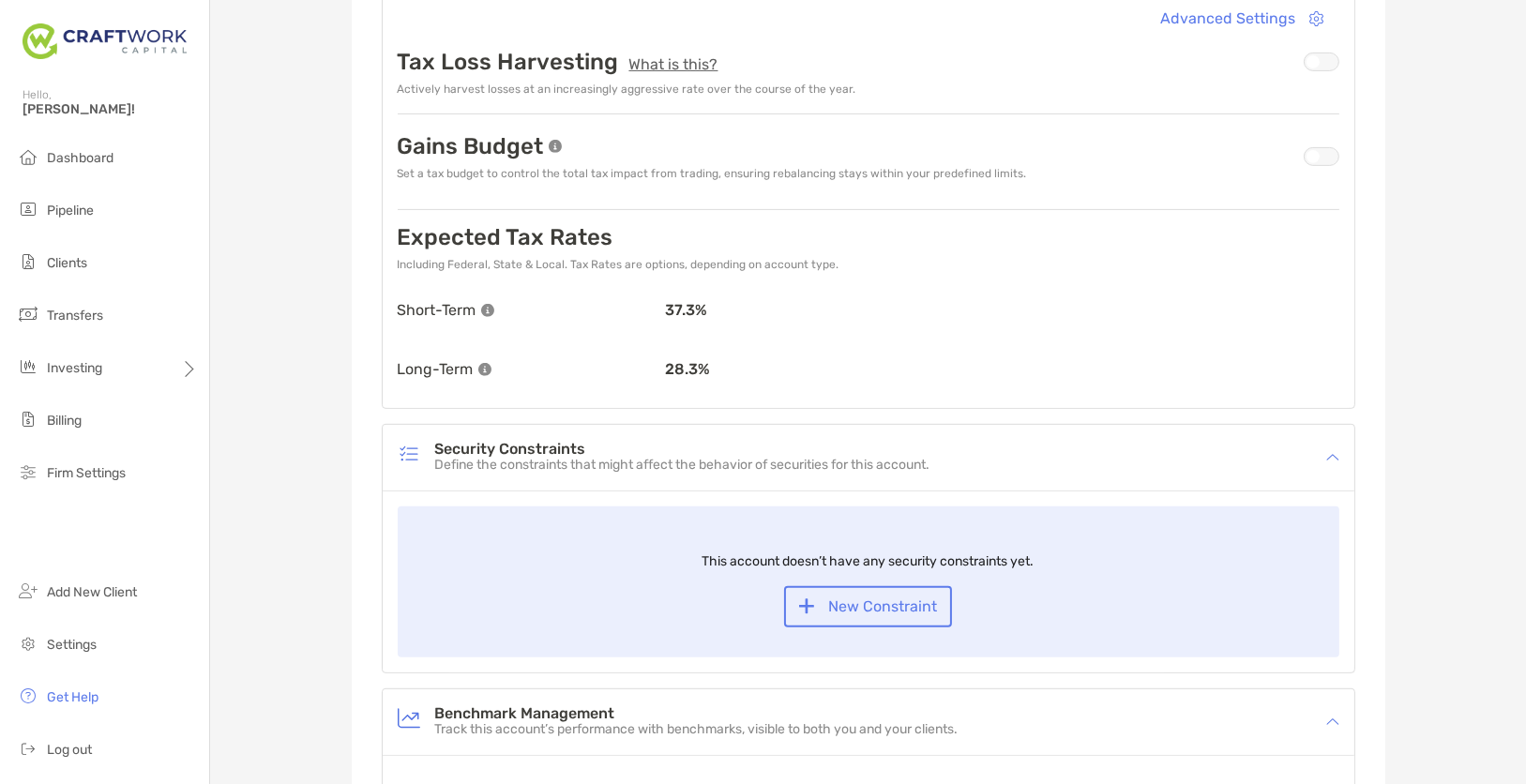 scroll, scrollTop: 754, scrollLeft: 0, axis: vertical 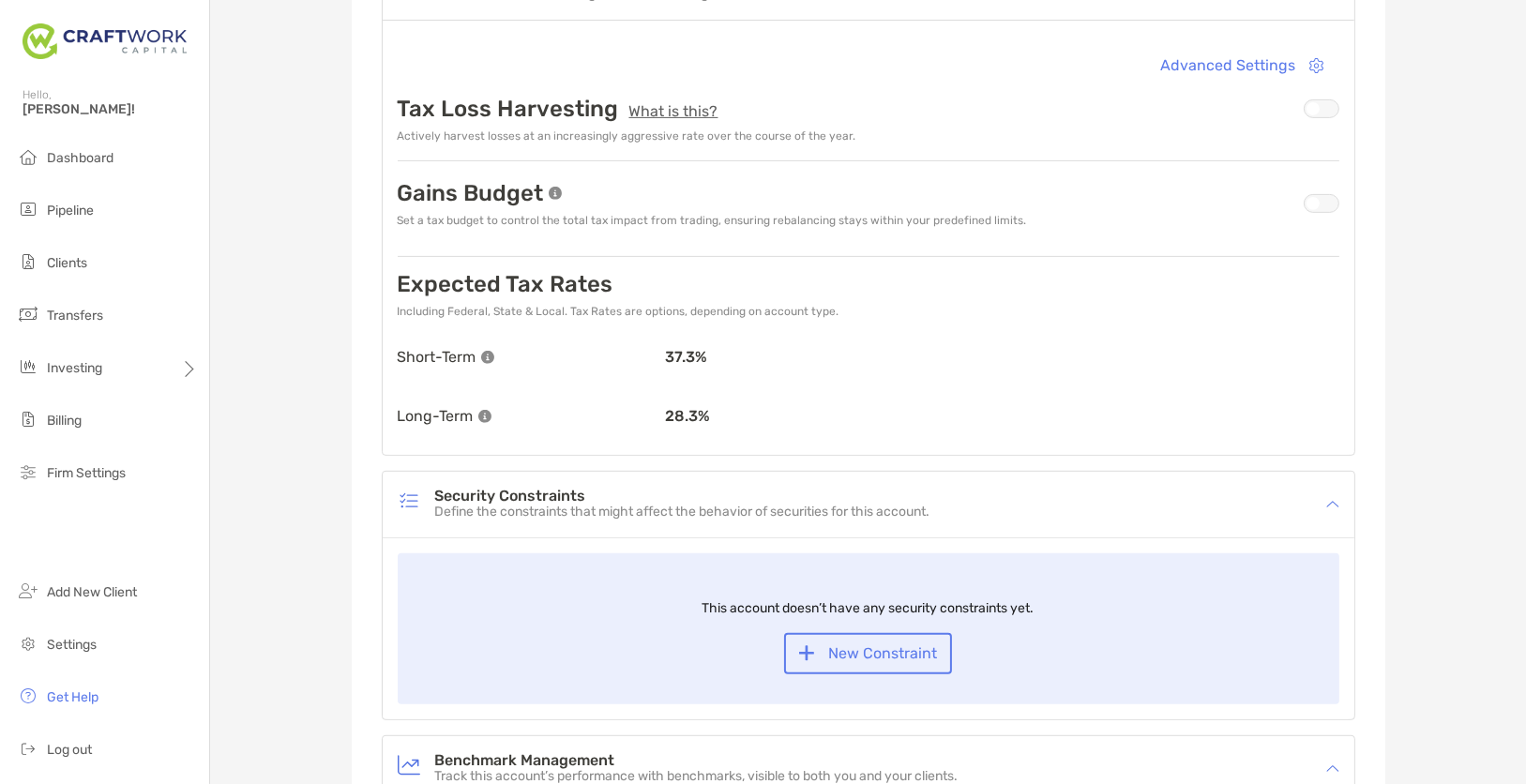 click on "Set a tax budget to control the total tax impact from trading, ensuring rebalancing stays within your predefined limits." at bounding box center (712, 220) 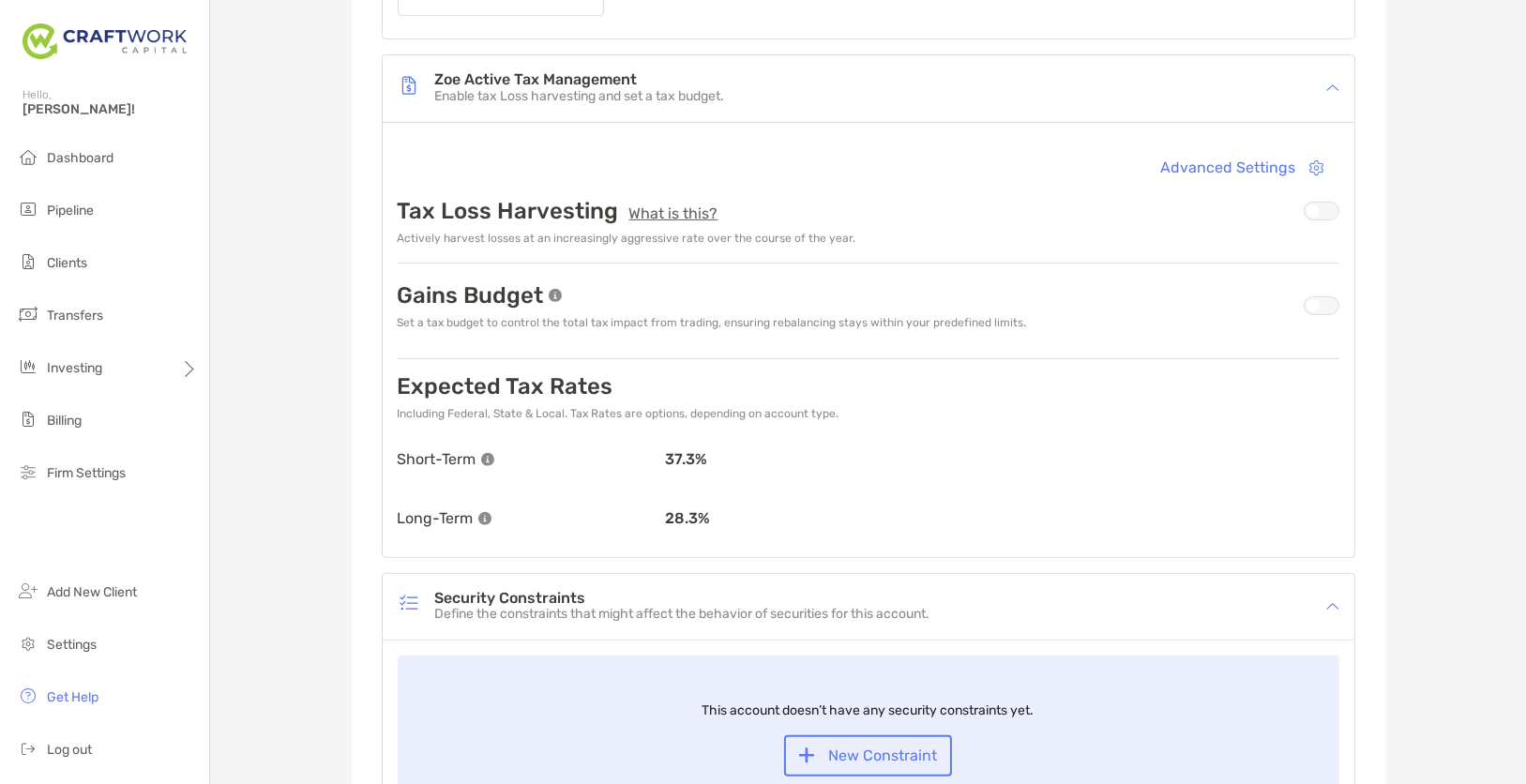 scroll, scrollTop: 641, scrollLeft: 0, axis: vertical 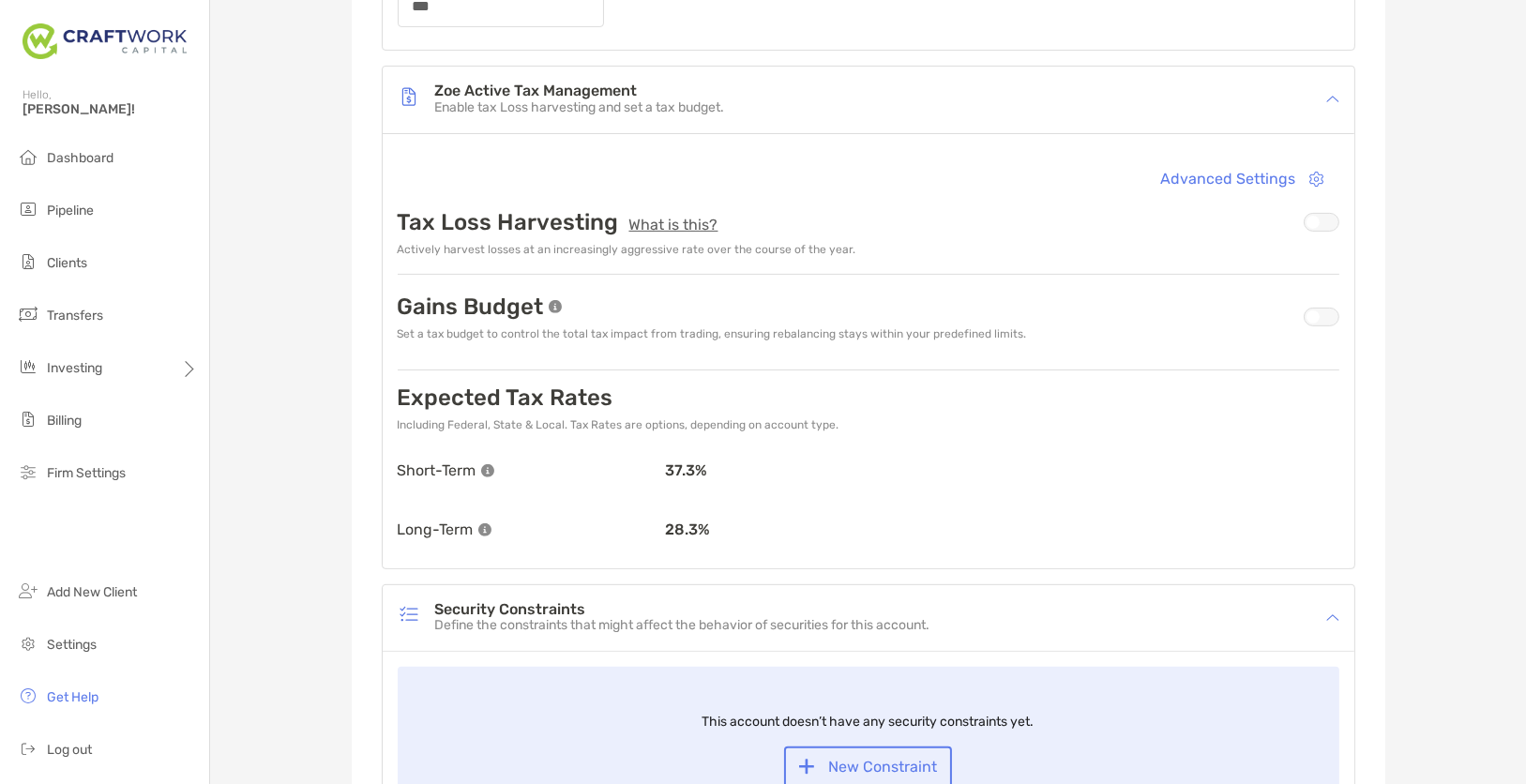 click at bounding box center (1322, 317) 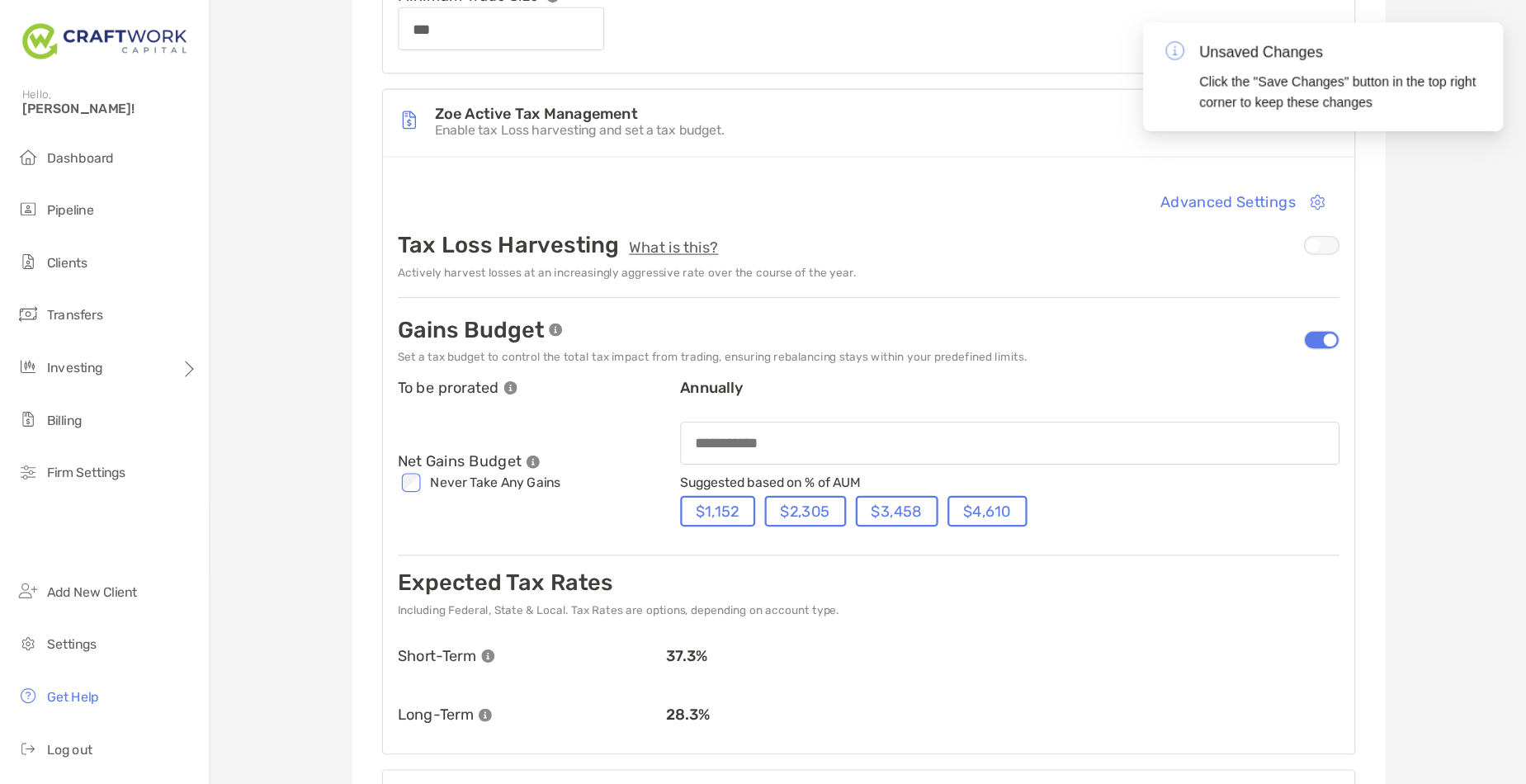 scroll, scrollTop: 539, scrollLeft: 0, axis: vertical 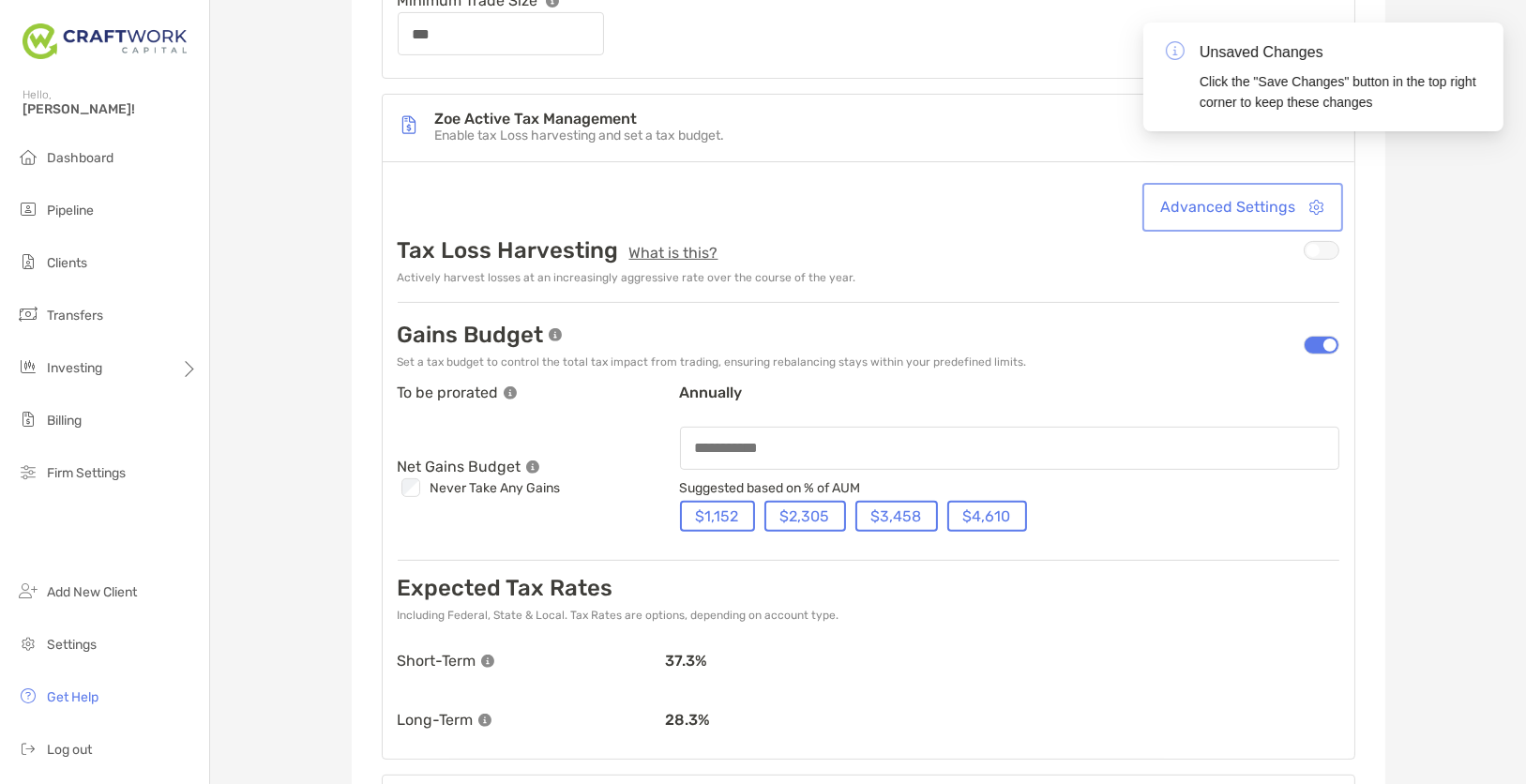 click on "Advanced Settings" at bounding box center (1243, 207) 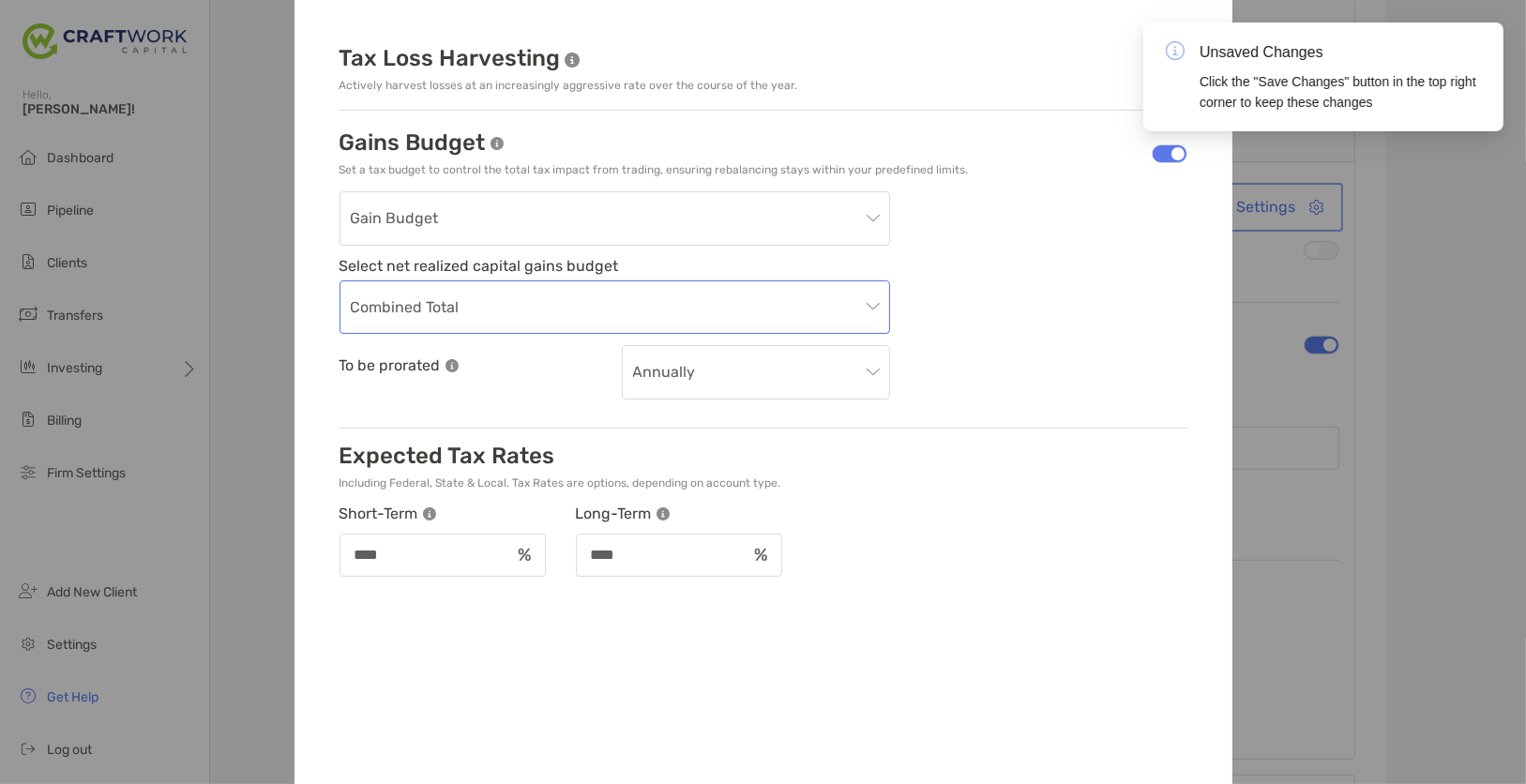 click on "Combined Total" at bounding box center [614, 308] 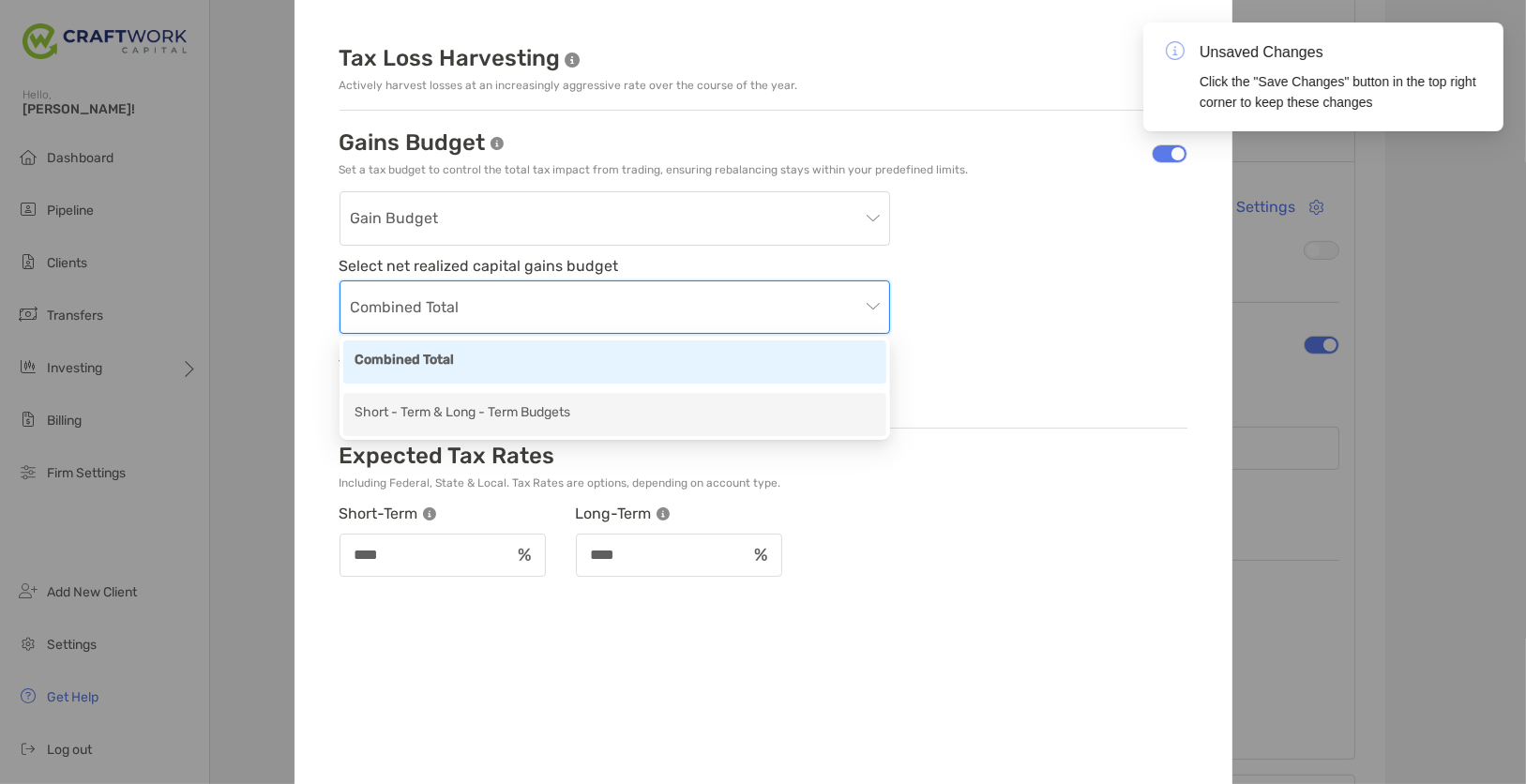click on "Short - Term & Long - Term Budgets" at bounding box center (614, 414) 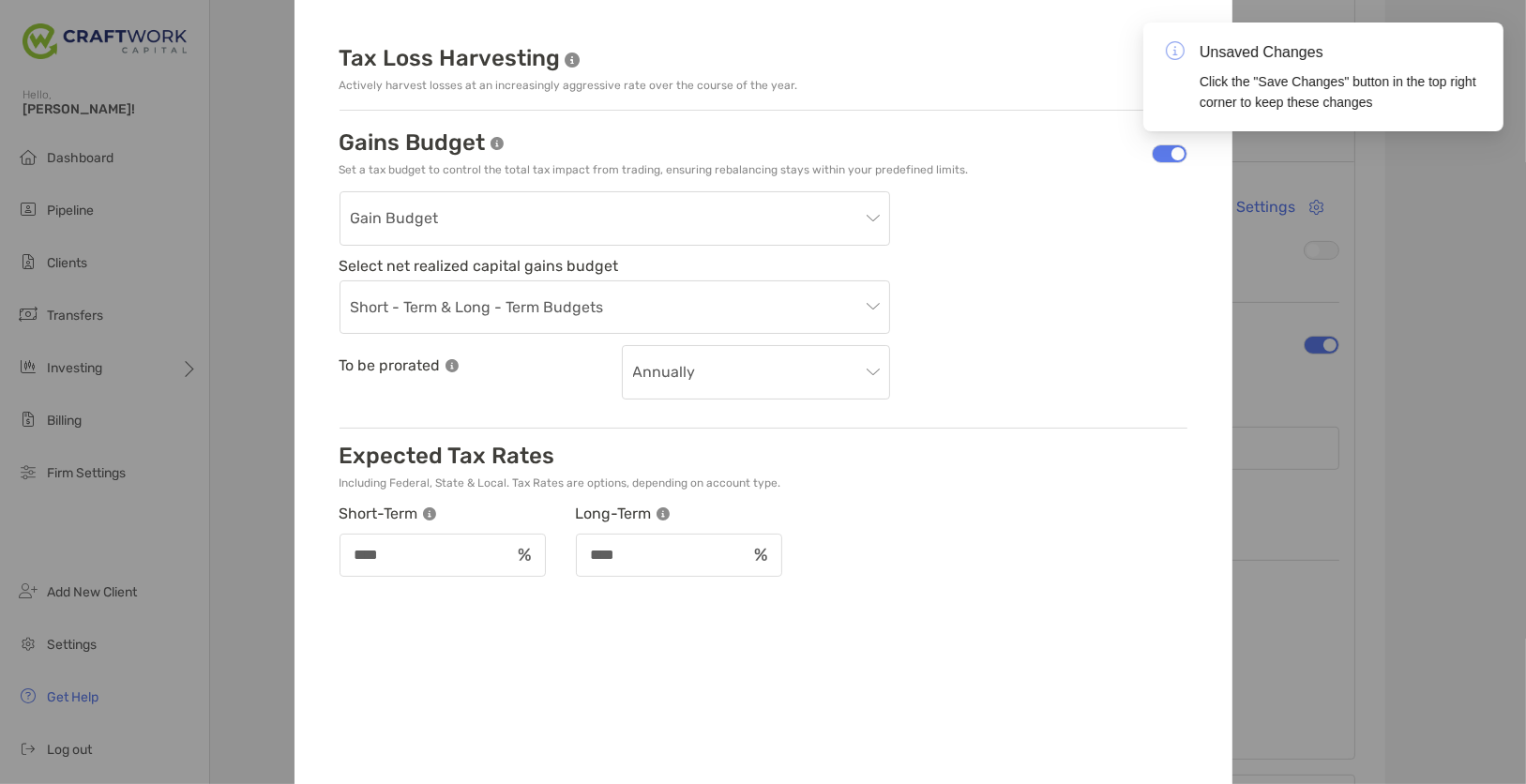 drag, startPoint x: 940, startPoint y: 452, endPoint x: 768, endPoint y: 400, distance: 179.68862 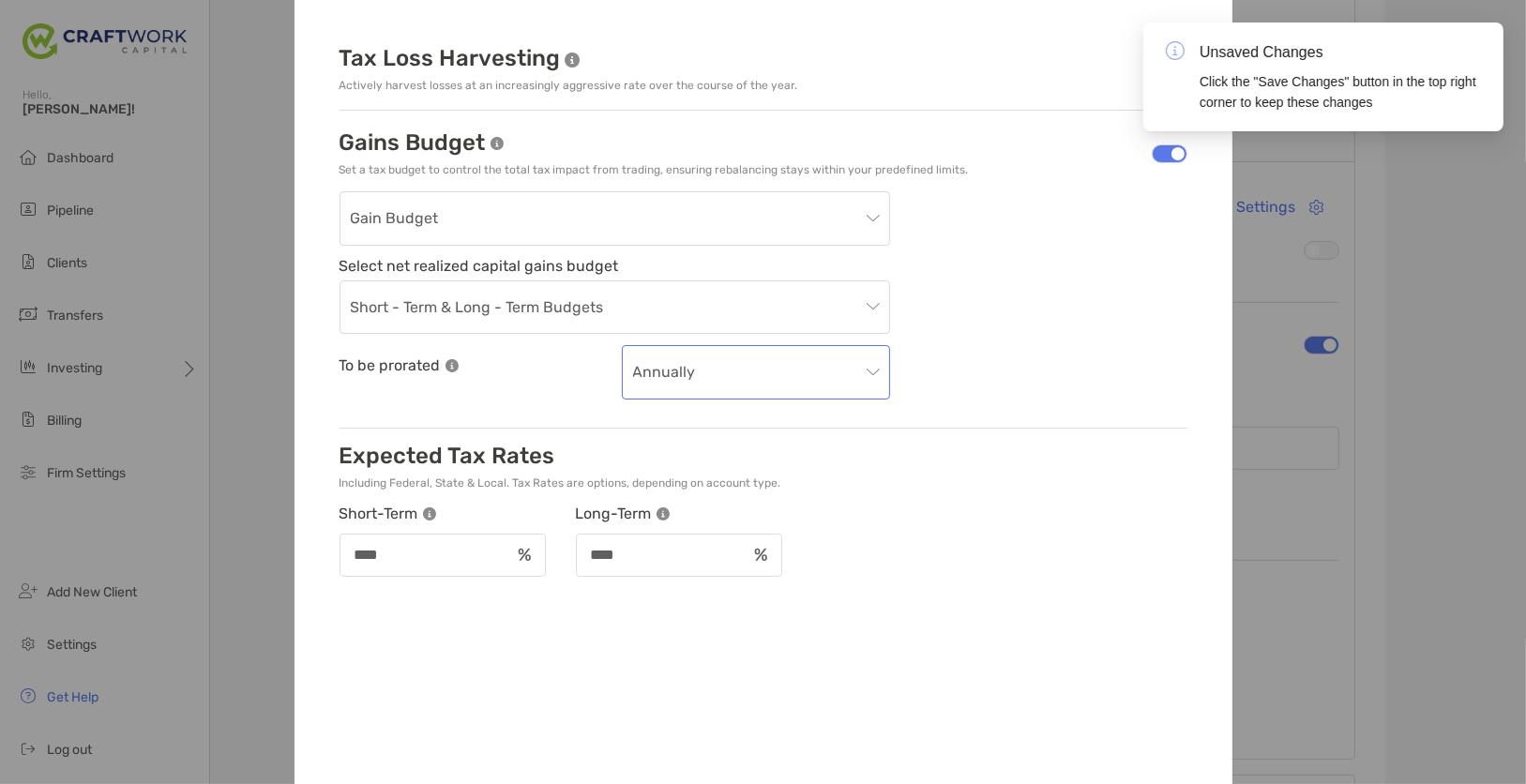 click on "Annually" at bounding box center [756, 372] 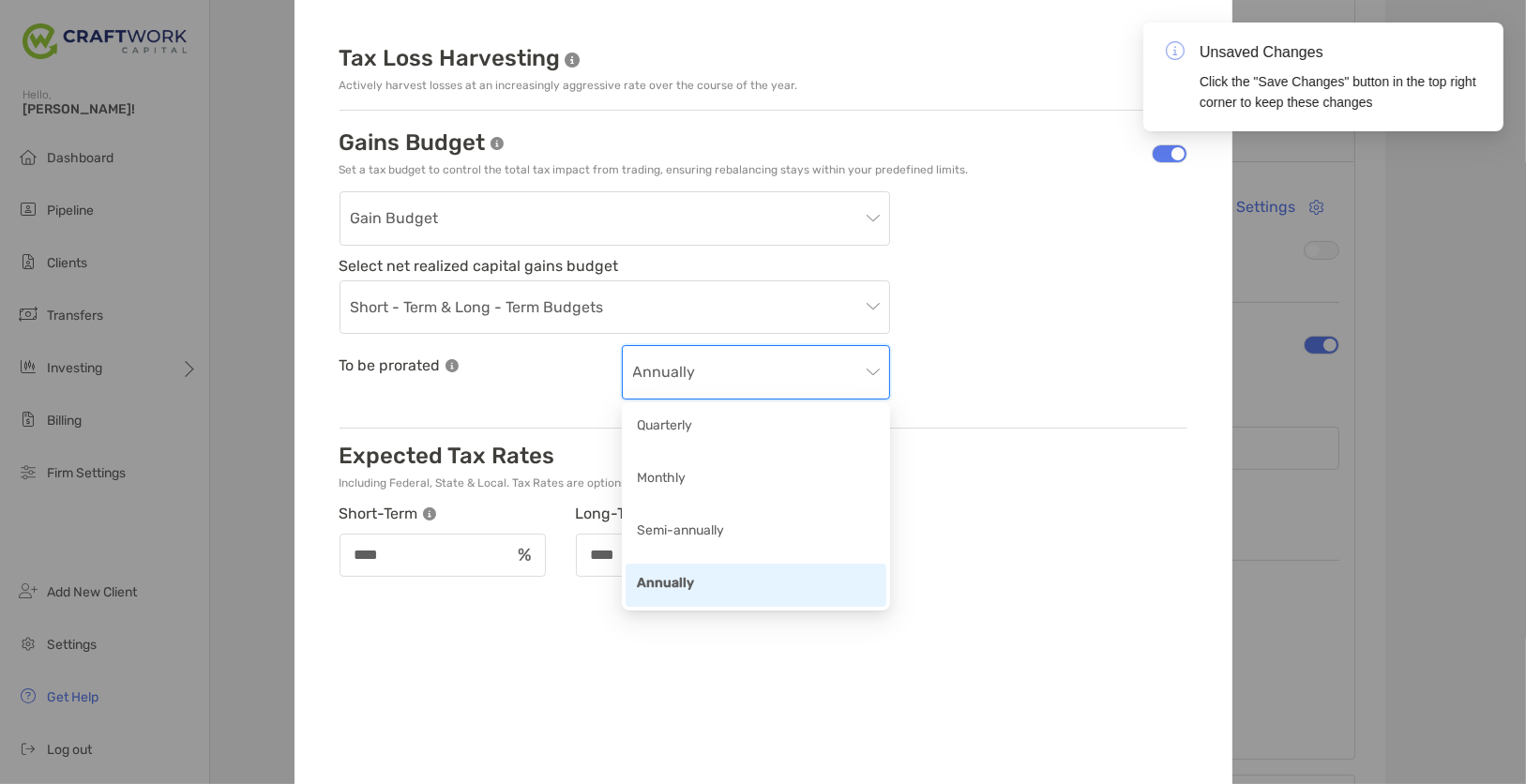 click on "Annually" at bounding box center [756, 372] 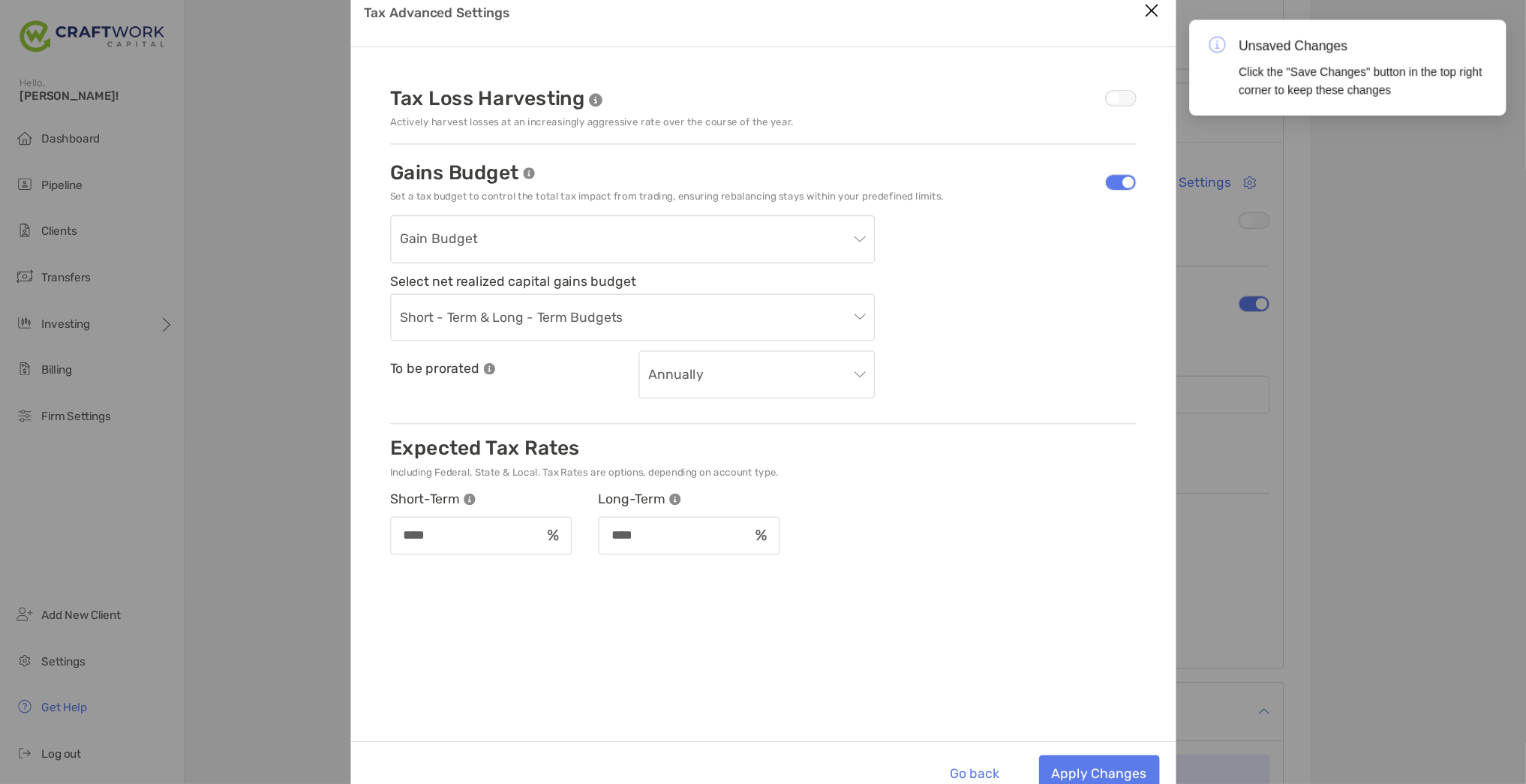 scroll, scrollTop: 490, scrollLeft: 0, axis: vertical 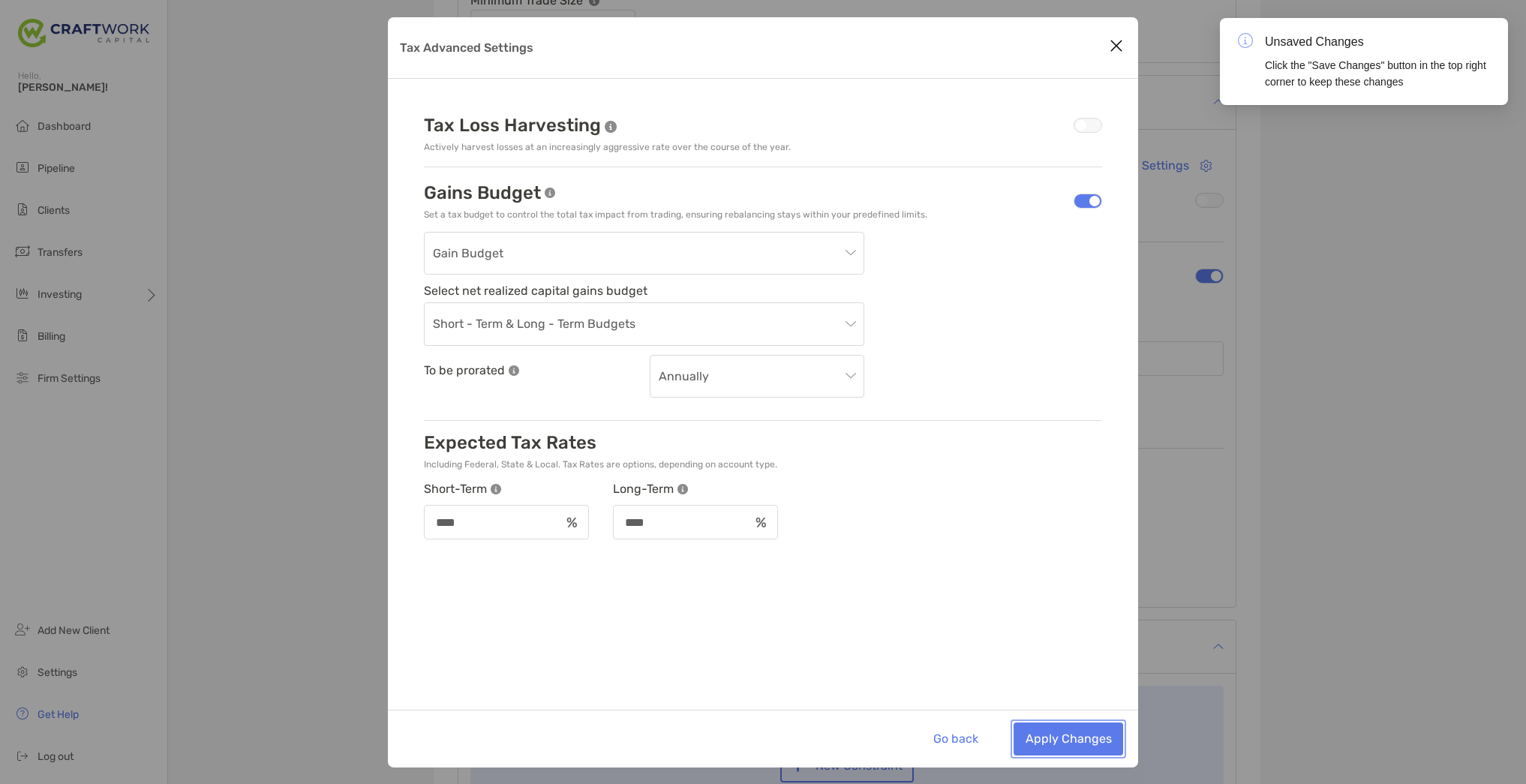 click on "Apply Changes" at bounding box center (1068, 739) 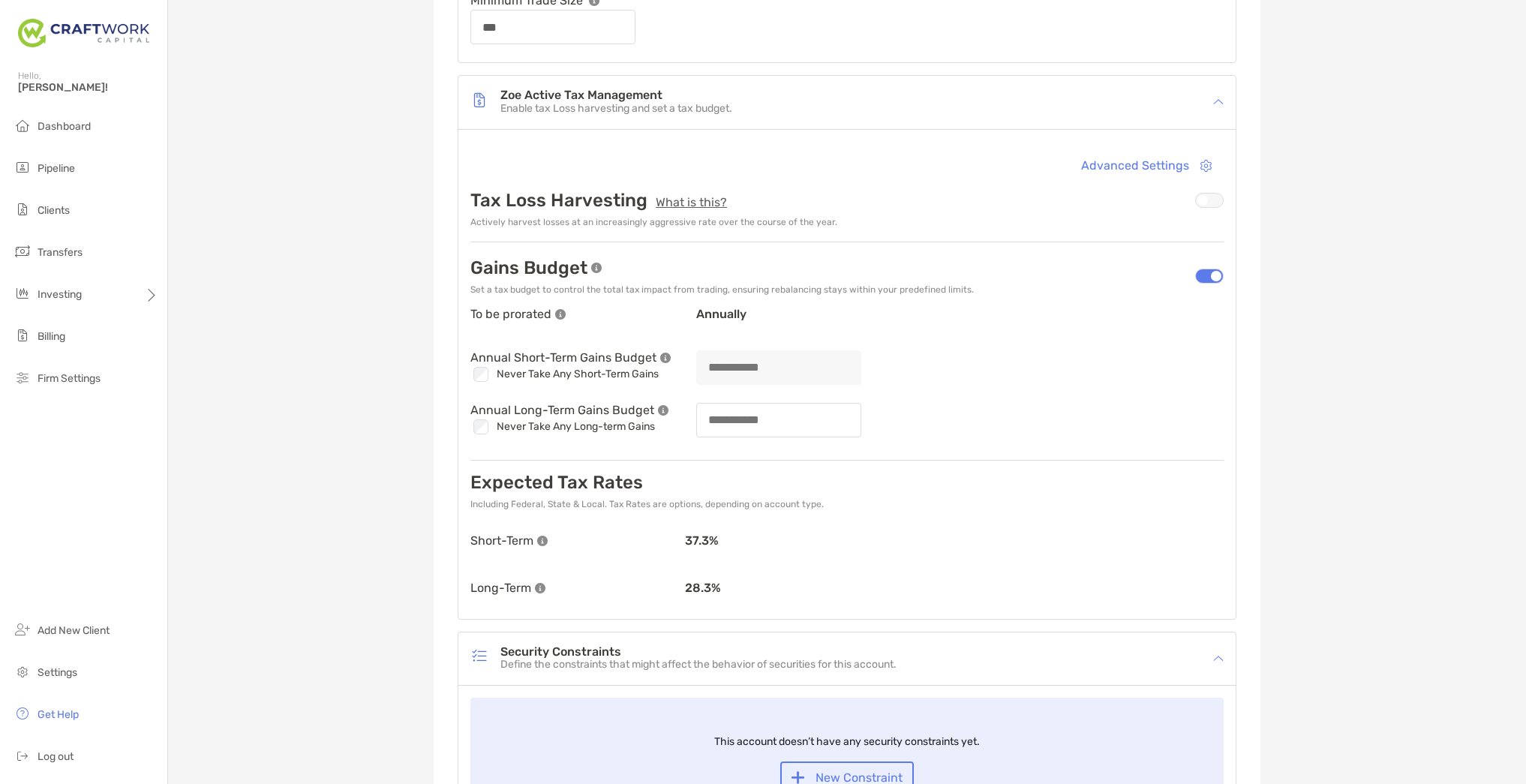 click at bounding box center [779, 420] 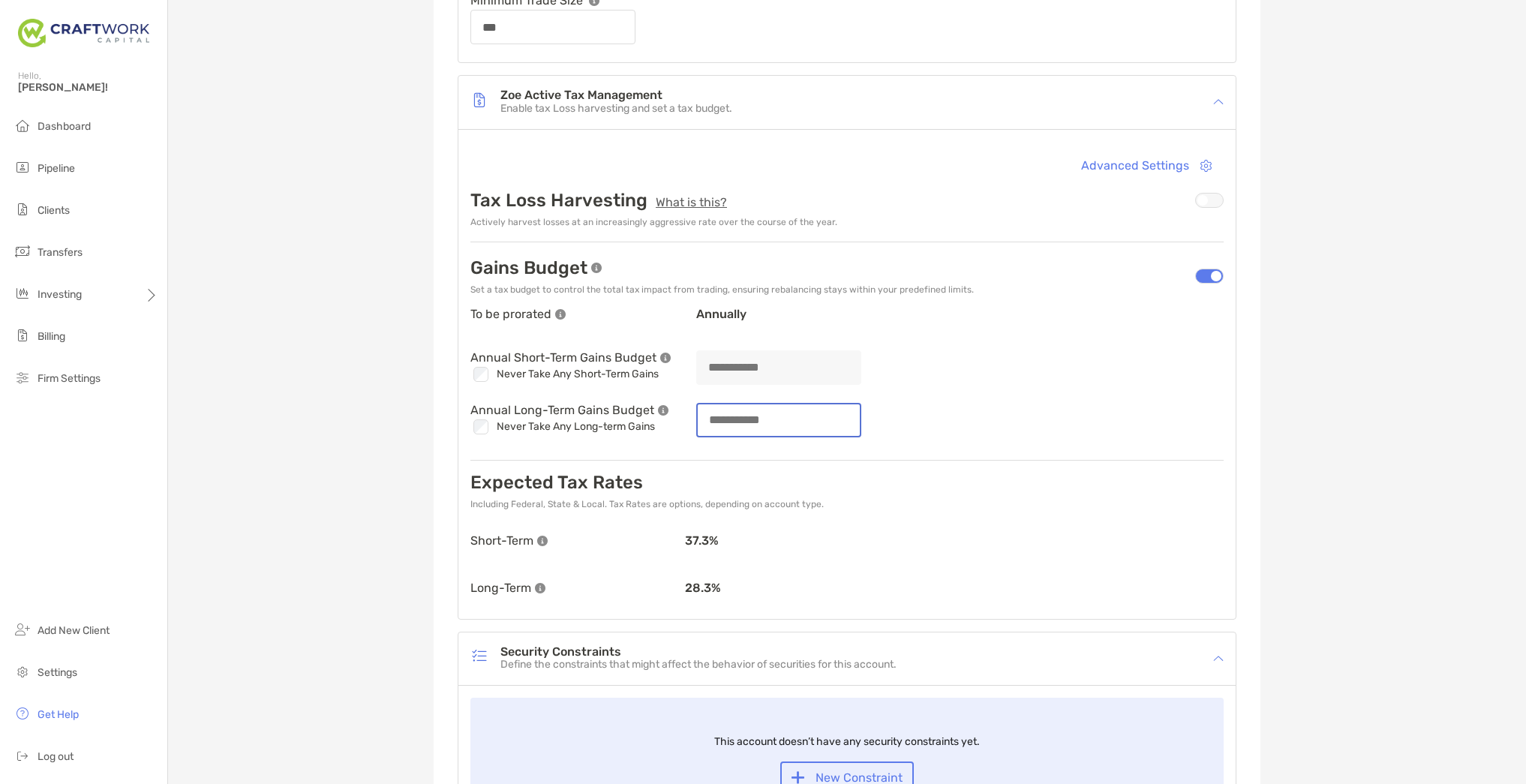 click at bounding box center [779, 419] 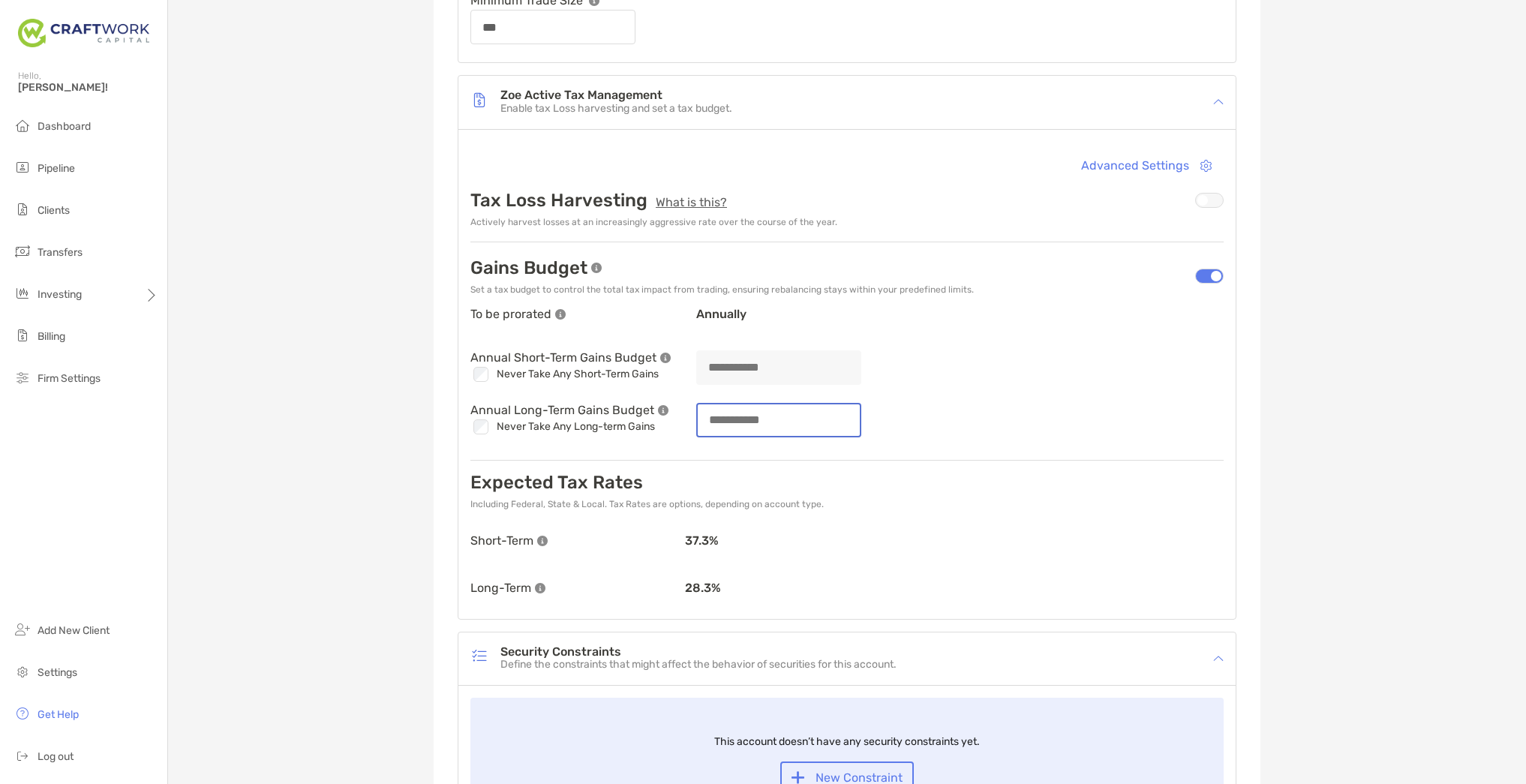 type on "***" 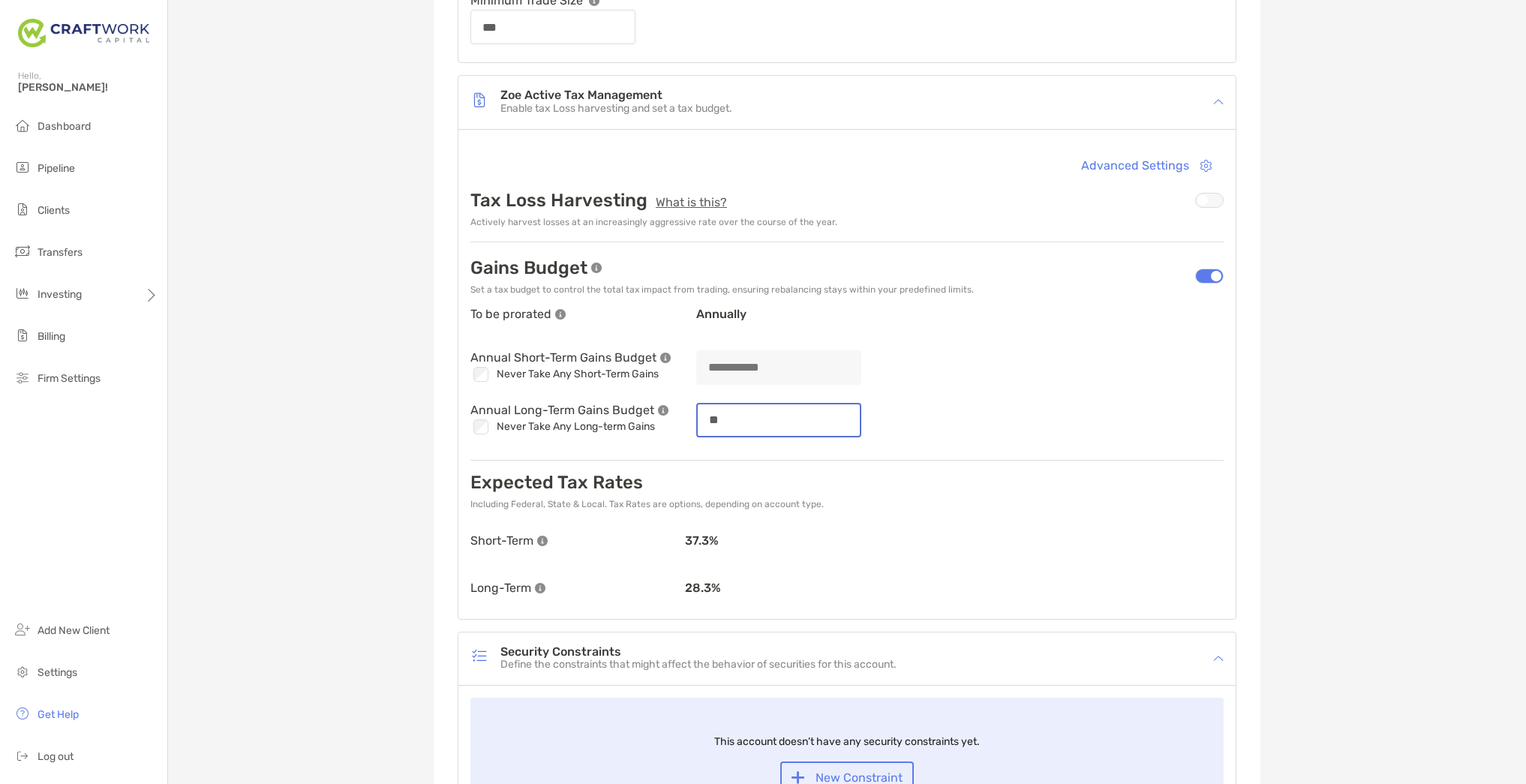type on "***" 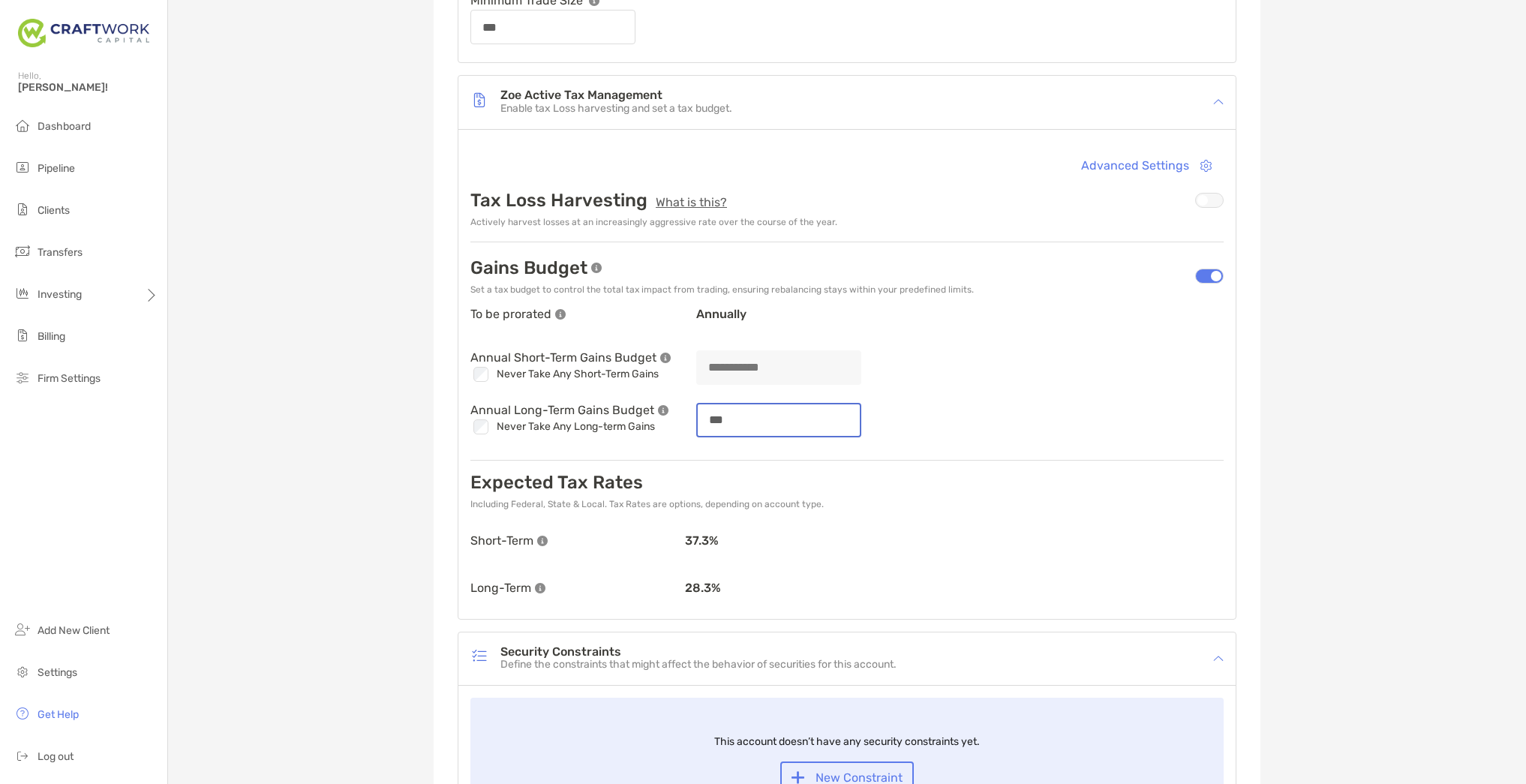 type on "***" 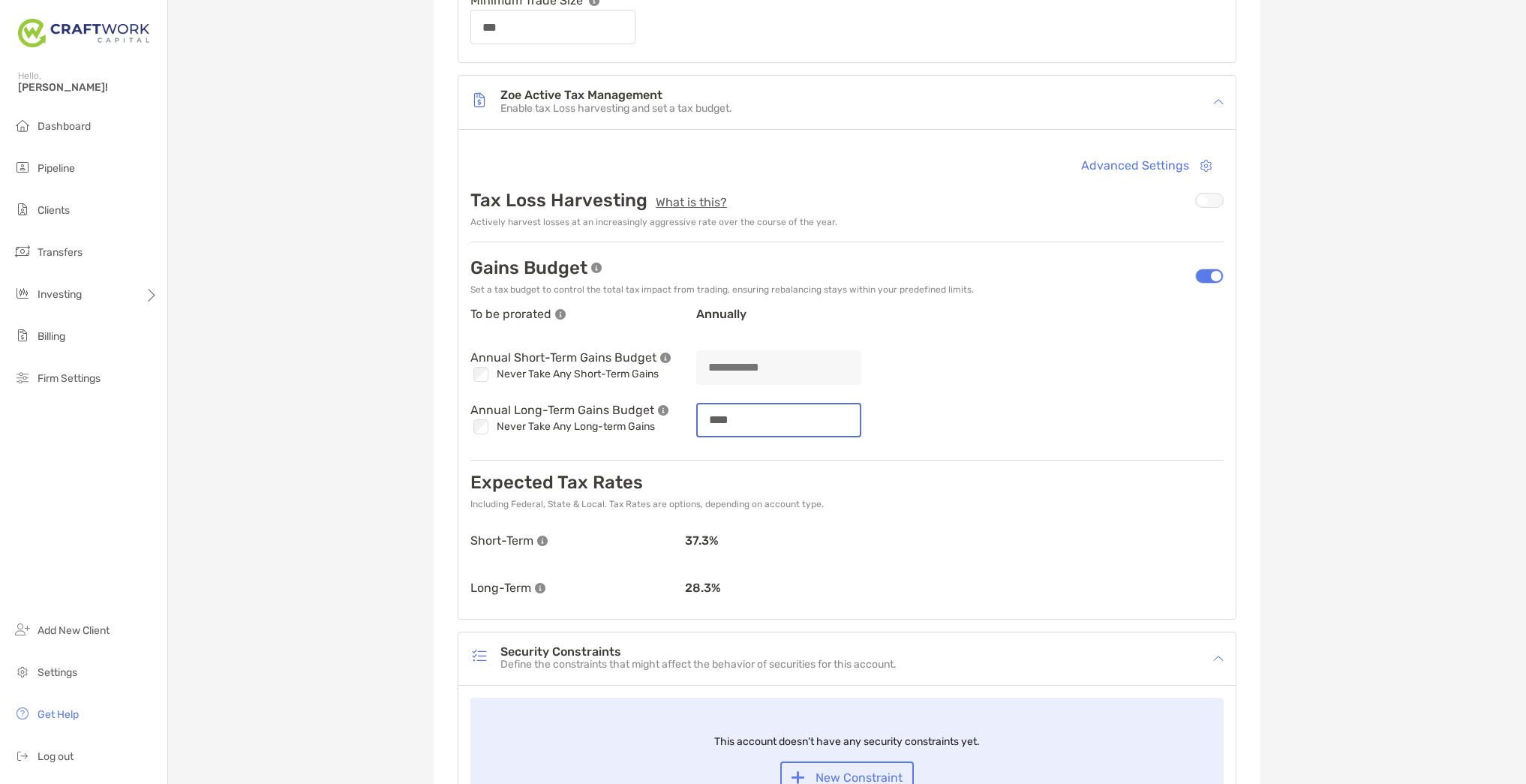 type on "***" 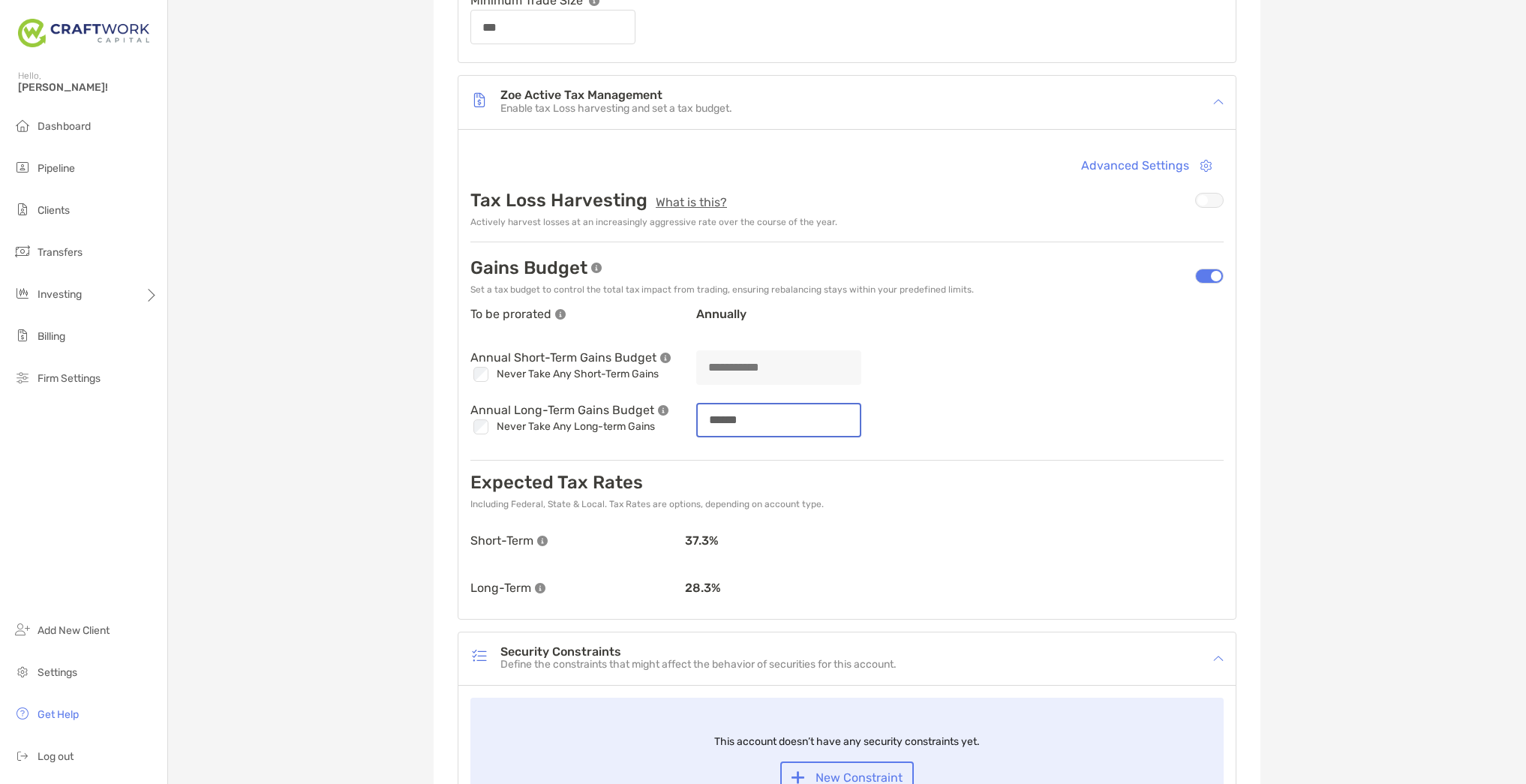 type on "******" 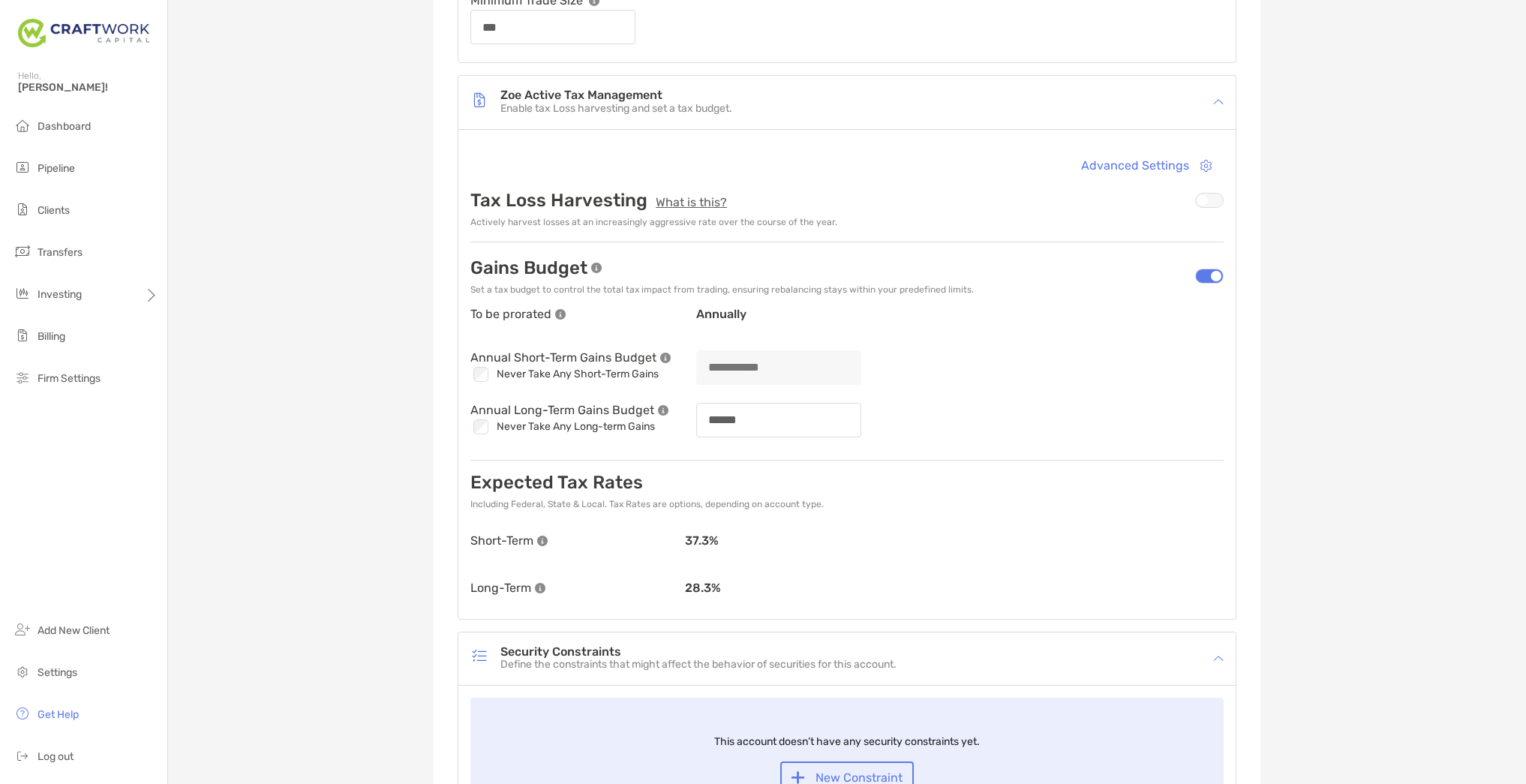 click on "Advanced Settings Tax Loss Harvesting What is this? Actively harvest losses at an increasingly aggressive rate over the course of the year. Gains Budget Set a tax budget to control the total tax impact from trading, ensuring rebalancing stays within your predefined limits. To be prorated annually Annual Short-Term Gains Budget Checkbox Never Take Any Short-Term Gains Annual Long-Term Gains Budget Checkbox Never Take Any Long-term Gains ****** Expected Tax Rates Including Federal, State & Local. Tax Rates are options, depending on account type. Short-Term 37.3 % Long-Term 28.3 %" at bounding box center [847, 374] 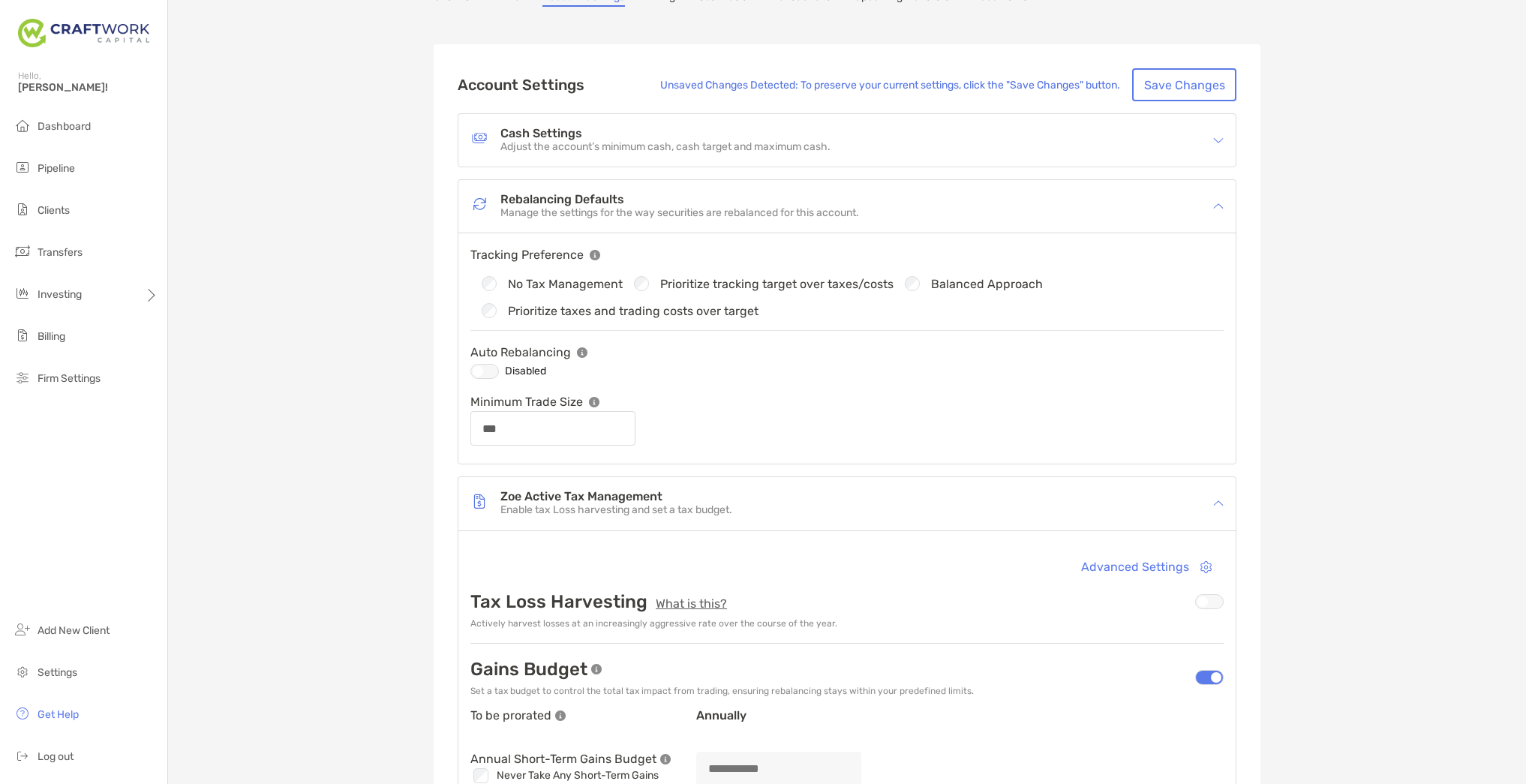 scroll, scrollTop: 0, scrollLeft: 0, axis: both 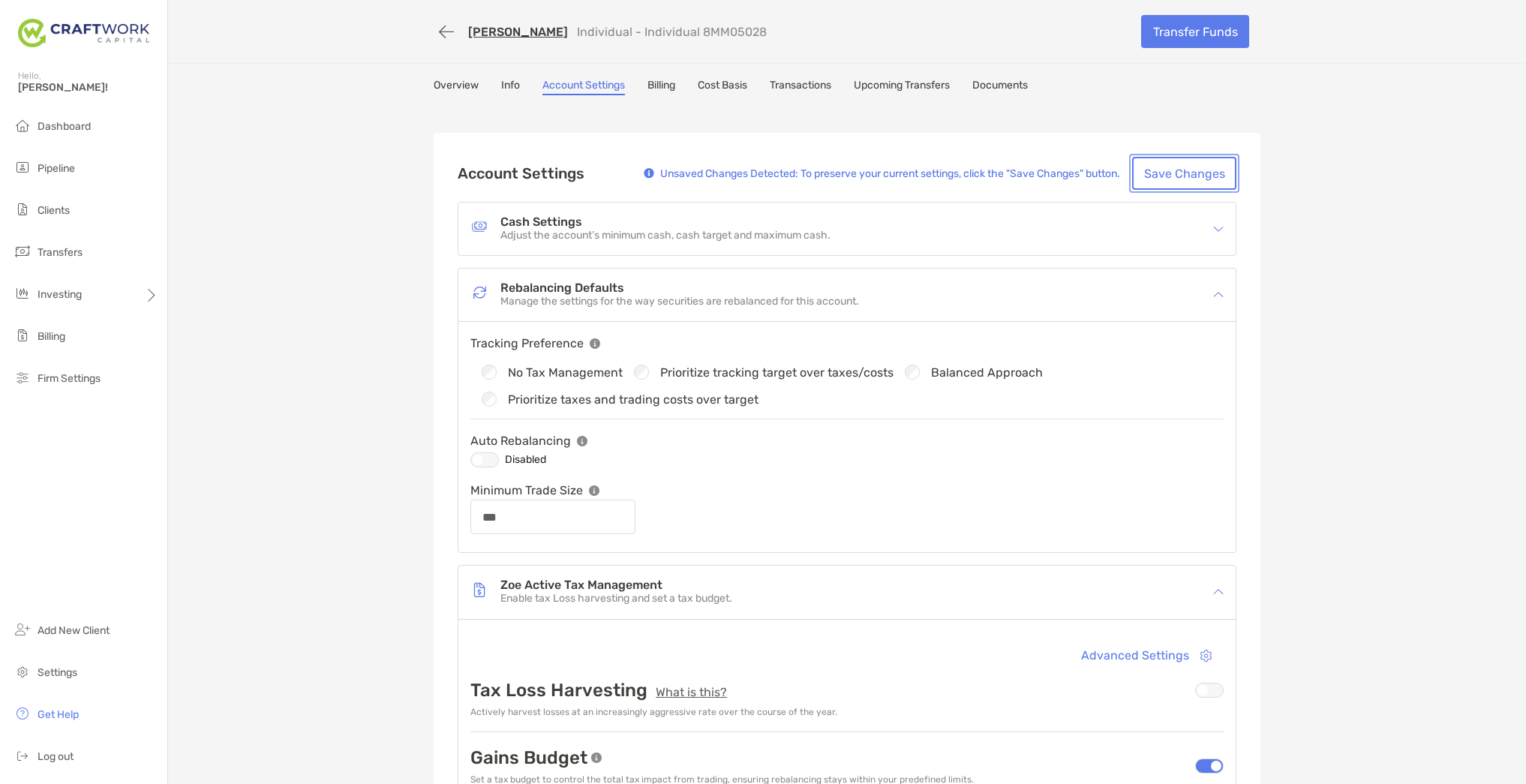 click on "Save Changes" at bounding box center (1184, 173) 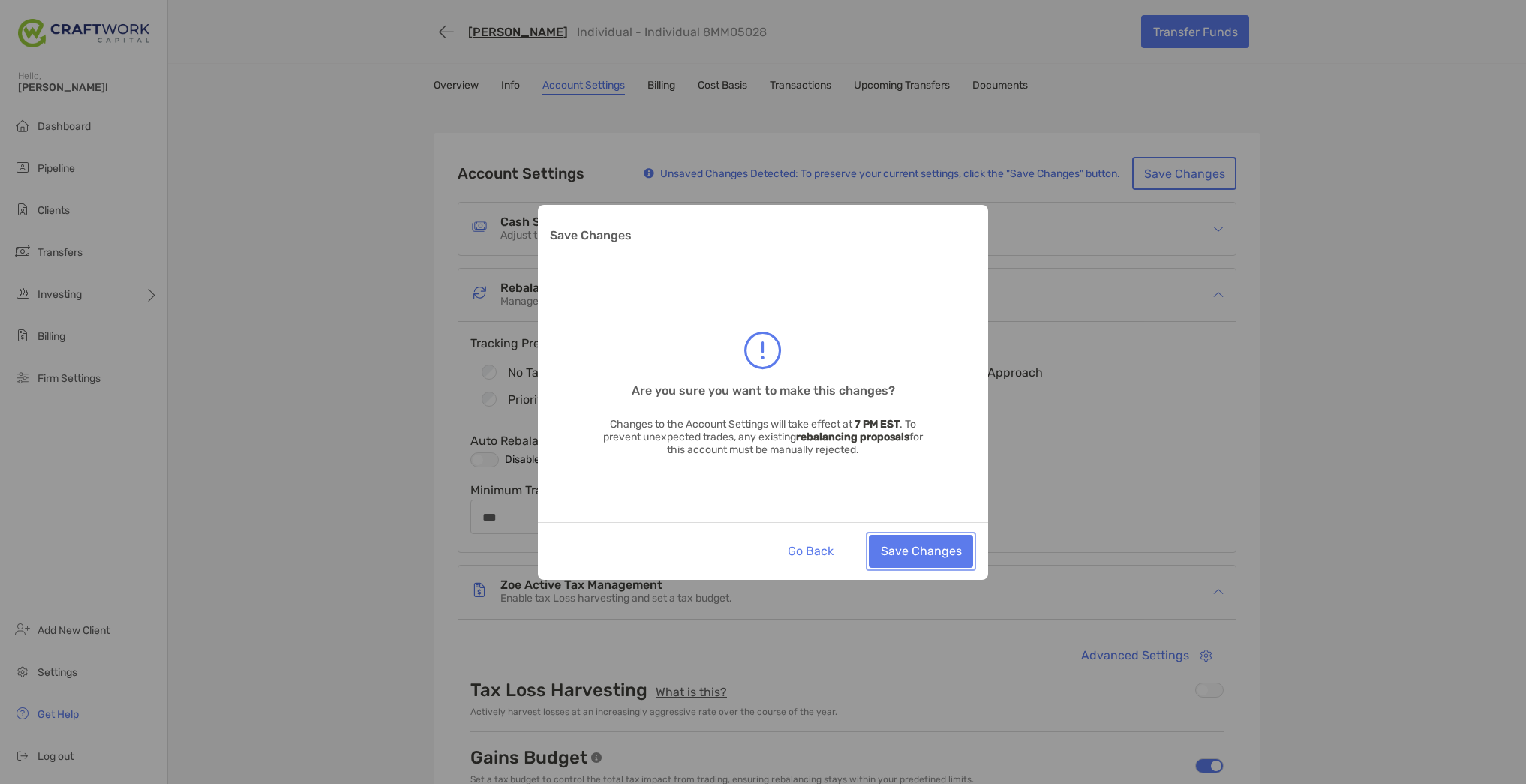 click on "Save Changes" at bounding box center (921, 551) 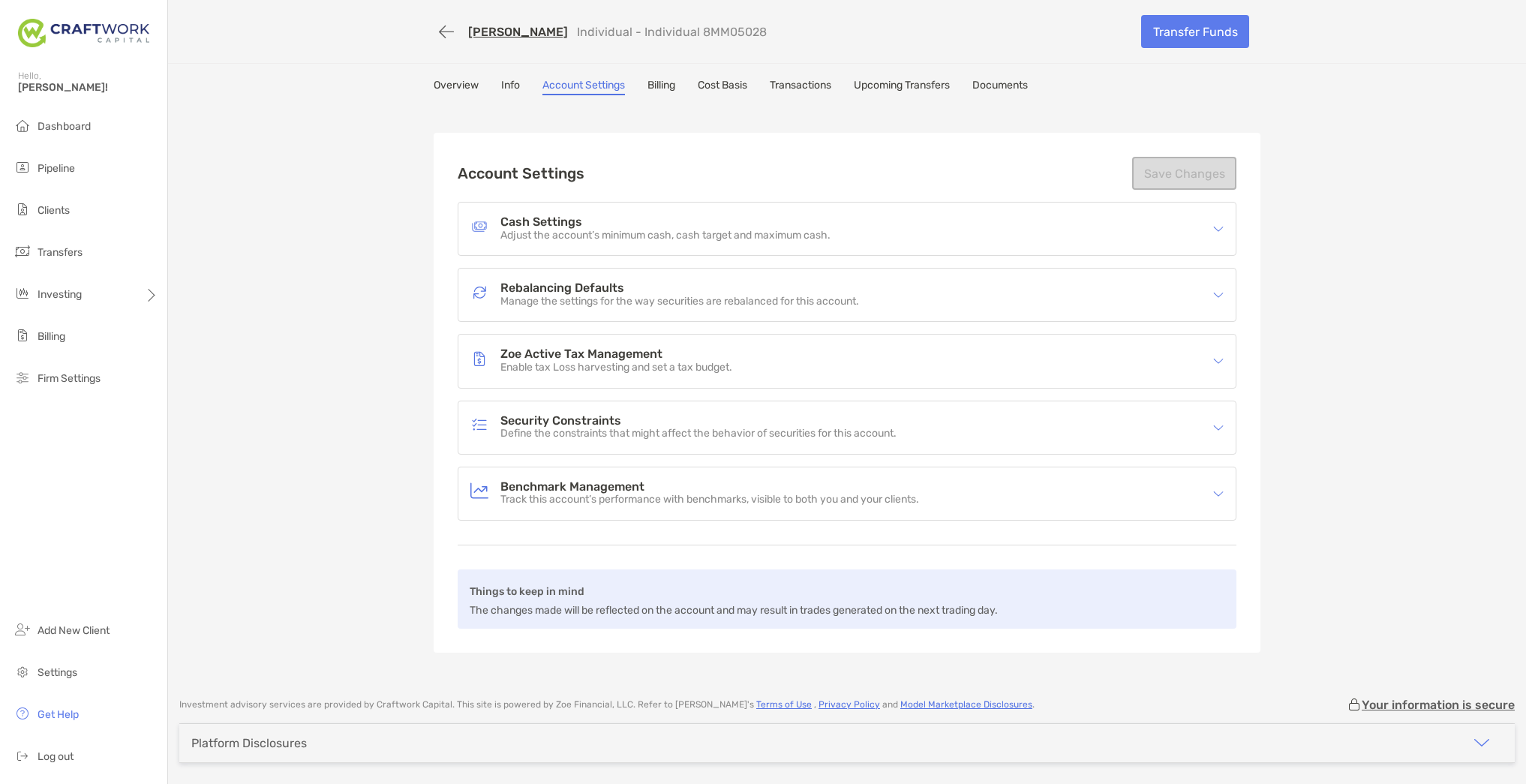 click on "Overview" at bounding box center (456, 87) 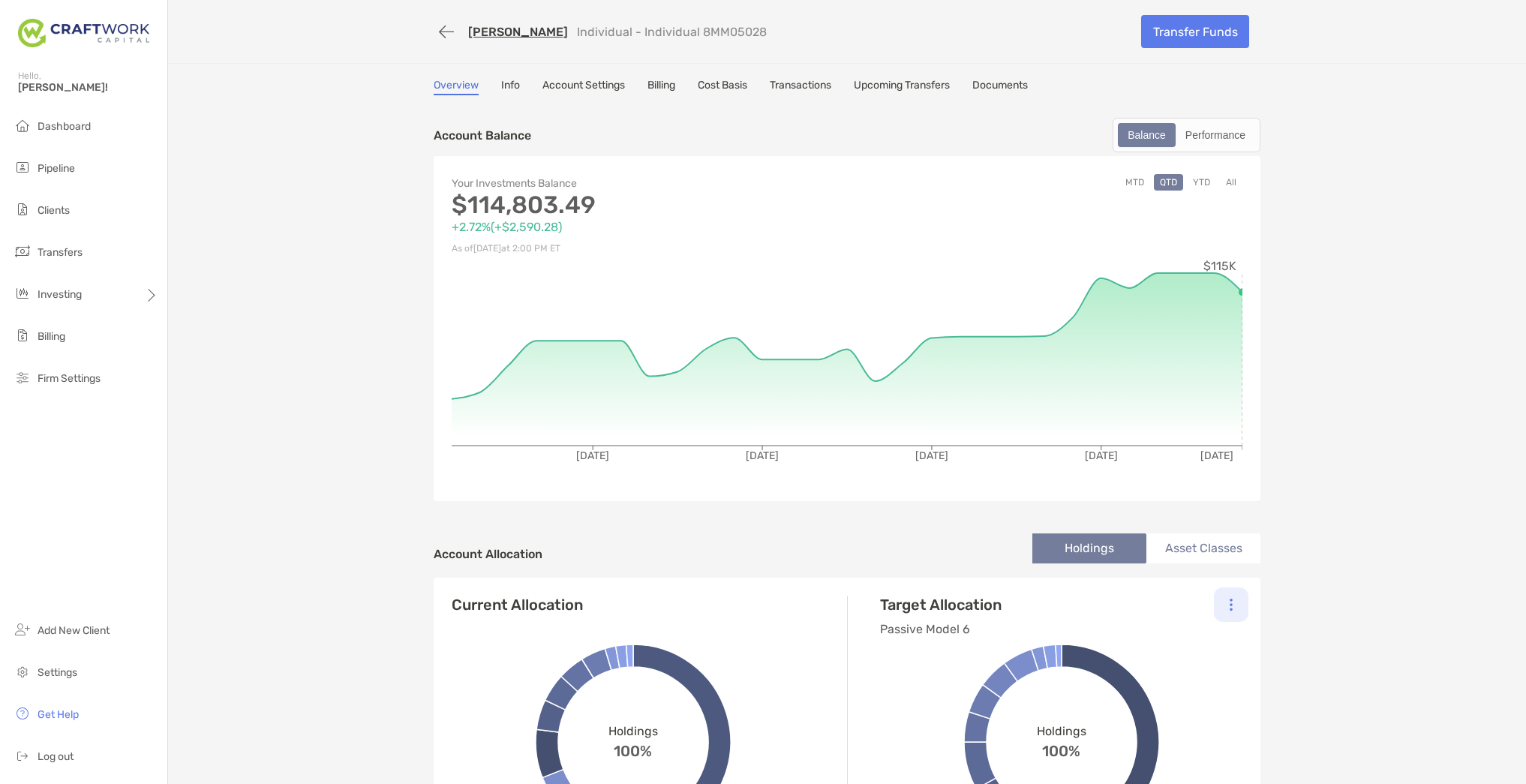 click at bounding box center (1231, 605) 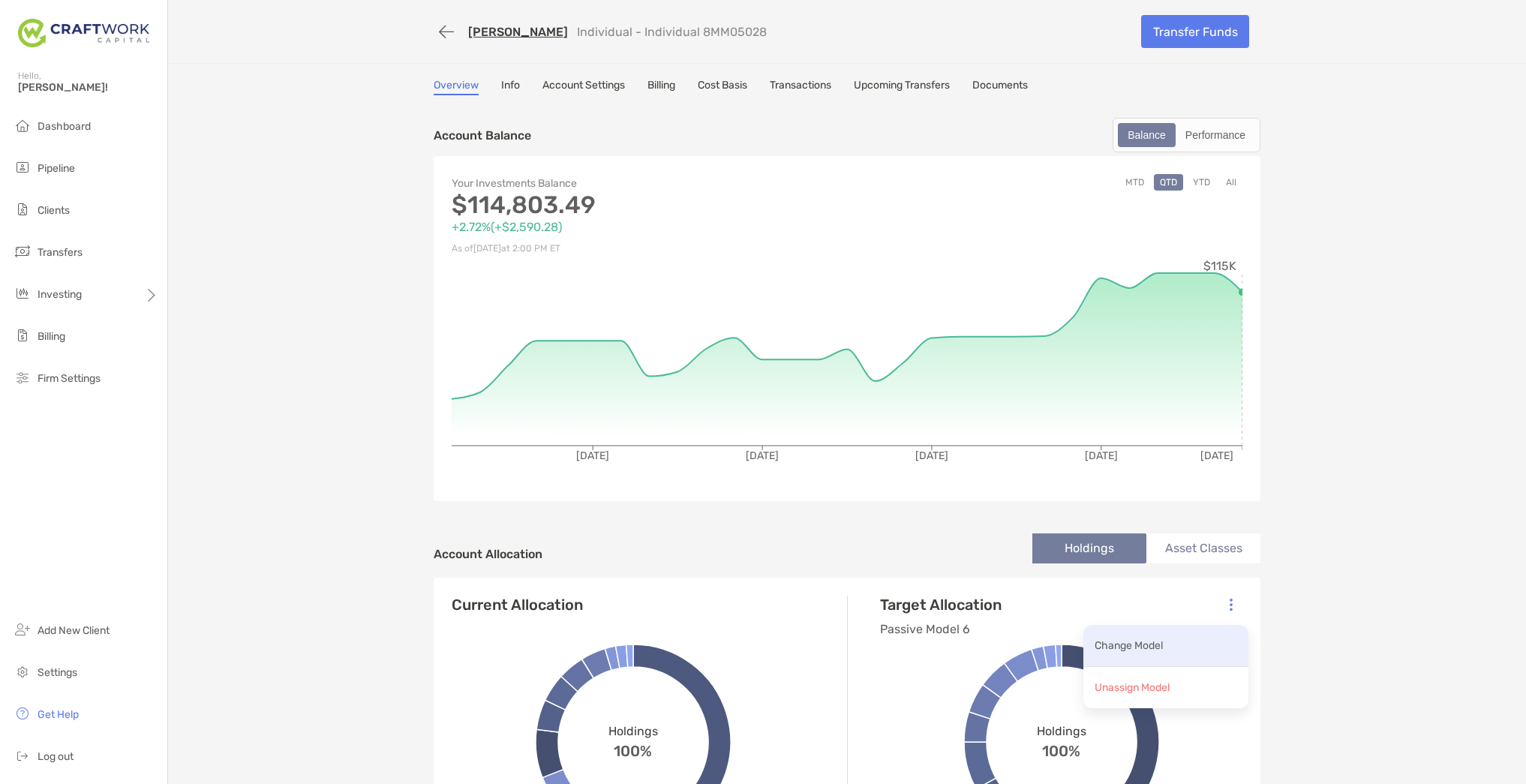 click on "Change Model" at bounding box center (1166, 646) 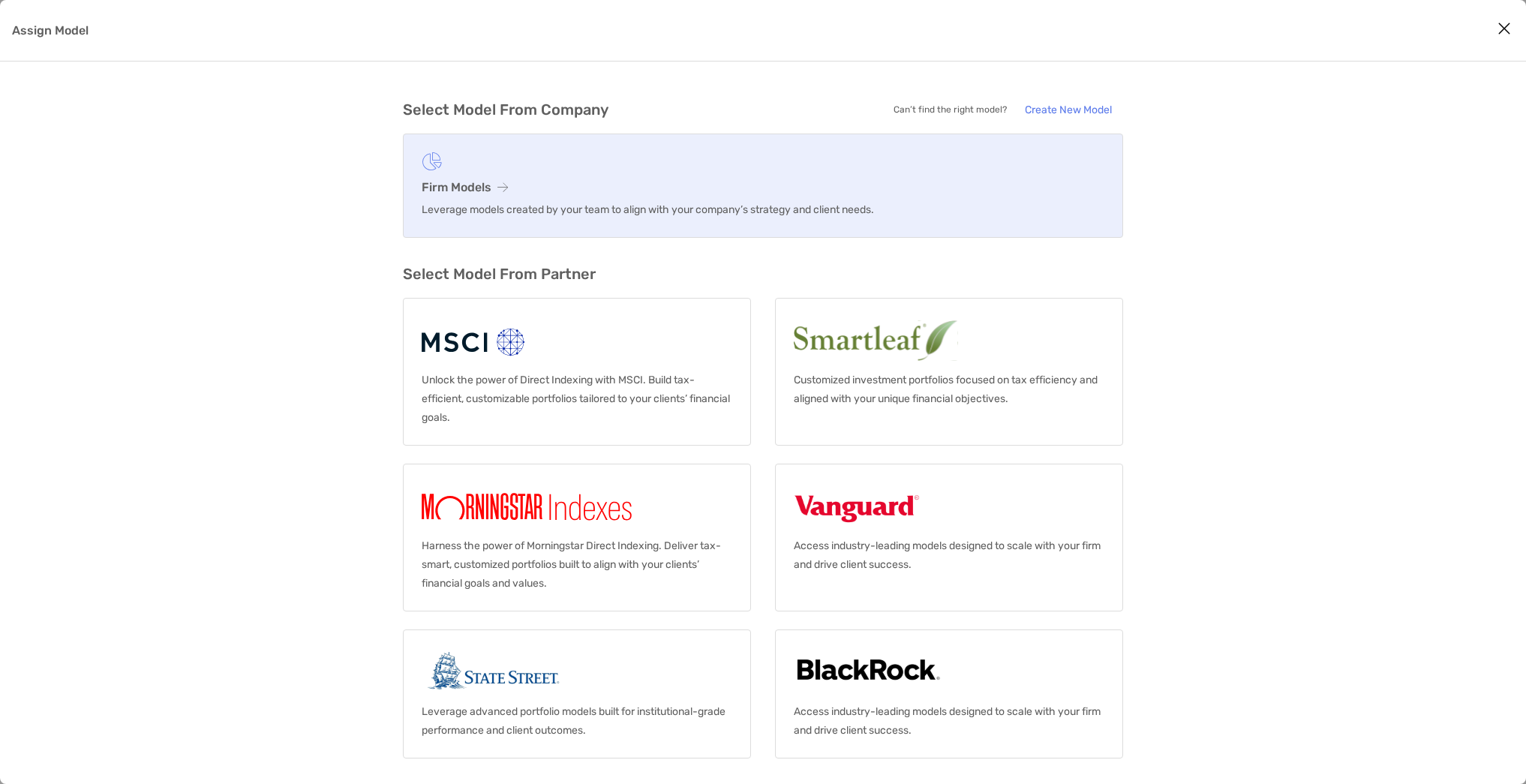 click at bounding box center [763, 161] 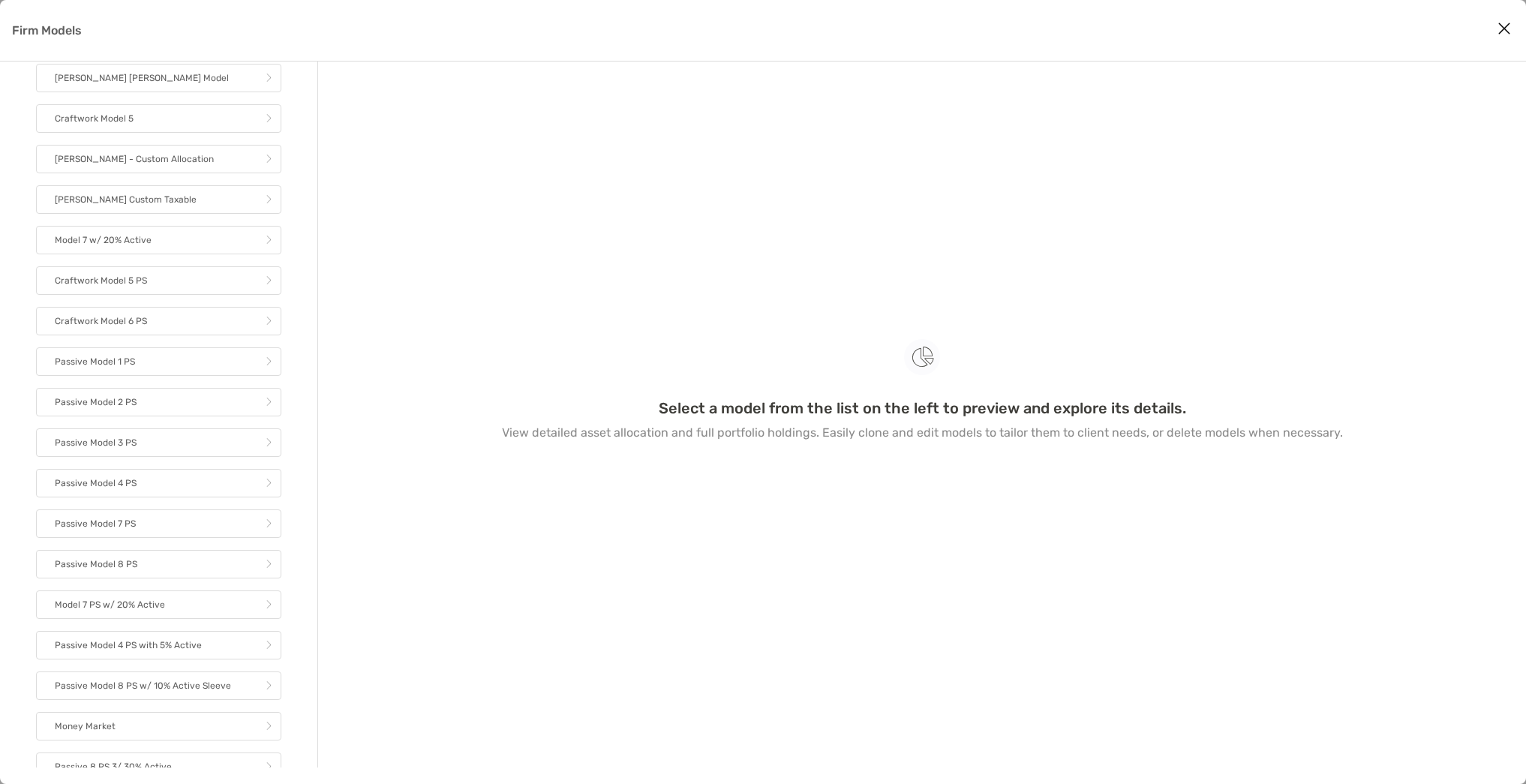 scroll, scrollTop: 679, scrollLeft: 0, axis: vertical 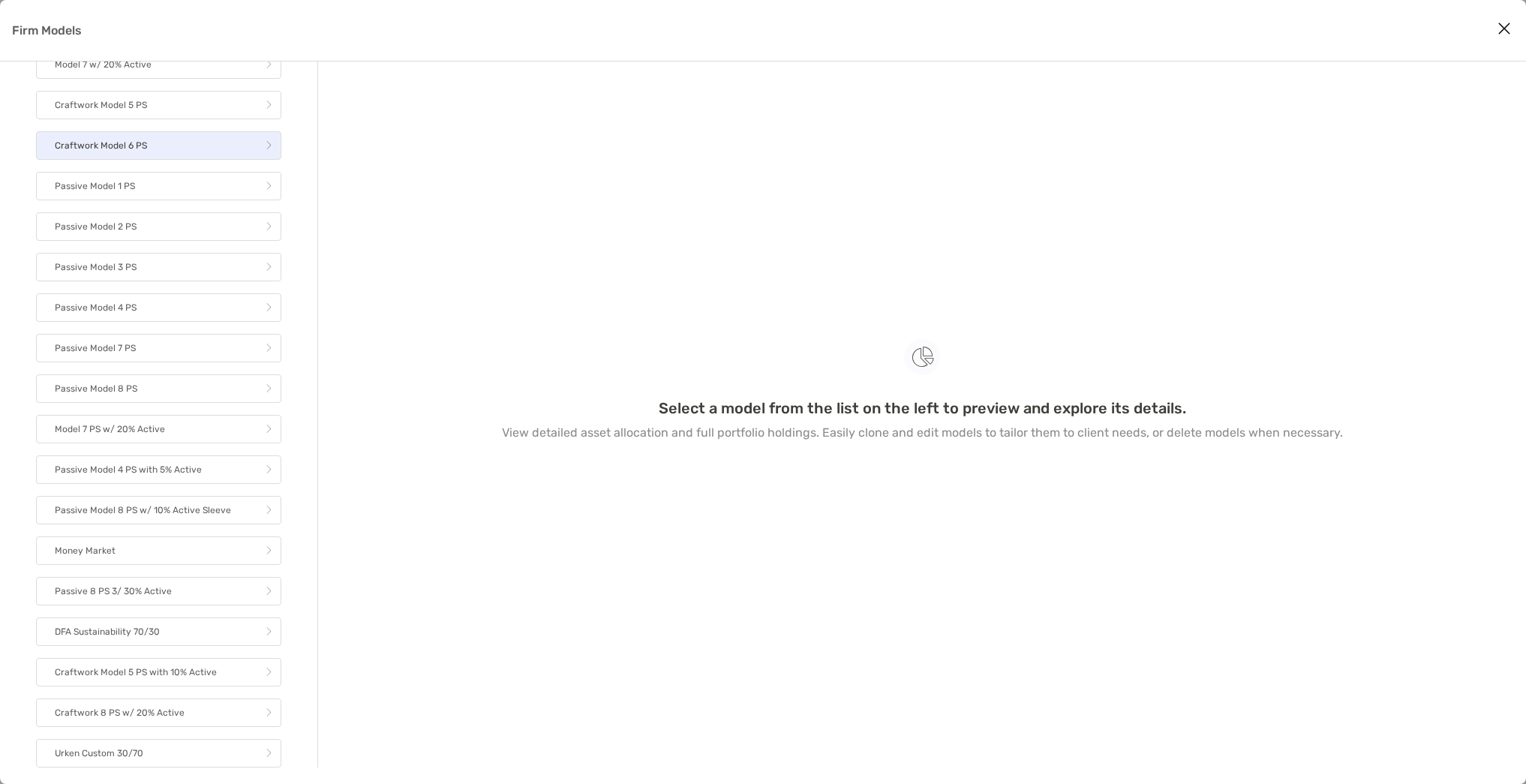 click on "Craftwork Model 6 PS" at bounding box center (158, 146) 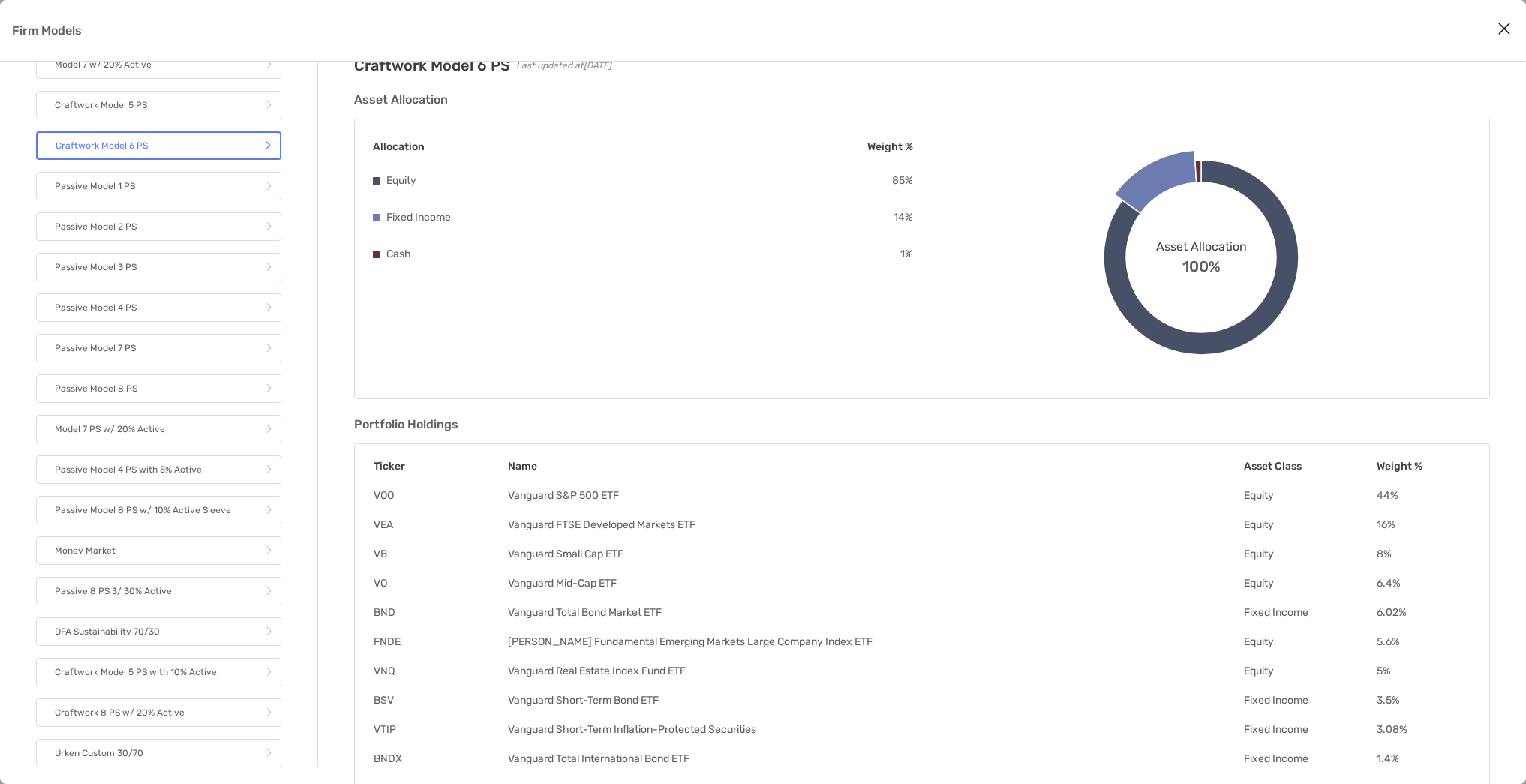 scroll, scrollTop: 129, scrollLeft: 0, axis: vertical 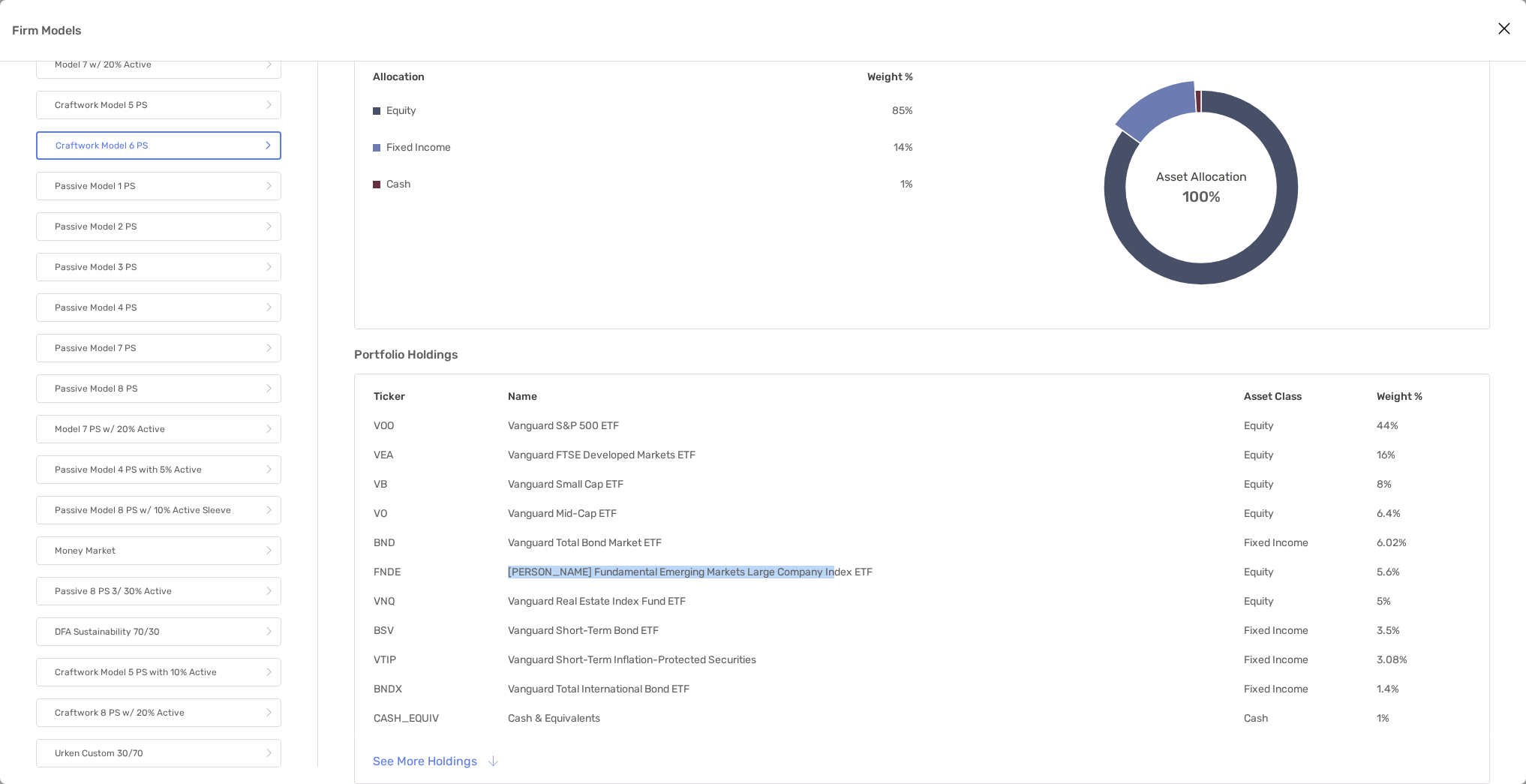 drag, startPoint x: 410, startPoint y: 568, endPoint x: 898, endPoint y: 563, distance: 488.0256 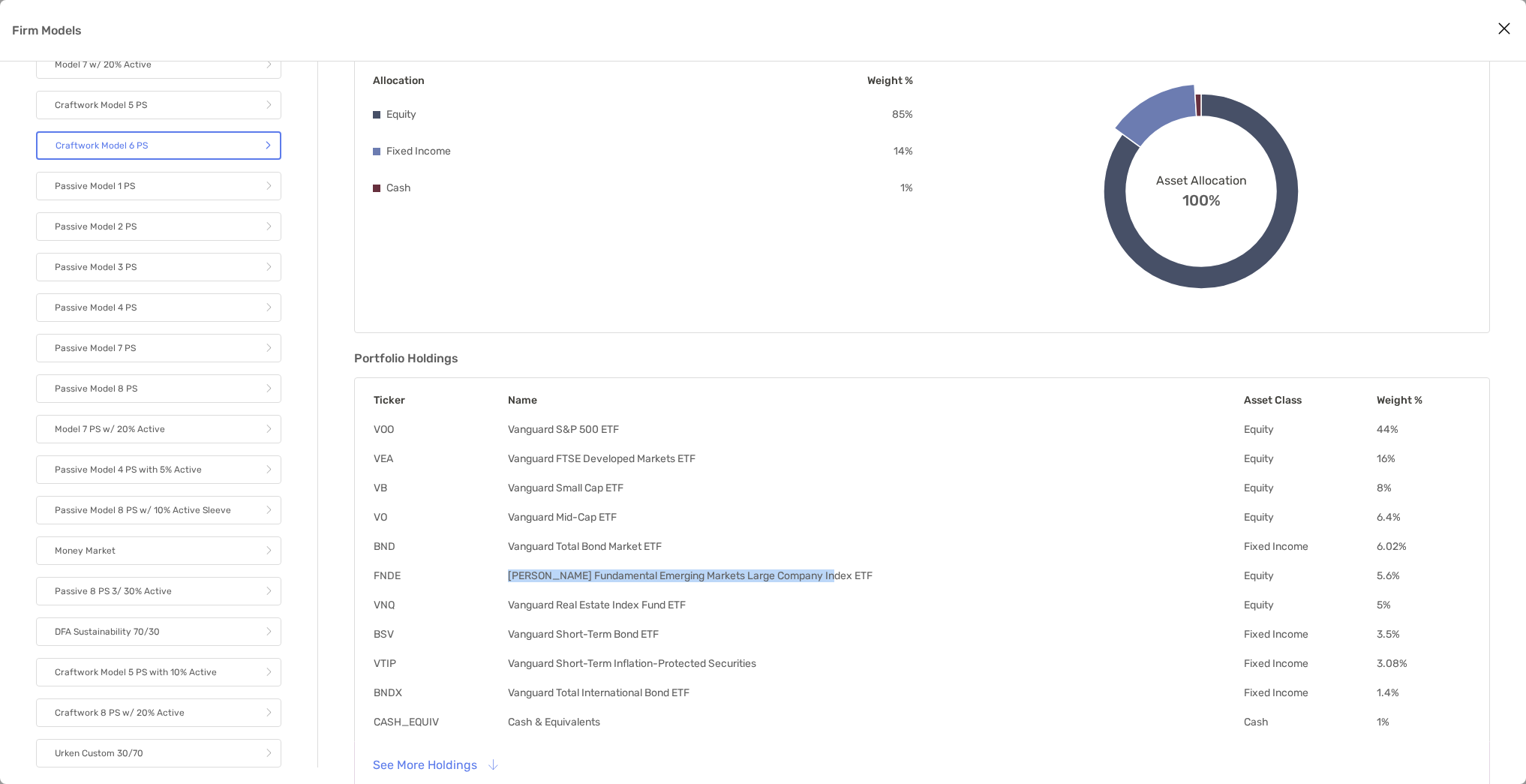 click on "Ticker Name Asset Class Weight % VOO Vanguard S&P 500 ETF Equity 44 % VEA Vanguard FTSE Developed Markets ETF Equity 16 % VB Vanguard Small Cap ETF Equity 8 % VO Vanguard Mid-Cap ETF Equity 6.4 % BND Vanguard Total Bond Market ETF Fixed Income 6.02 % FNDE Schwab Fundamental Emerging Markets Large Company Index ETF Equity 5.6 % VNQ Vanguard Real Estate Index Fund ETF Equity 5 % BSV Vanguard Short-Term Bond ETF Fixed Income 3.5 % VTIP Vanguard Short-Term Inflation-Protected Securities Fixed Income 3.08 % BNDX Vanguard Total International Bond ETF Fixed Income 1.4 % CASH_EQUIV Cash & Equivalents Cash 1 %" at bounding box center (922, 561) 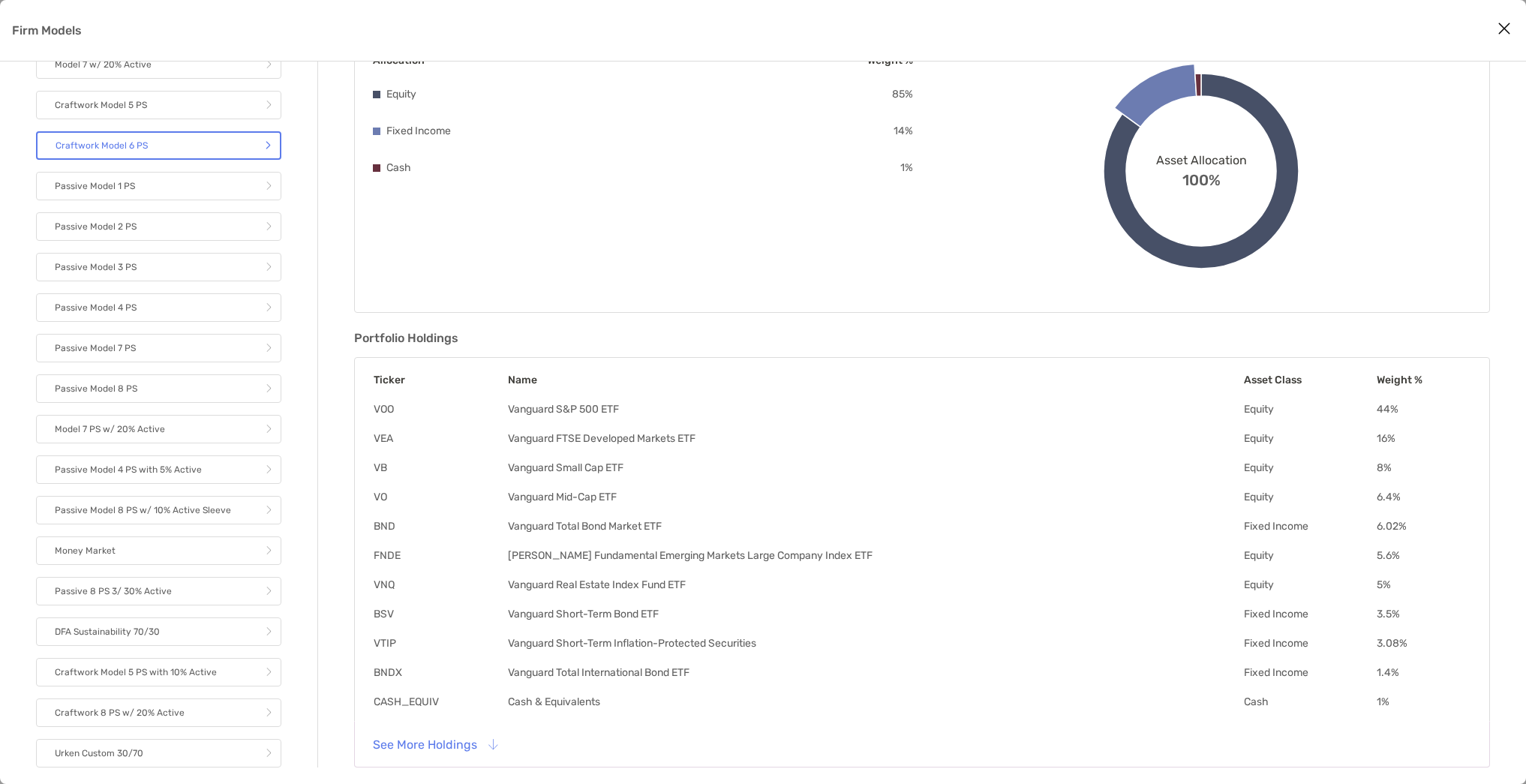 scroll, scrollTop: 0, scrollLeft: 0, axis: both 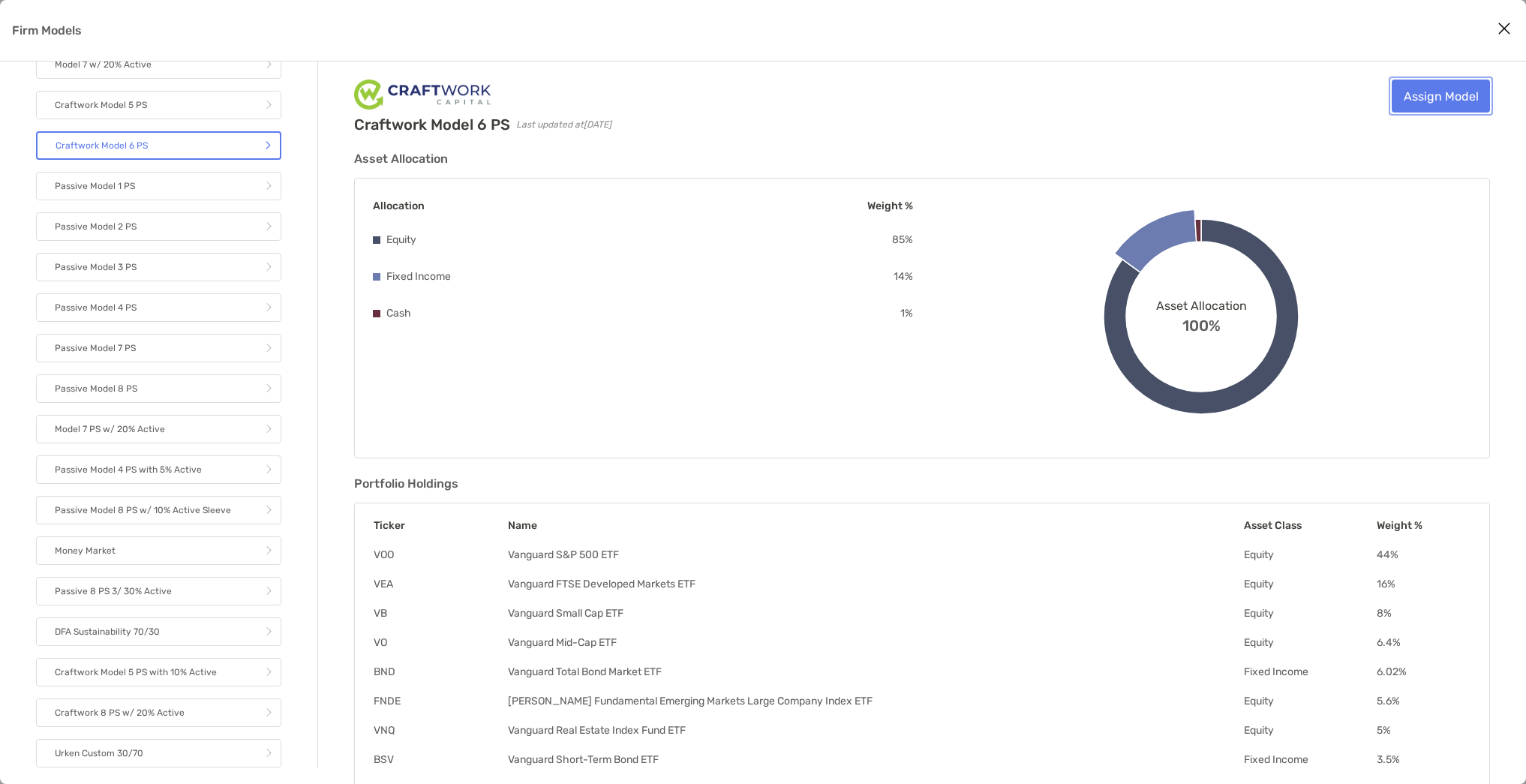 click on "Assign Model" at bounding box center [1440, 96] 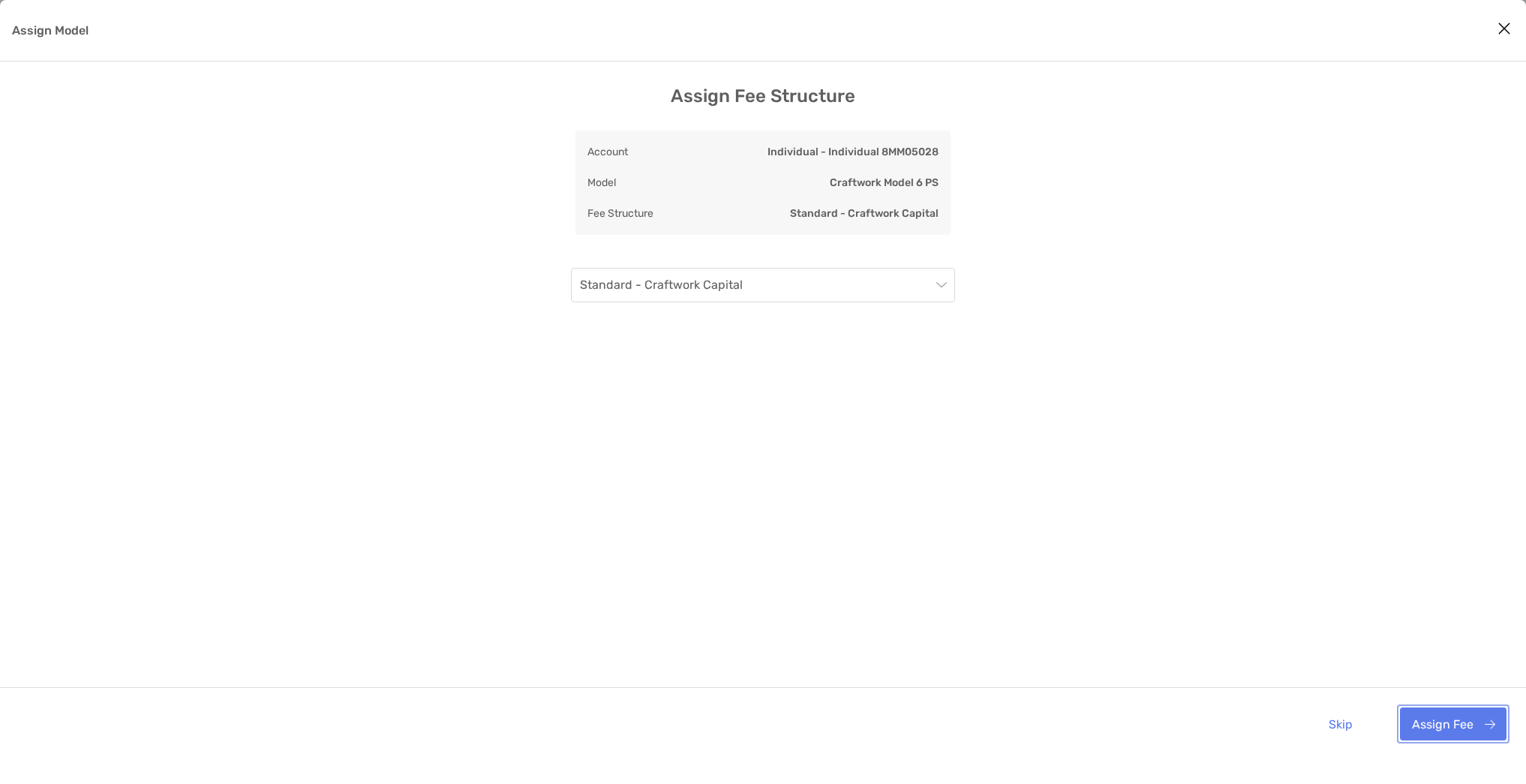 click on "Assign Fee" at bounding box center (1453, 724) 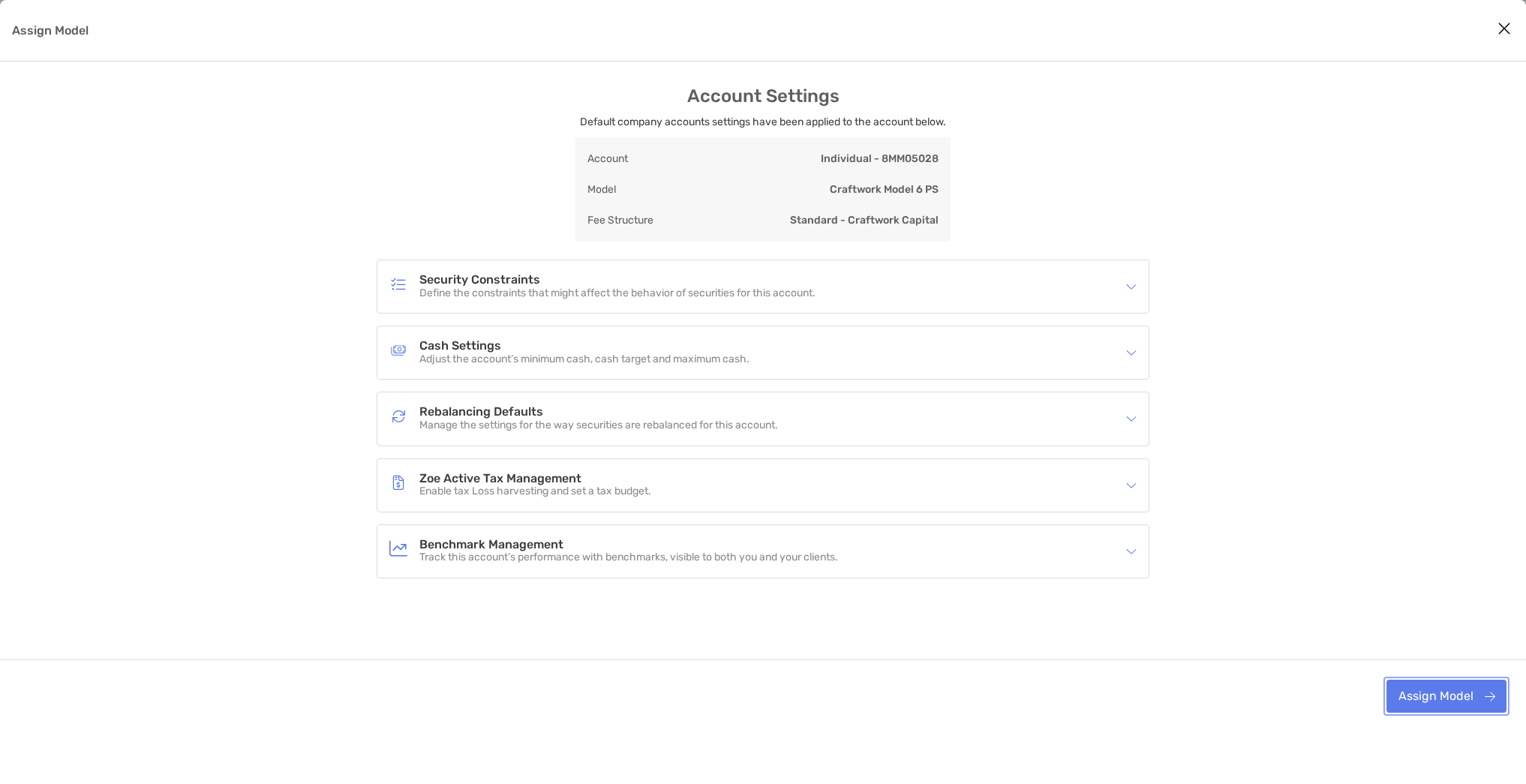 click on "Assign Model" at bounding box center [1446, 696] 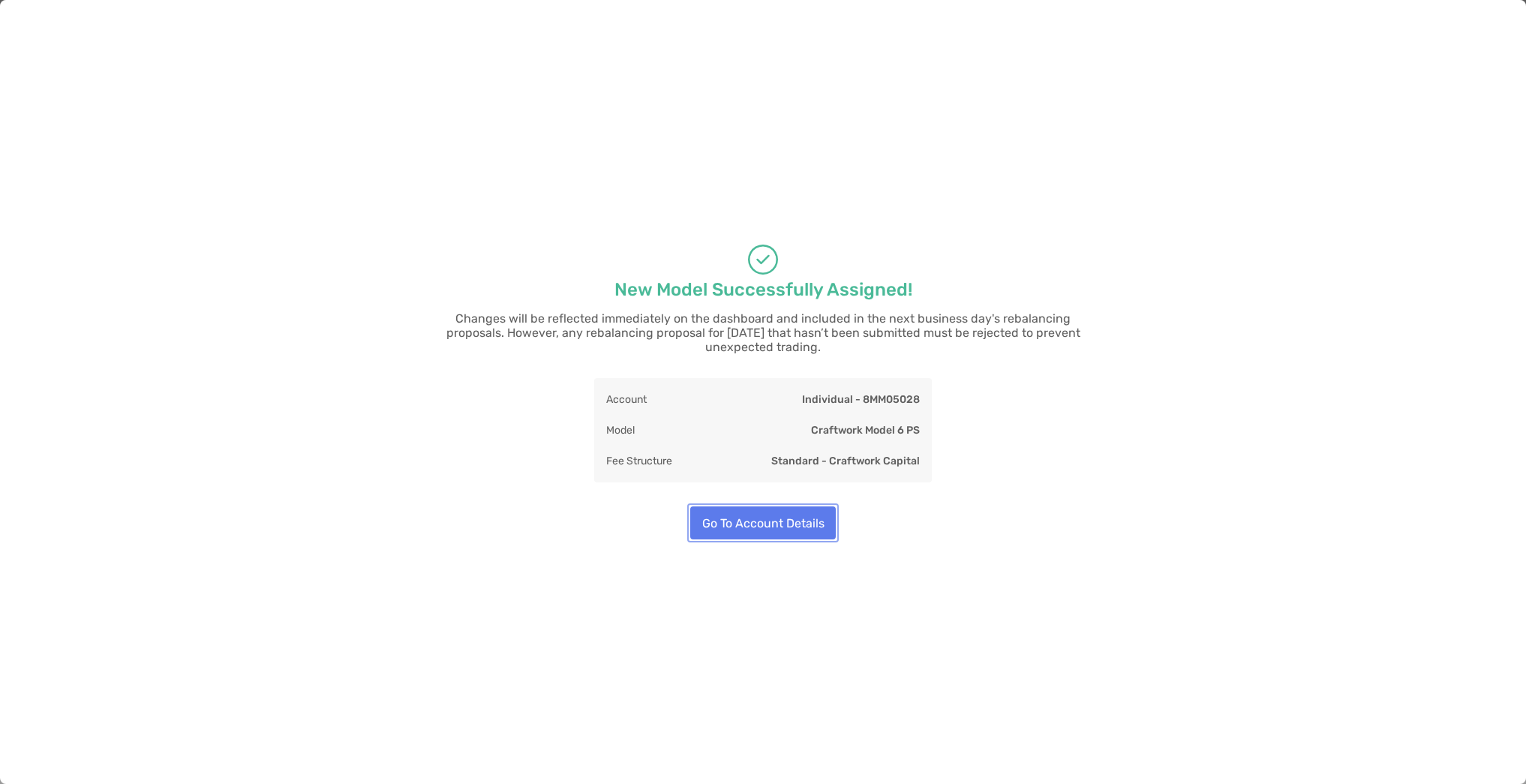 click on "Go To Account Details" at bounding box center [763, 523] 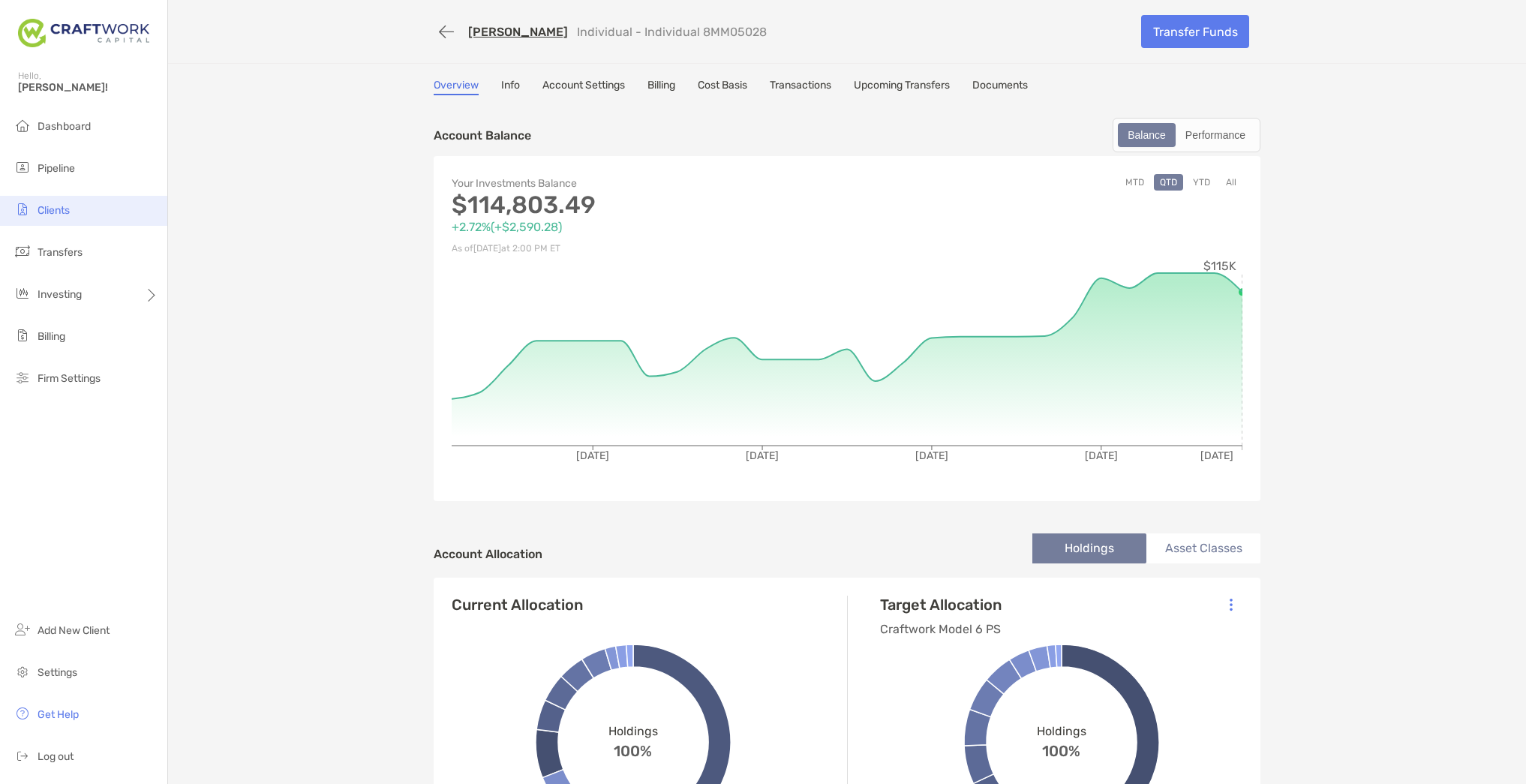 click on "Clients" at bounding box center [53, 210] 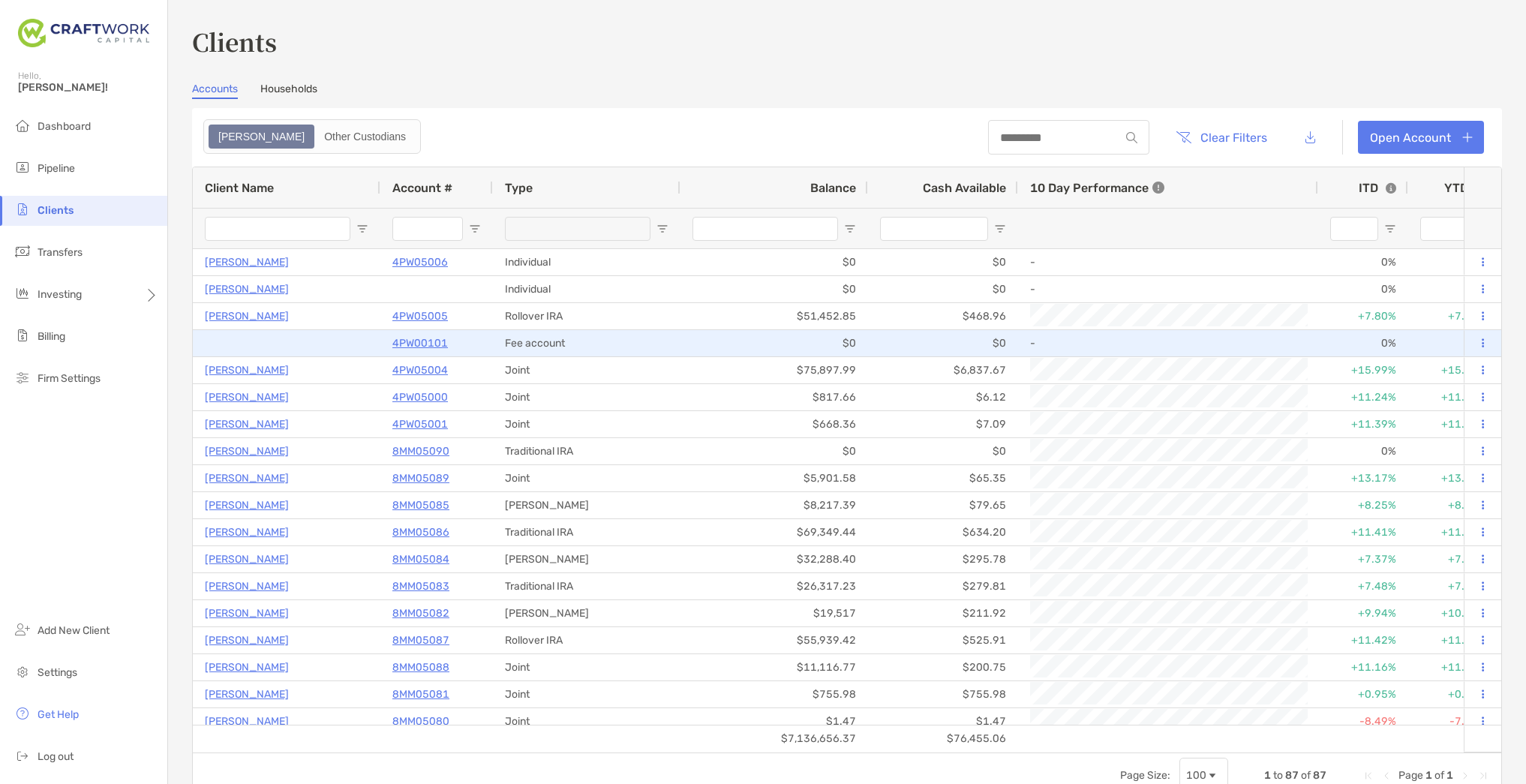 scroll, scrollTop: 0, scrollLeft: 171, axis: horizontal 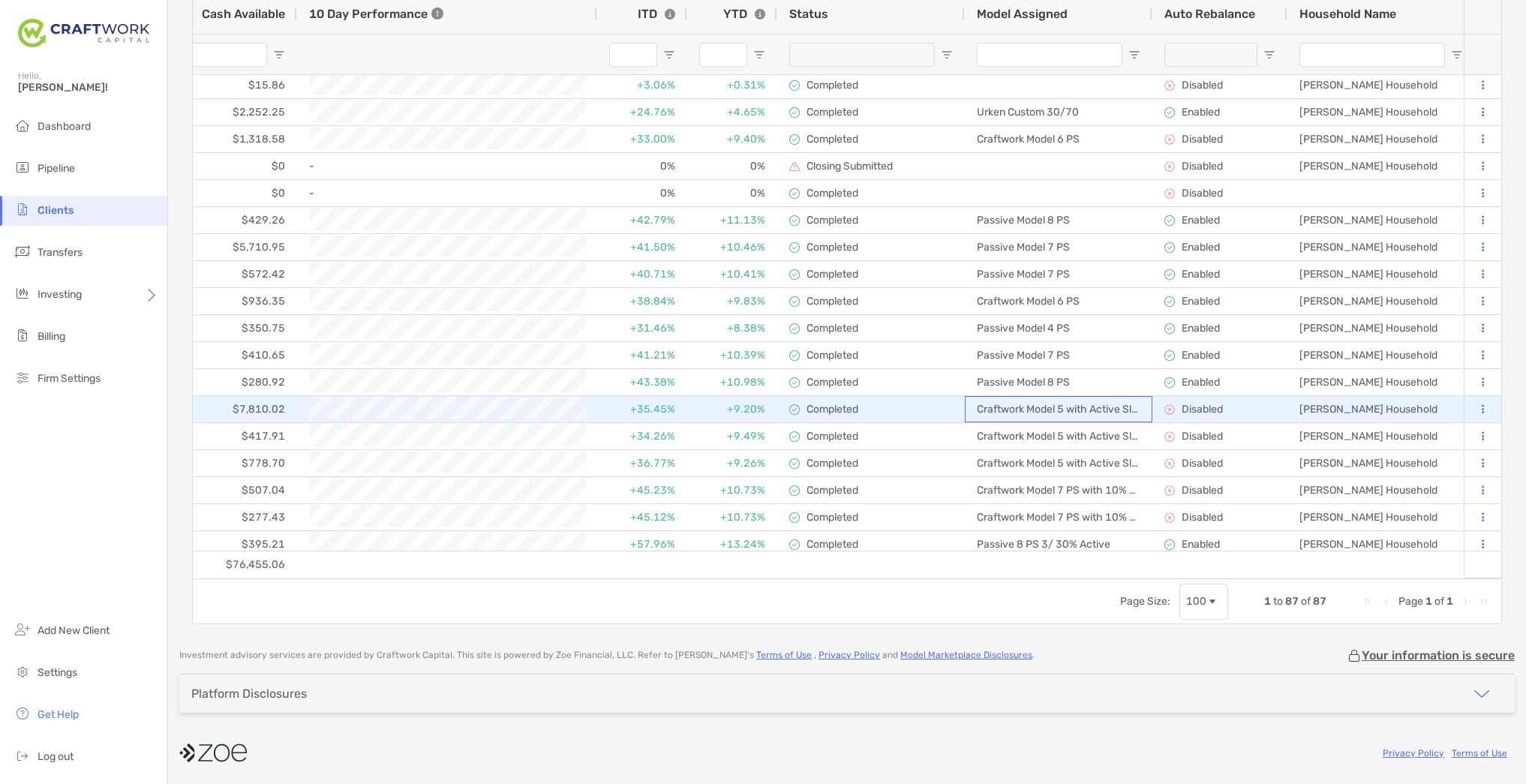 click on "Craftwork Model 5 with Active Sleeve" at bounding box center [1059, 409] 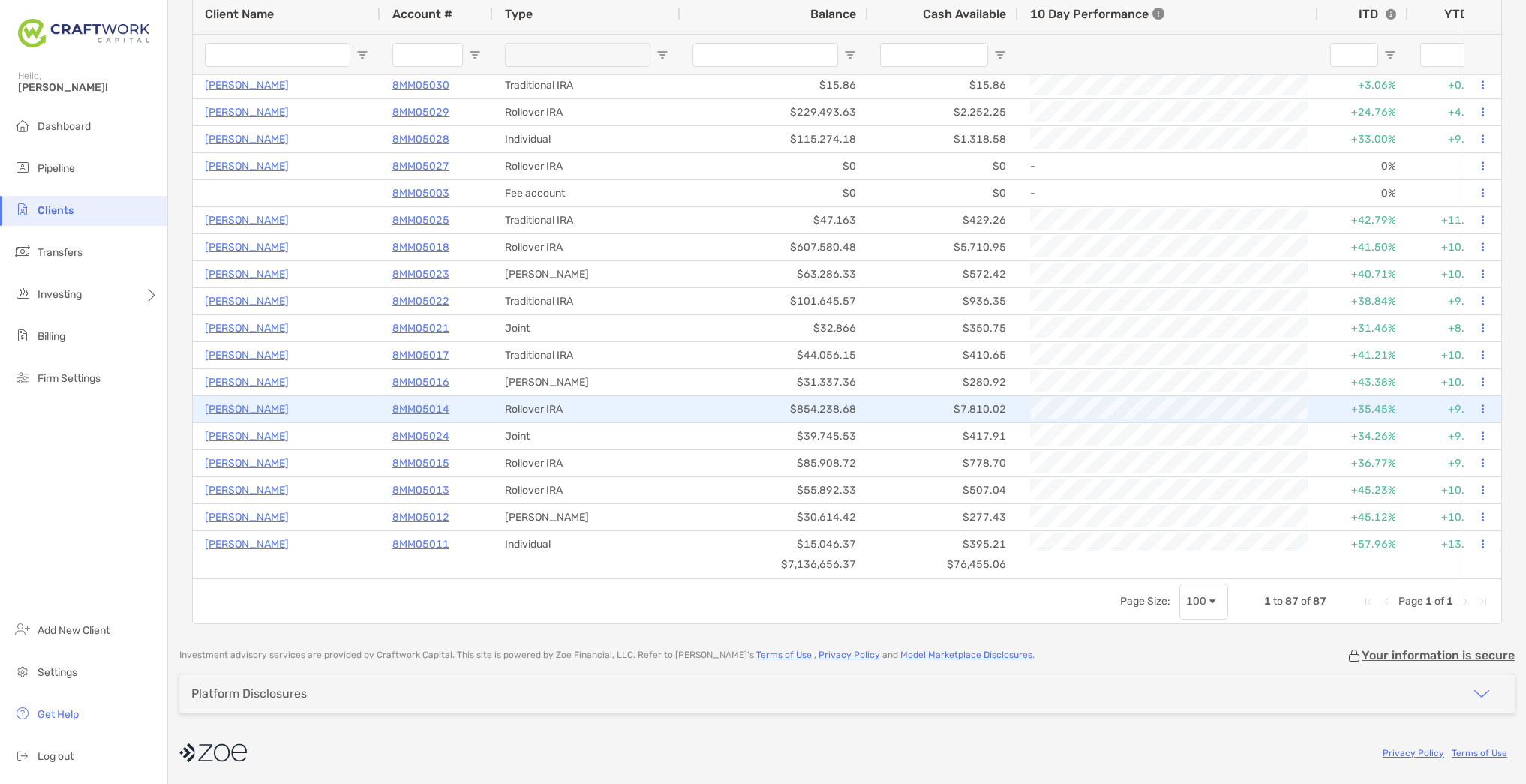 click on "8MM05014" at bounding box center [421, 409] 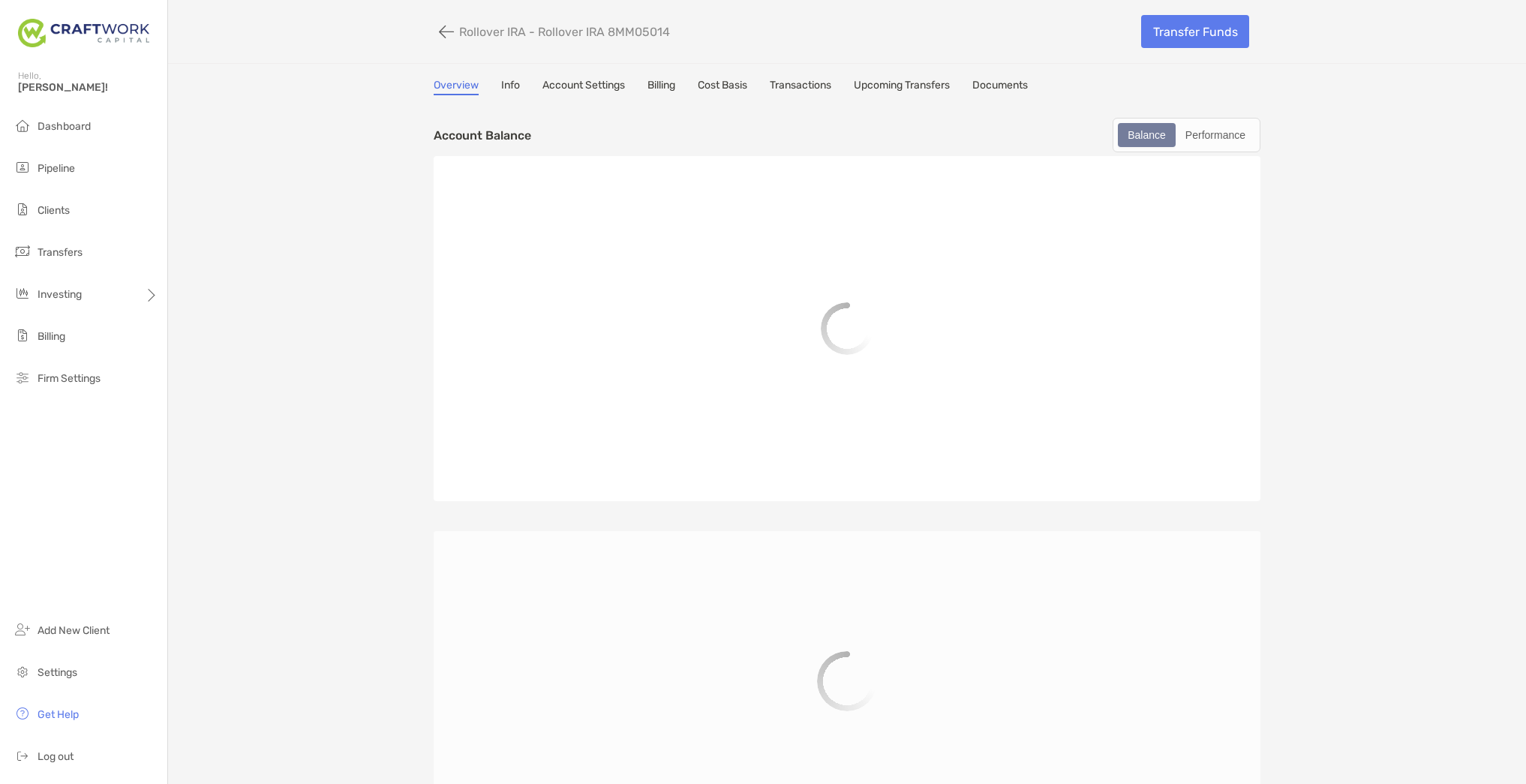 scroll, scrollTop: 0, scrollLeft: 0, axis: both 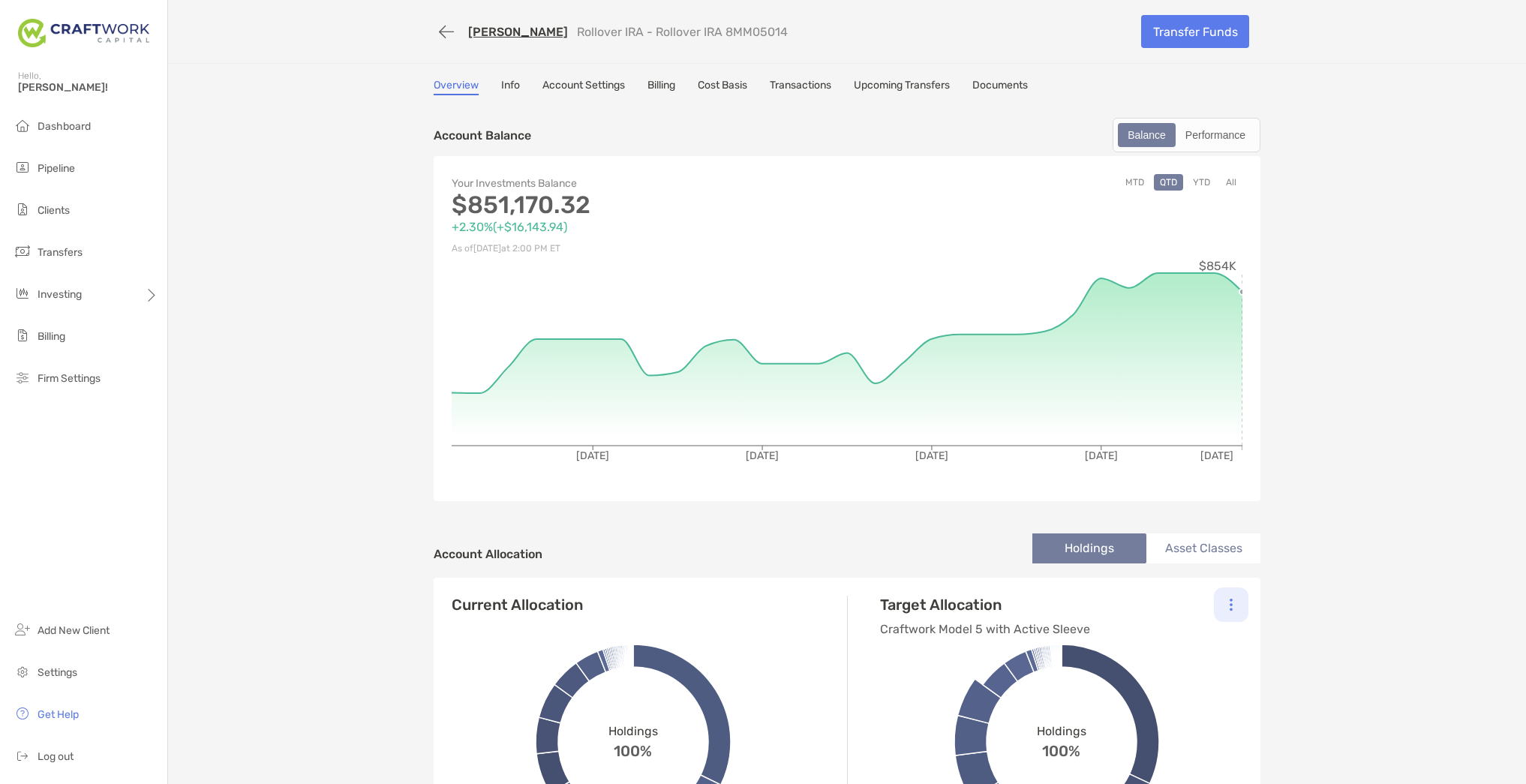 click at bounding box center [1231, 605] 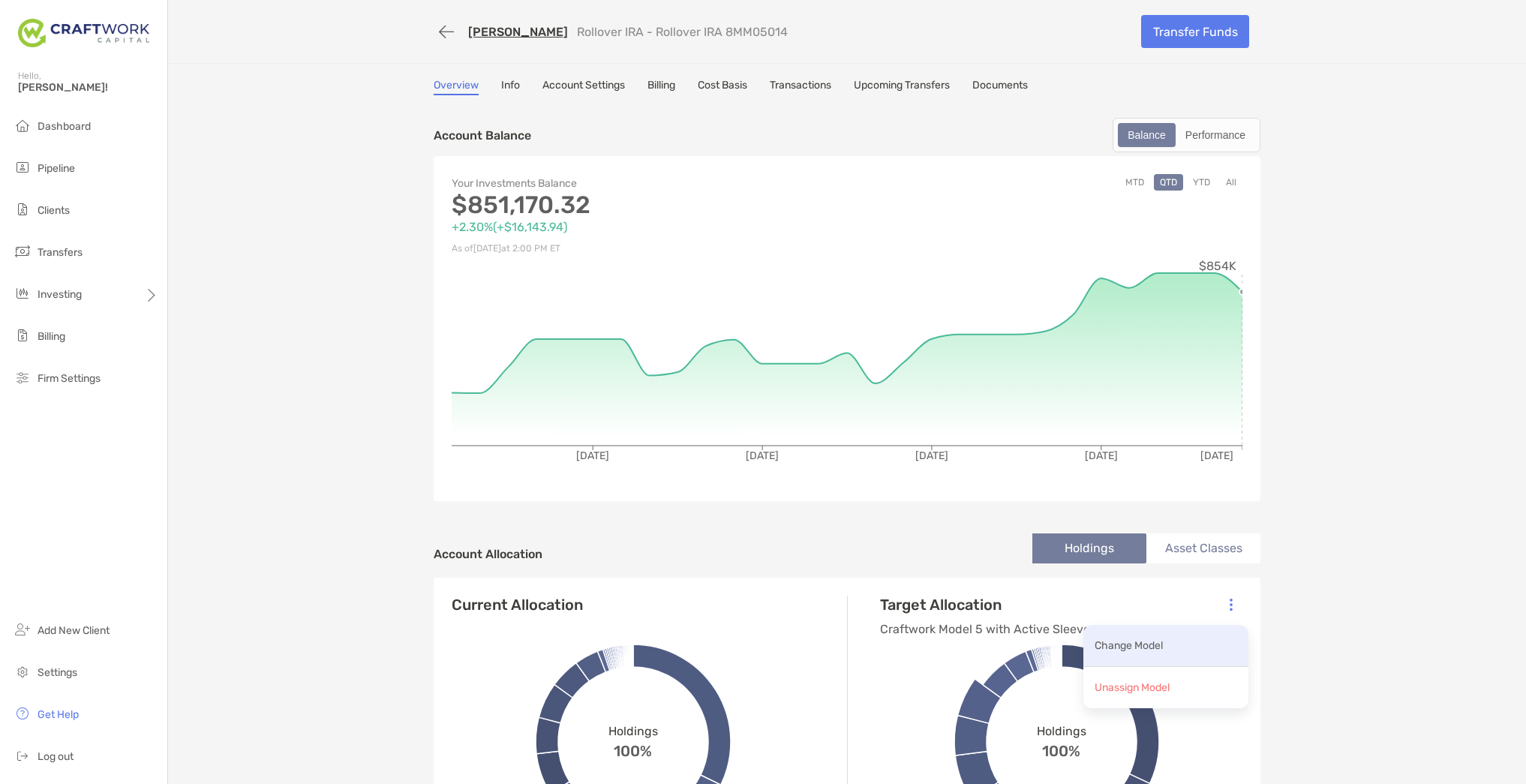 click on "Change Model" at bounding box center (1166, 646) 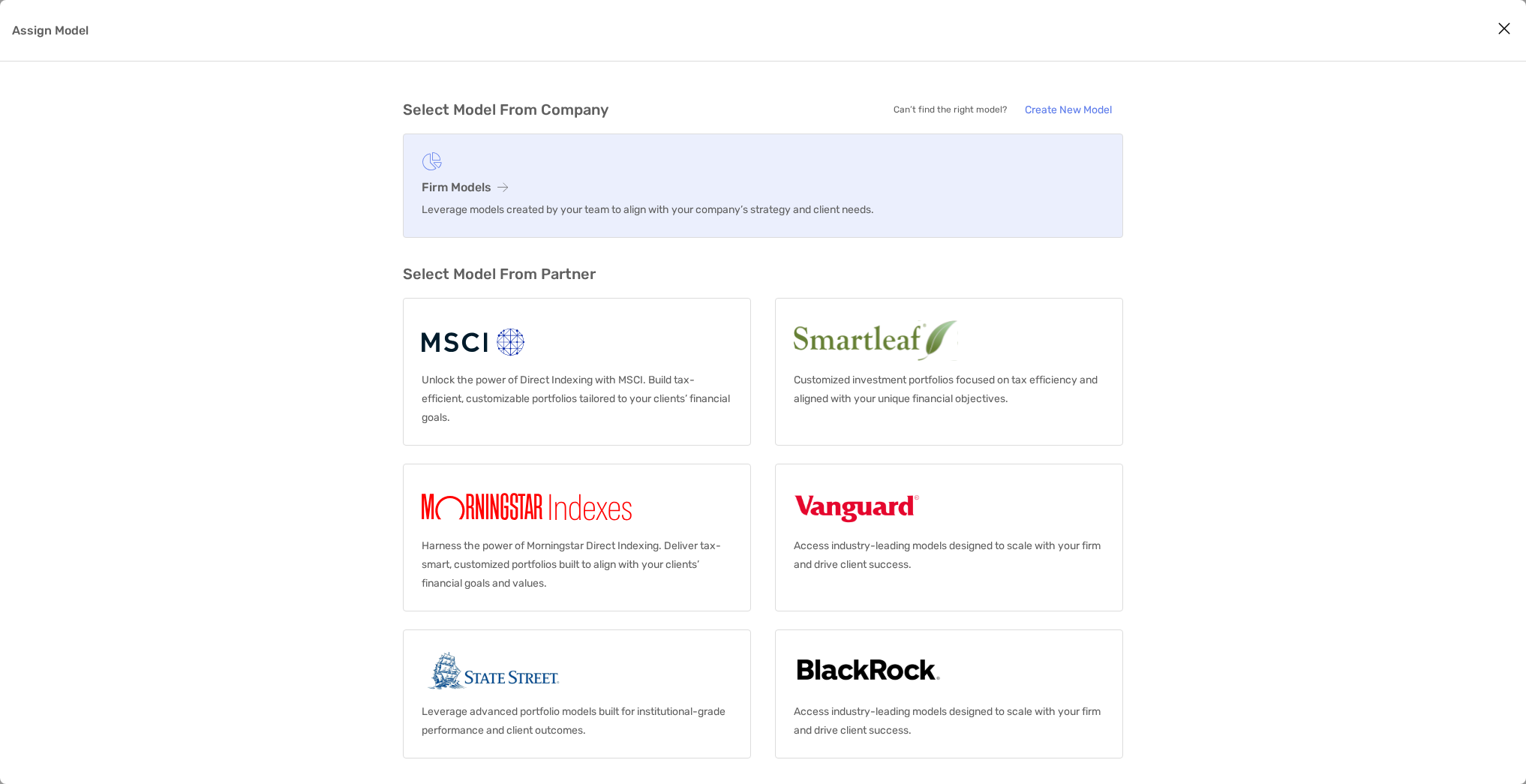 click on "Firm Models Leverage models created by your team to align with your company’s strategy and client needs." at bounding box center [763, 185] 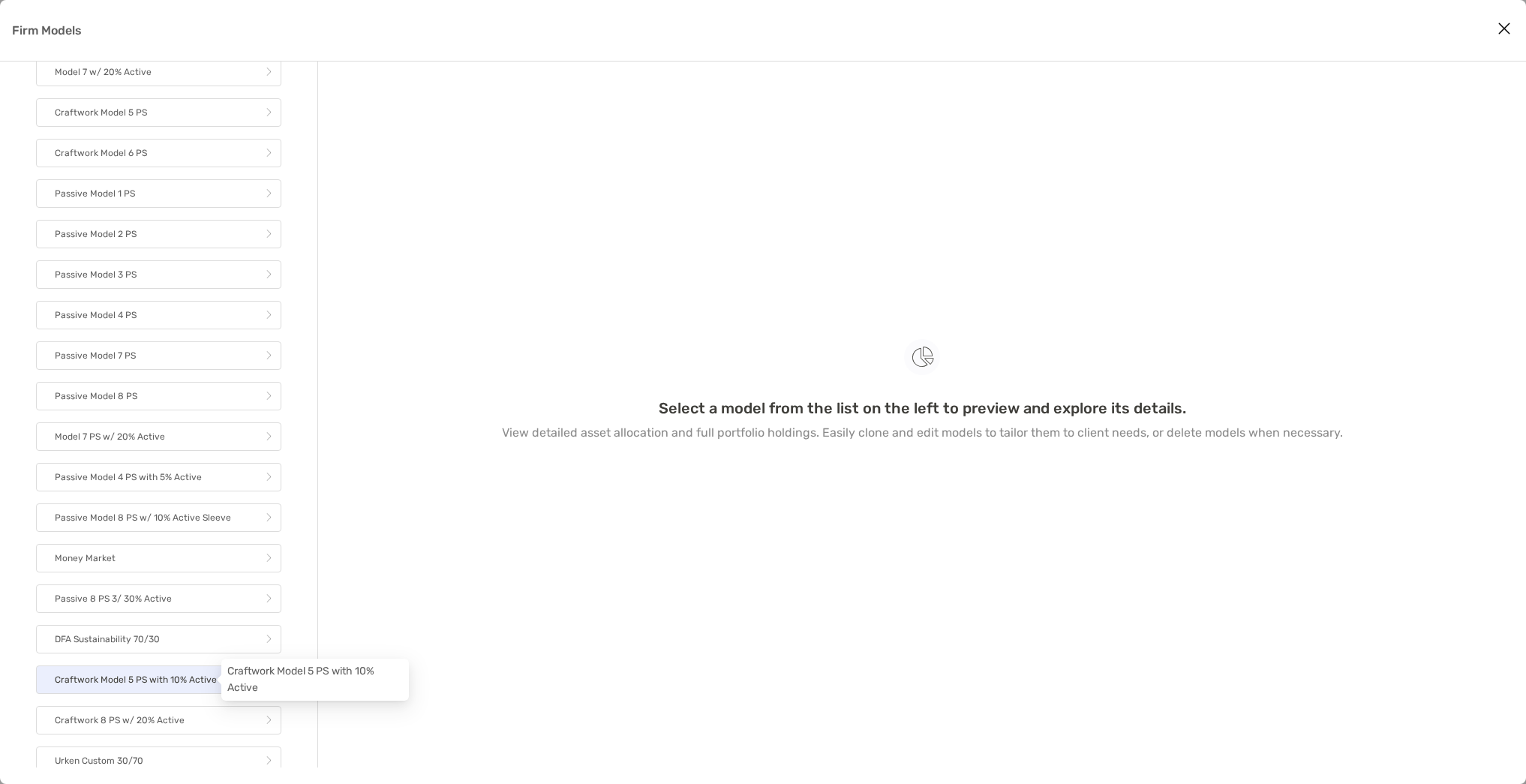 click on "Craftwork Model 5 PS with 10% Active" at bounding box center (136, 680) 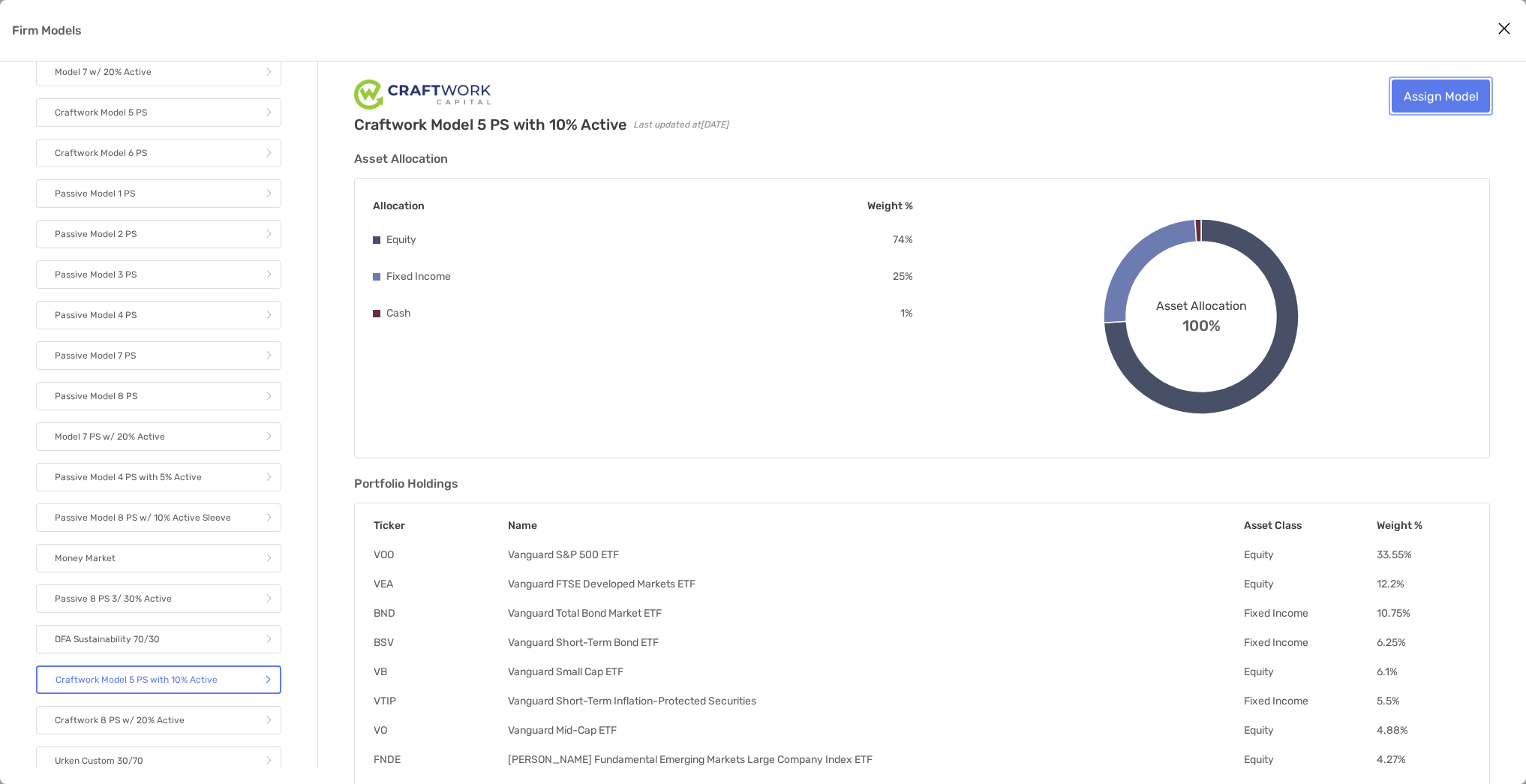 click on "Assign Model" at bounding box center [1440, 96] 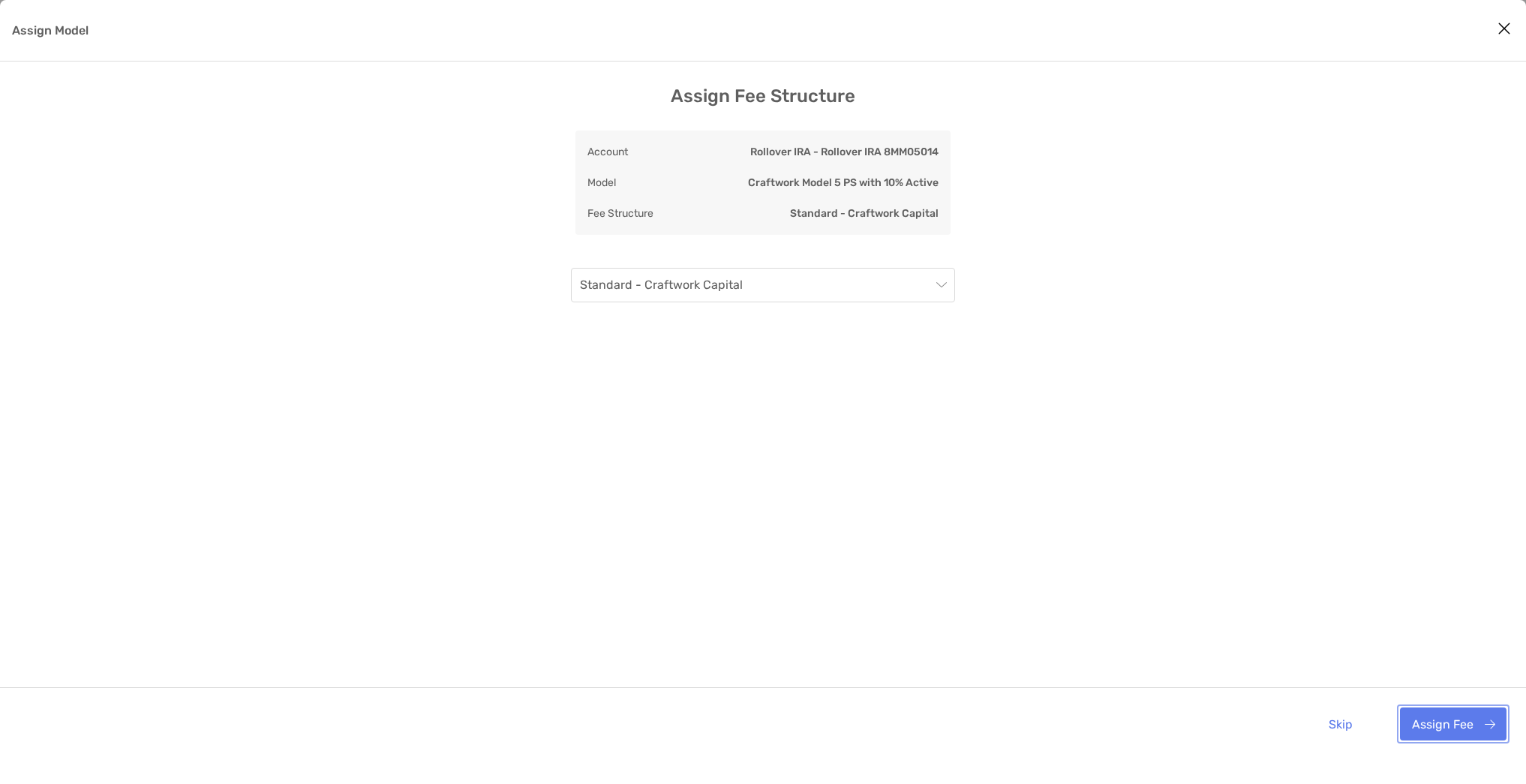 click on "Assign Fee" at bounding box center [1453, 724] 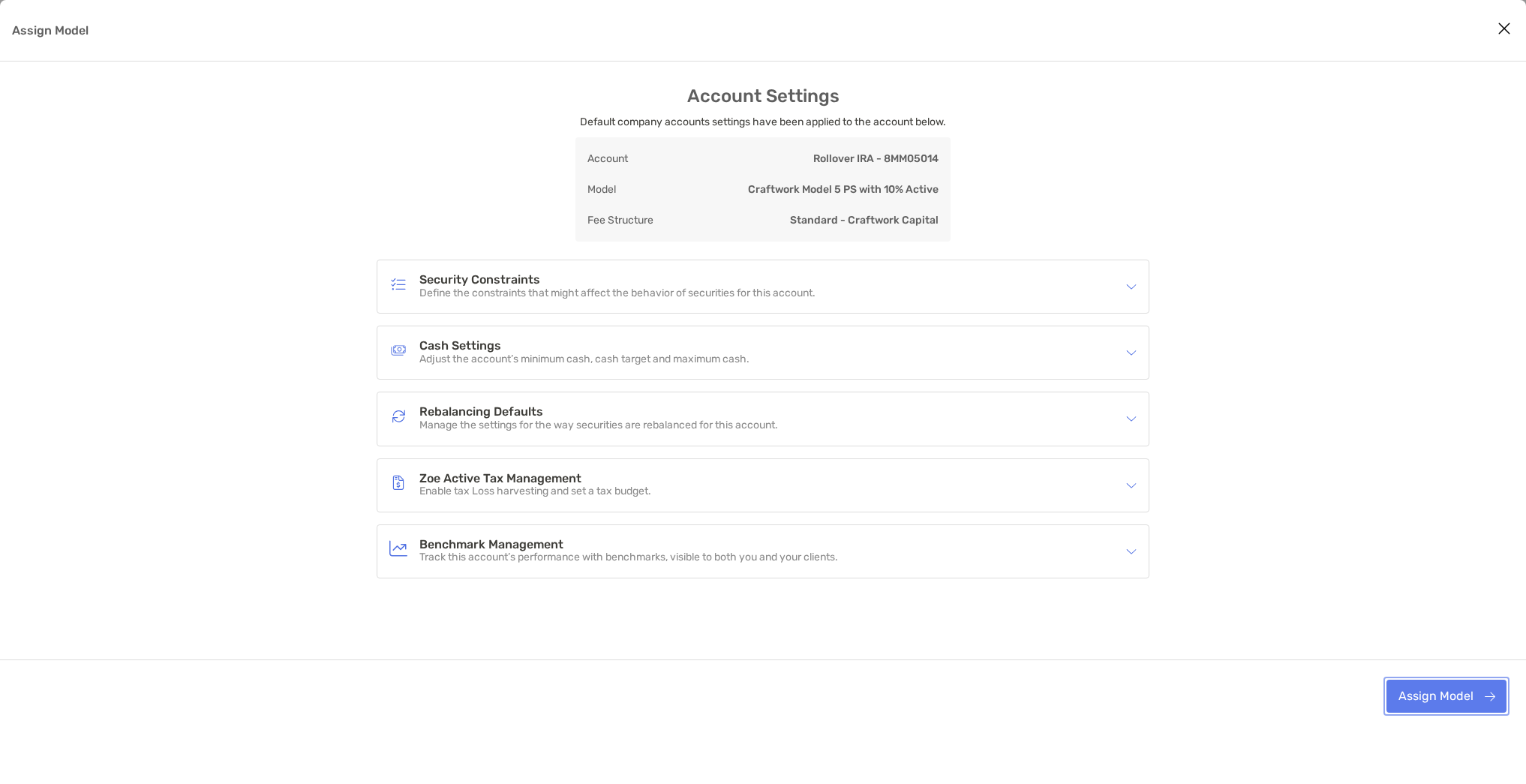 click on "Assign Model" at bounding box center (1446, 696) 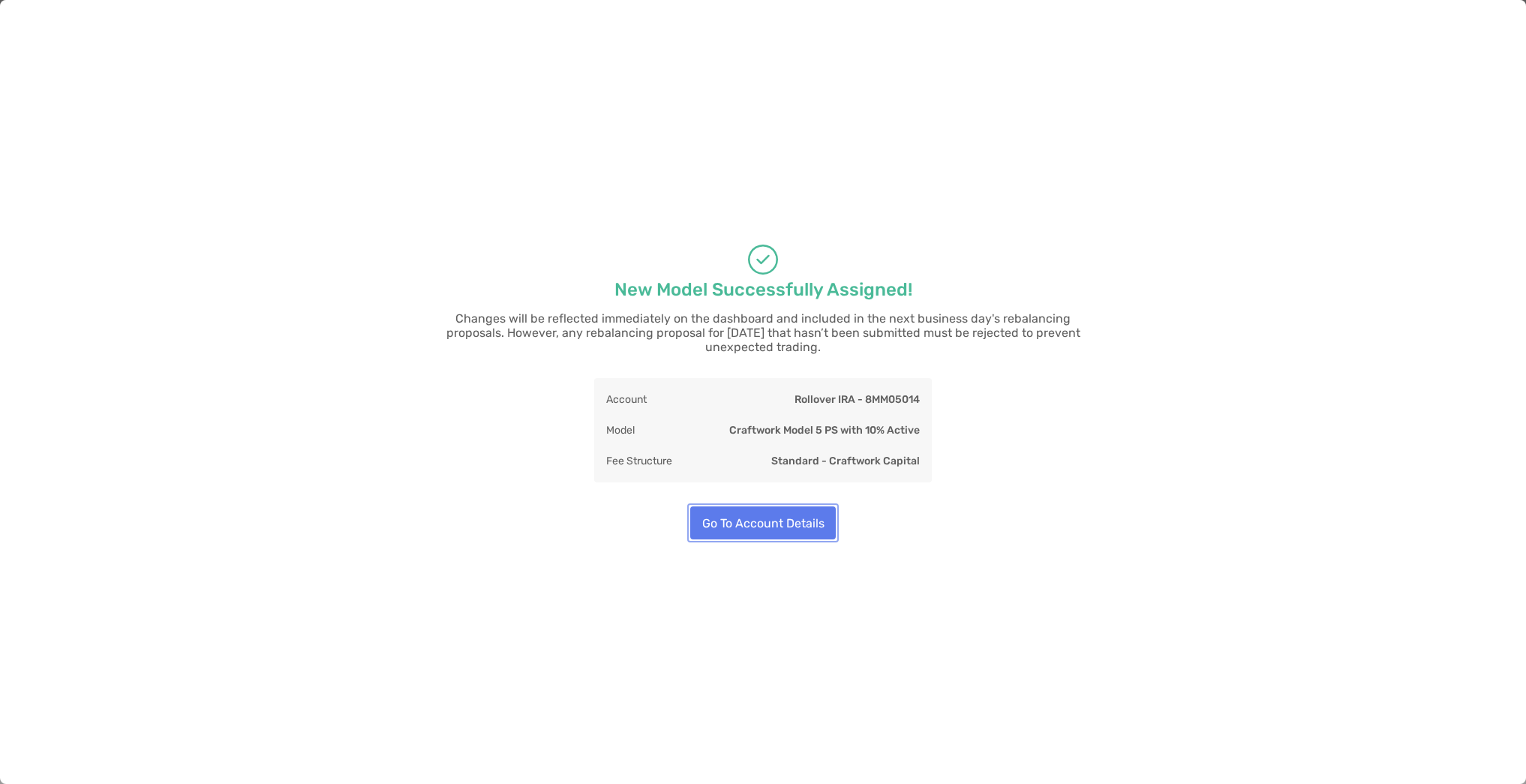 click on "Go To Account Details" at bounding box center [763, 523] 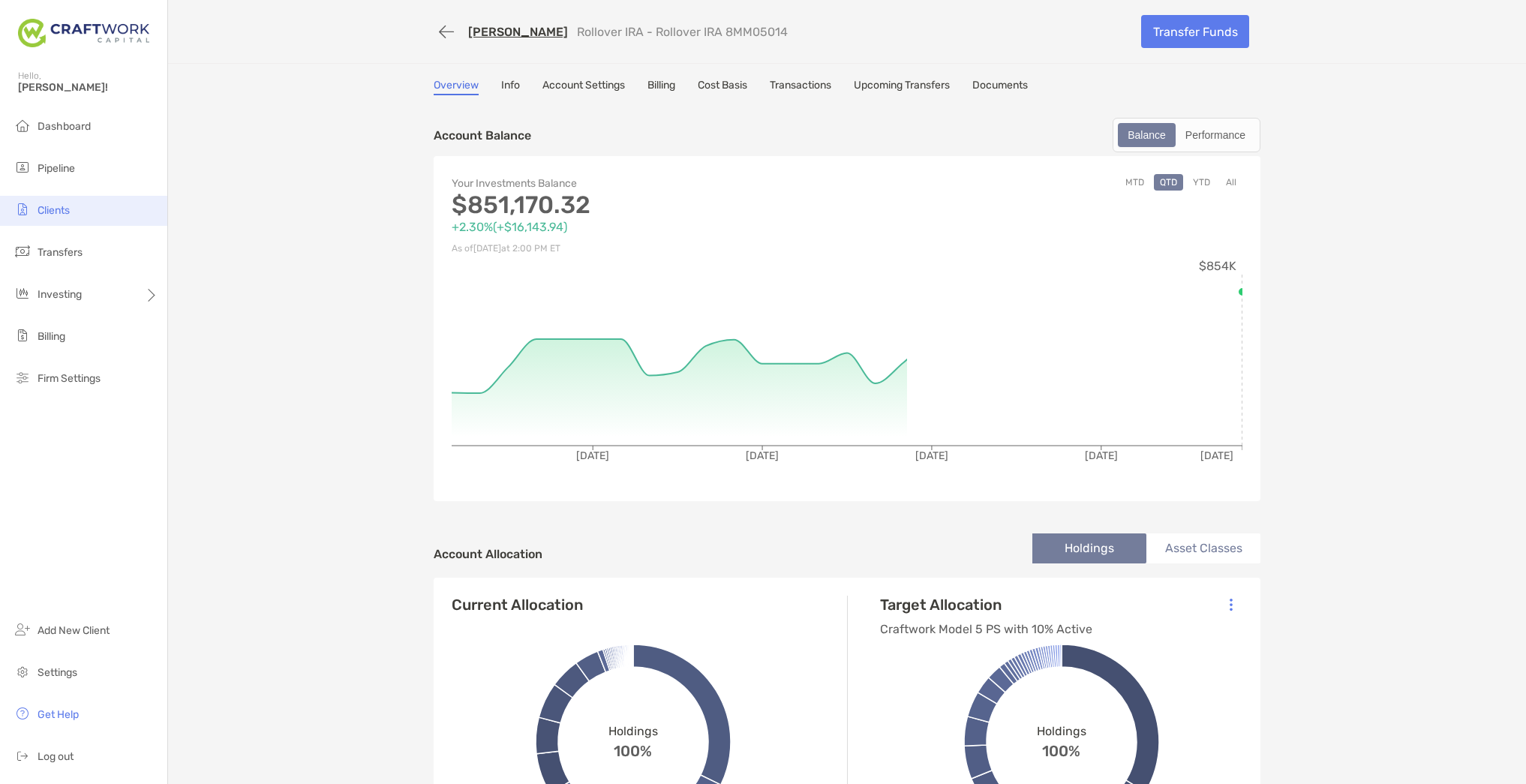click on "Clients" at bounding box center [53, 210] 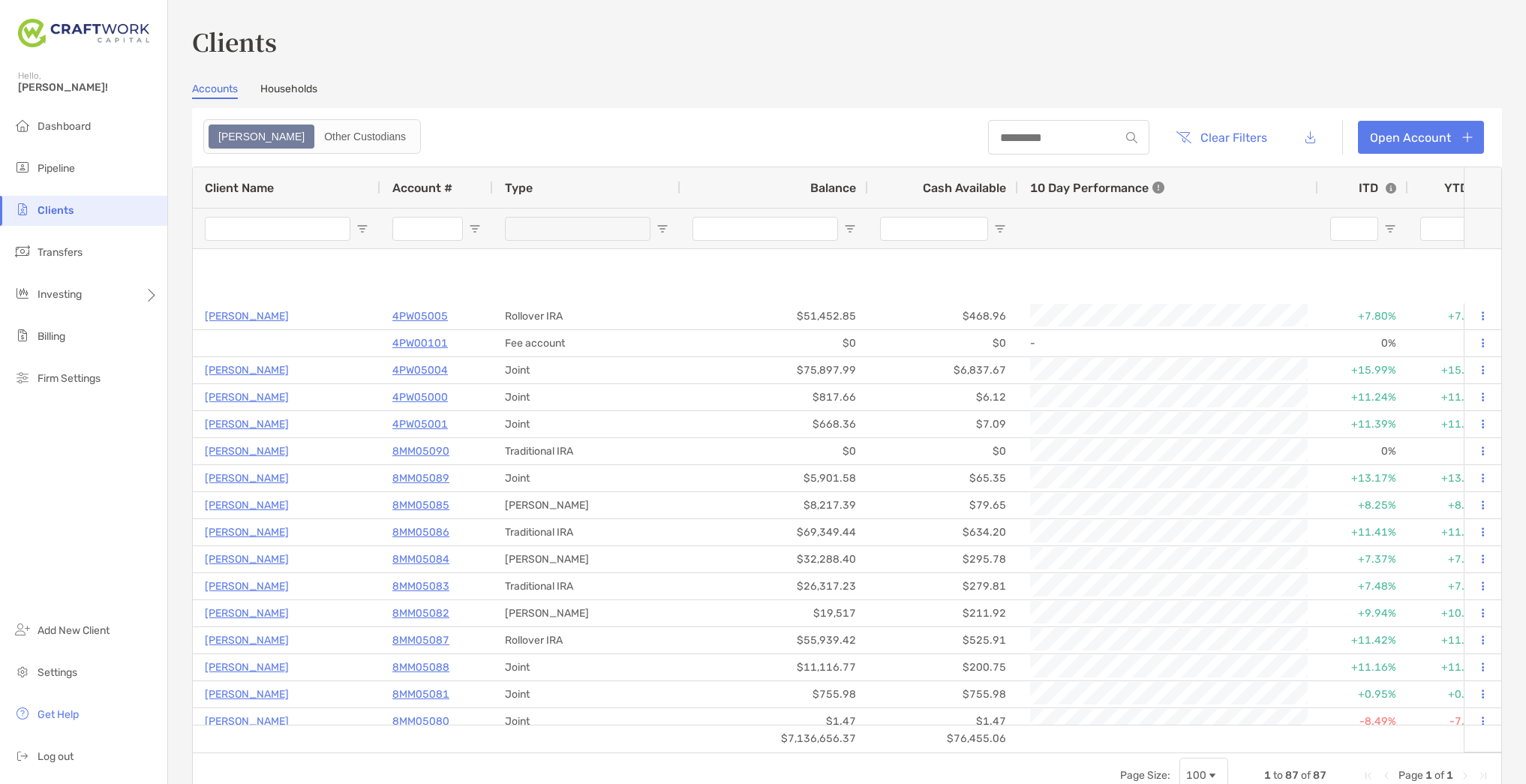 scroll, scrollTop: 1846, scrollLeft: 0, axis: vertical 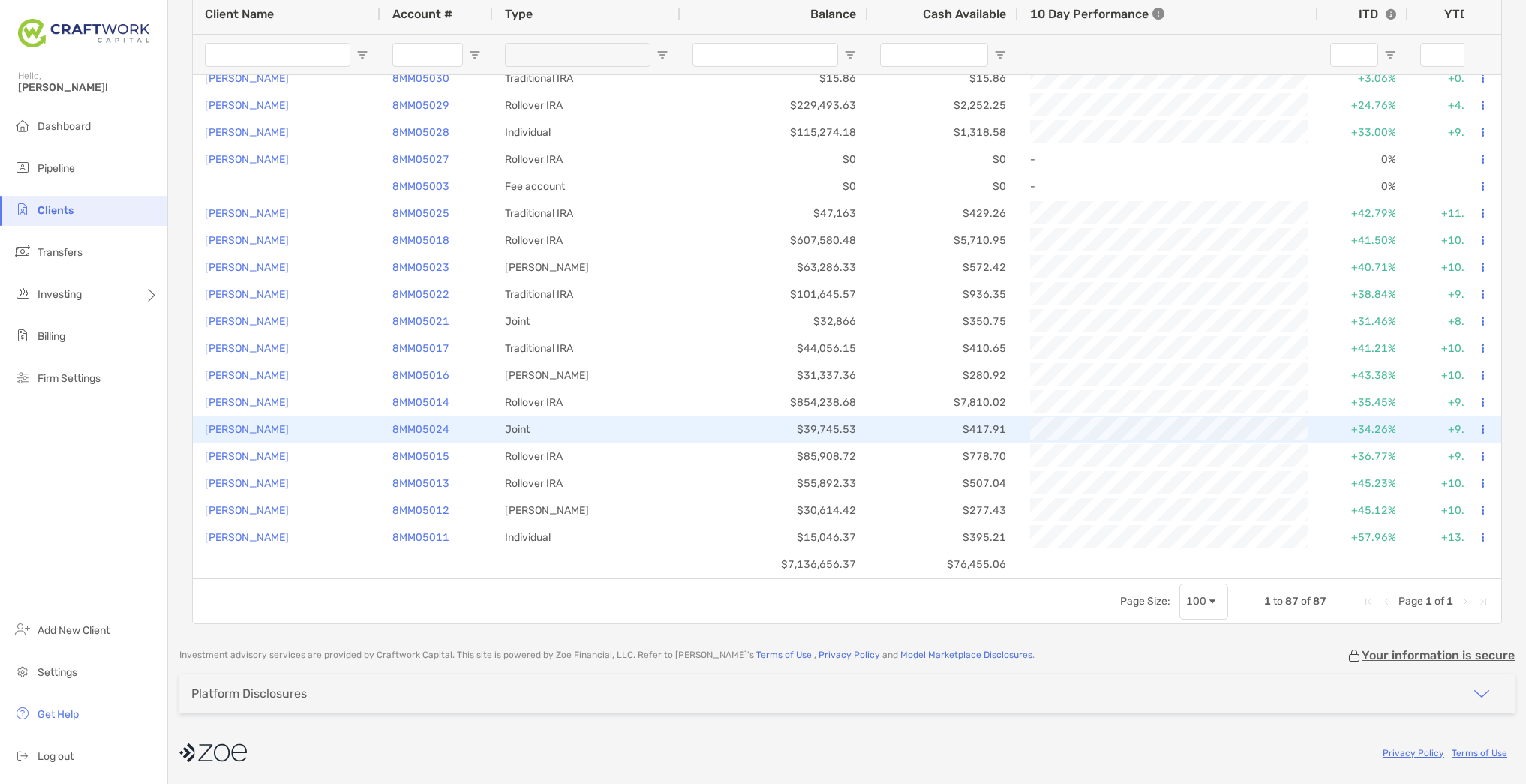 click on "8MM05024" at bounding box center (421, 429) 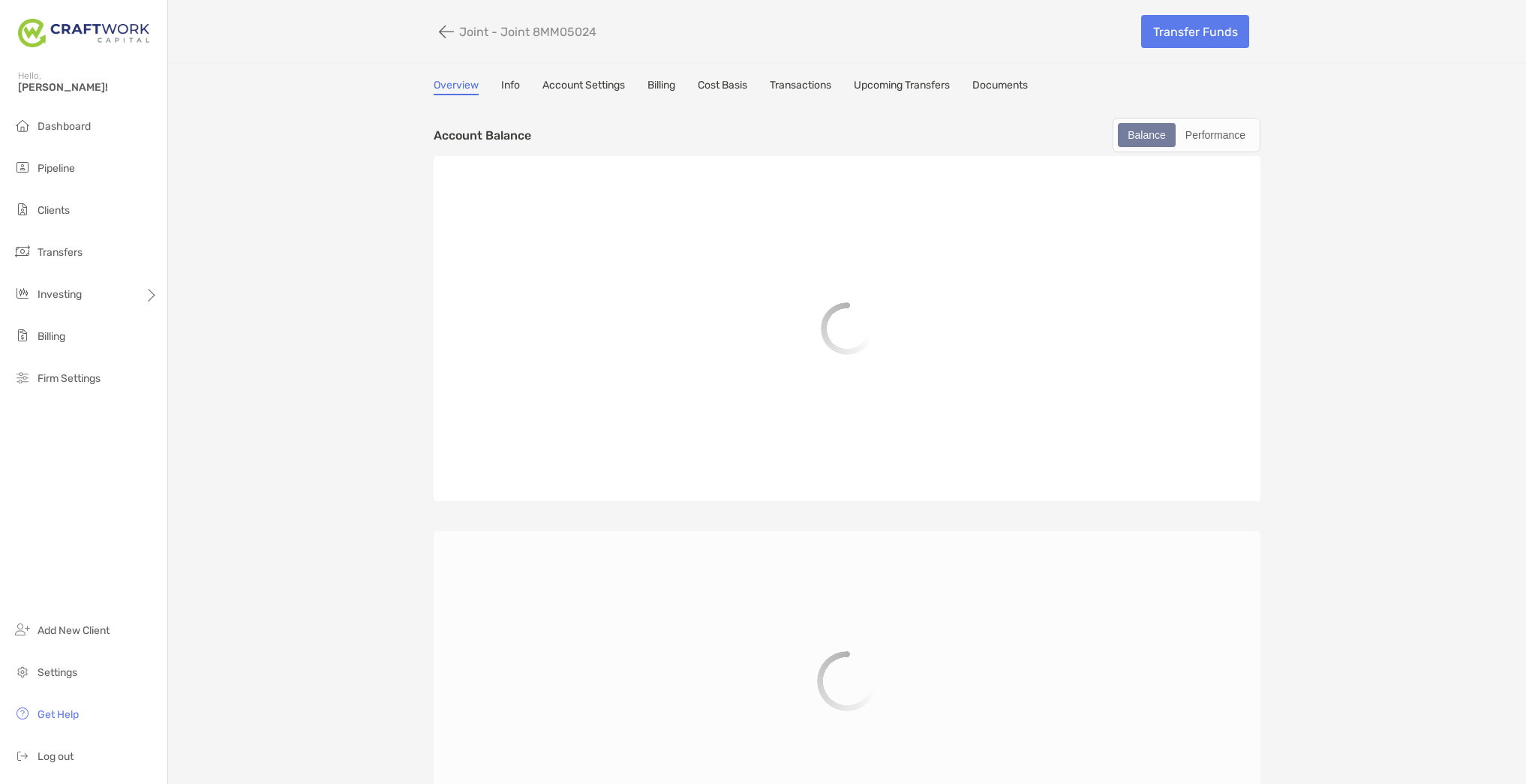 scroll, scrollTop: 0, scrollLeft: 0, axis: both 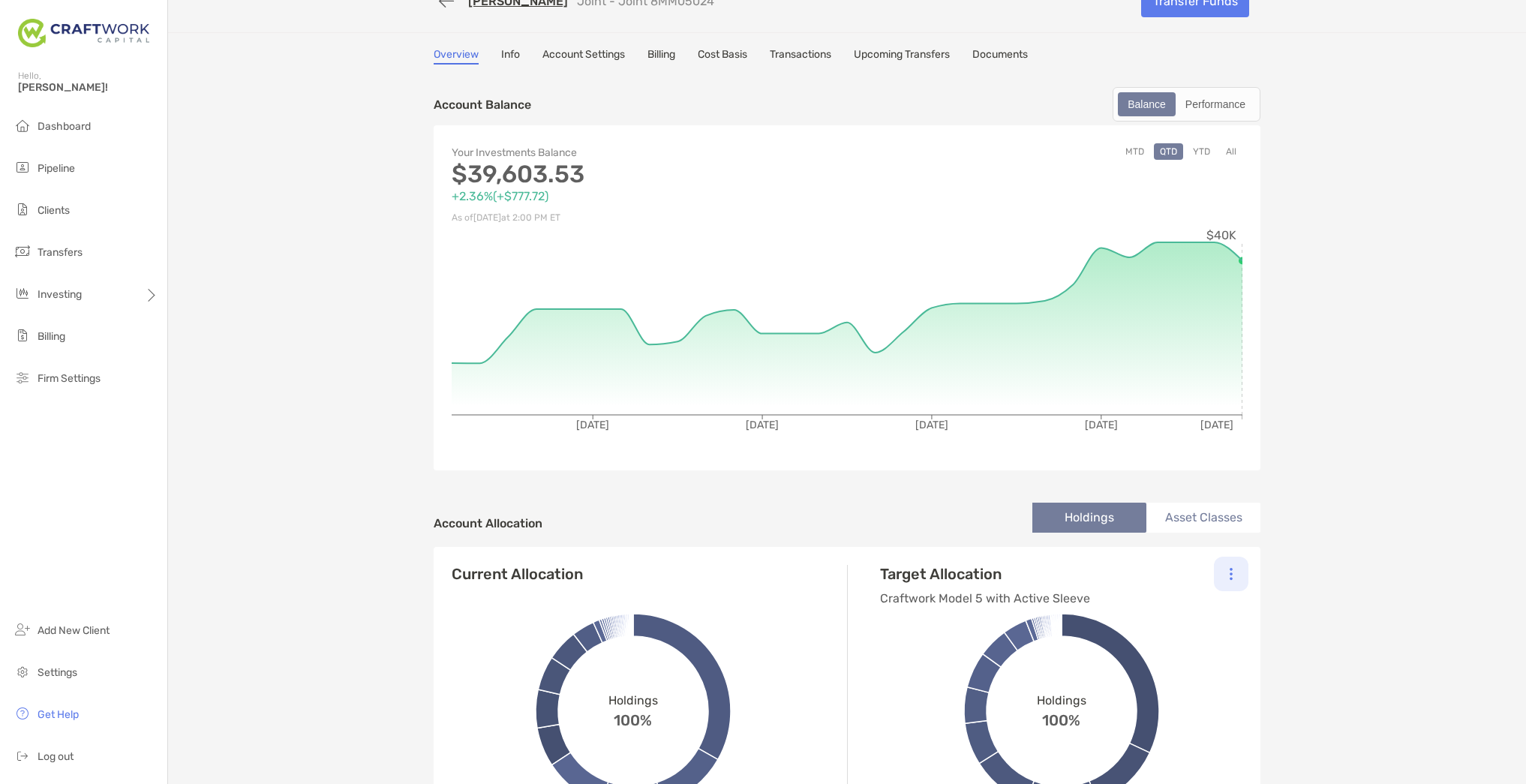 click at bounding box center (1231, 574) 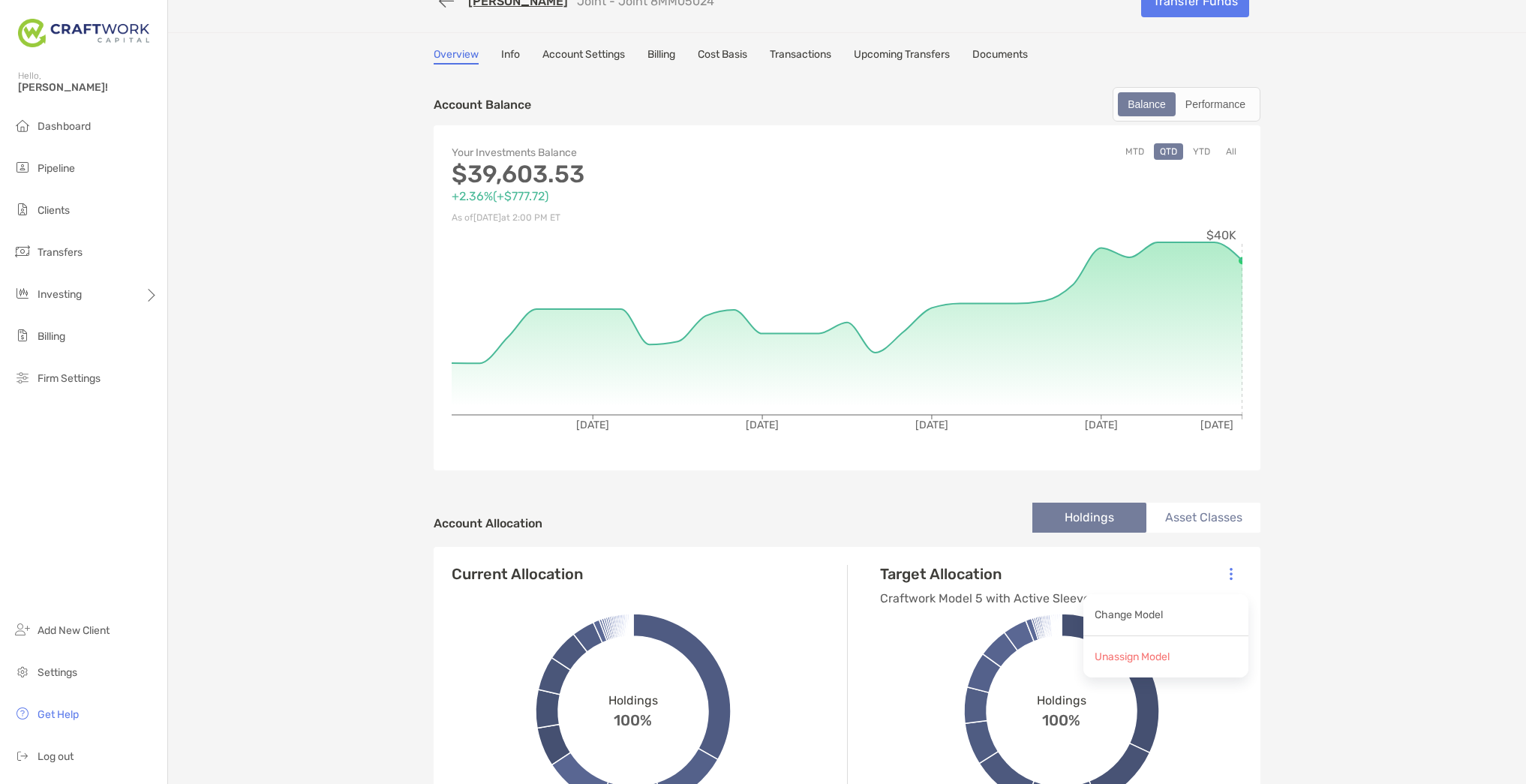 click on "YTD" at bounding box center (1201, 152) 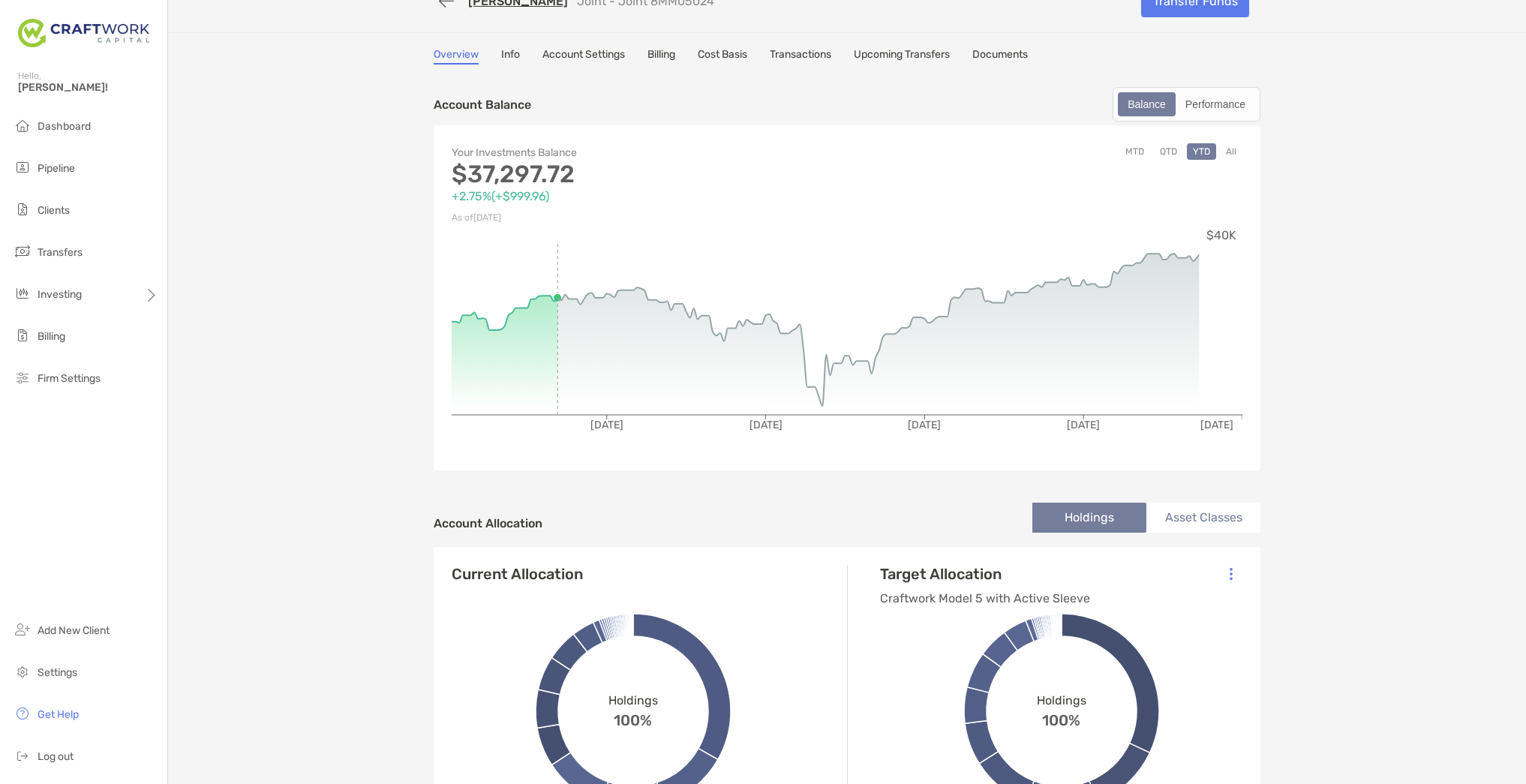 click on "YTD" at bounding box center (1201, 152) 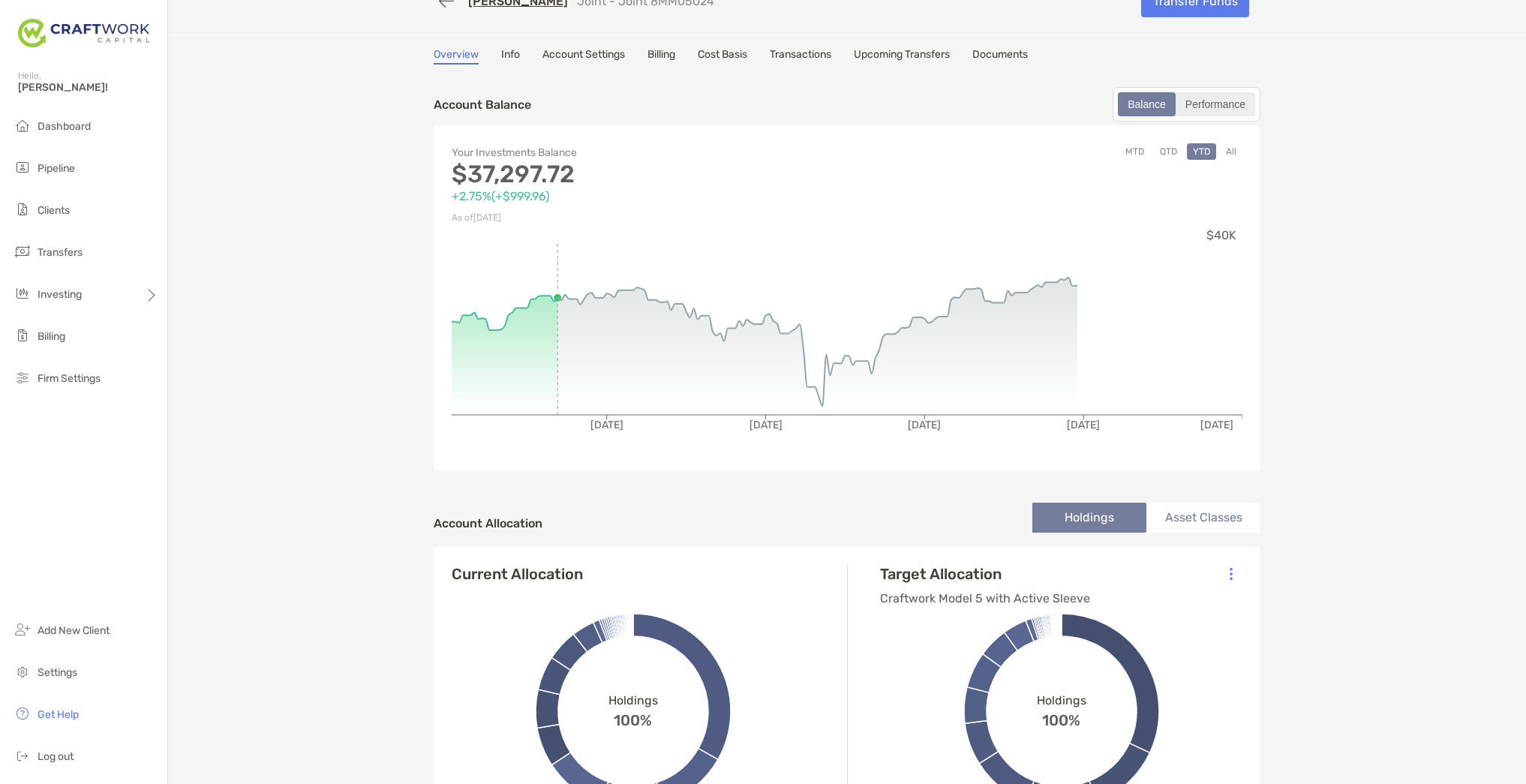 click on "Performance" at bounding box center (1215, 104) 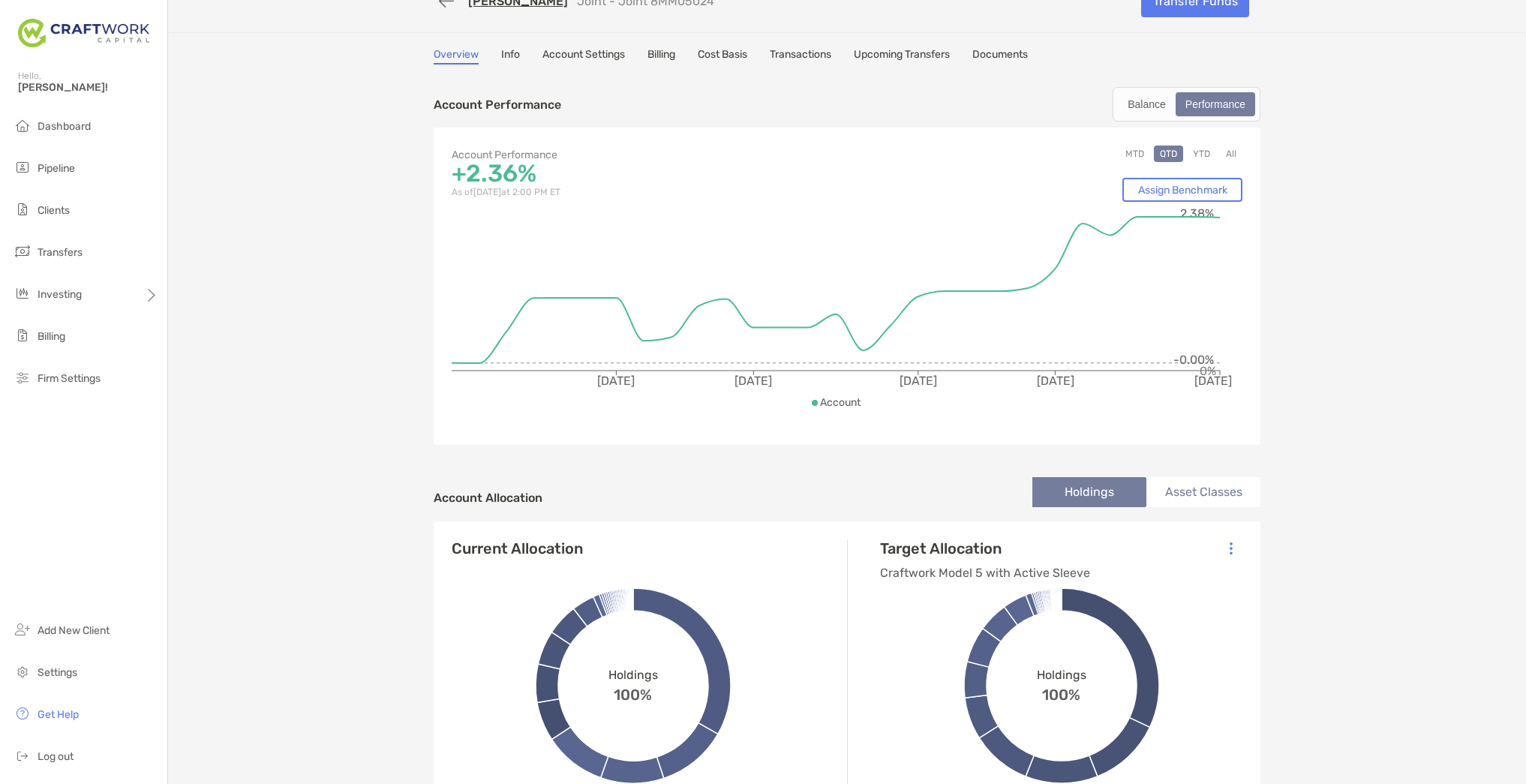 click on "YTD" at bounding box center (1201, 154) 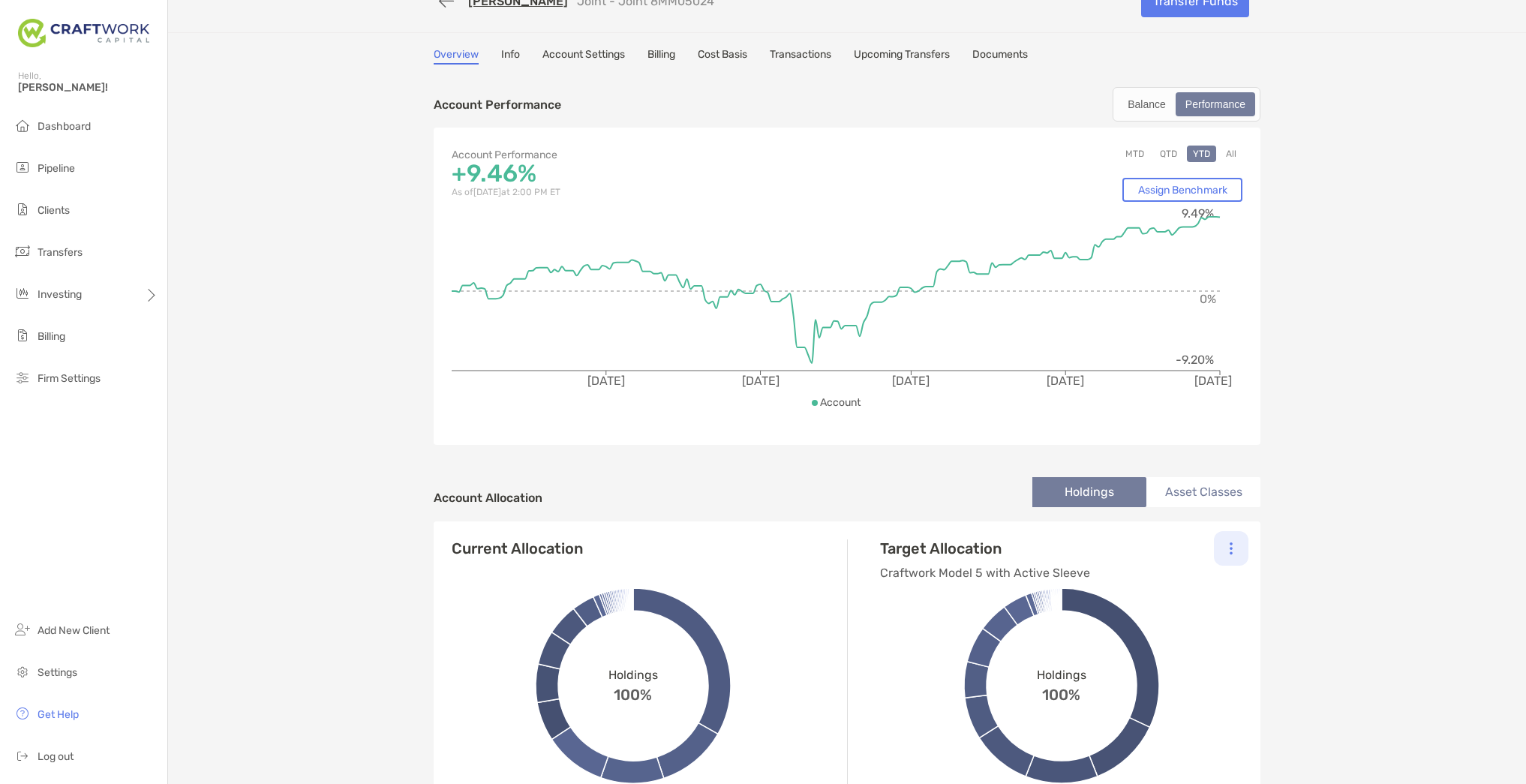 click at bounding box center (1231, 548) 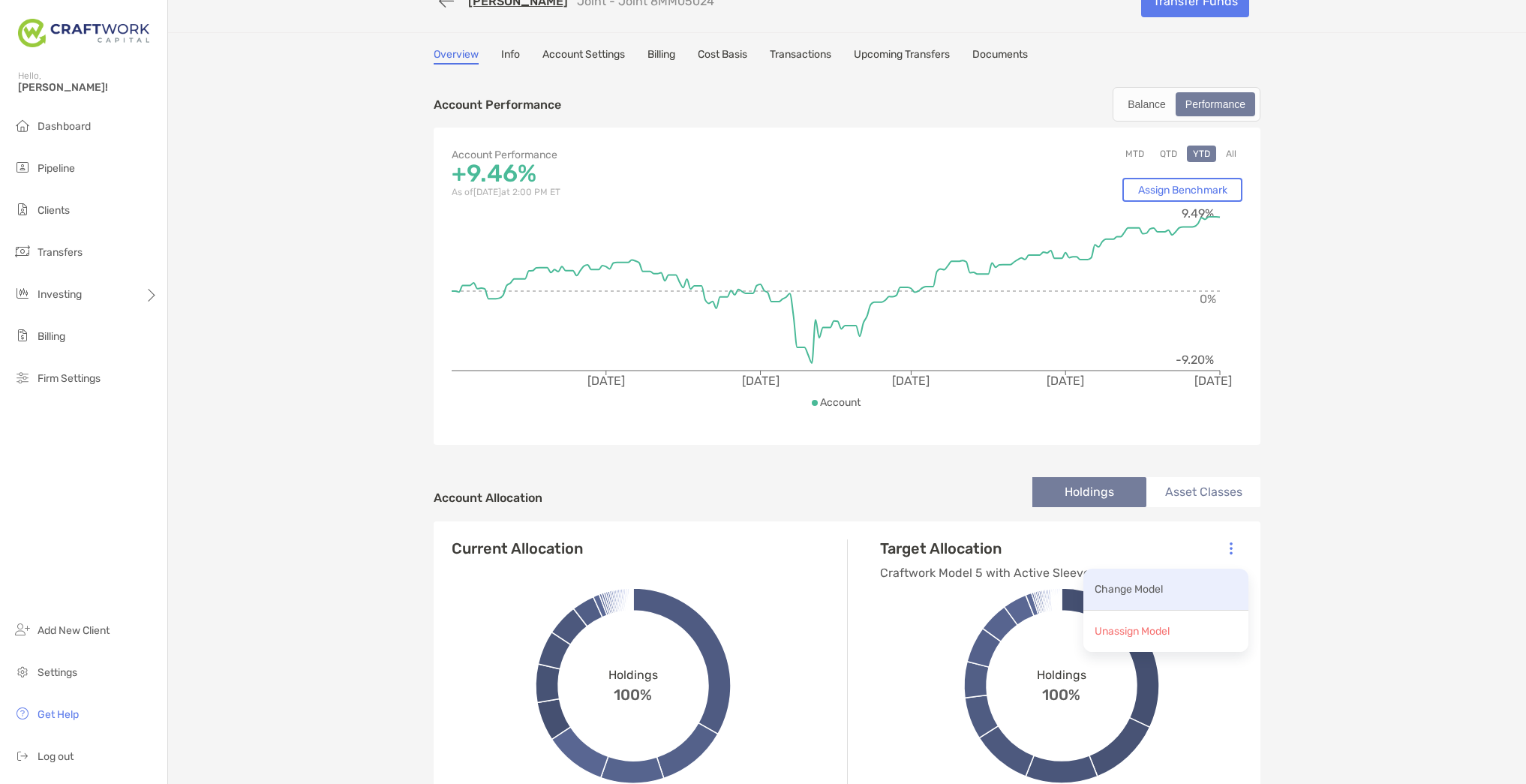 click on "Change Model" at bounding box center [1128, 589] 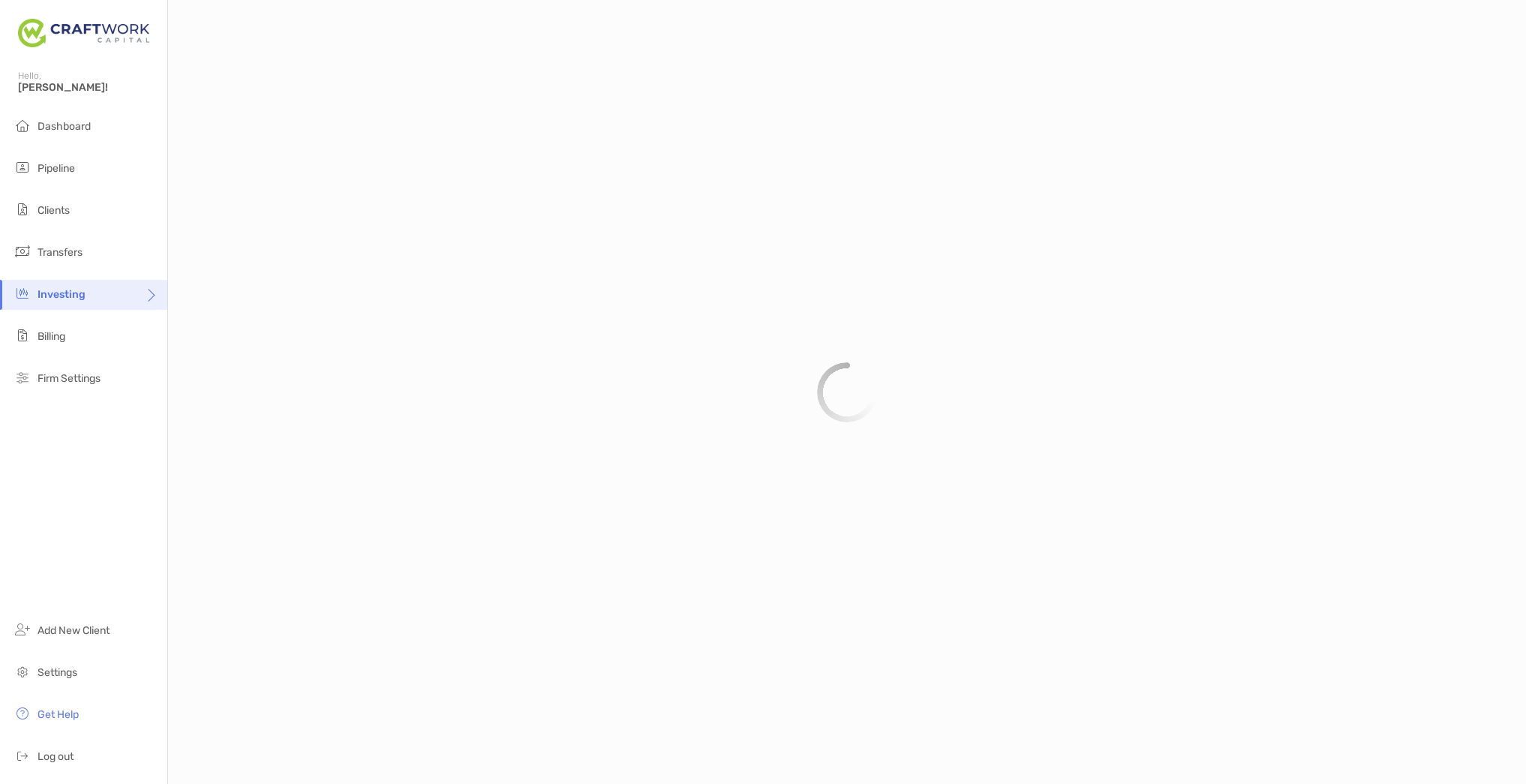 scroll, scrollTop: 0, scrollLeft: 0, axis: both 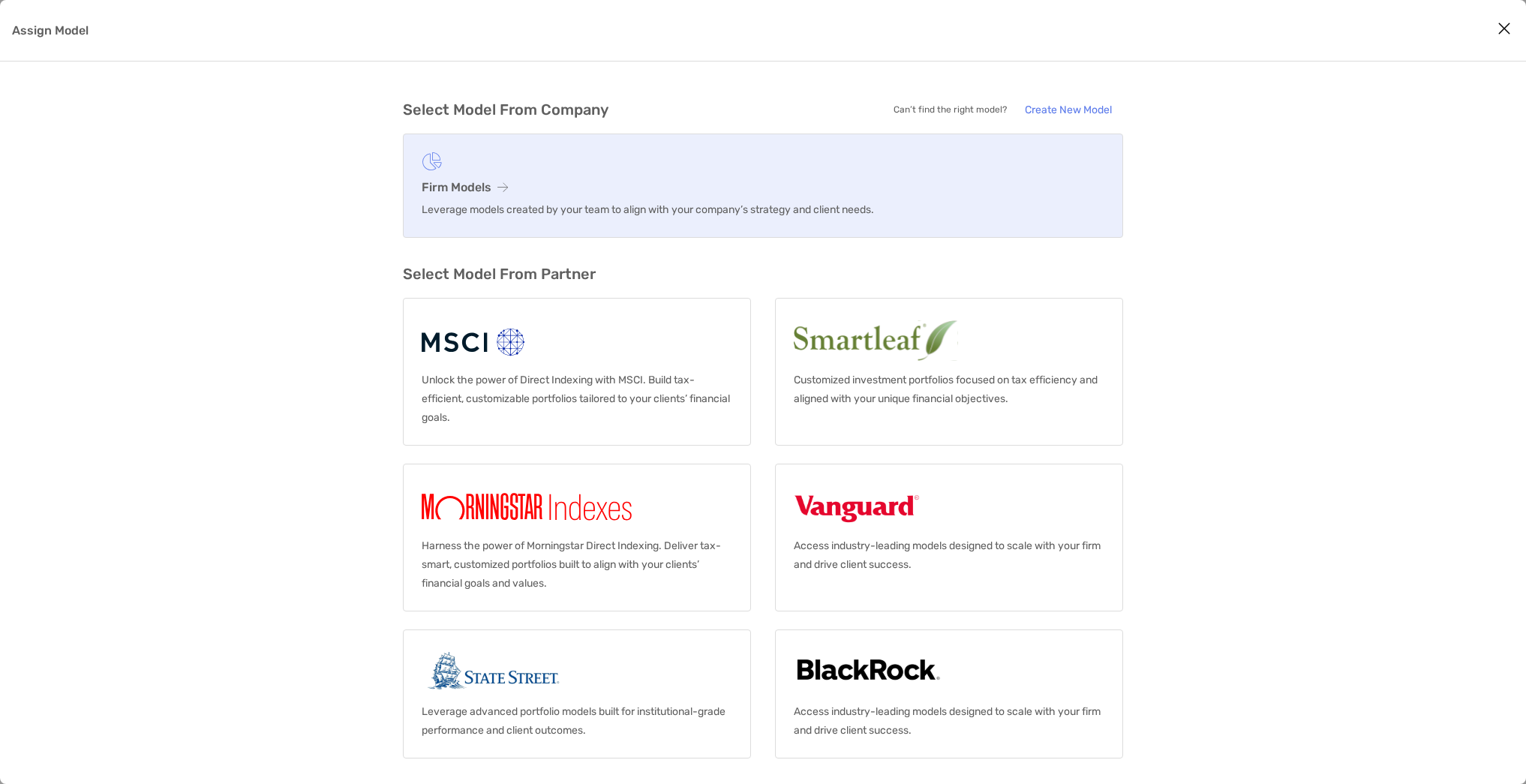 click on "Firm Models" at bounding box center [763, 187] 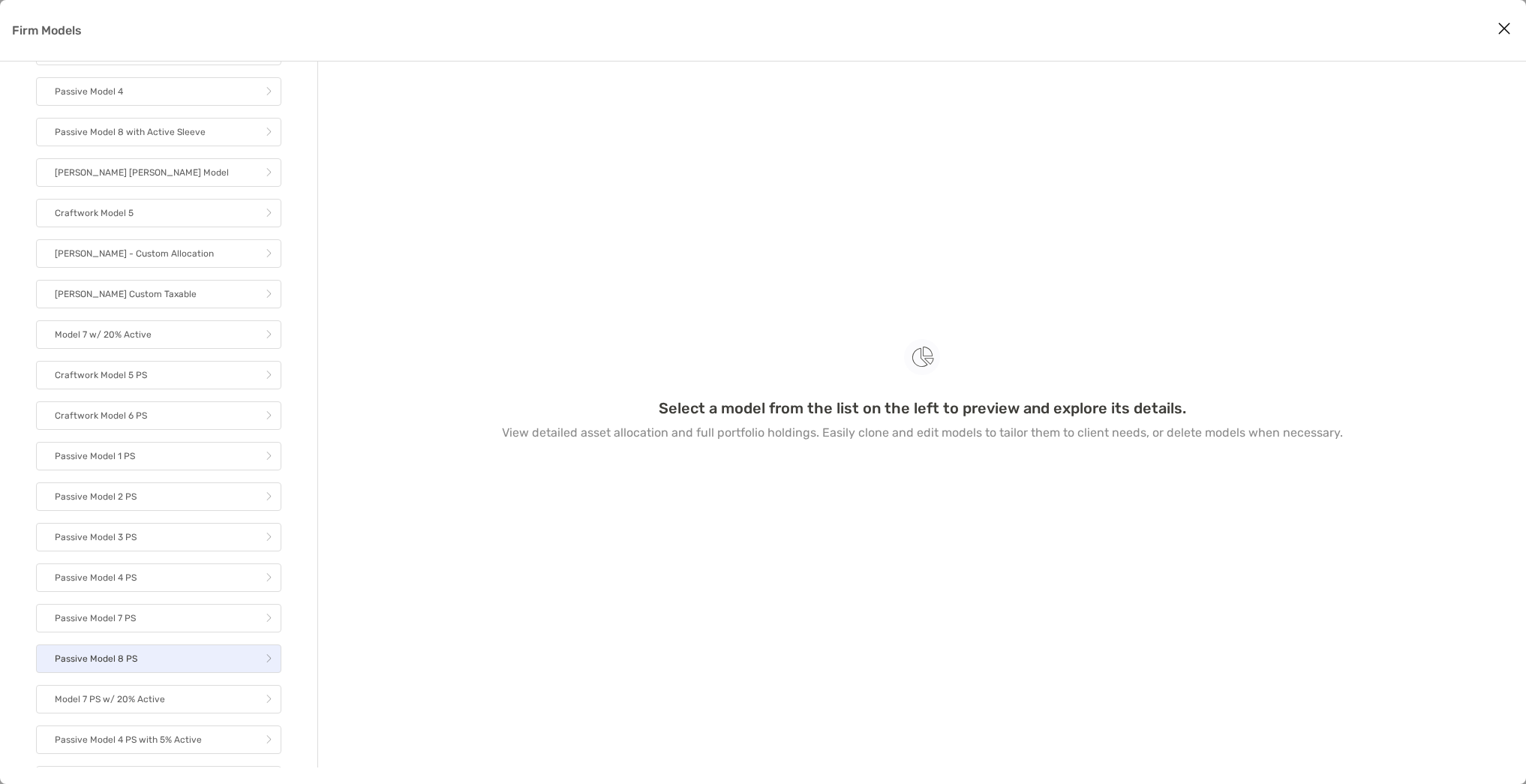 scroll, scrollTop: 679, scrollLeft: 0, axis: vertical 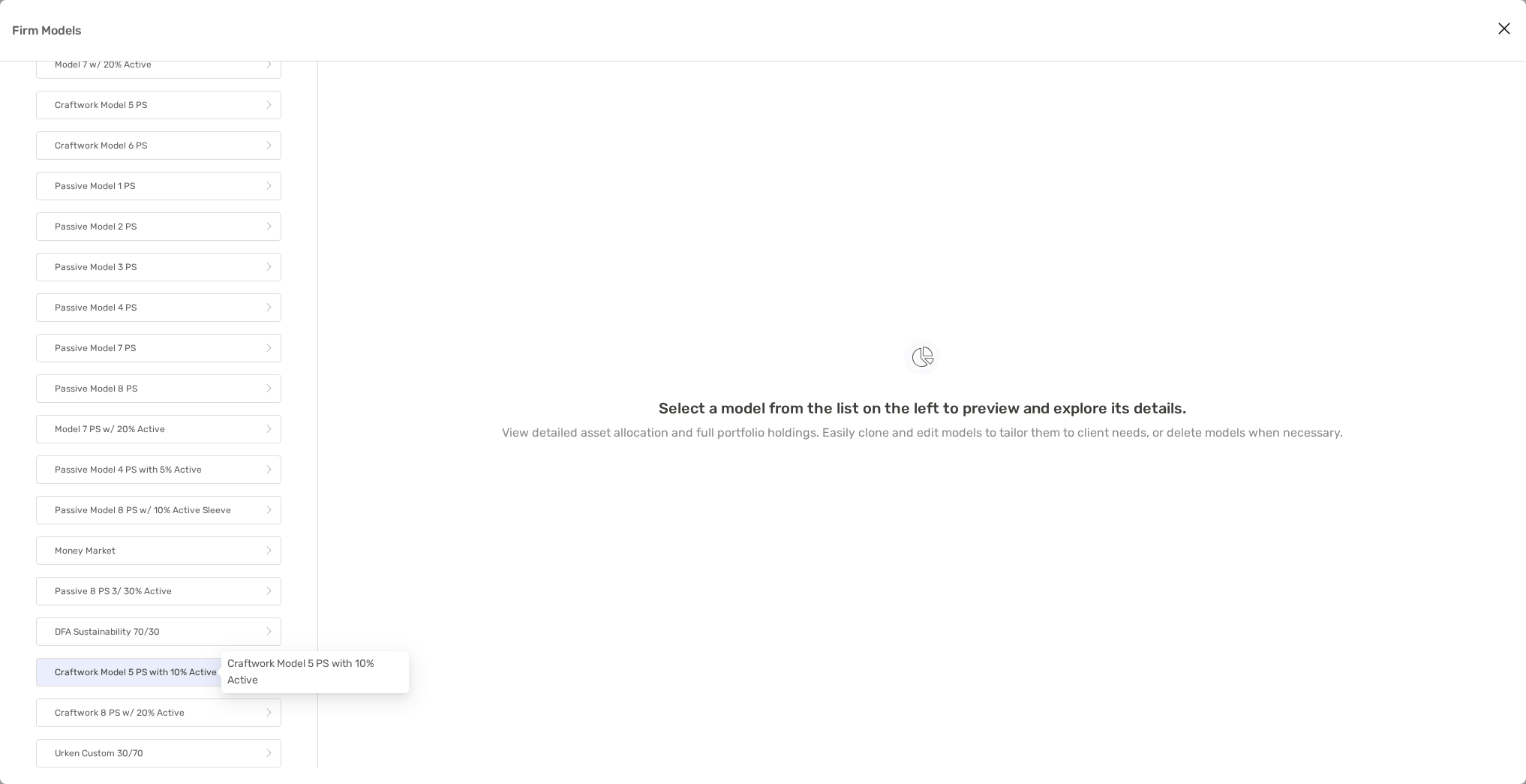 click on "Craftwork Model 5 PS with 10% Active" at bounding box center (136, 672) 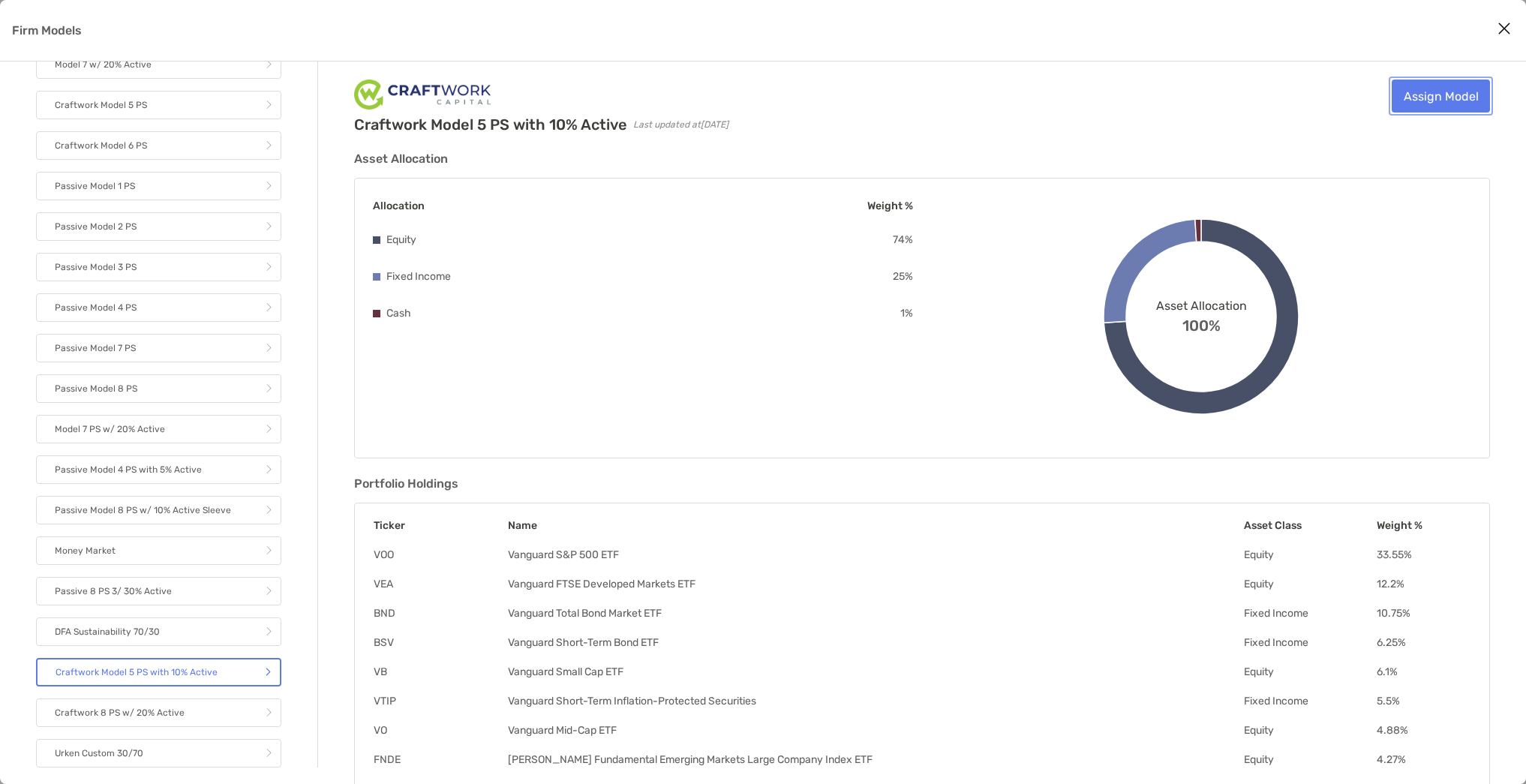 click on "Assign Model" at bounding box center (1440, 96) 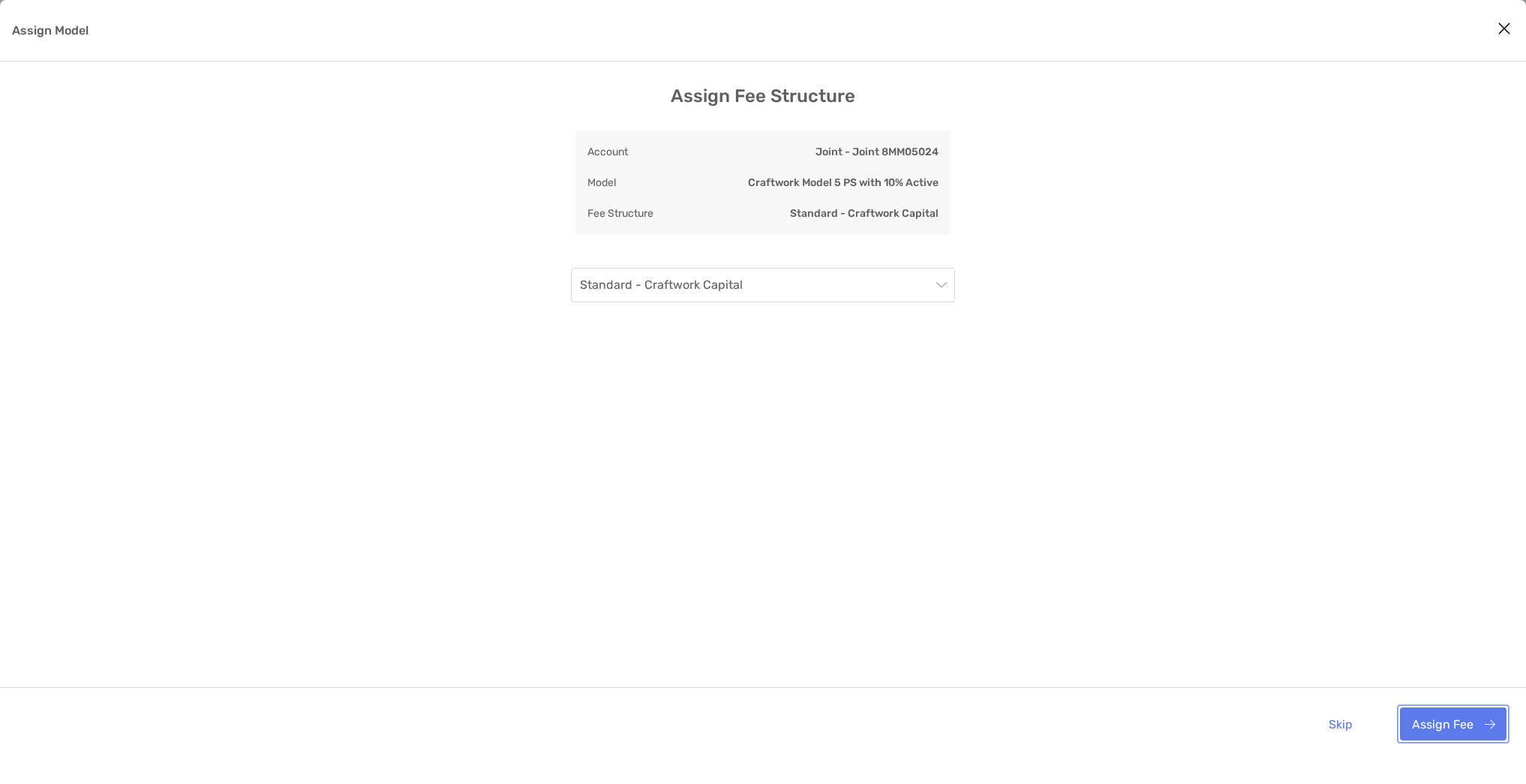 click on "Assign Fee" at bounding box center (1453, 724) 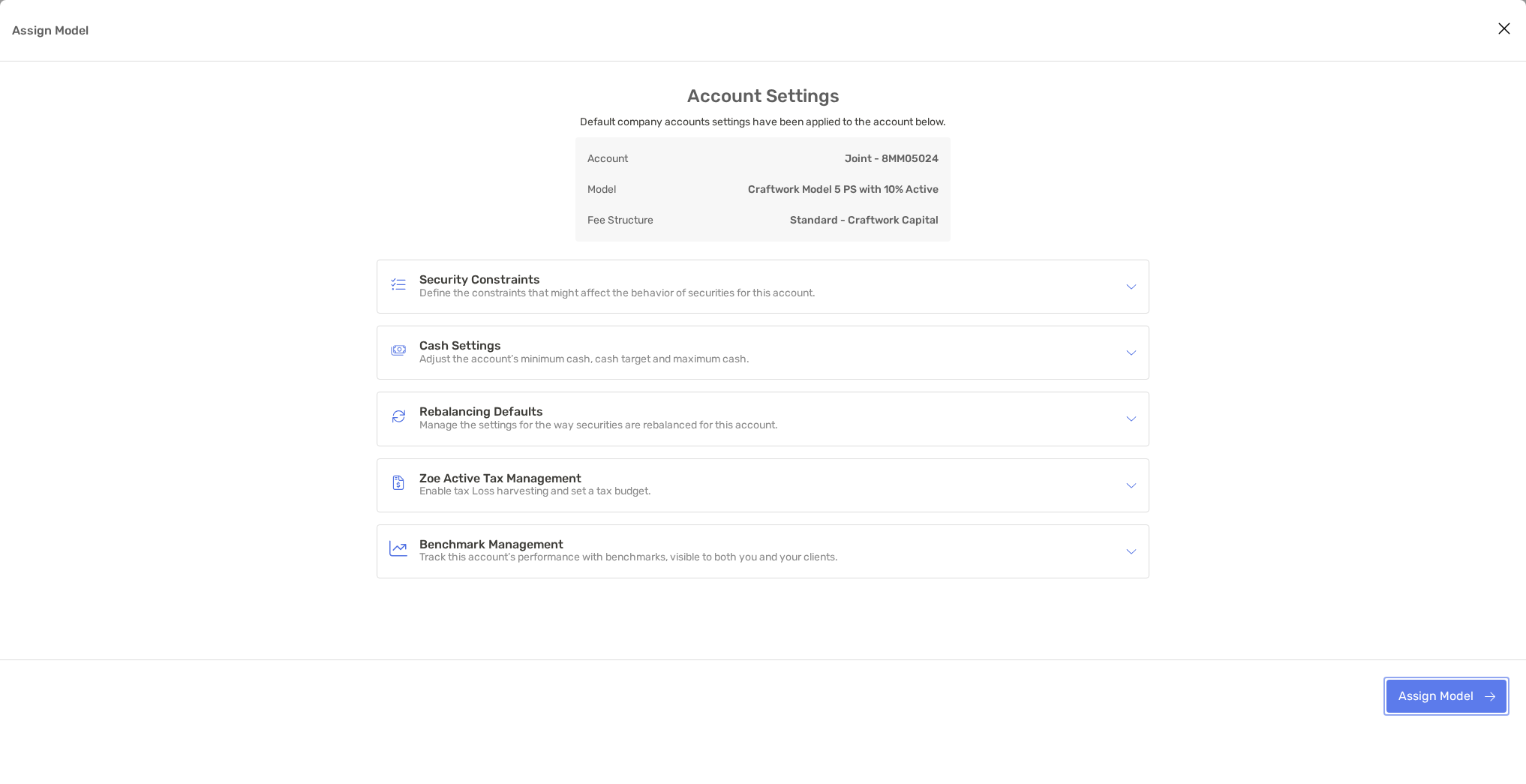 click on "Assign Model" at bounding box center [1446, 696] 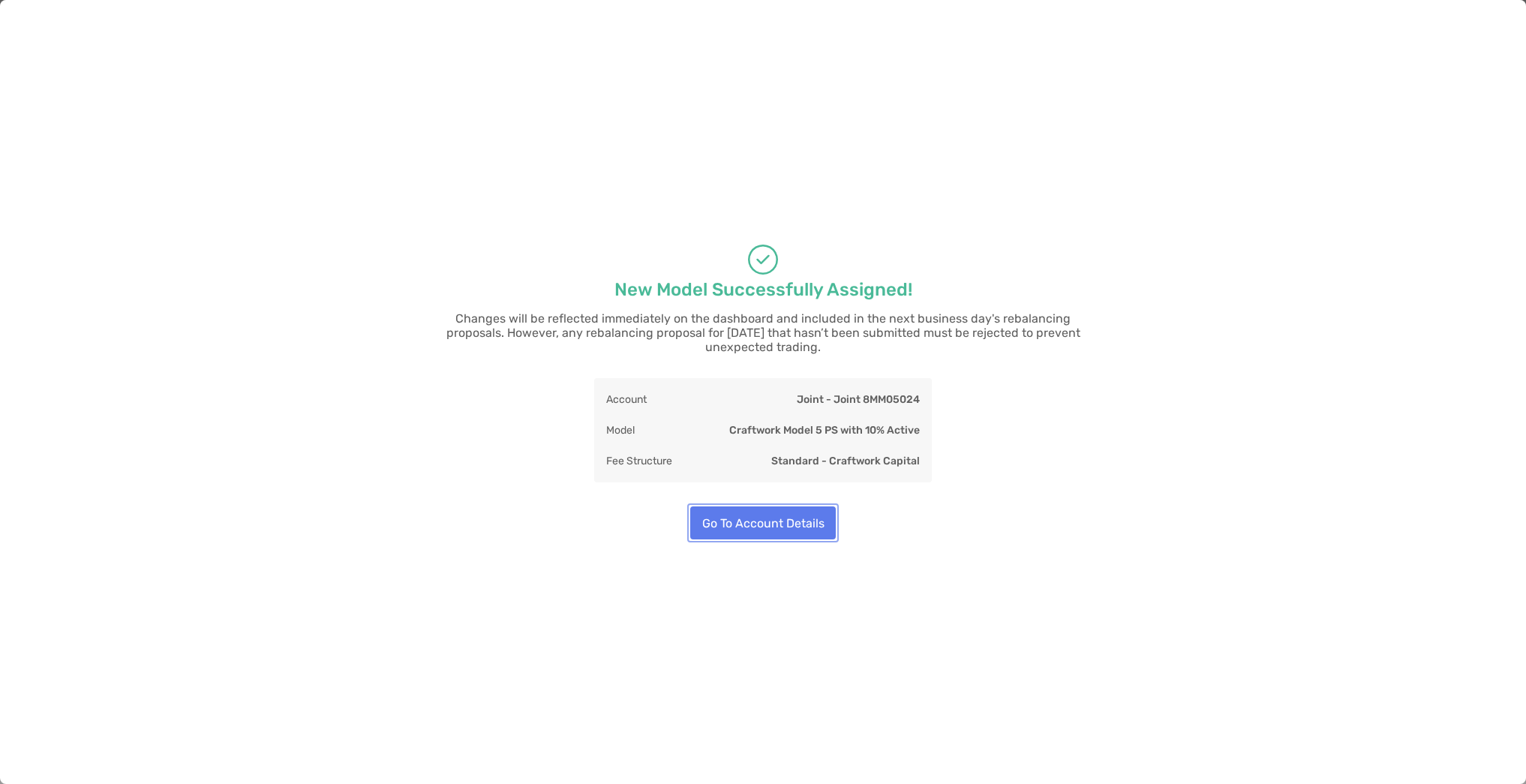 click on "Go To Account Details" at bounding box center [763, 523] 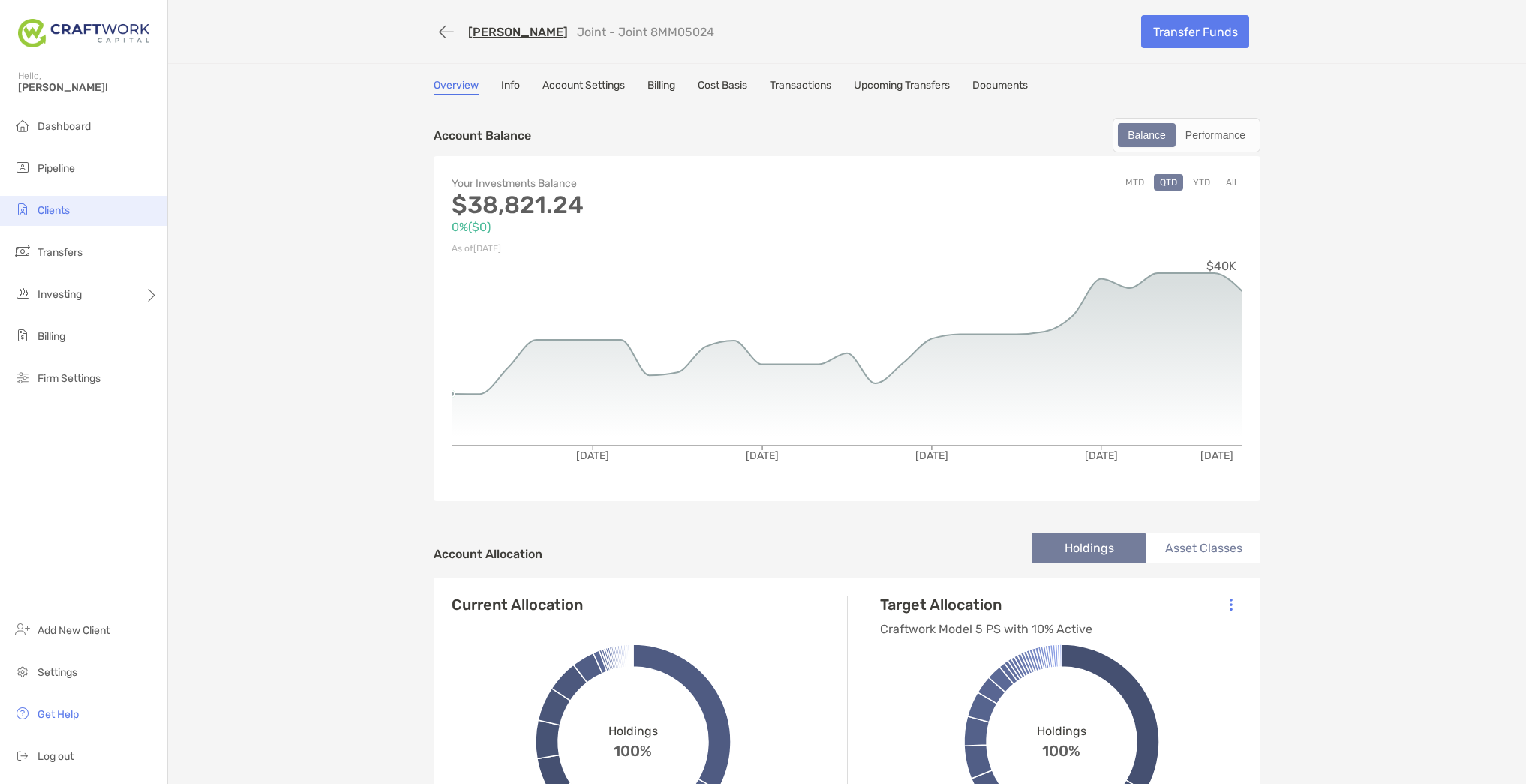 click on "Clients" at bounding box center [53, 210] 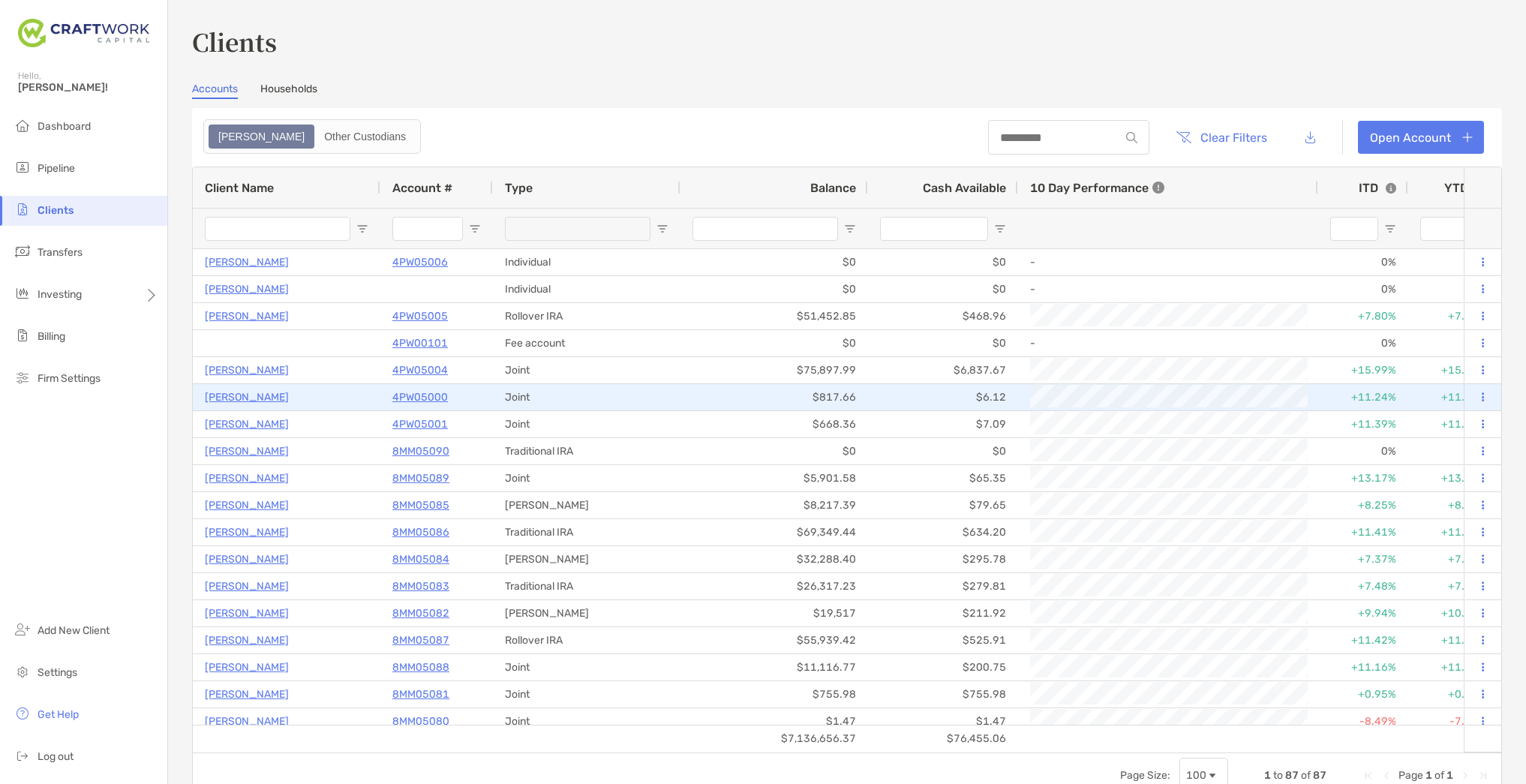 scroll, scrollTop: 390, scrollLeft: 0, axis: vertical 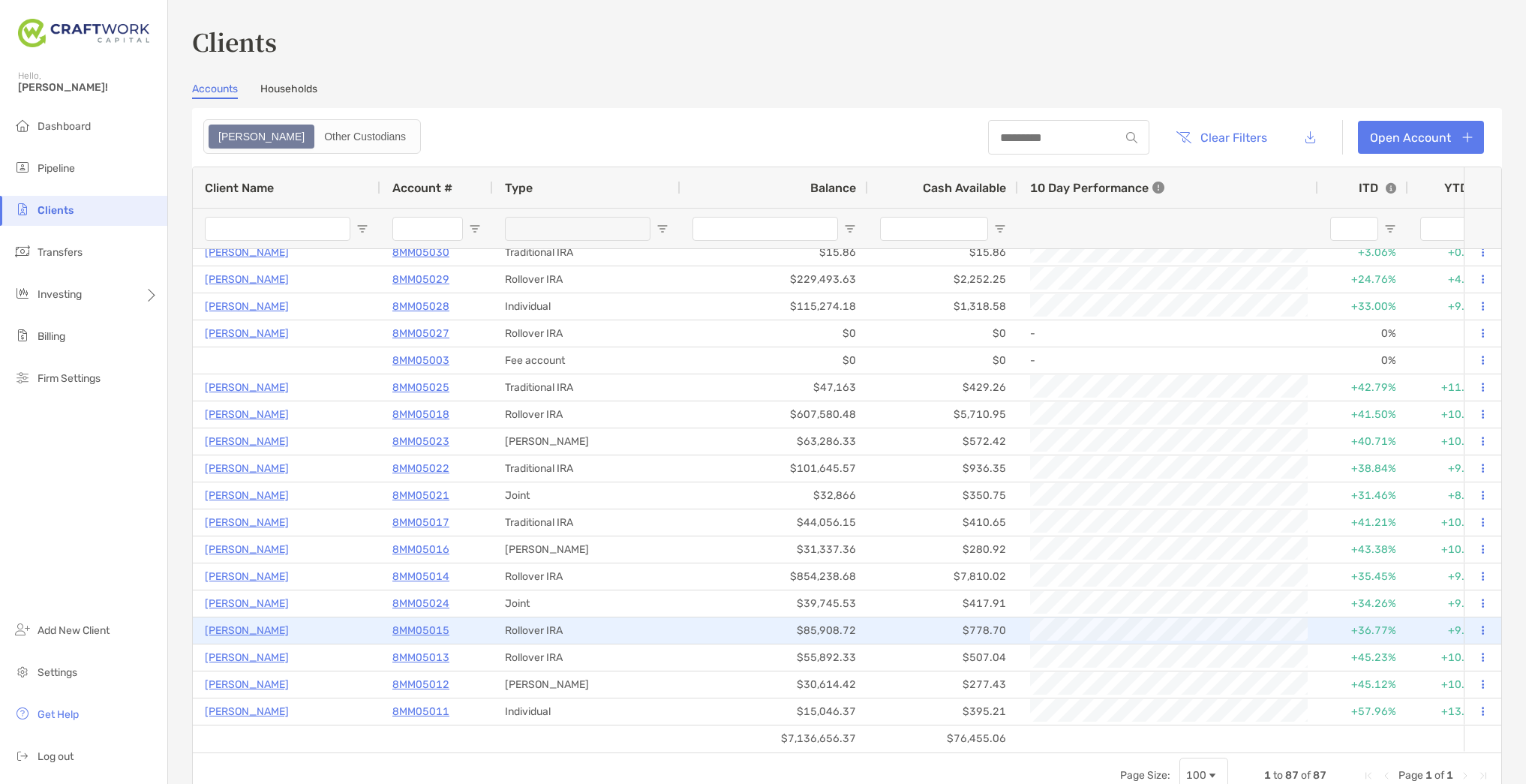 click on "8MM05015" at bounding box center [421, 630] 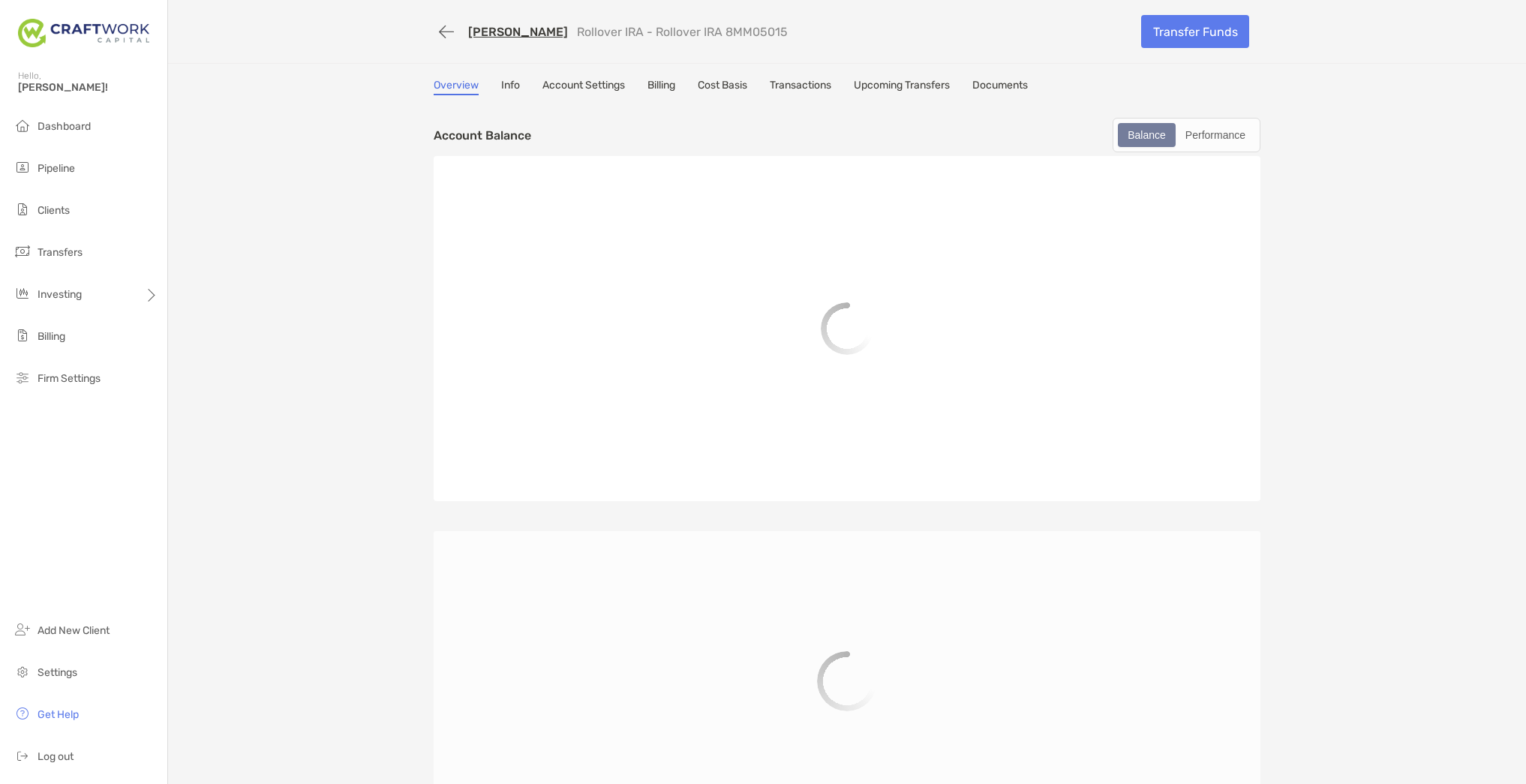 scroll, scrollTop: 0, scrollLeft: 0, axis: both 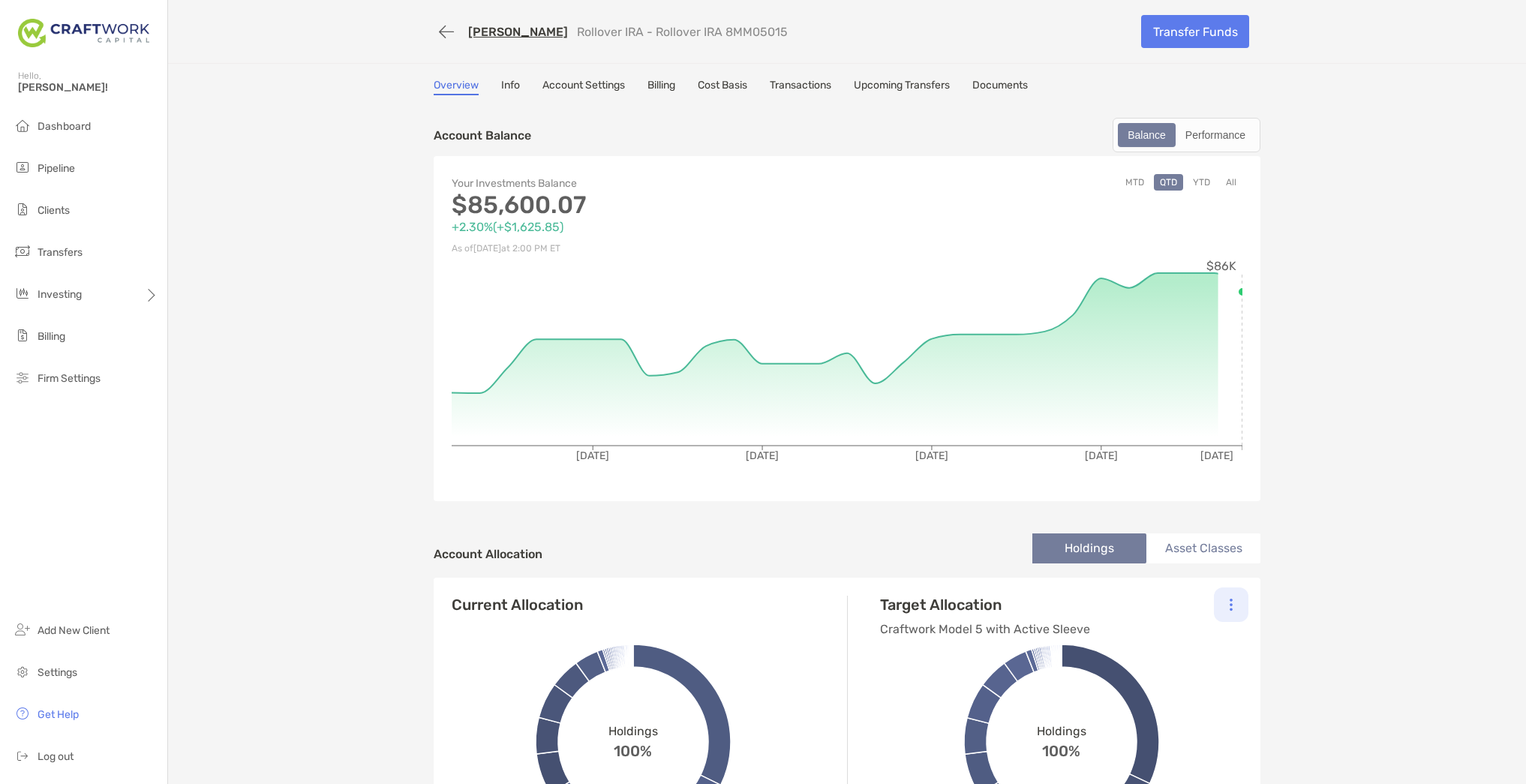 click at bounding box center (1231, 605) 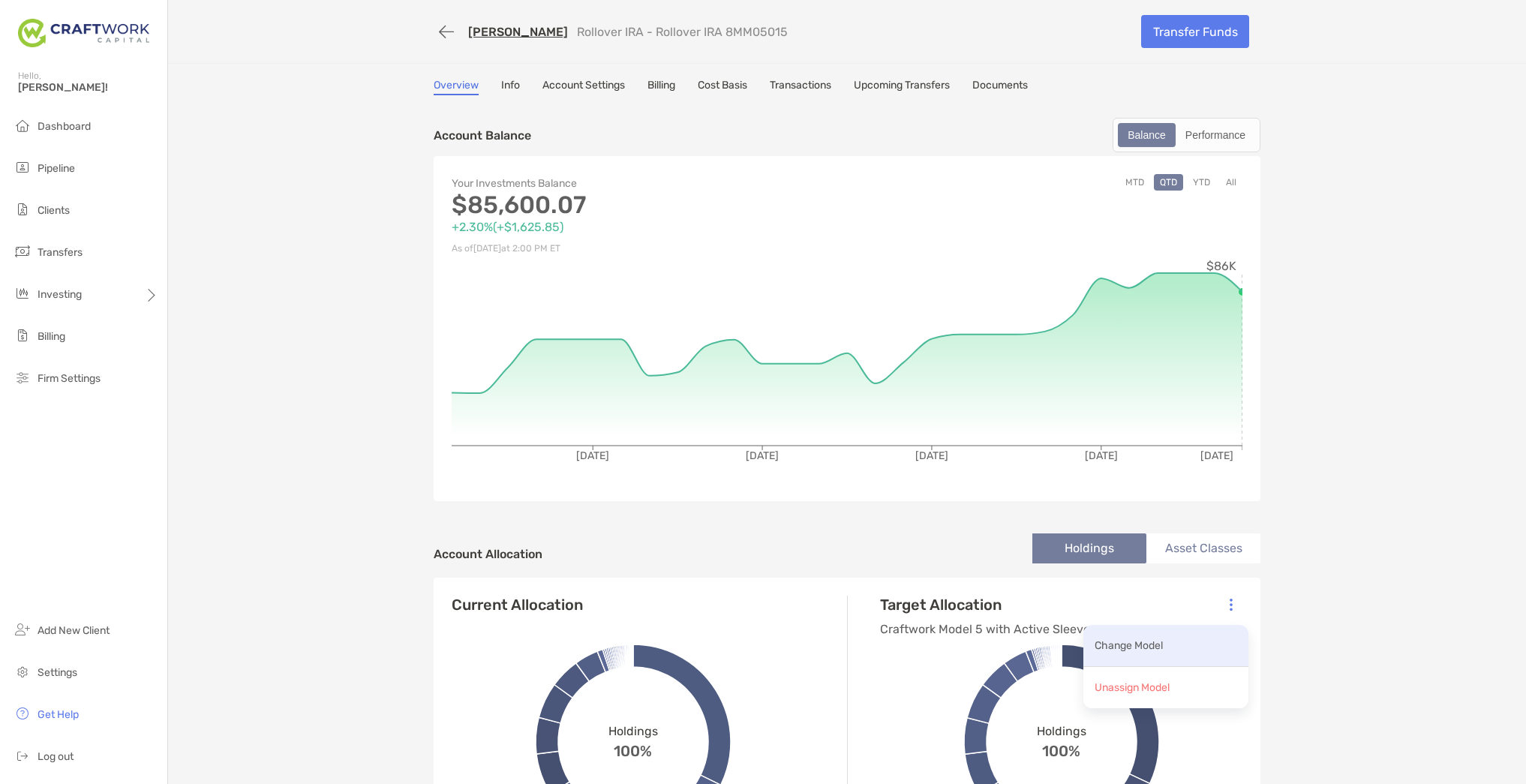 click on "Change Model" at bounding box center [1128, 645] 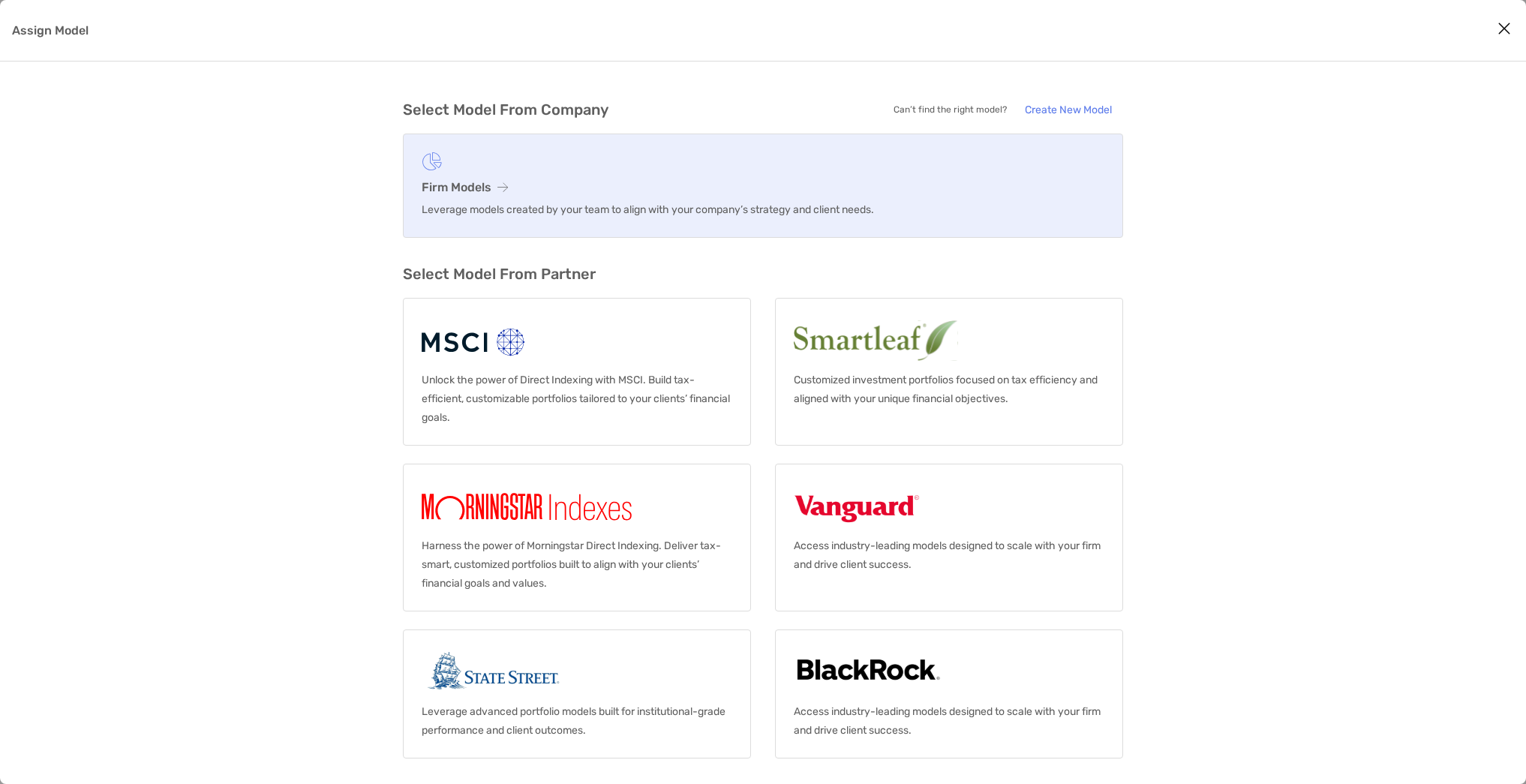 click on "Firm Models" at bounding box center (763, 187) 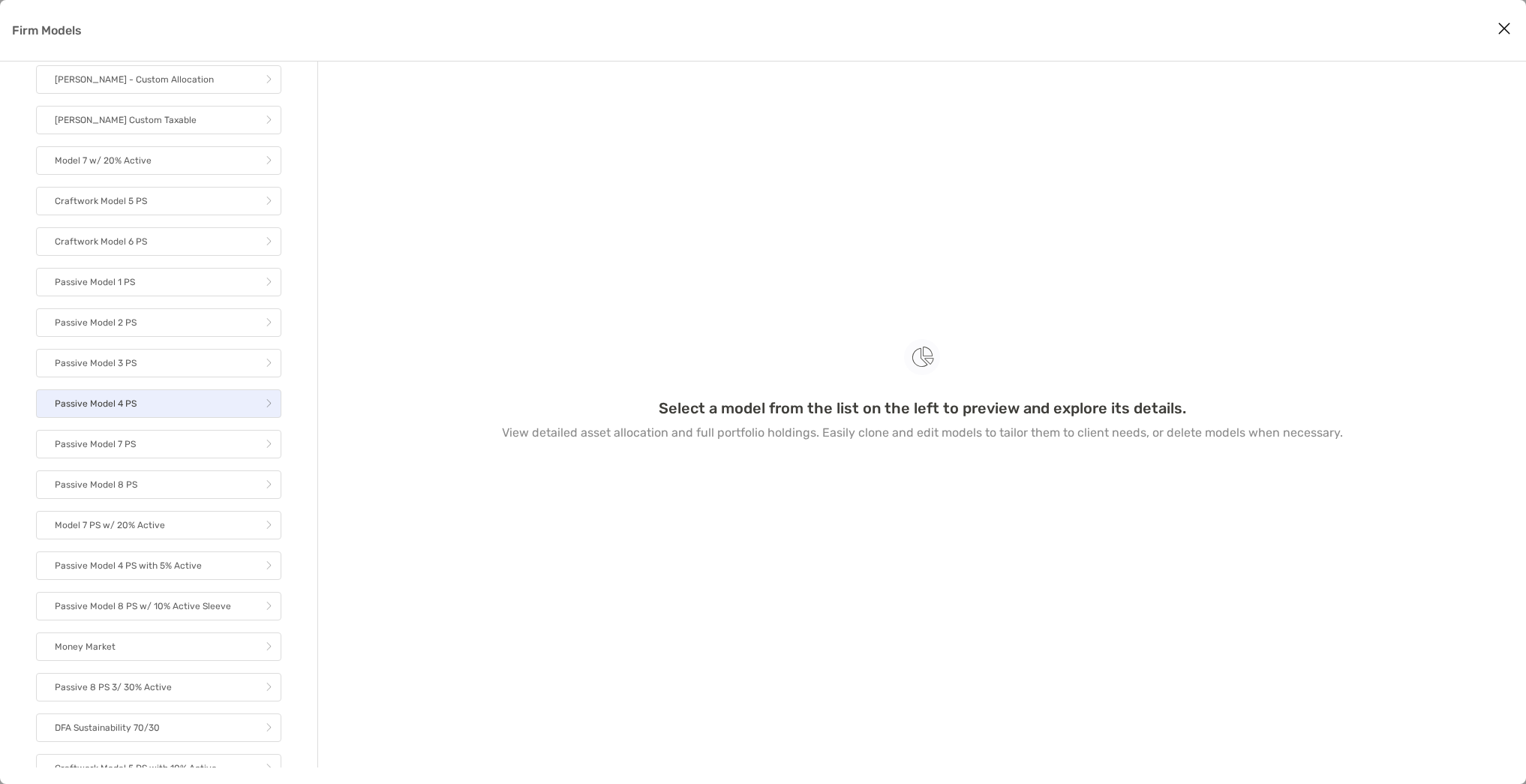 scroll, scrollTop: 679, scrollLeft: 0, axis: vertical 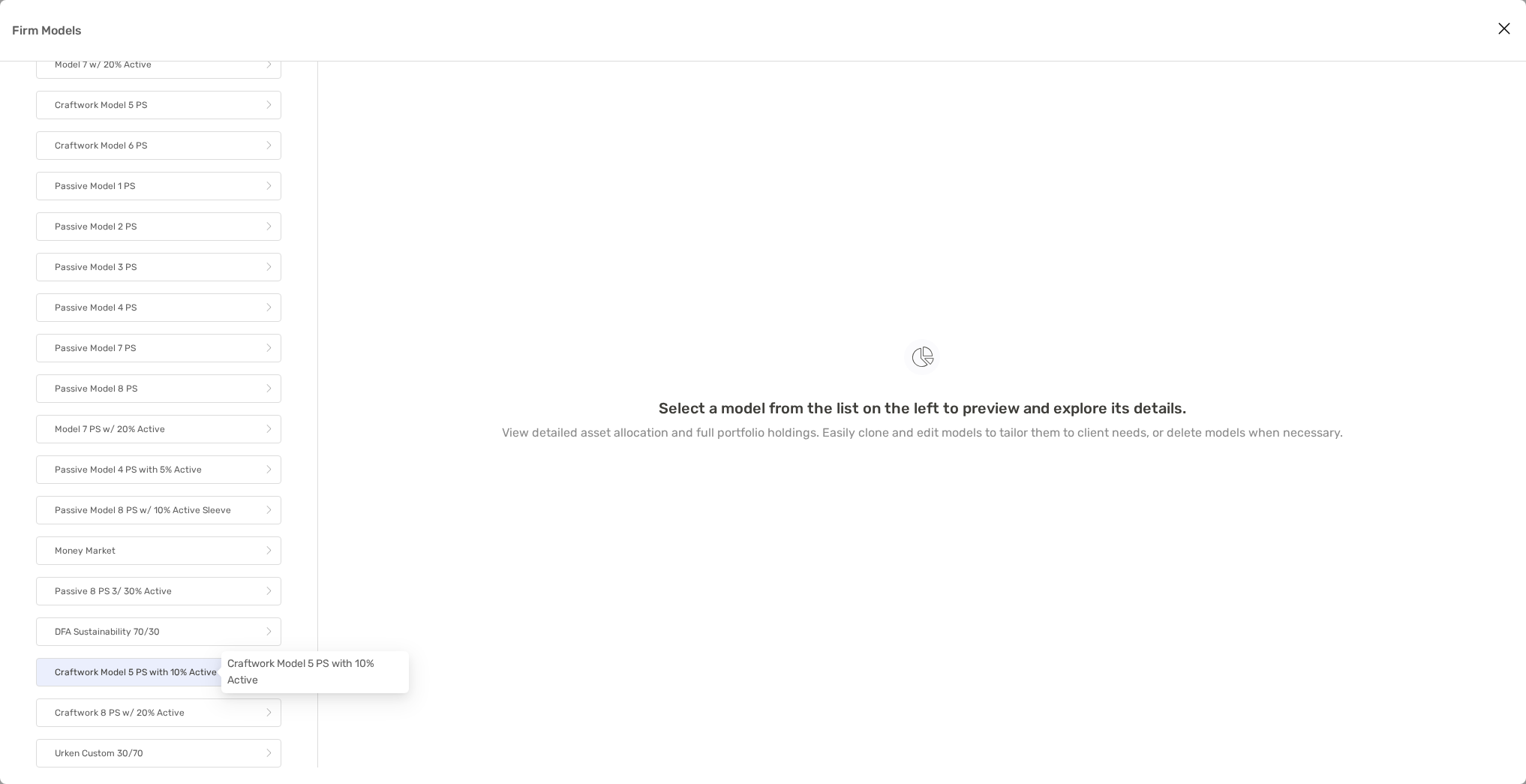 click on "Craftwork Model 5 PS with 10% Active" at bounding box center [136, 672] 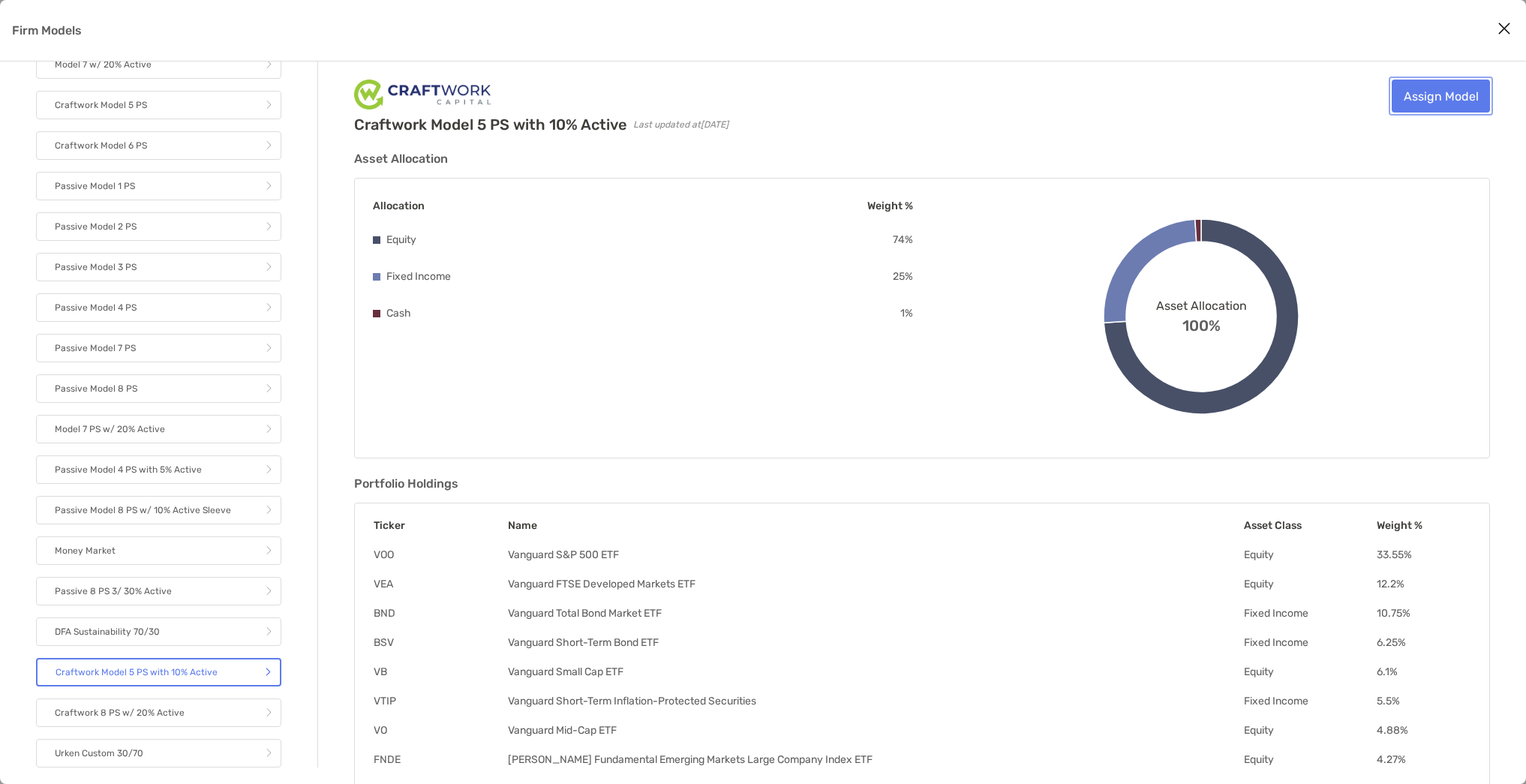 click on "Assign Model" at bounding box center [1440, 96] 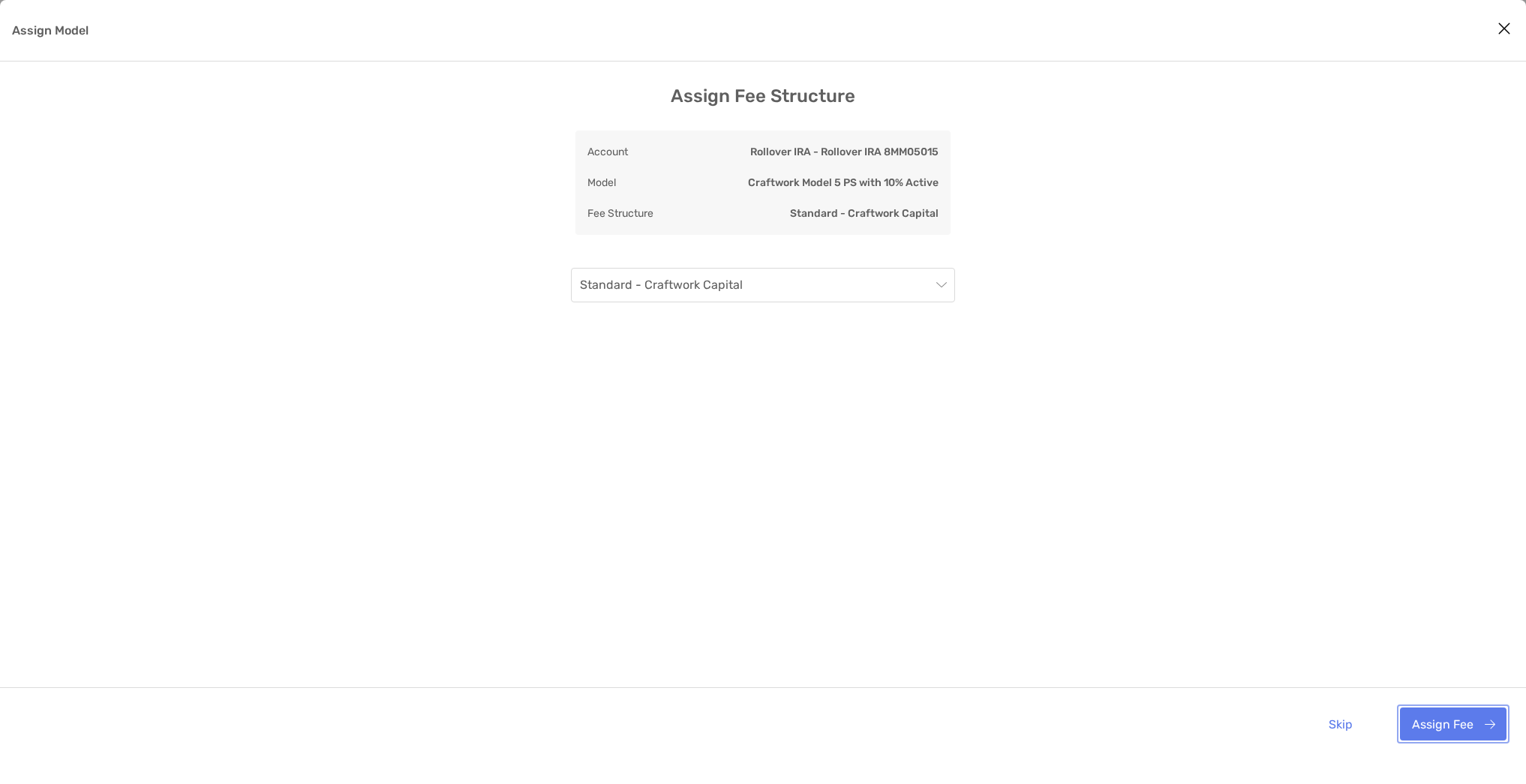click on "Assign Fee" at bounding box center [1453, 724] 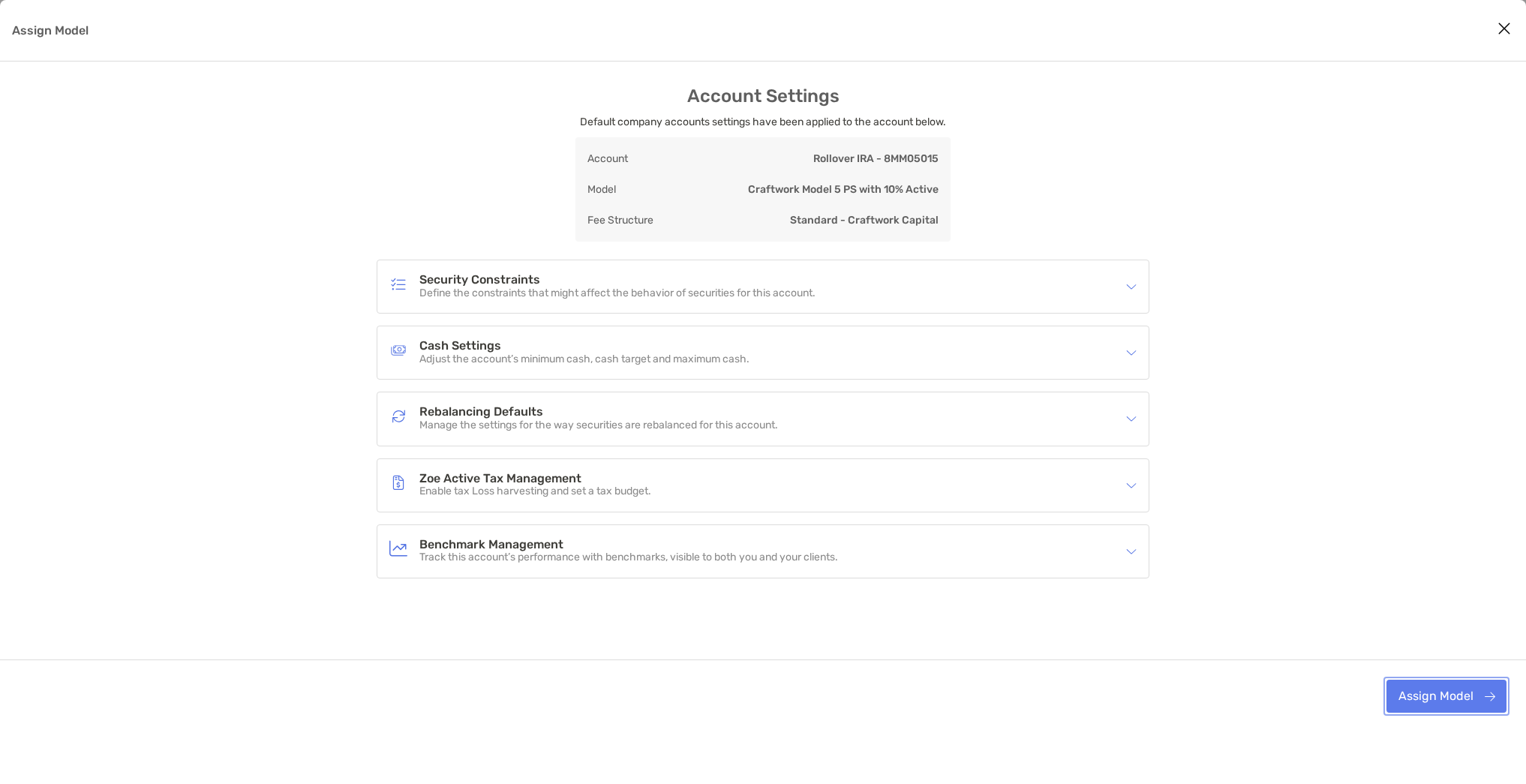 click on "Assign Model" at bounding box center [1446, 696] 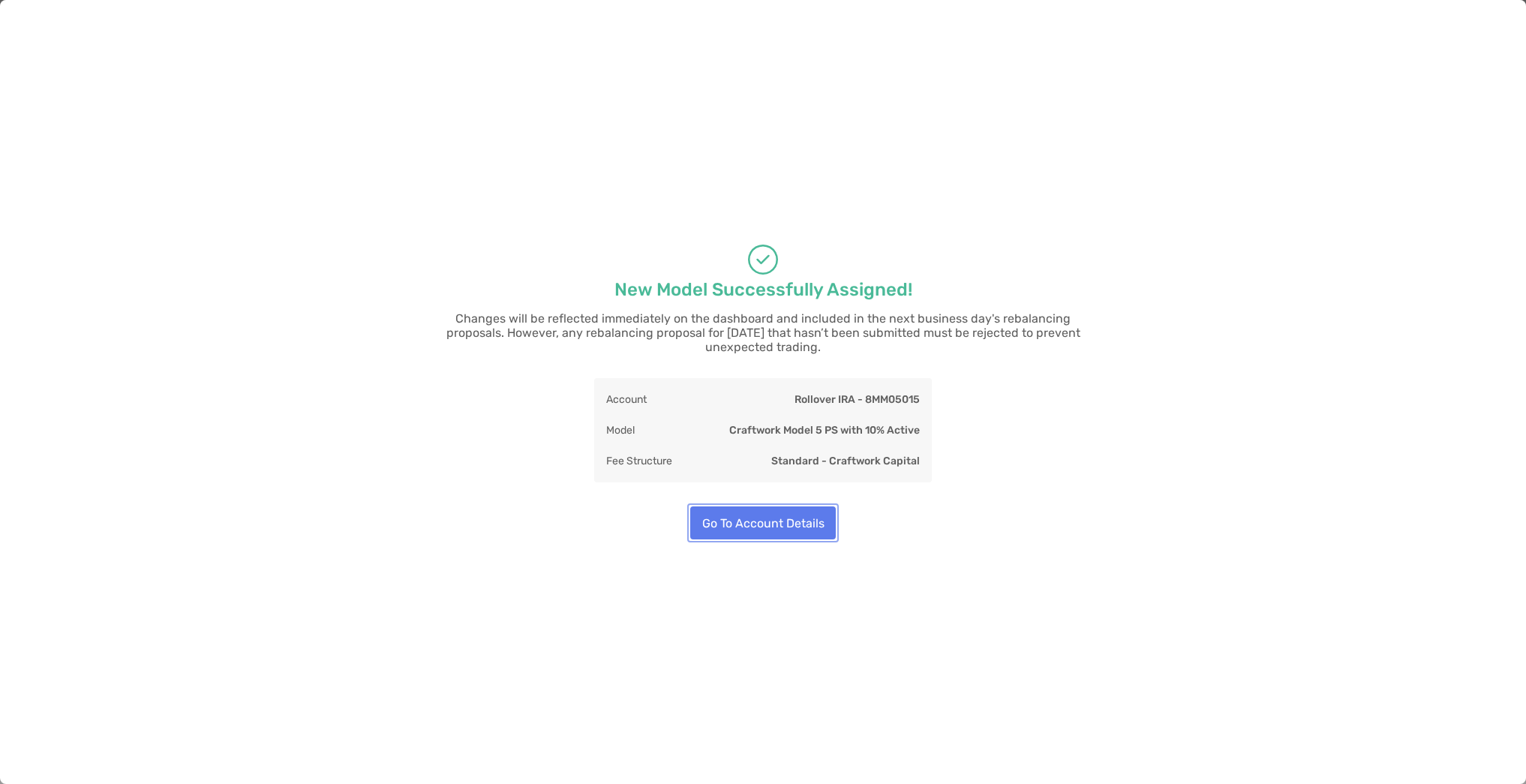 click on "Go To Account Details" at bounding box center (763, 523) 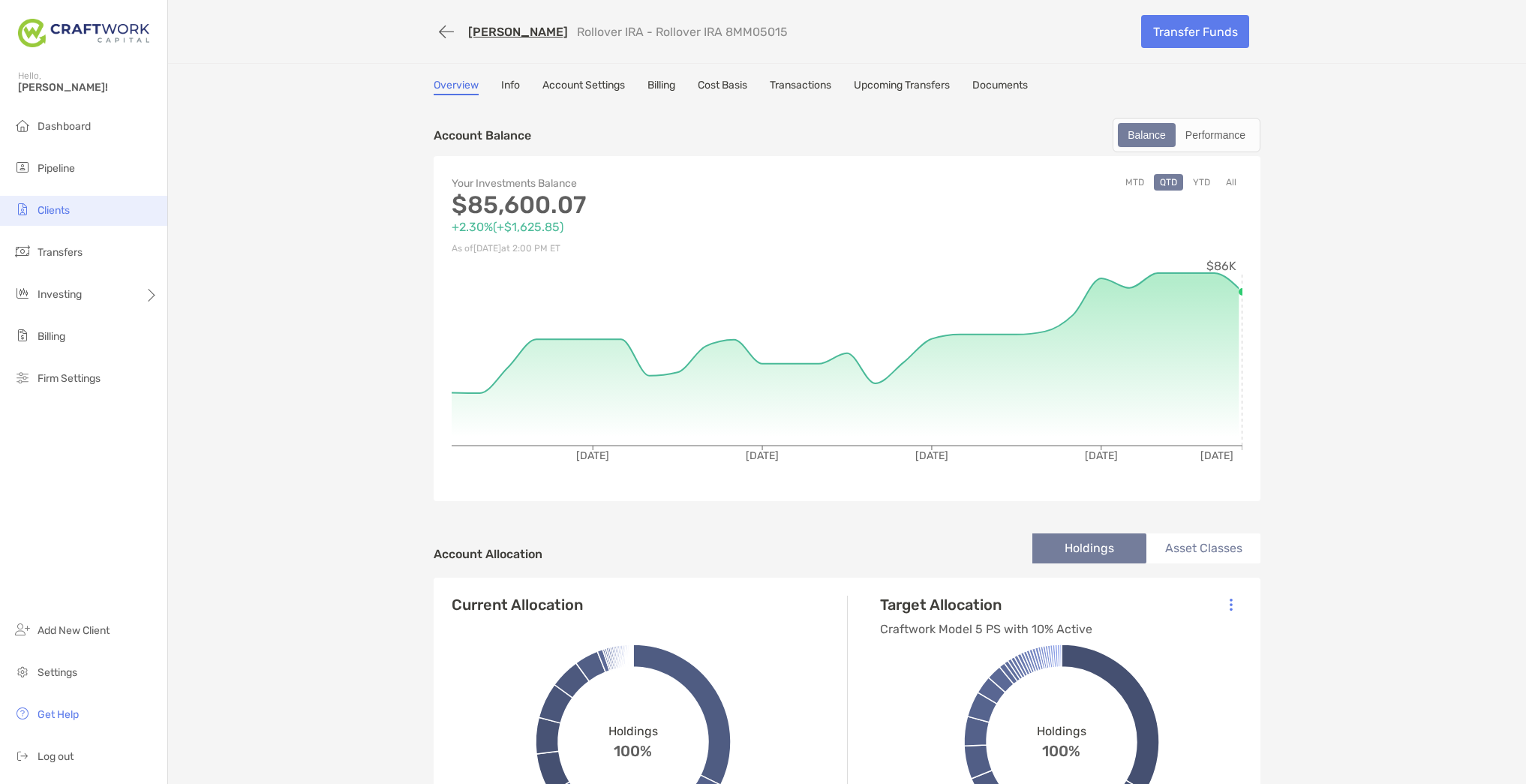 click on "Clients" at bounding box center (53, 210) 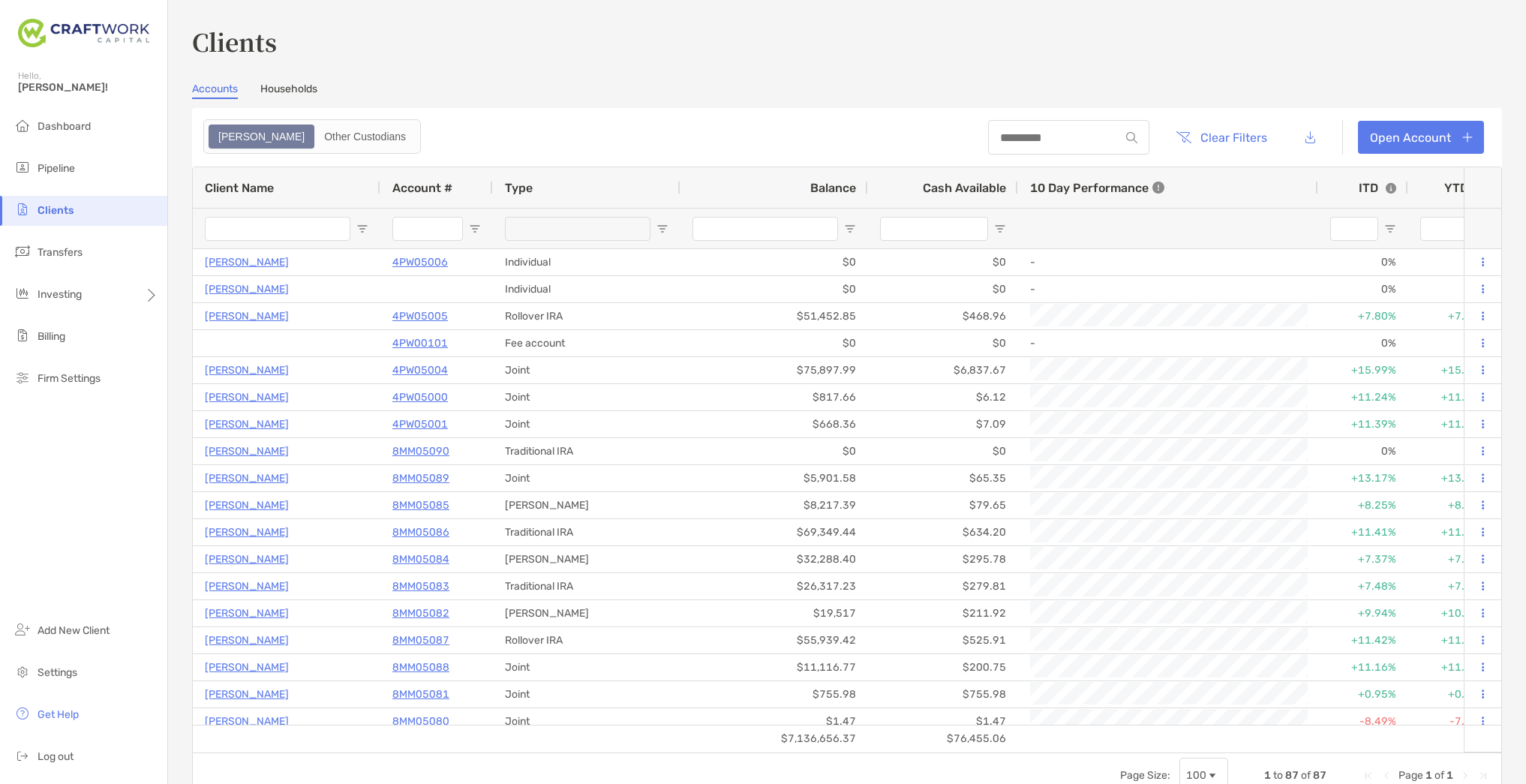 scroll, scrollTop: 0, scrollLeft: 269, axis: horizontal 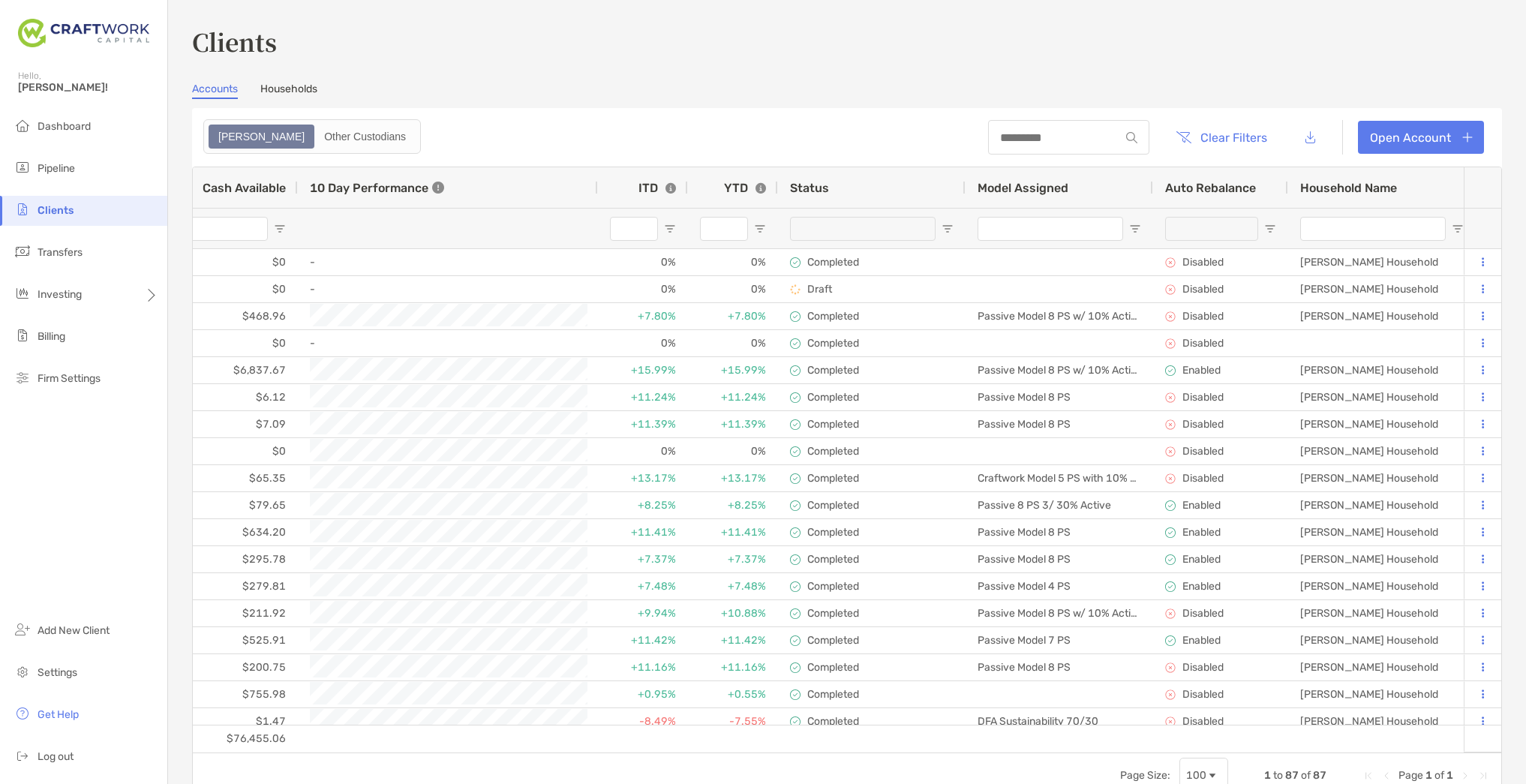click on "Model Assigned" at bounding box center (1023, 188) 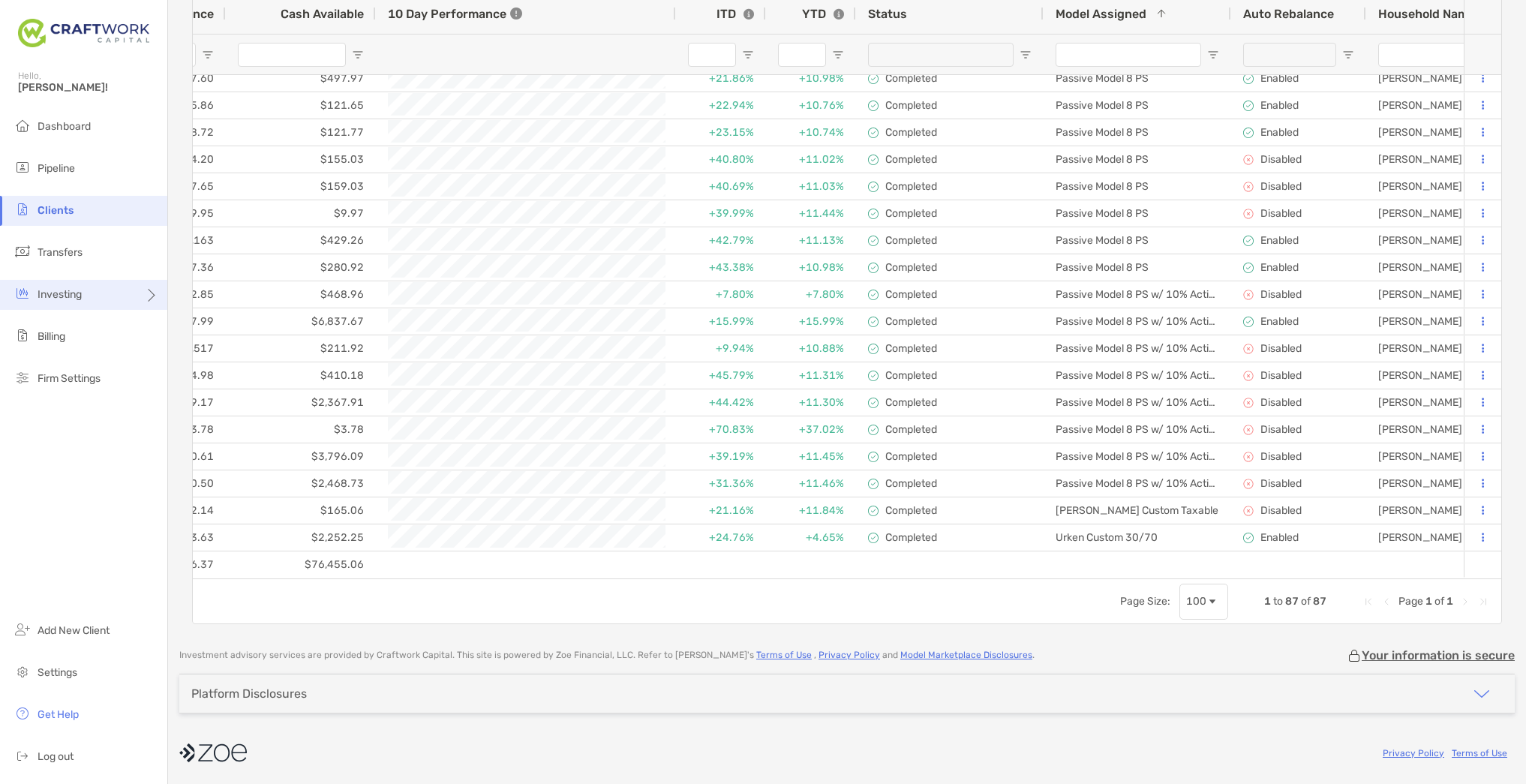 click on "Investing" at bounding box center (83, 295) 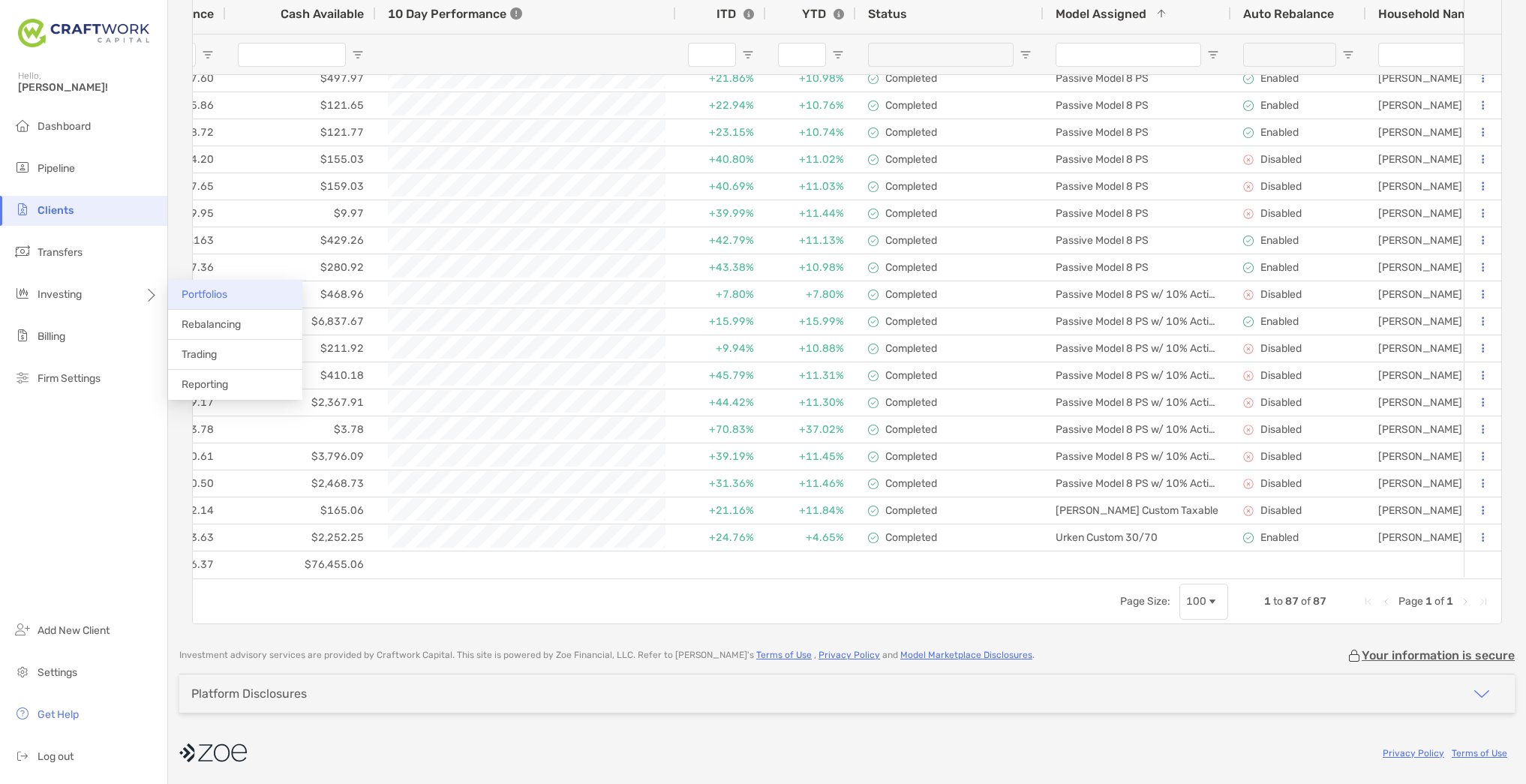 click on "Portfolios" at bounding box center [204, 294] 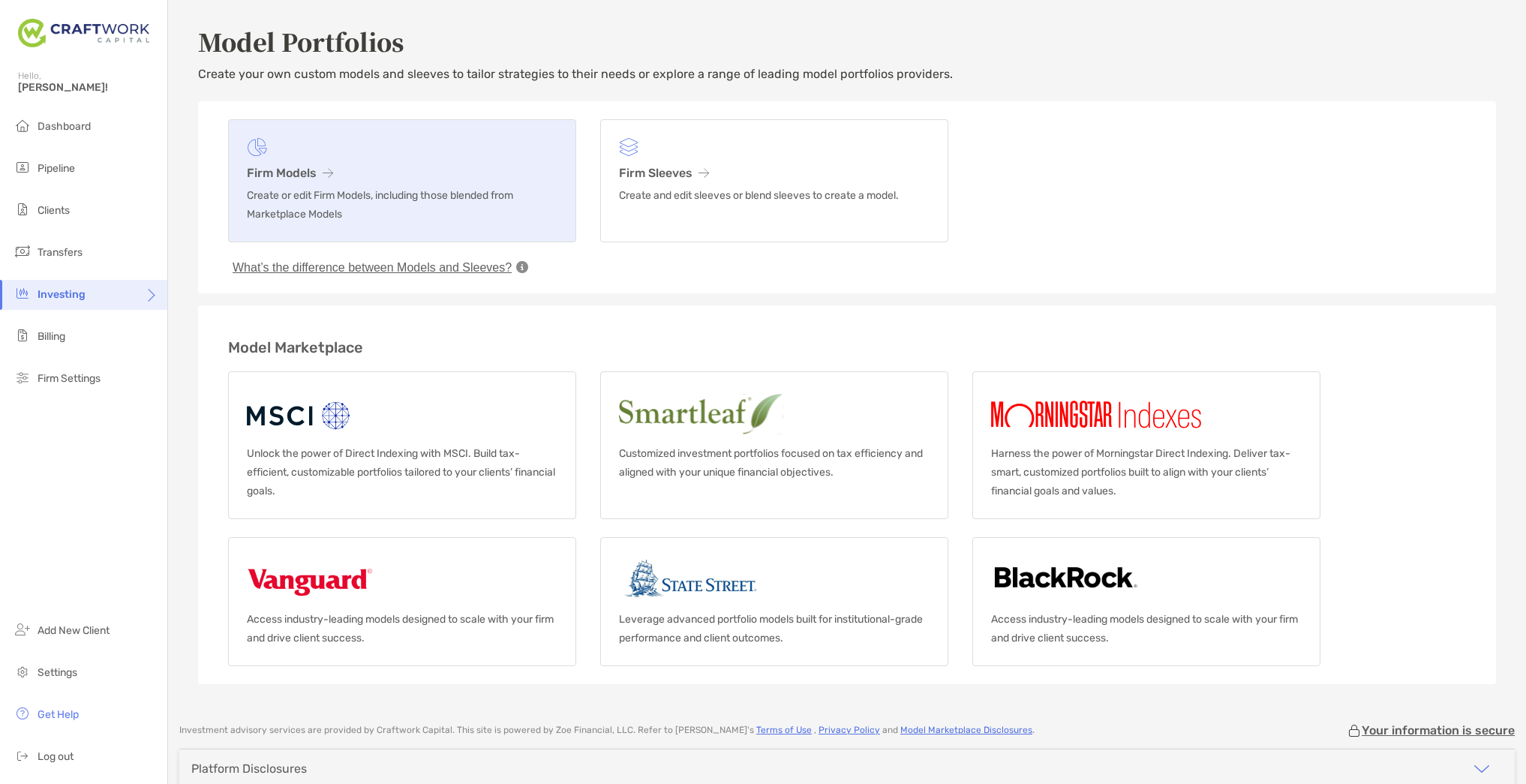 click at bounding box center (328, 173) 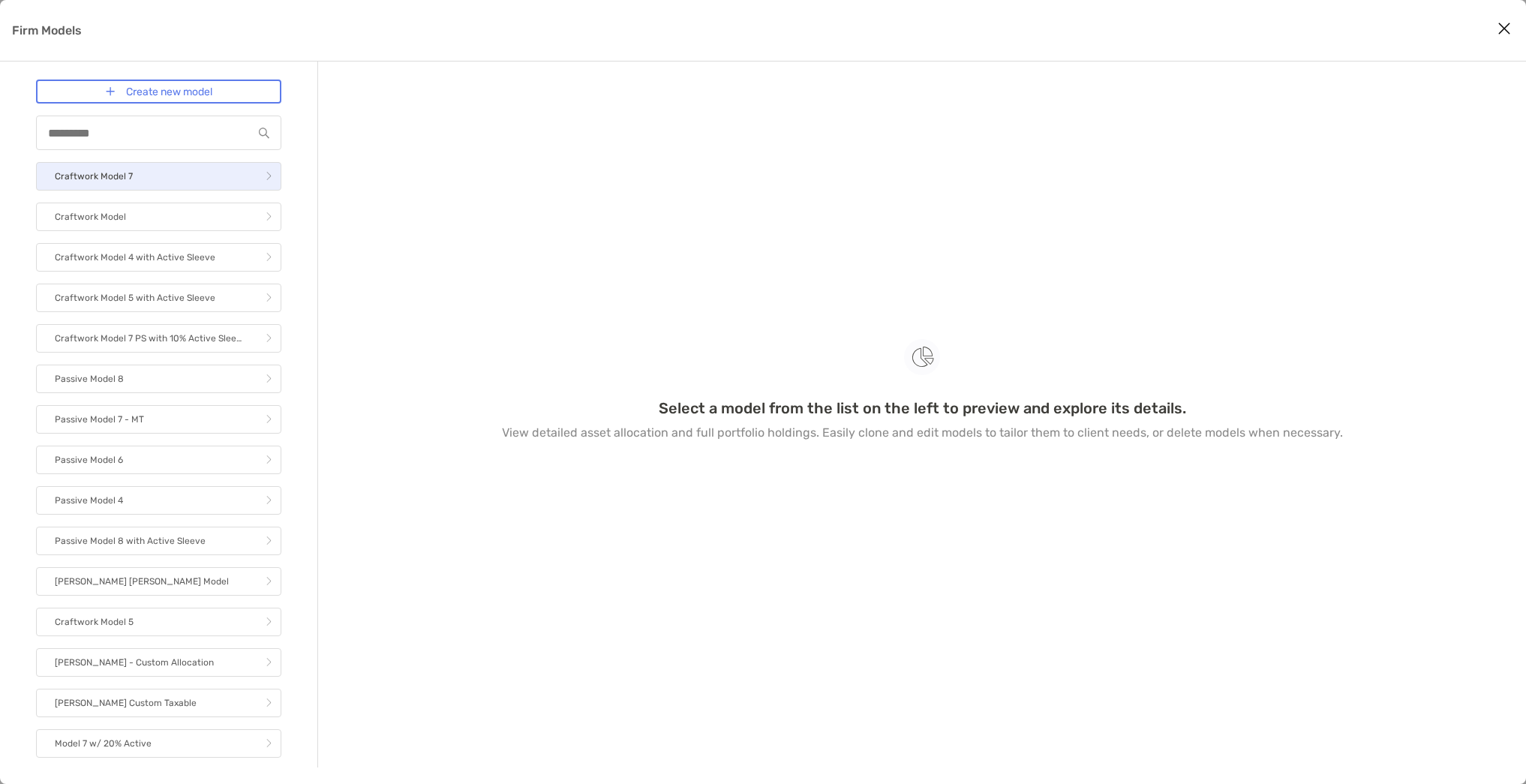 click on "Craftwork Model 7" at bounding box center (158, 176) 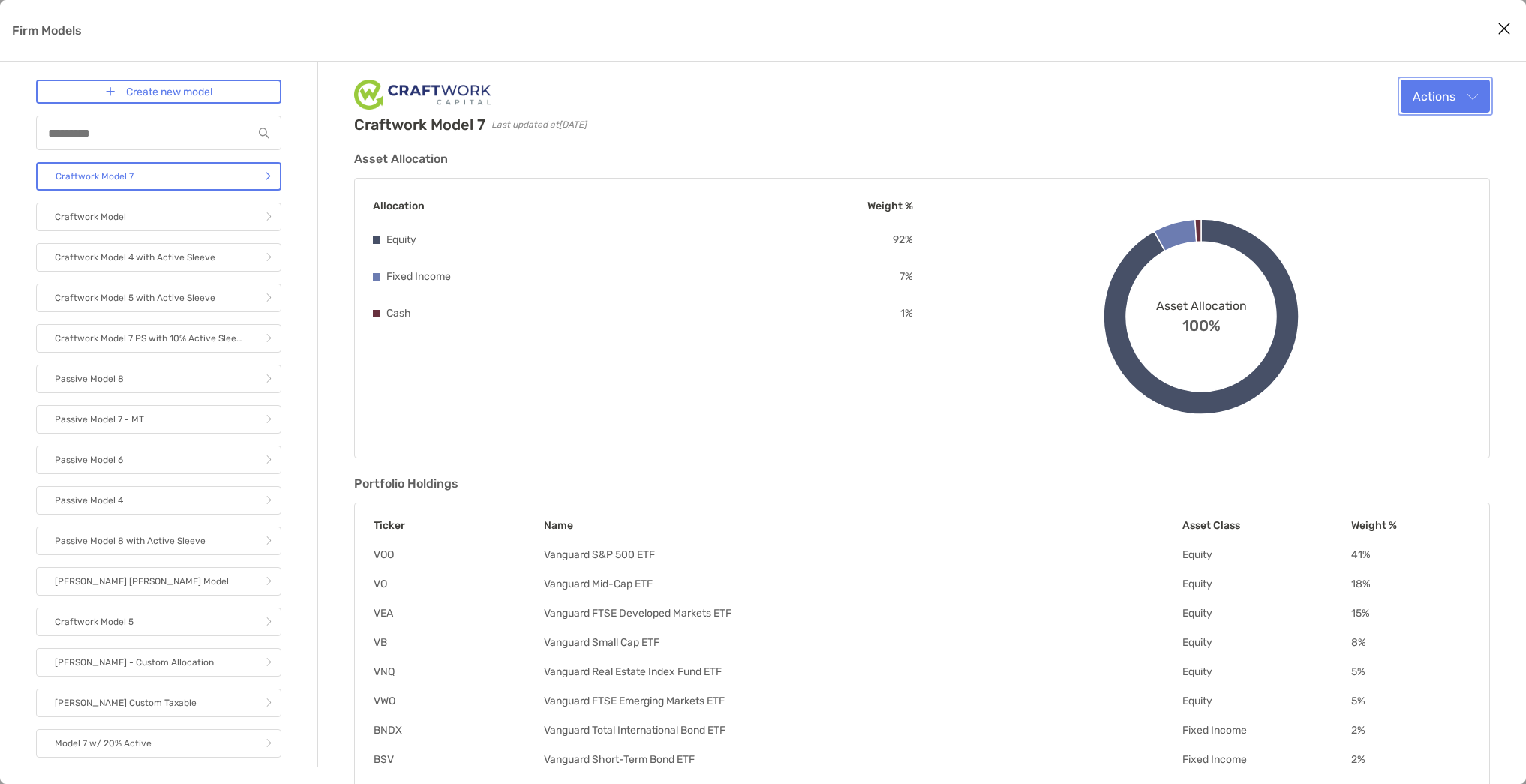 click on "Actions" at bounding box center [1445, 96] 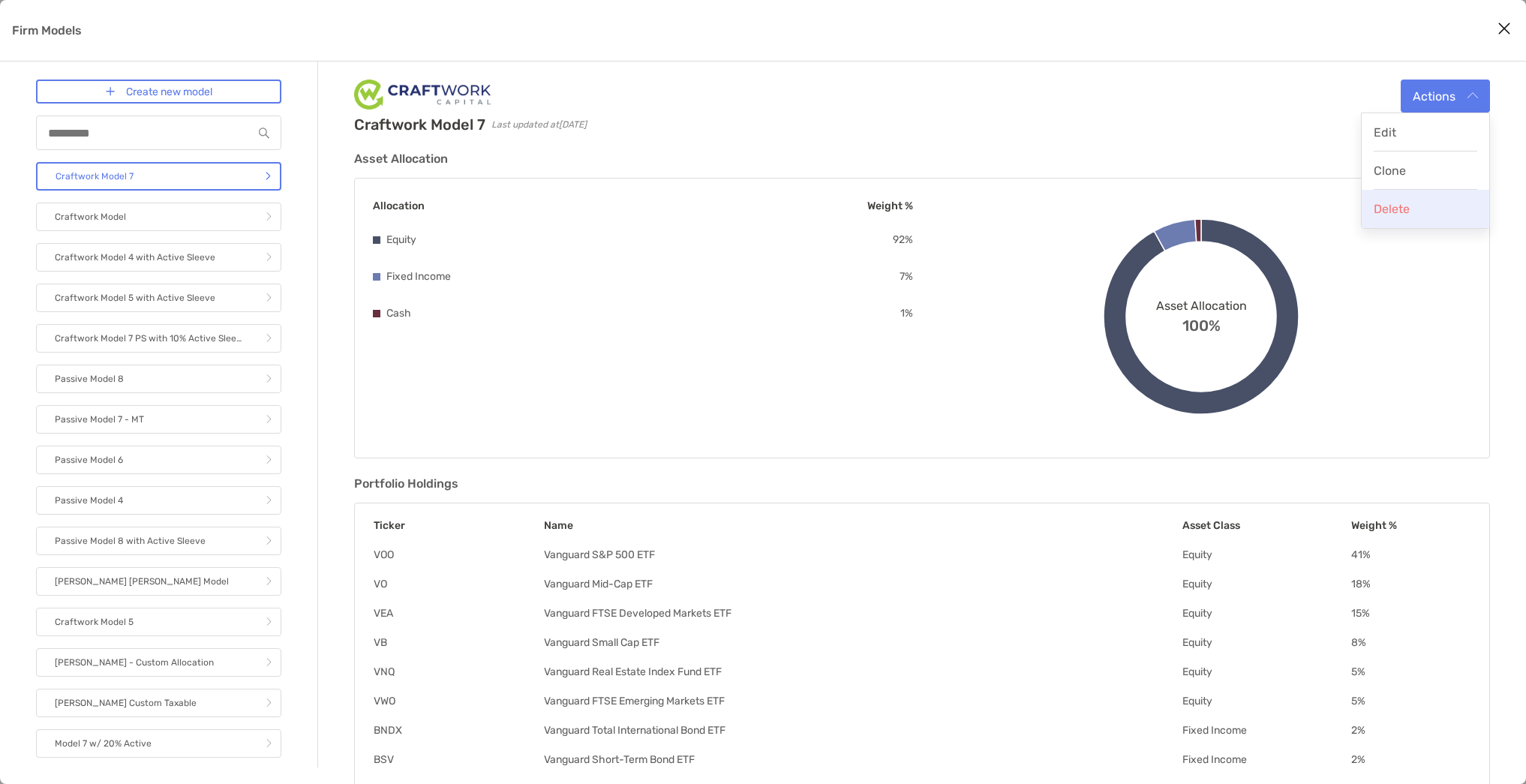click on "Delete" at bounding box center (1392, 209) 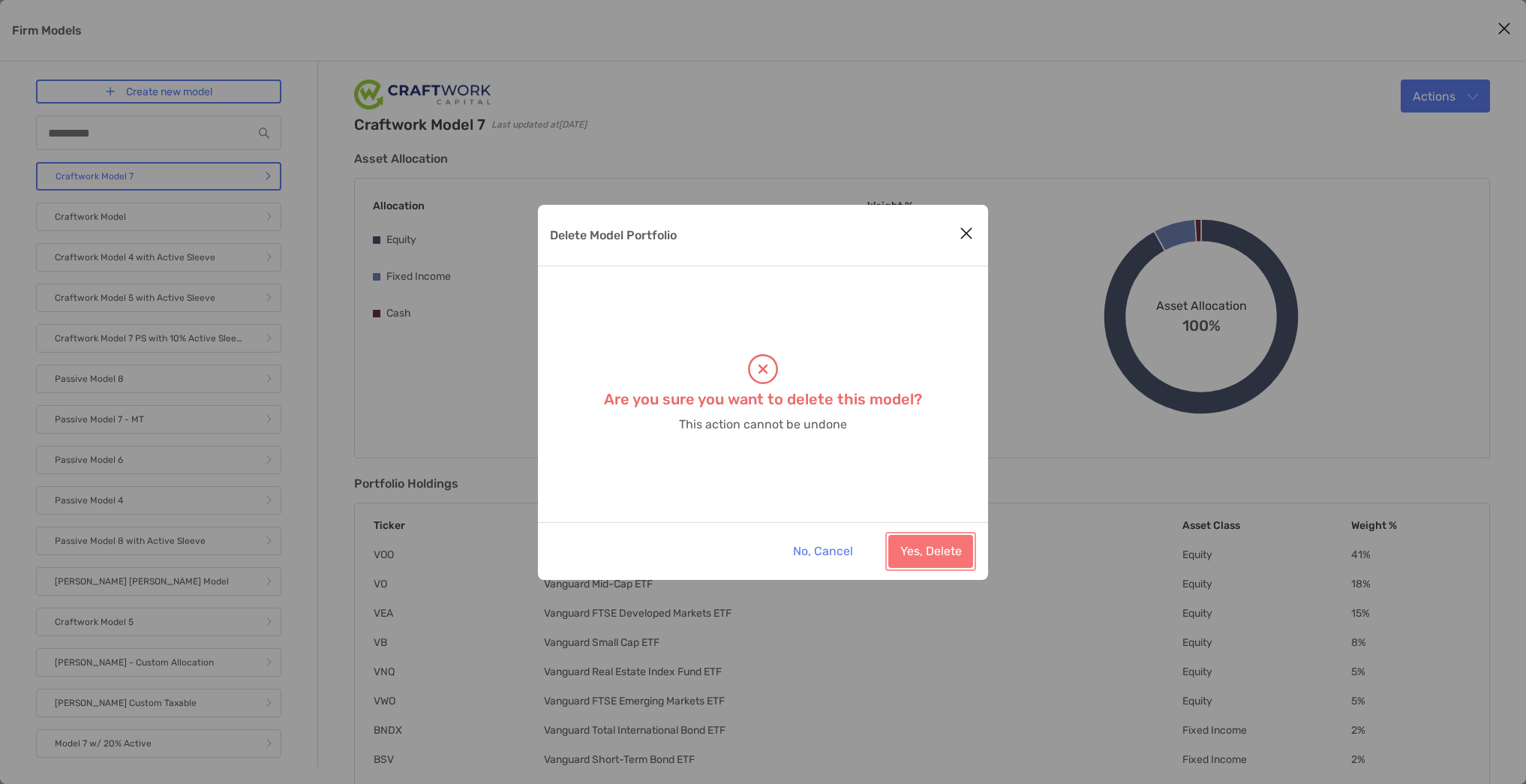 click on "Yes, Delete" at bounding box center [930, 551] 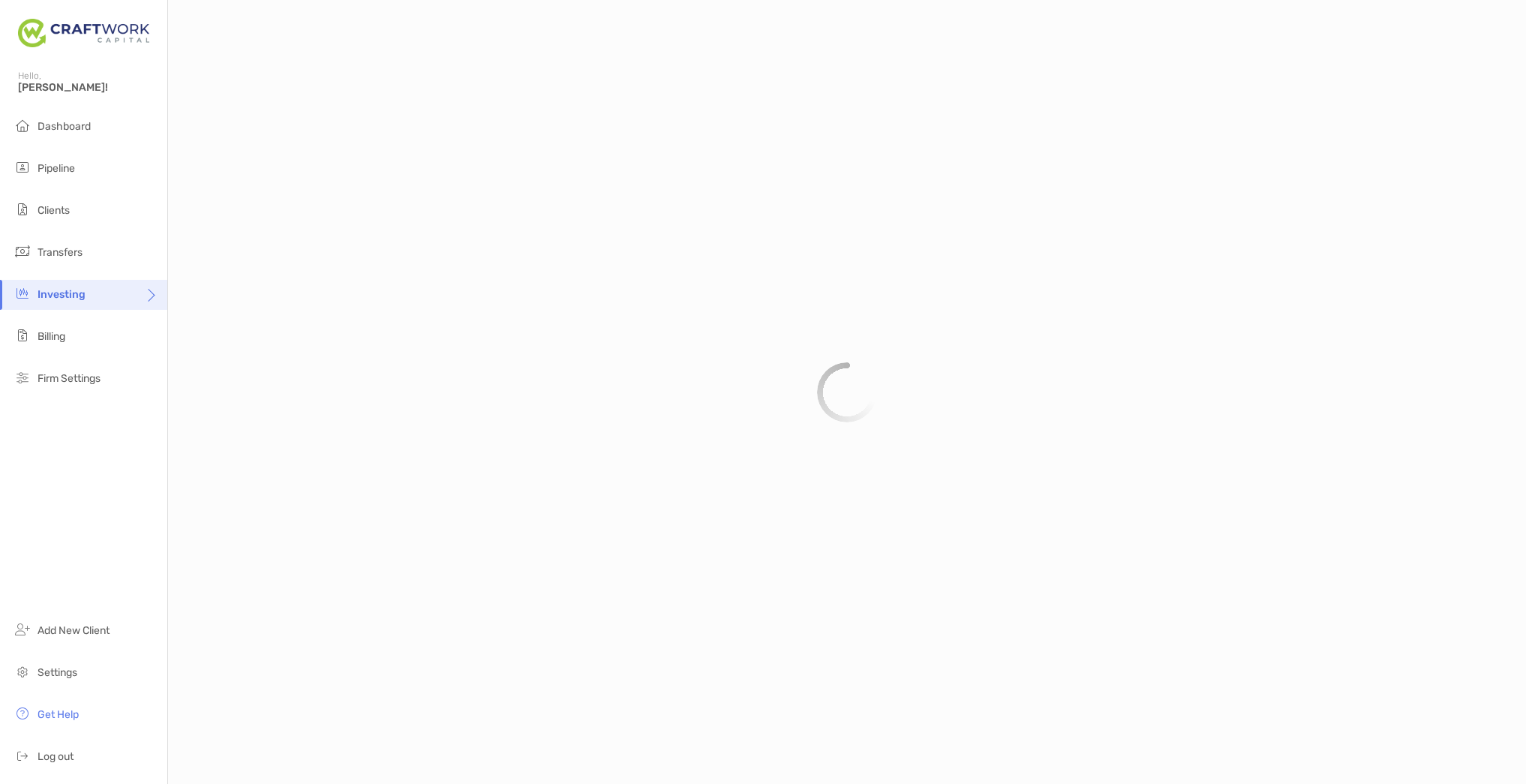scroll, scrollTop: 0, scrollLeft: 0, axis: both 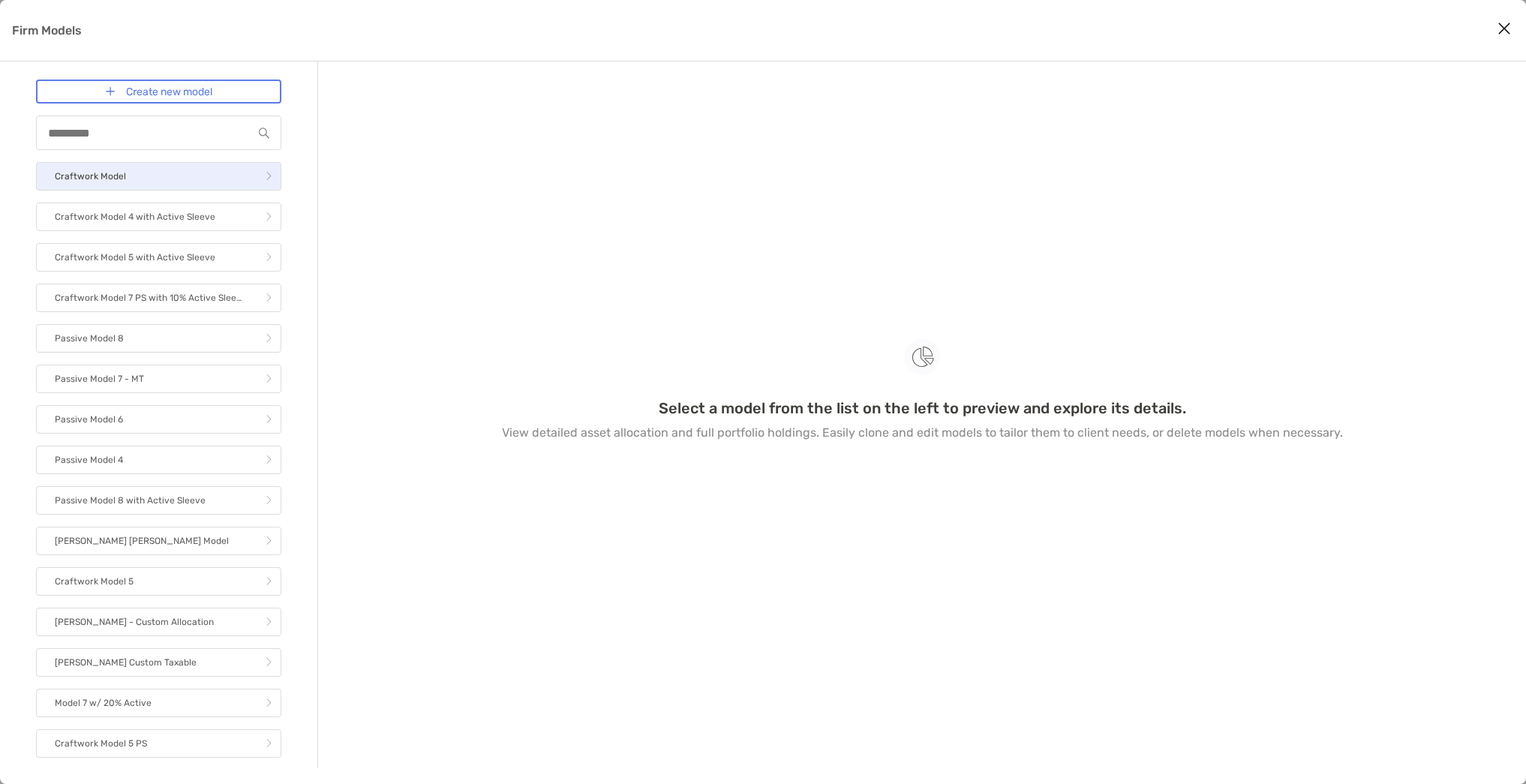 click on "Craftwork Model" at bounding box center (158, 176) 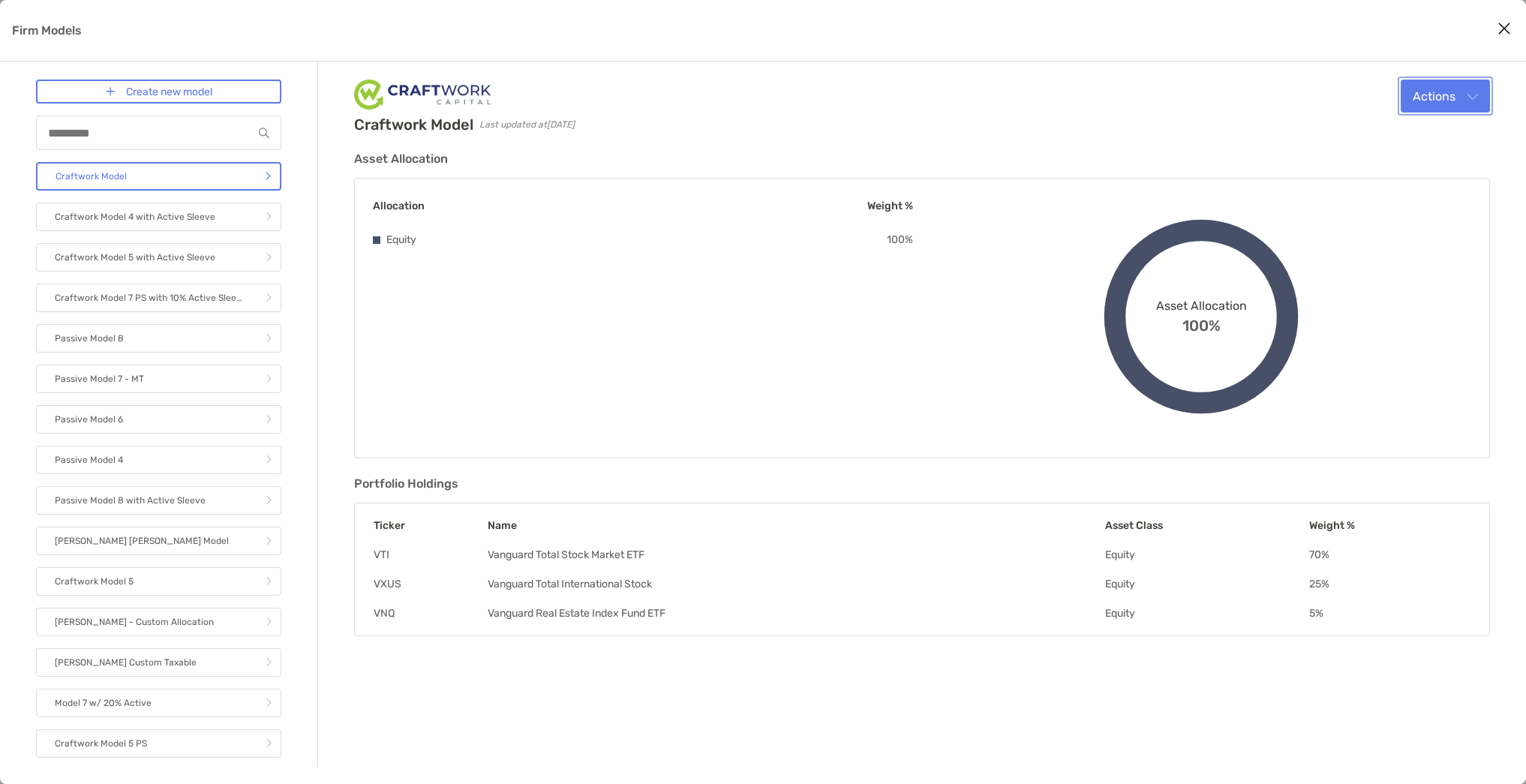 click on "Actions" at bounding box center [1445, 96] 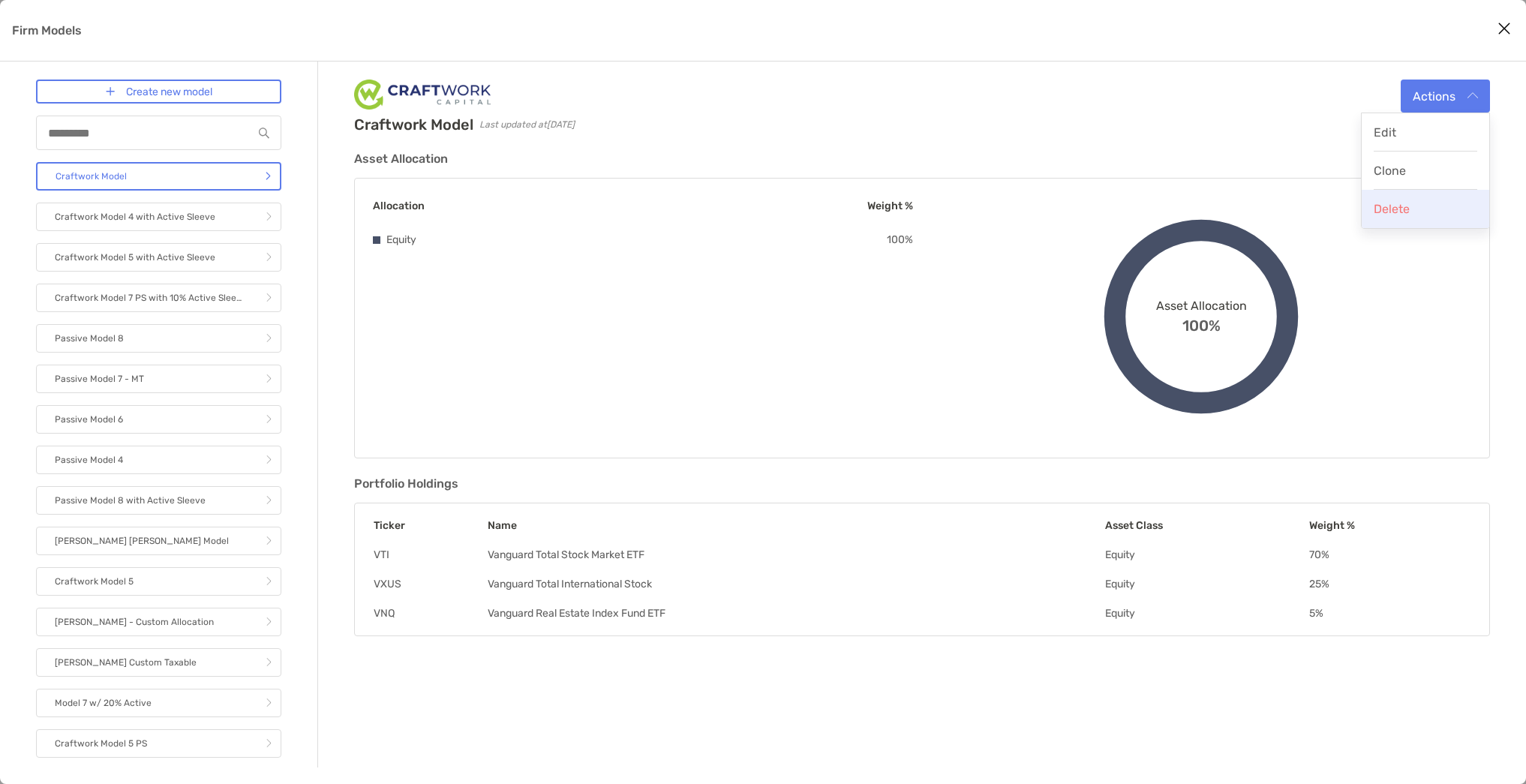 click on "Delete" at bounding box center [1392, 209] 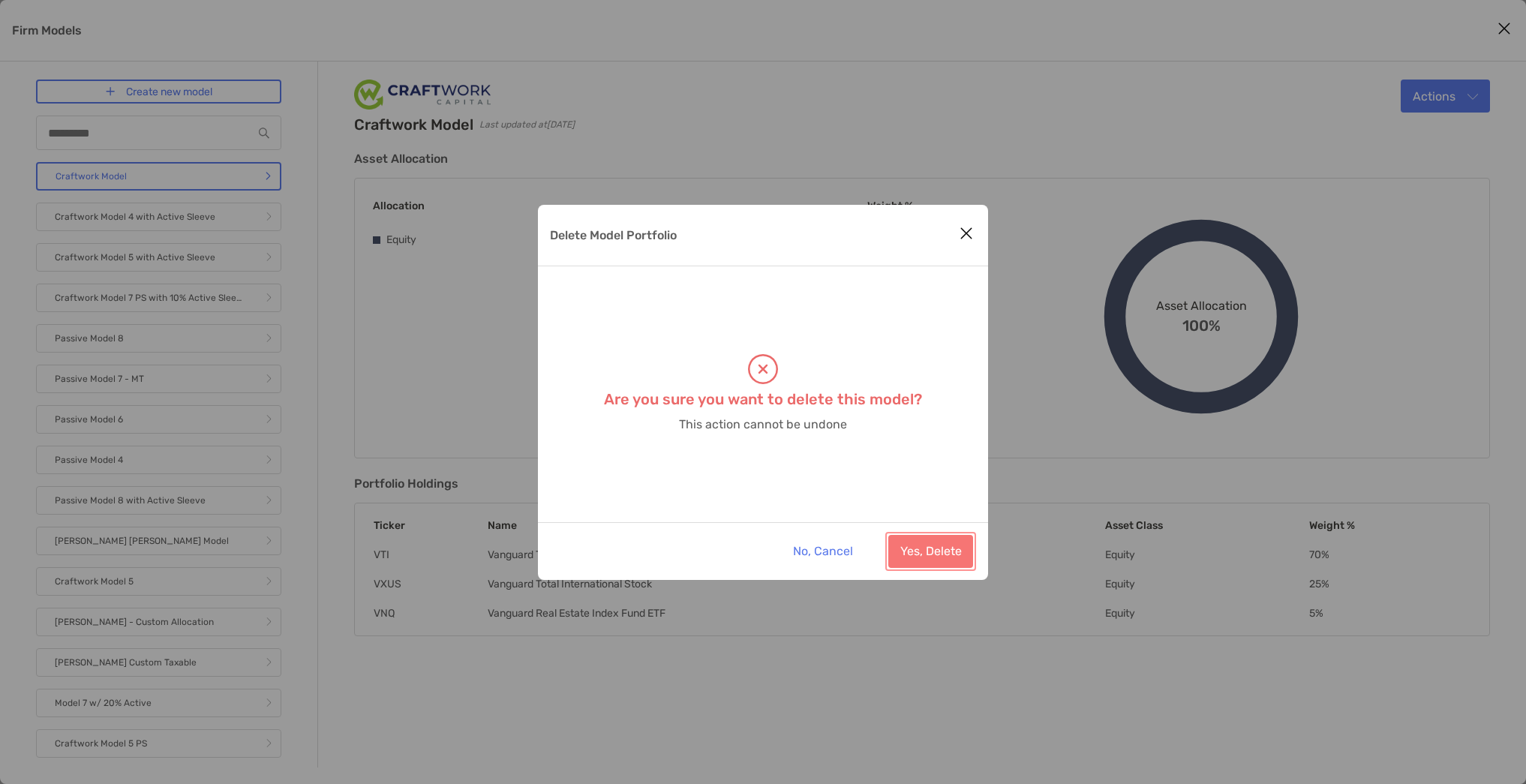 click on "Yes, Delete" at bounding box center [930, 551] 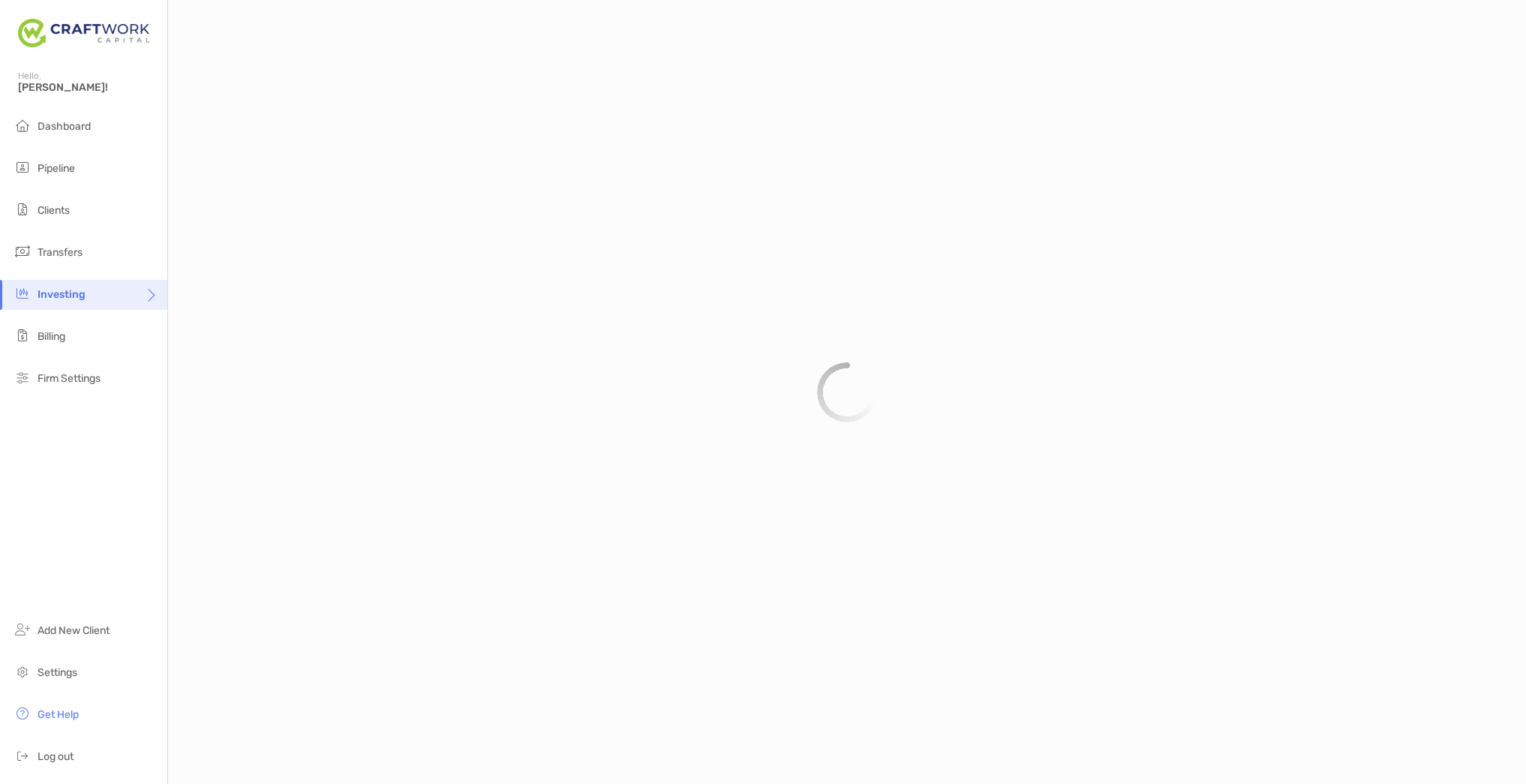 scroll, scrollTop: 0, scrollLeft: 0, axis: both 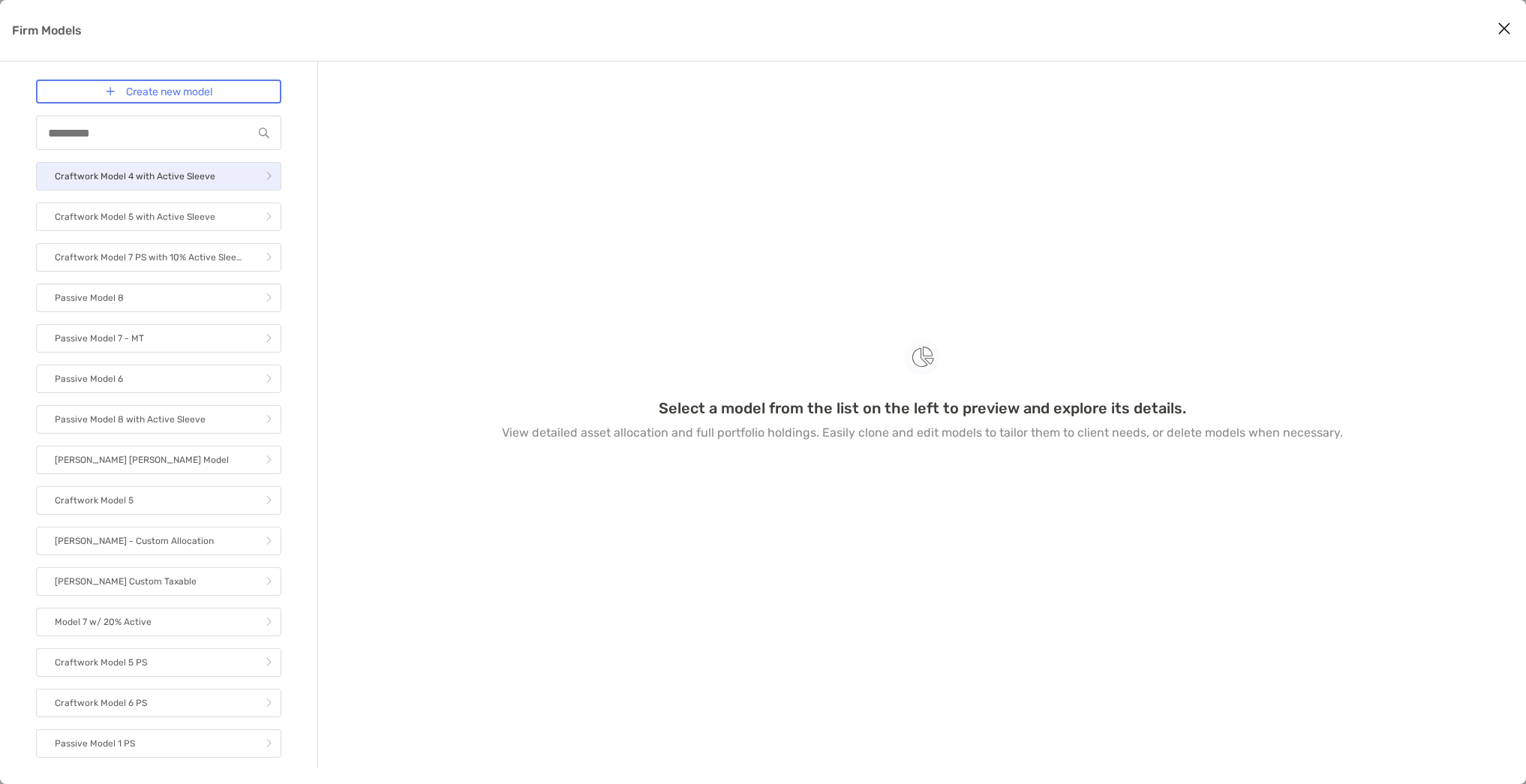 click on "Craftwork Model 4 with Active Sleeve" at bounding box center (158, 176) 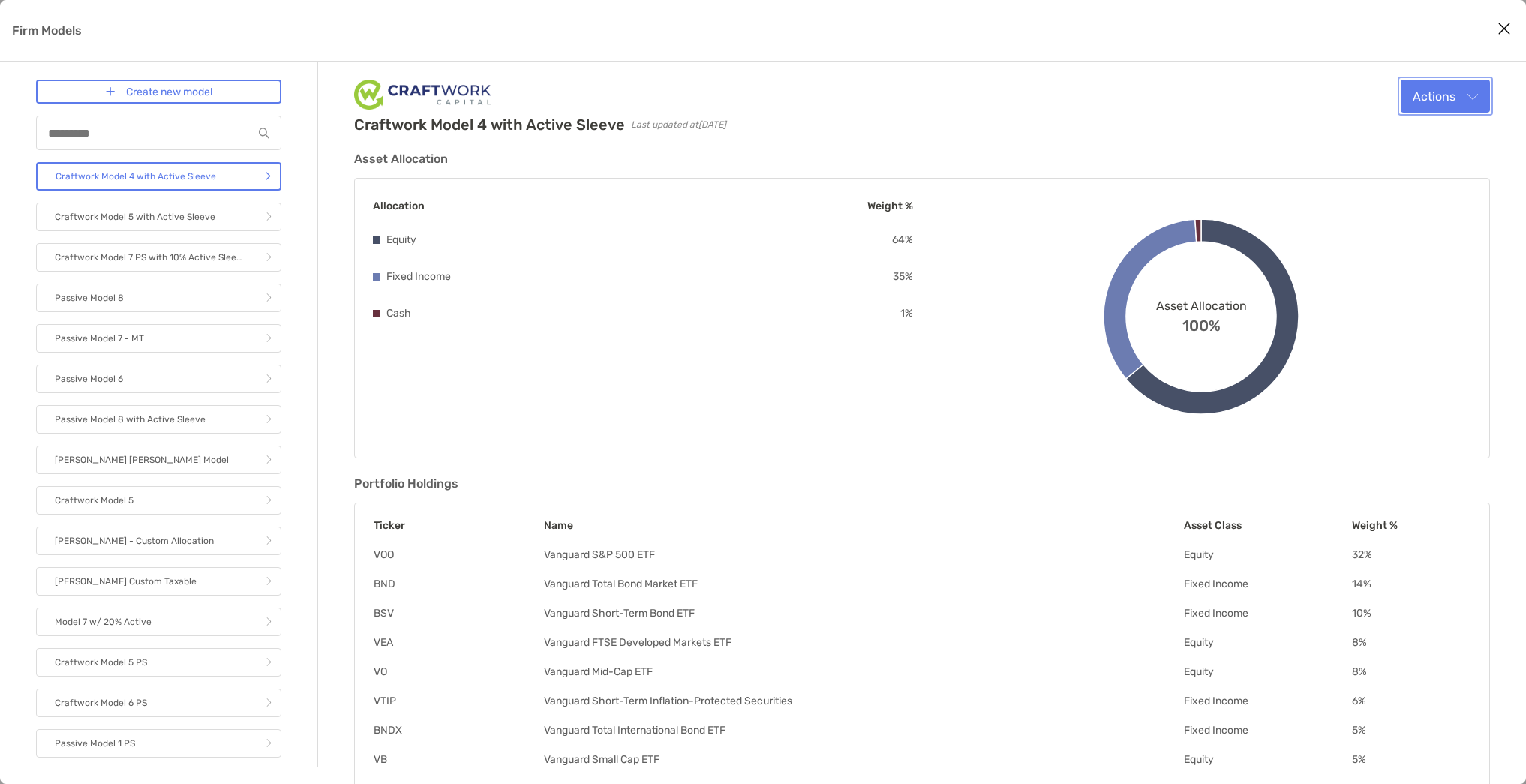 click on "Actions" at bounding box center [1445, 96] 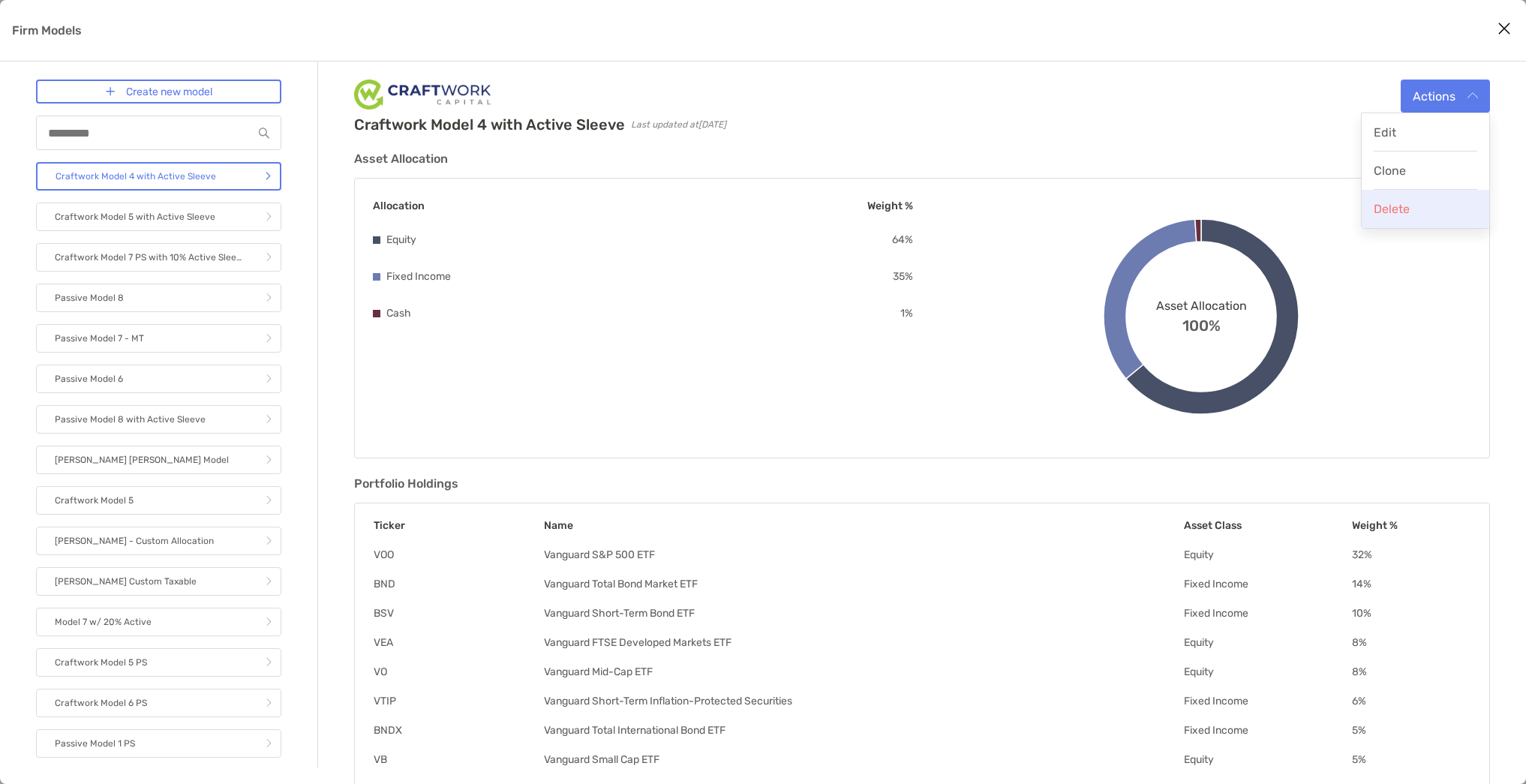click on "Delete" at bounding box center (1425, 209) 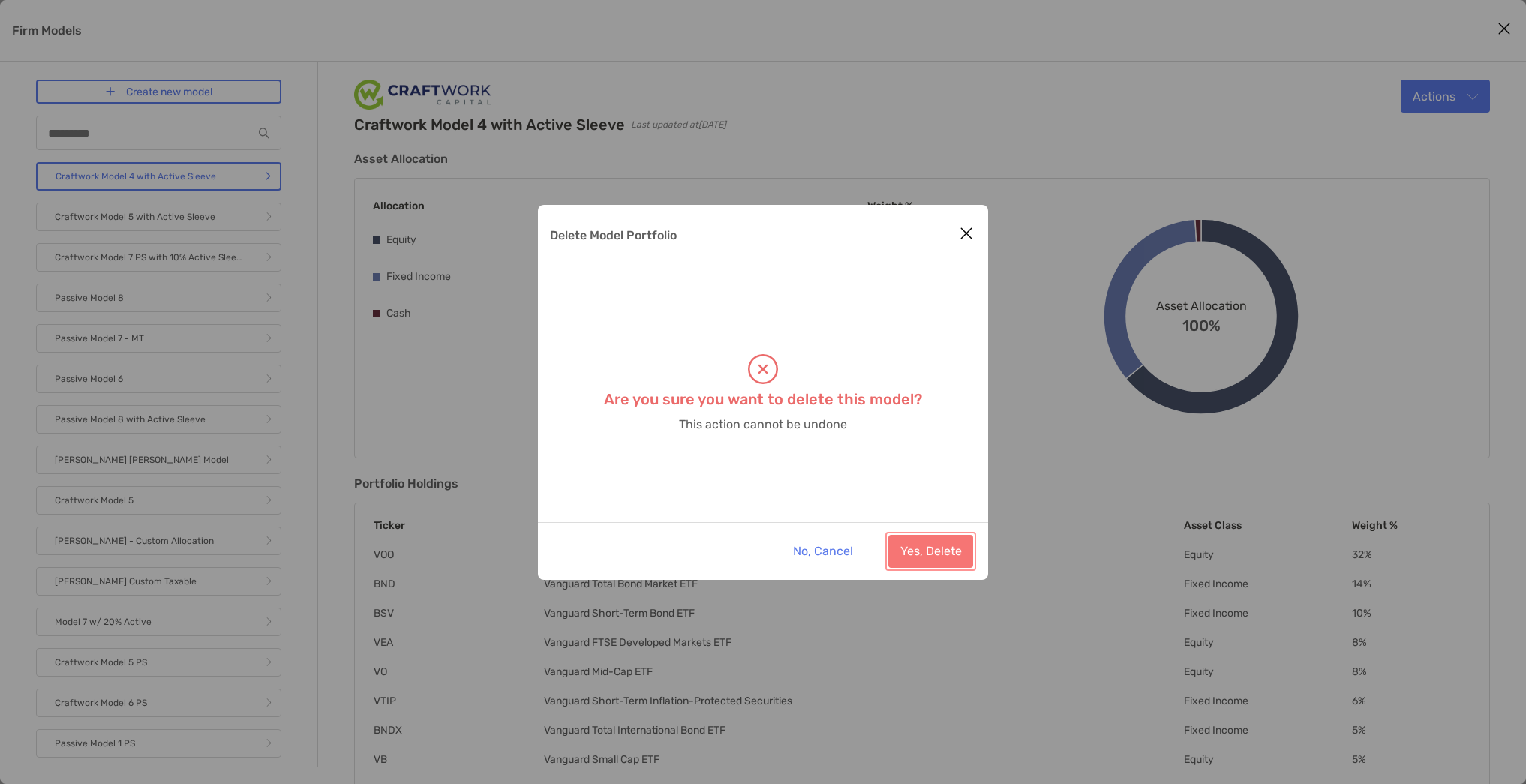click on "Yes, Delete" at bounding box center [930, 551] 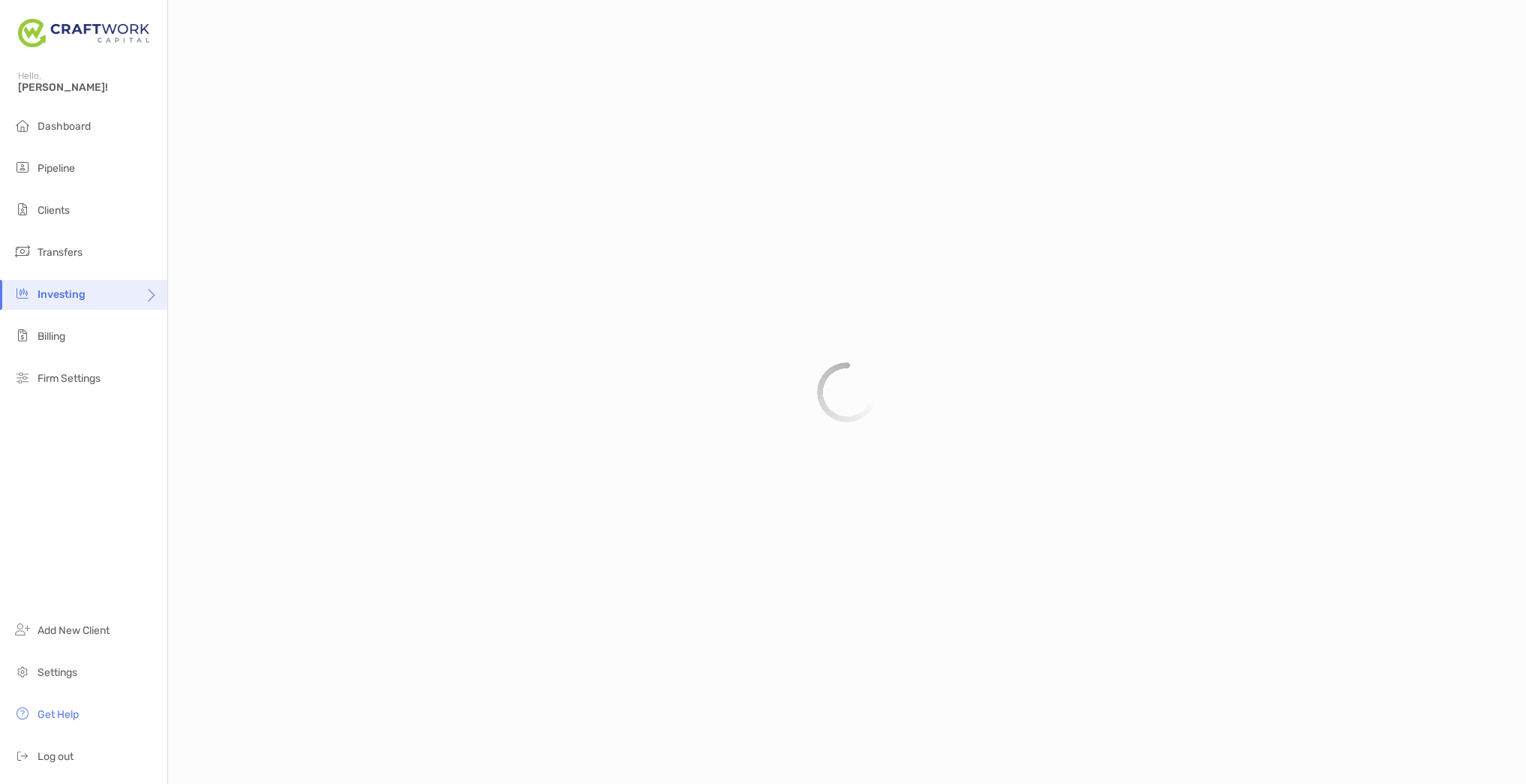 scroll, scrollTop: 0, scrollLeft: 0, axis: both 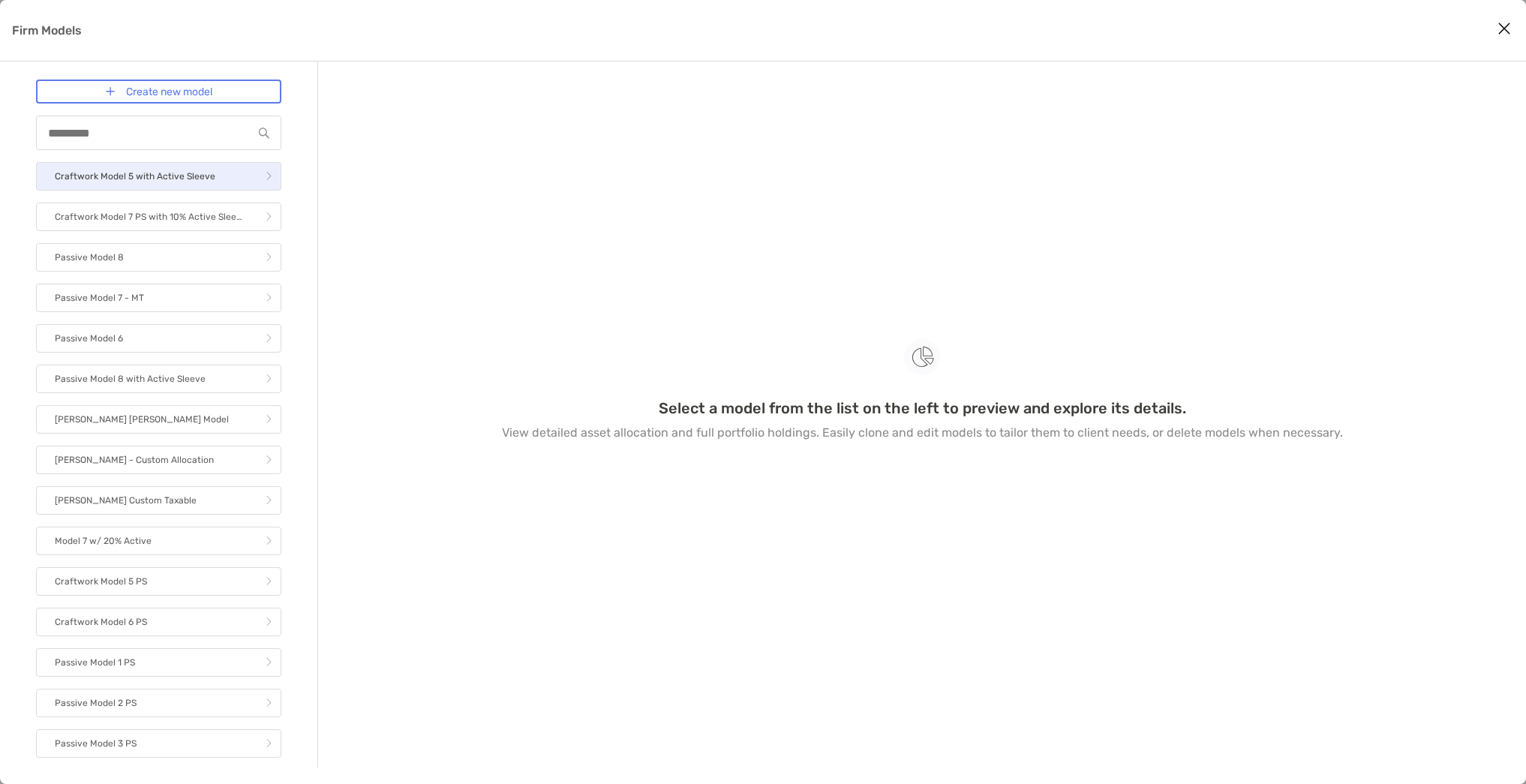 click on "Craftwork Model 5 with Active Sleeve" at bounding box center (158, 176) 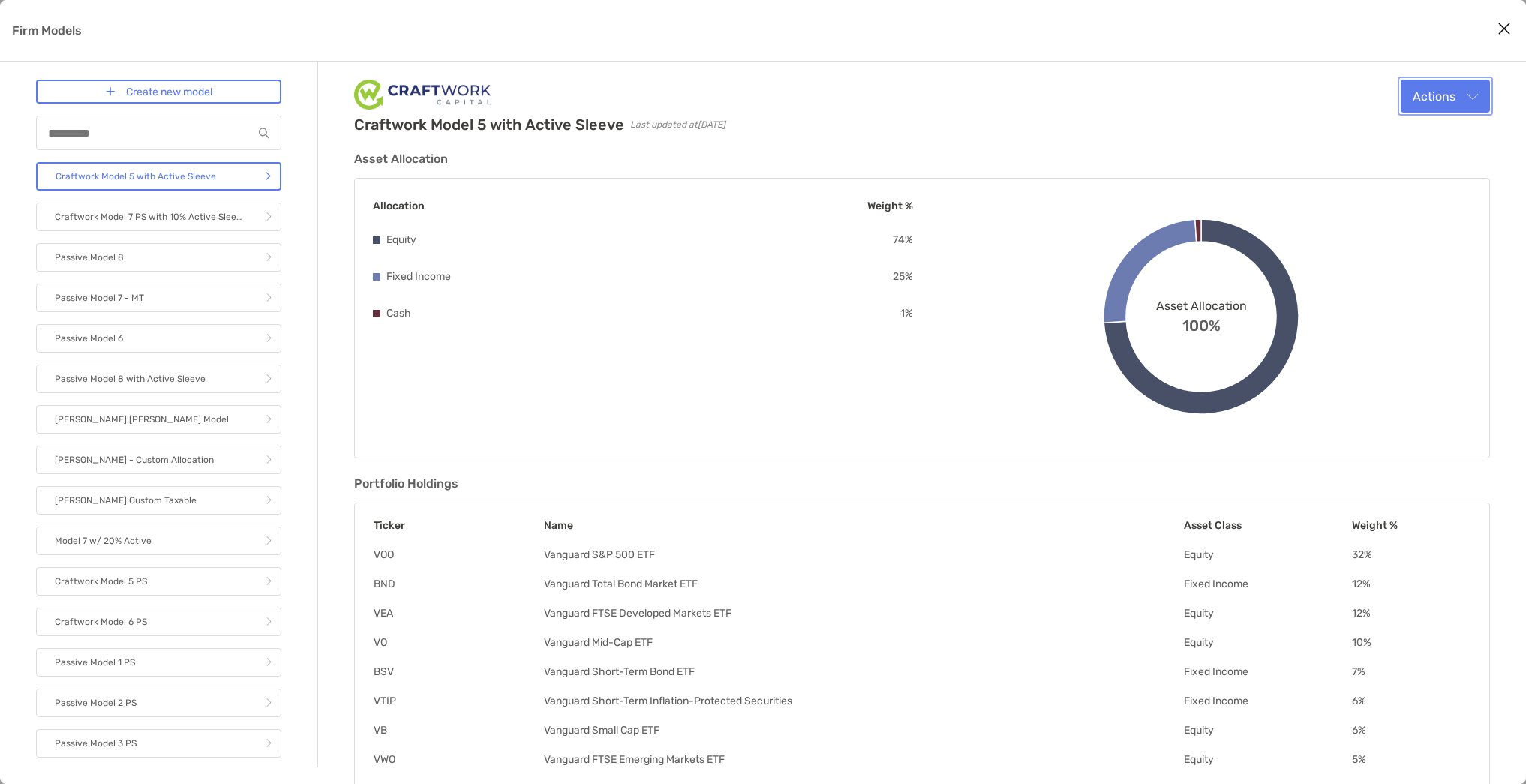 click on "Actions" at bounding box center (1445, 96) 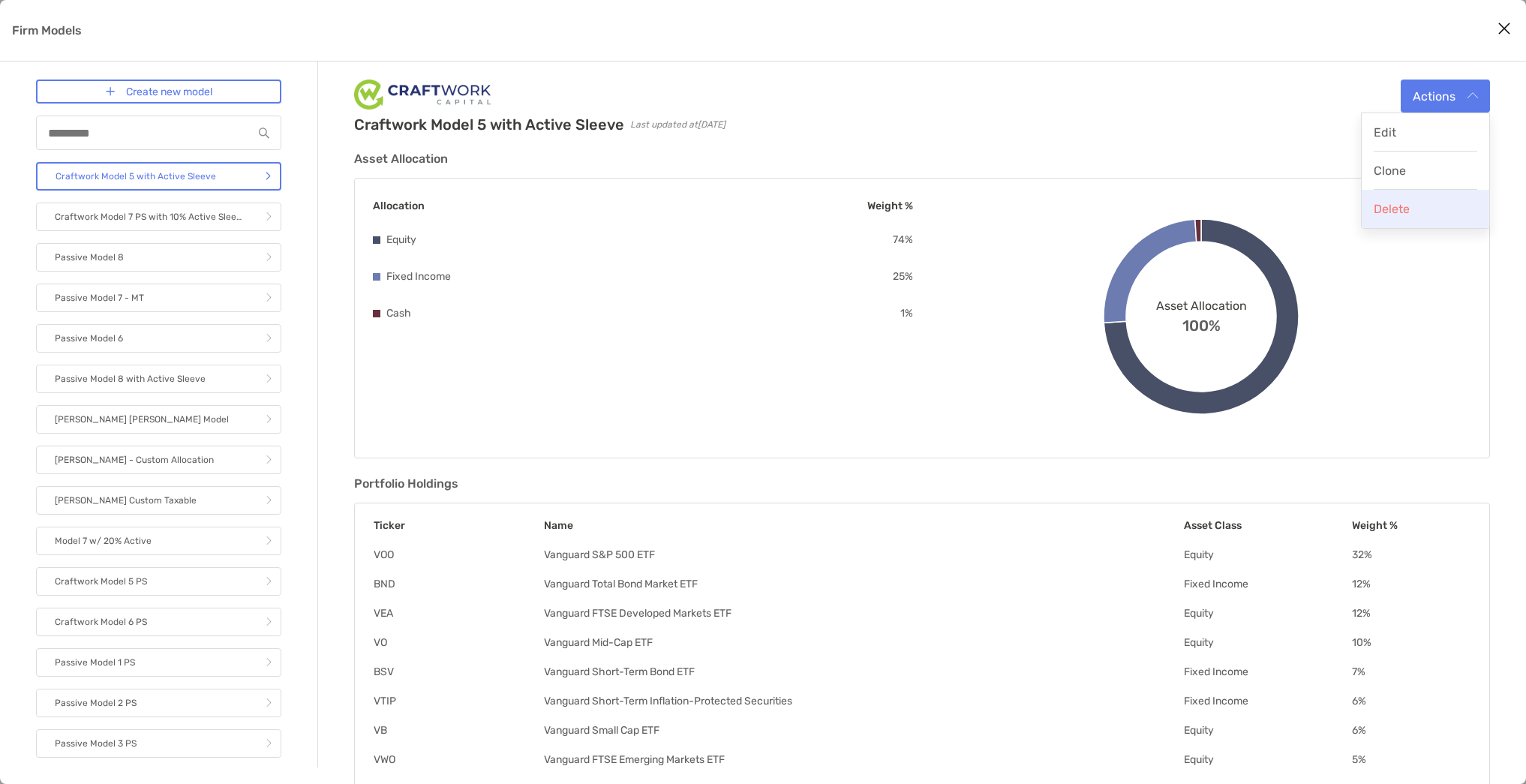 click on "Delete" at bounding box center [1392, 209] 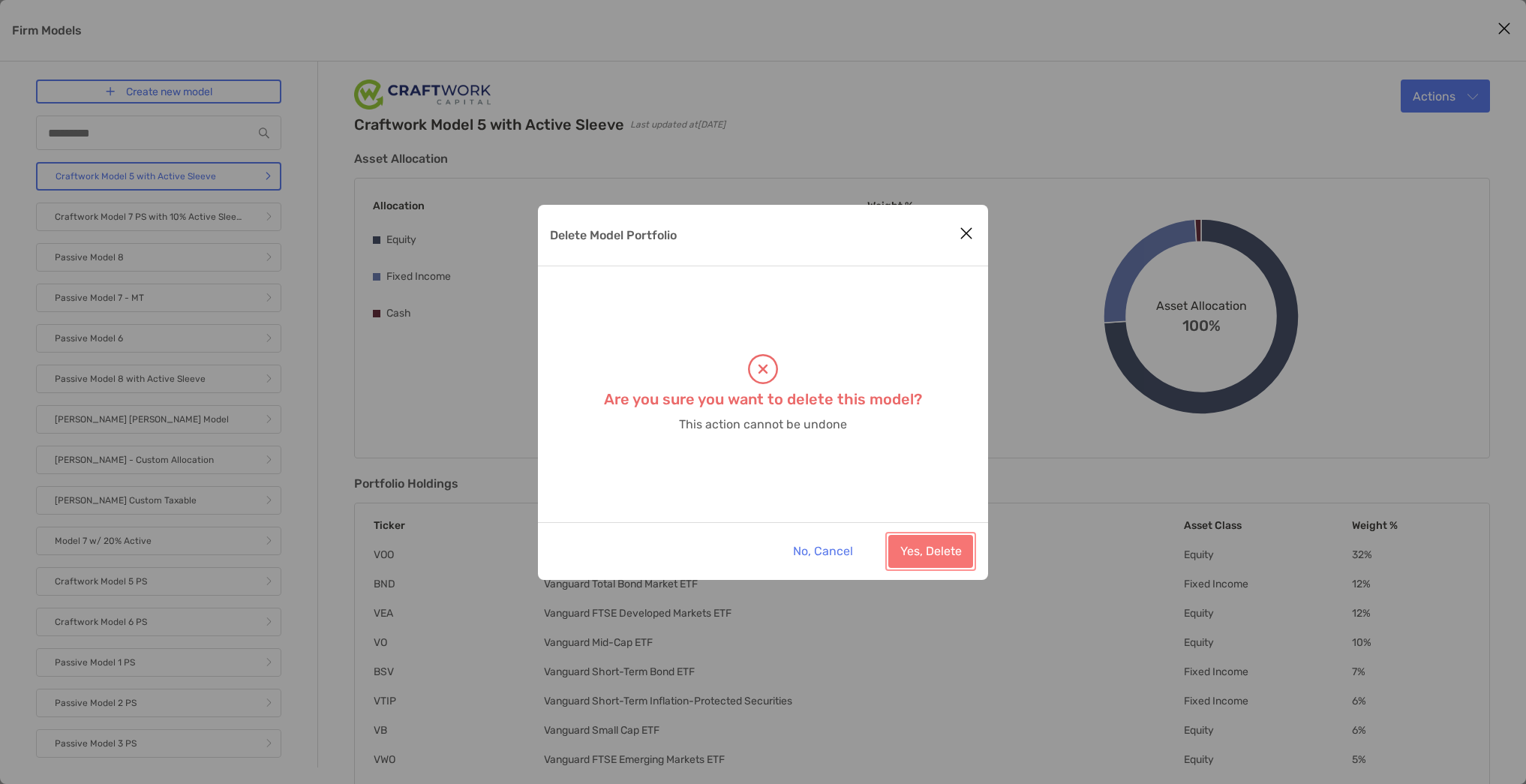 click on "Yes, Delete" at bounding box center (930, 551) 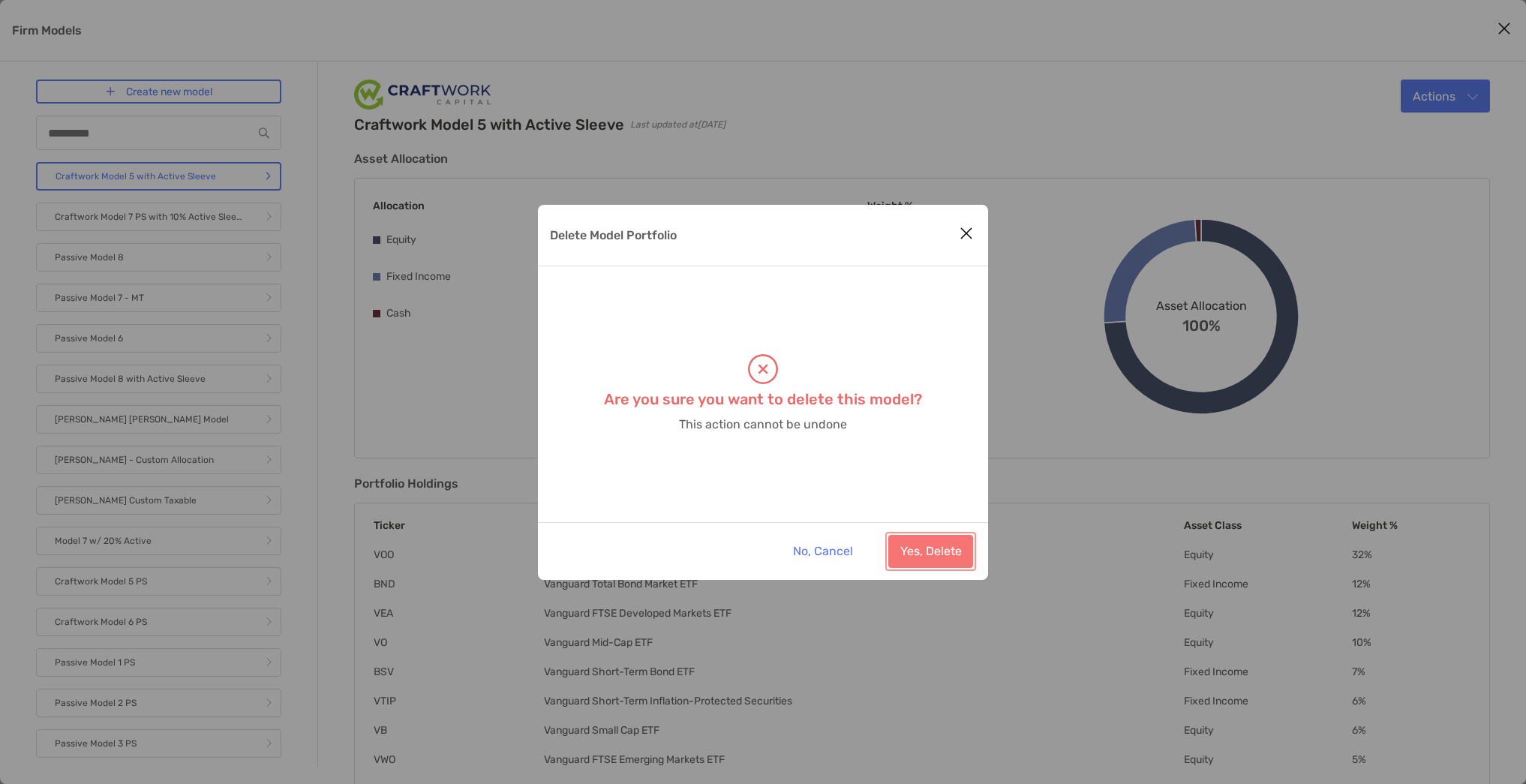 click on "Yes, Delete" at bounding box center (930, 551) 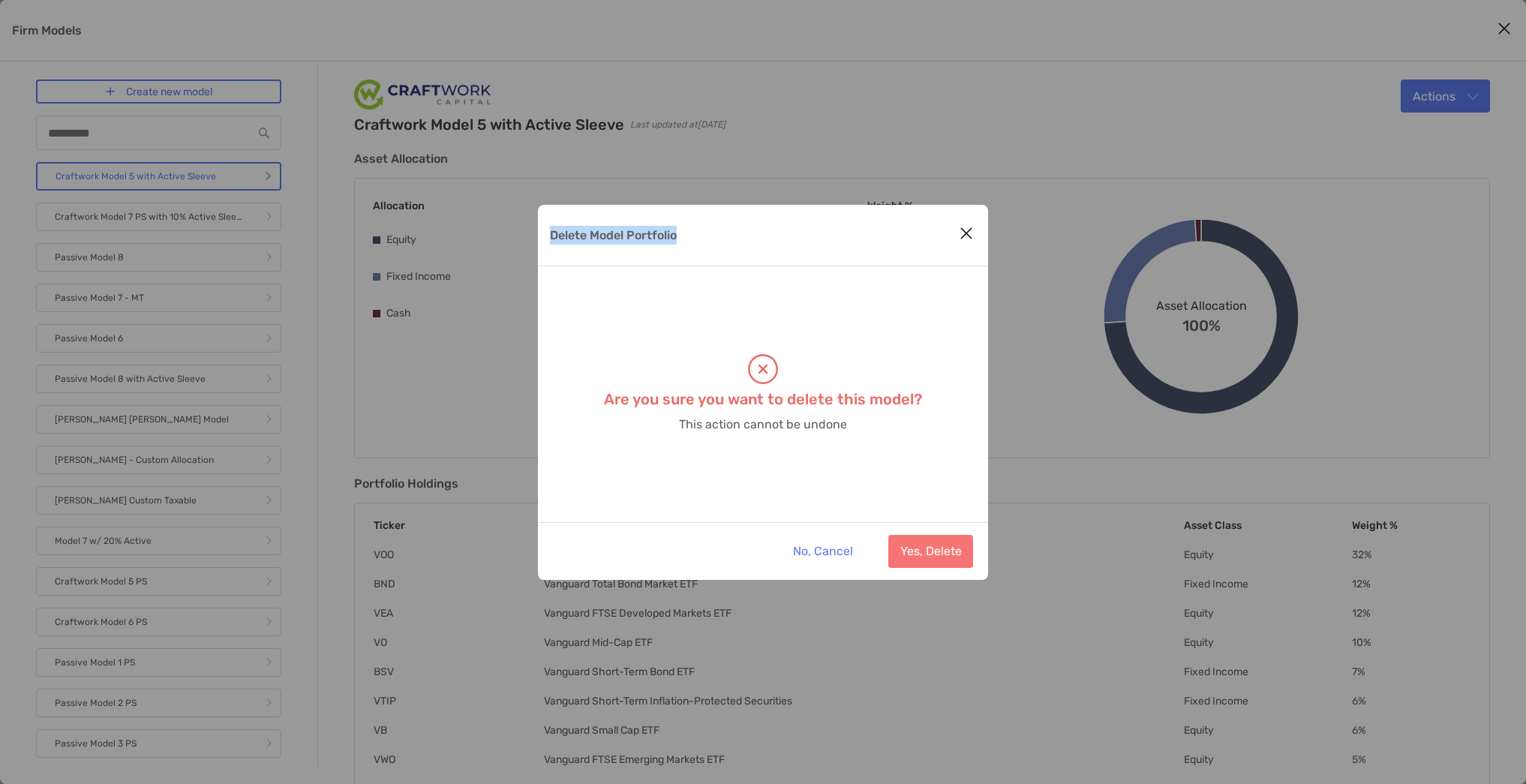 click on "Delete Model Portfolio   Are you sure you want to delete this model? This action cannot be undone No, Cancel Yes, Delete" at bounding box center (763, 392) 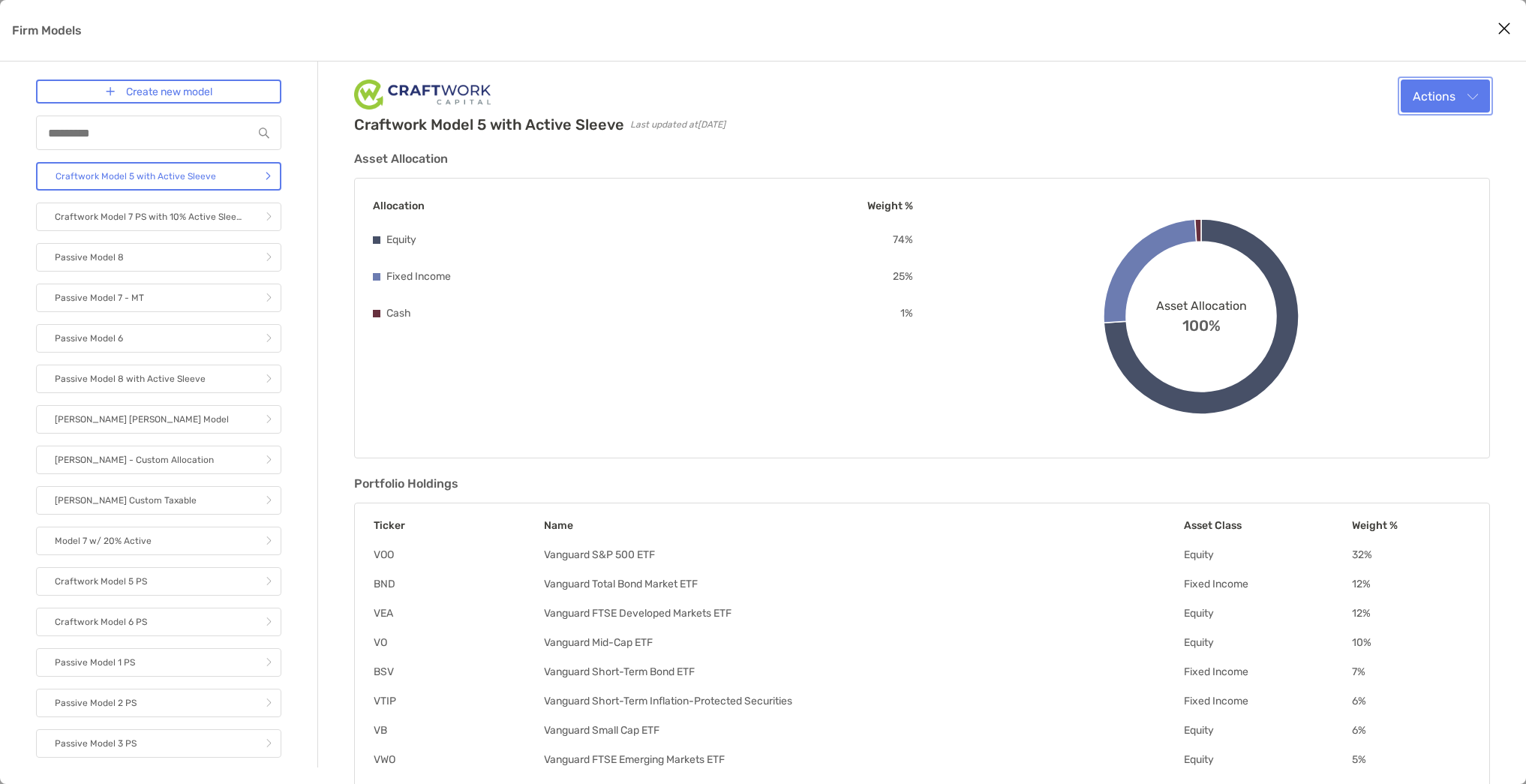 click on "Actions" at bounding box center (1445, 96) 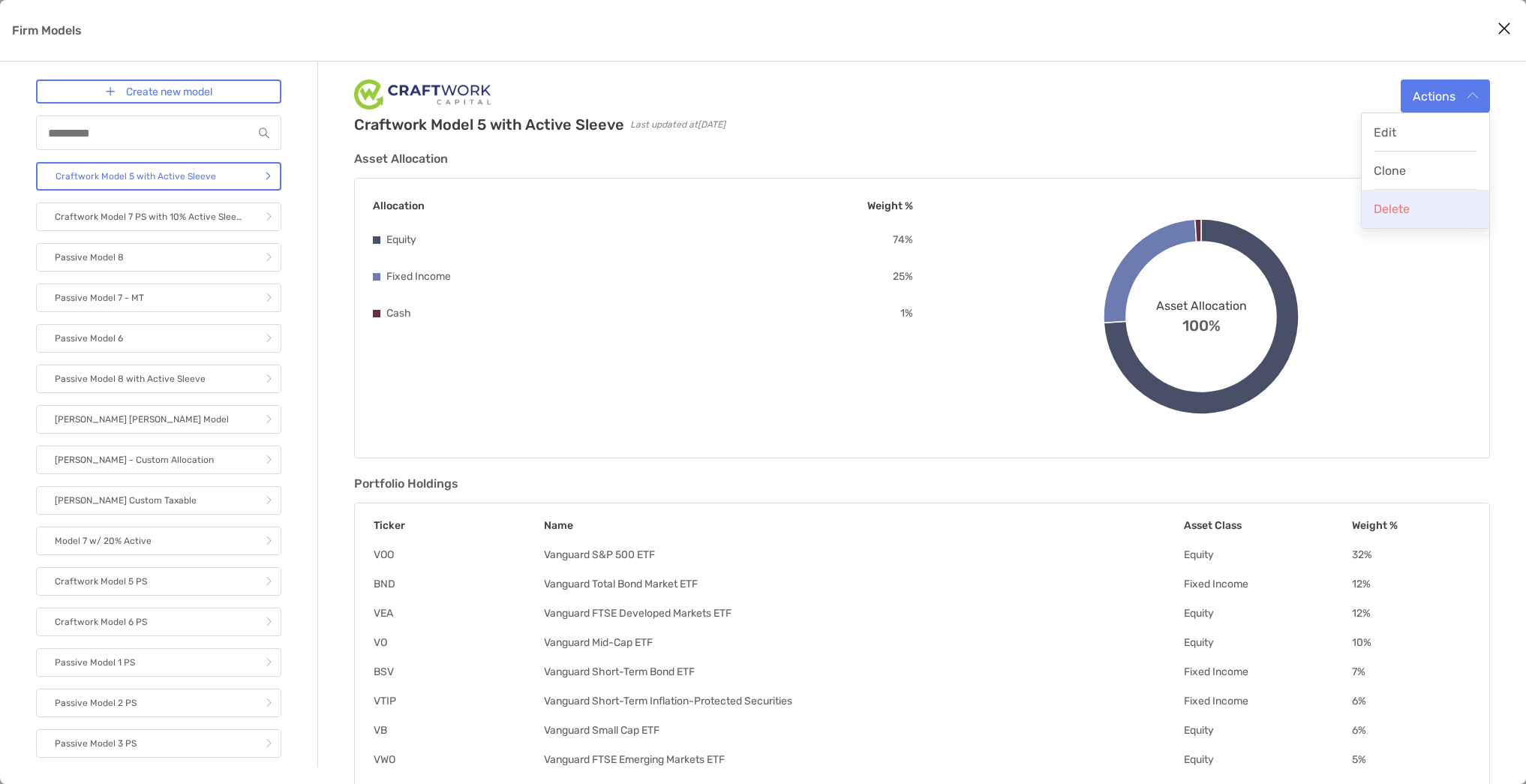 click on "Delete" at bounding box center (1392, 209) 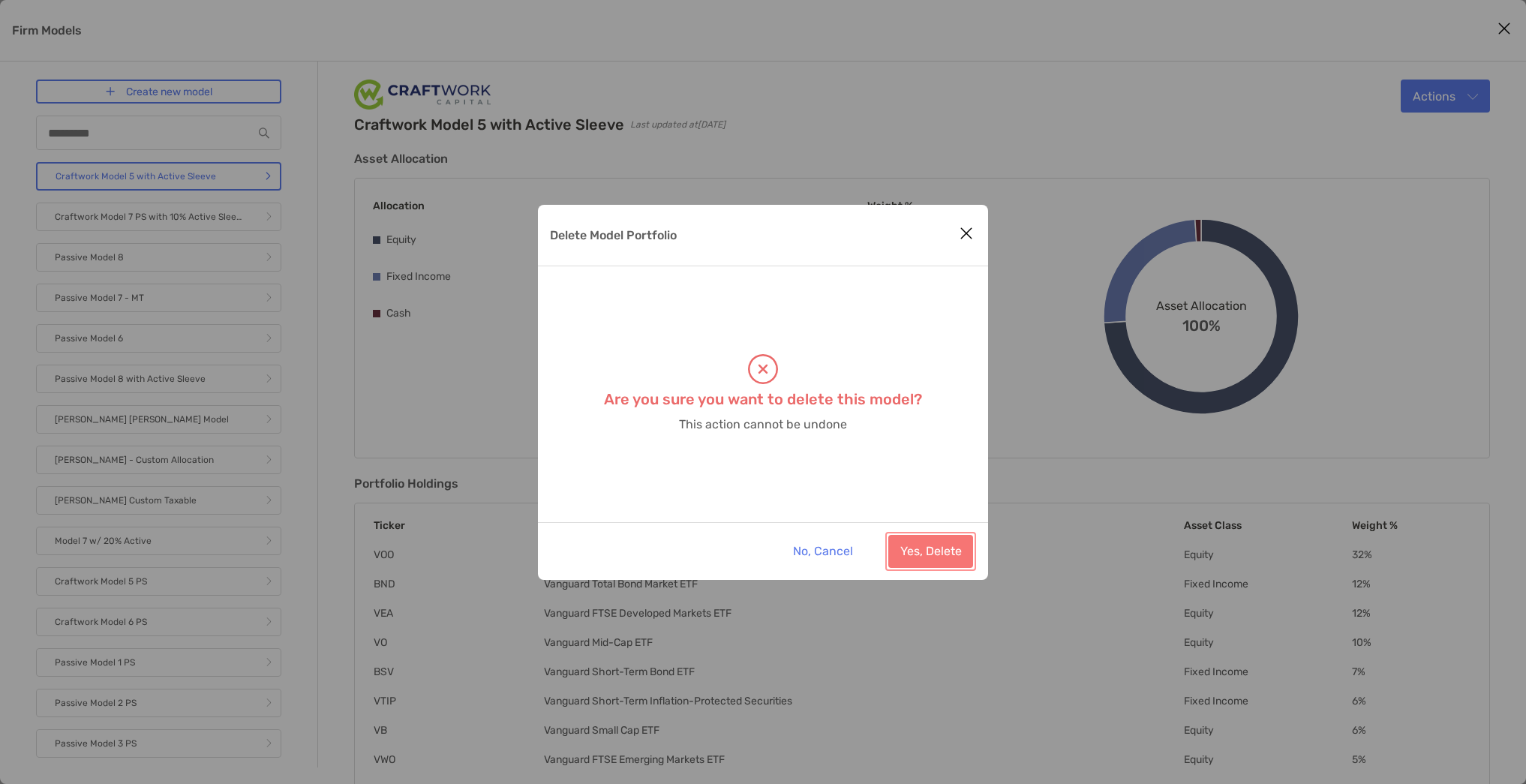click on "Yes, Delete" at bounding box center [930, 551] 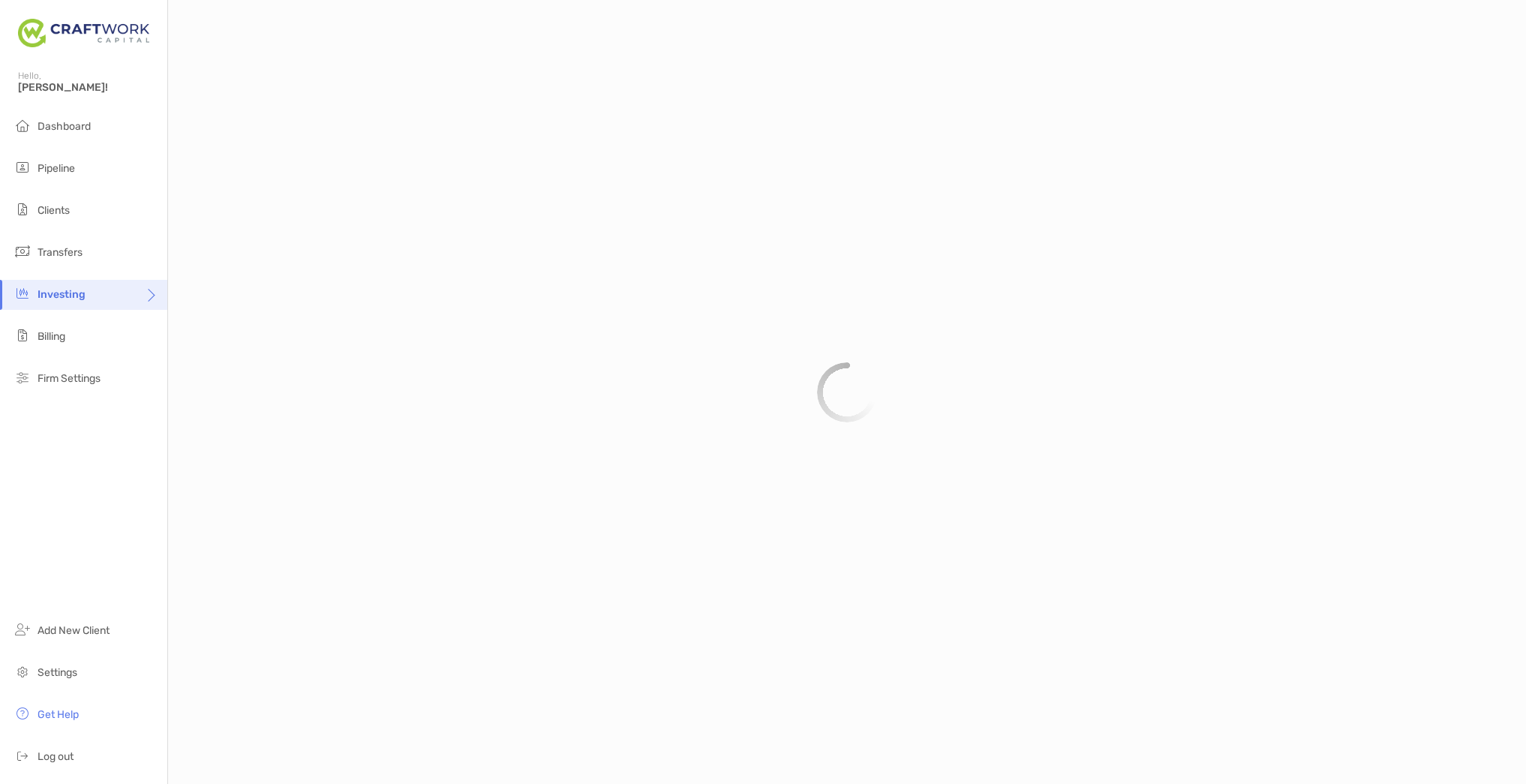 scroll, scrollTop: 0, scrollLeft: 0, axis: both 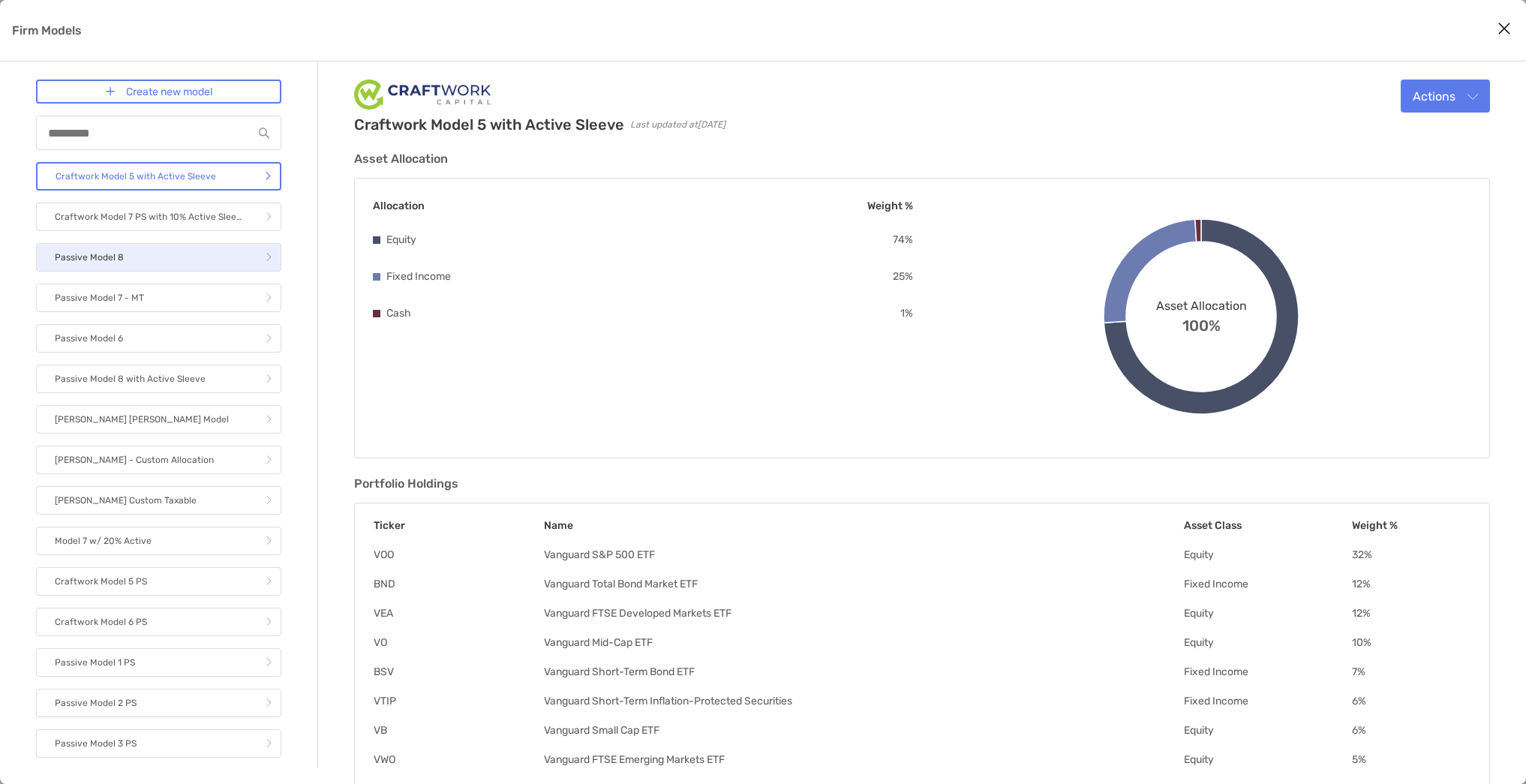 click on "Passive Model 8" at bounding box center (158, 257) 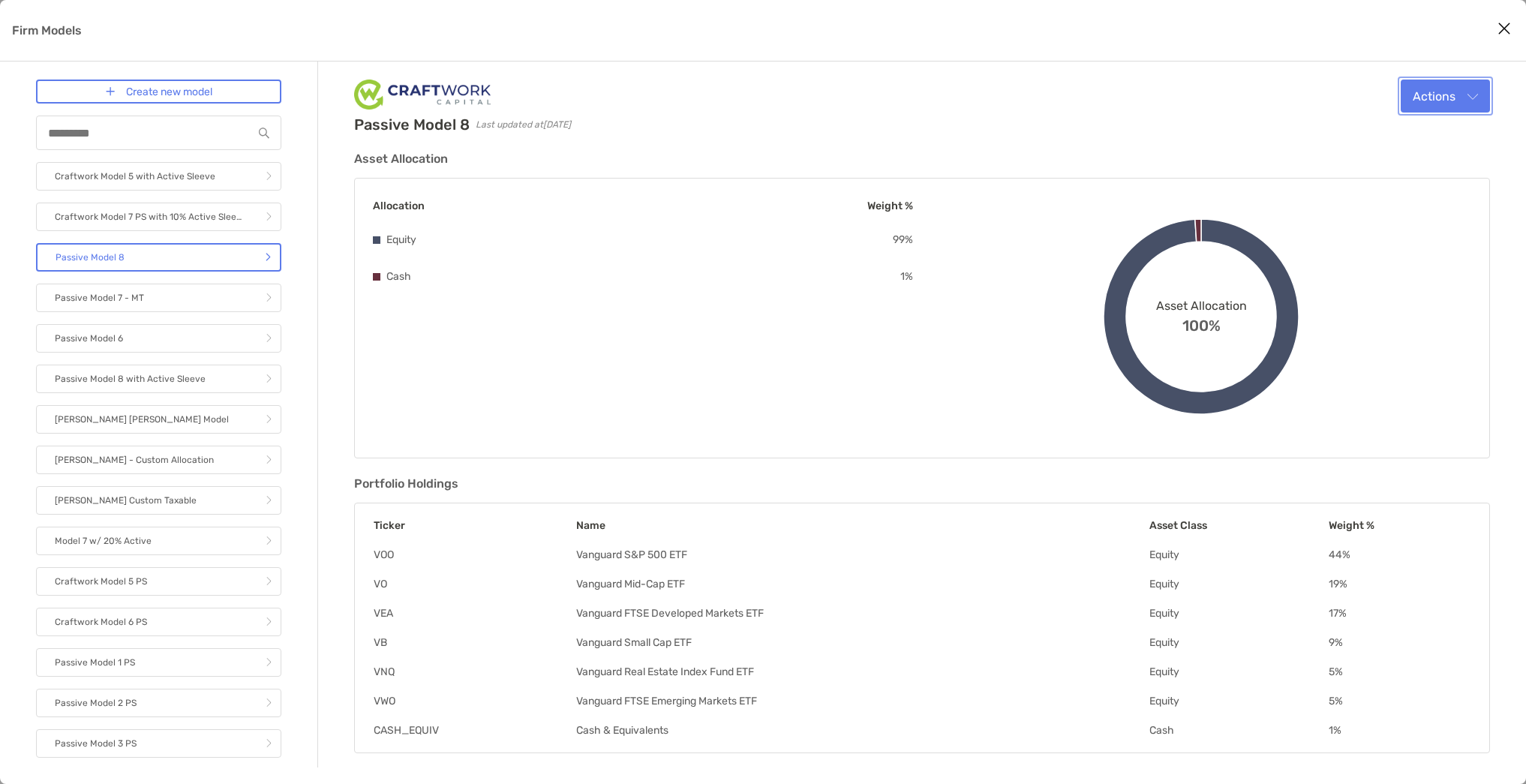 click on "Actions" at bounding box center (1445, 96) 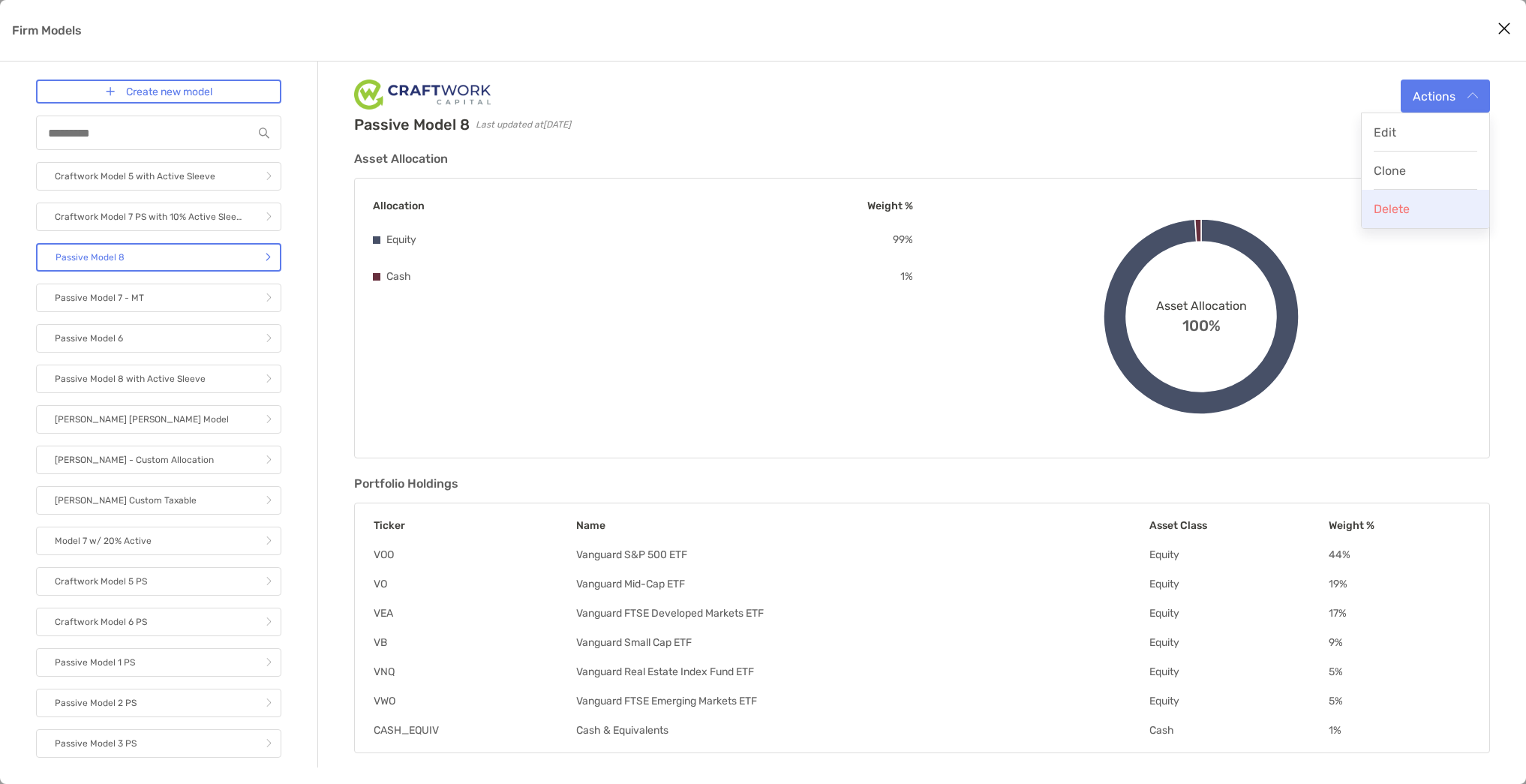 click on "Delete" at bounding box center [1392, 209] 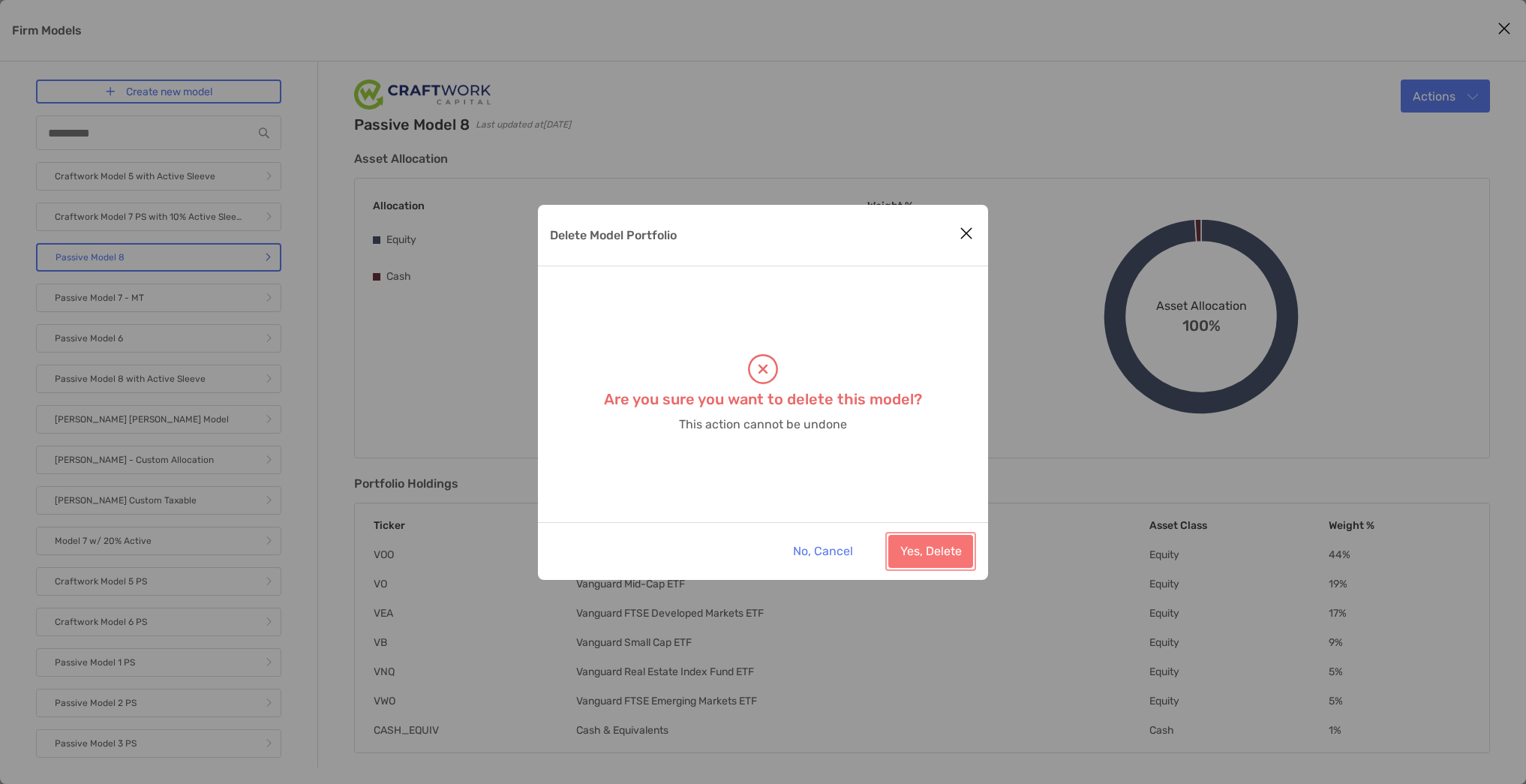 click on "Yes, Delete" at bounding box center (930, 551) 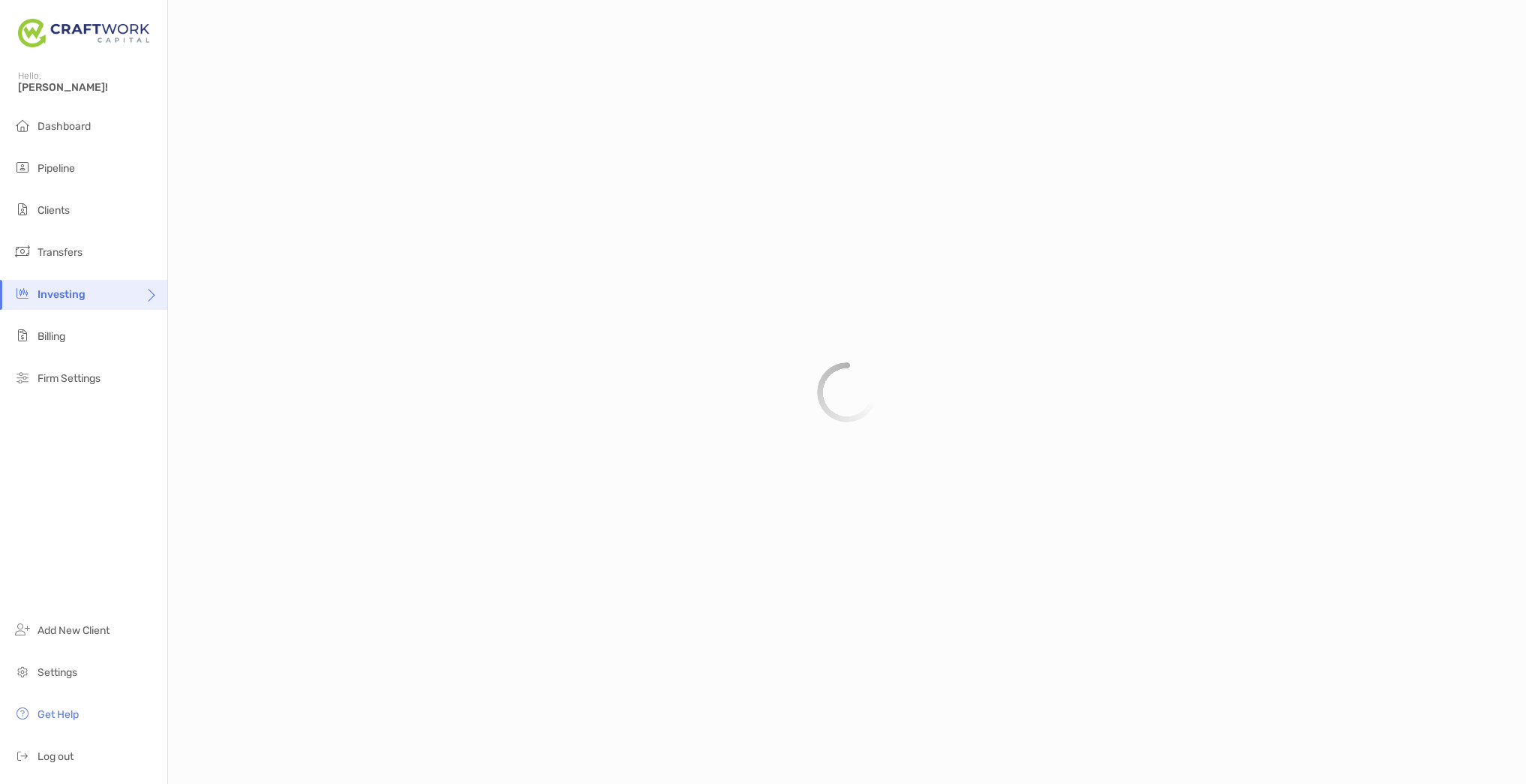 scroll, scrollTop: 0, scrollLeft: 0, axis: both 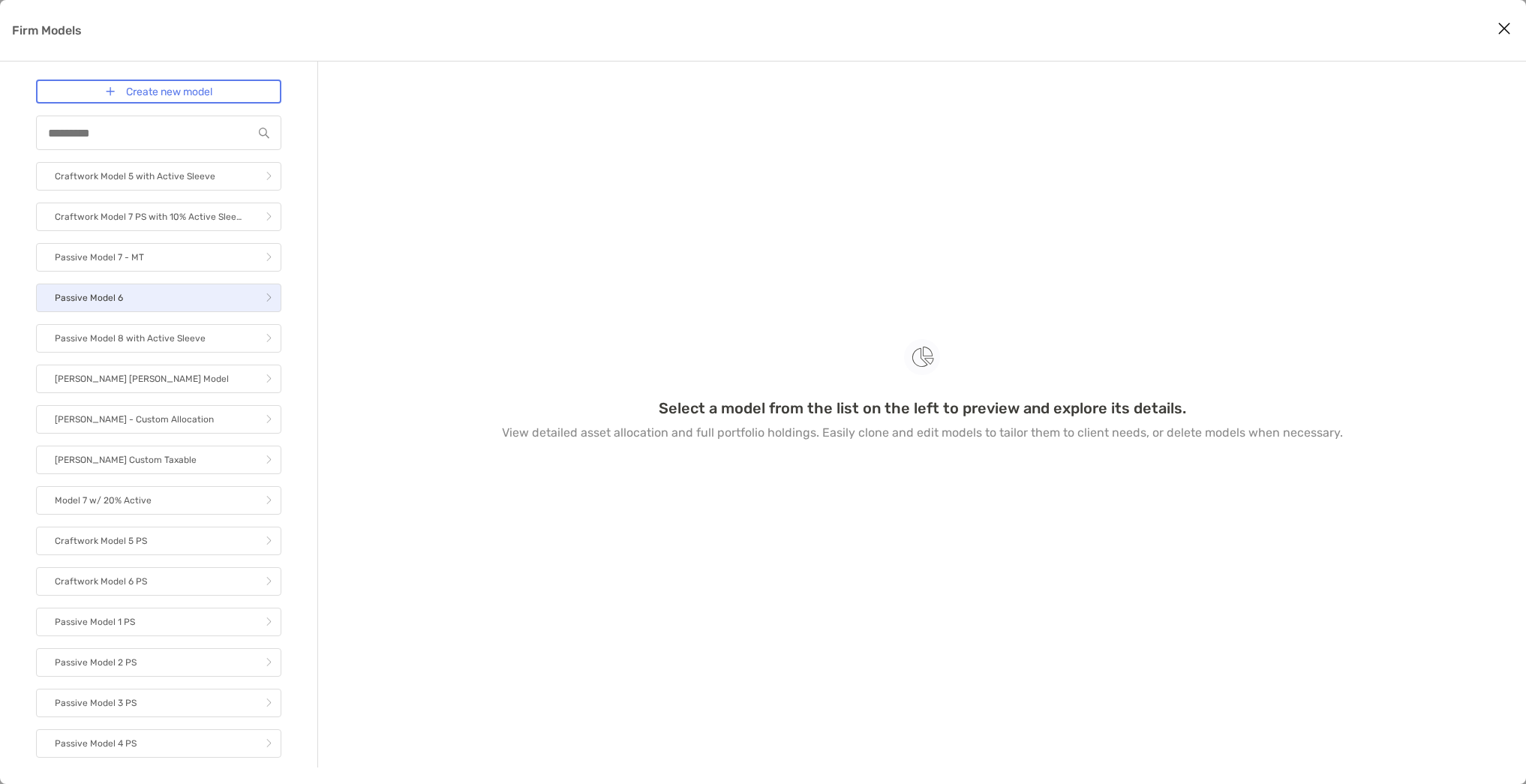 click on "Passive Model 6" at bounding box center [158, 298] 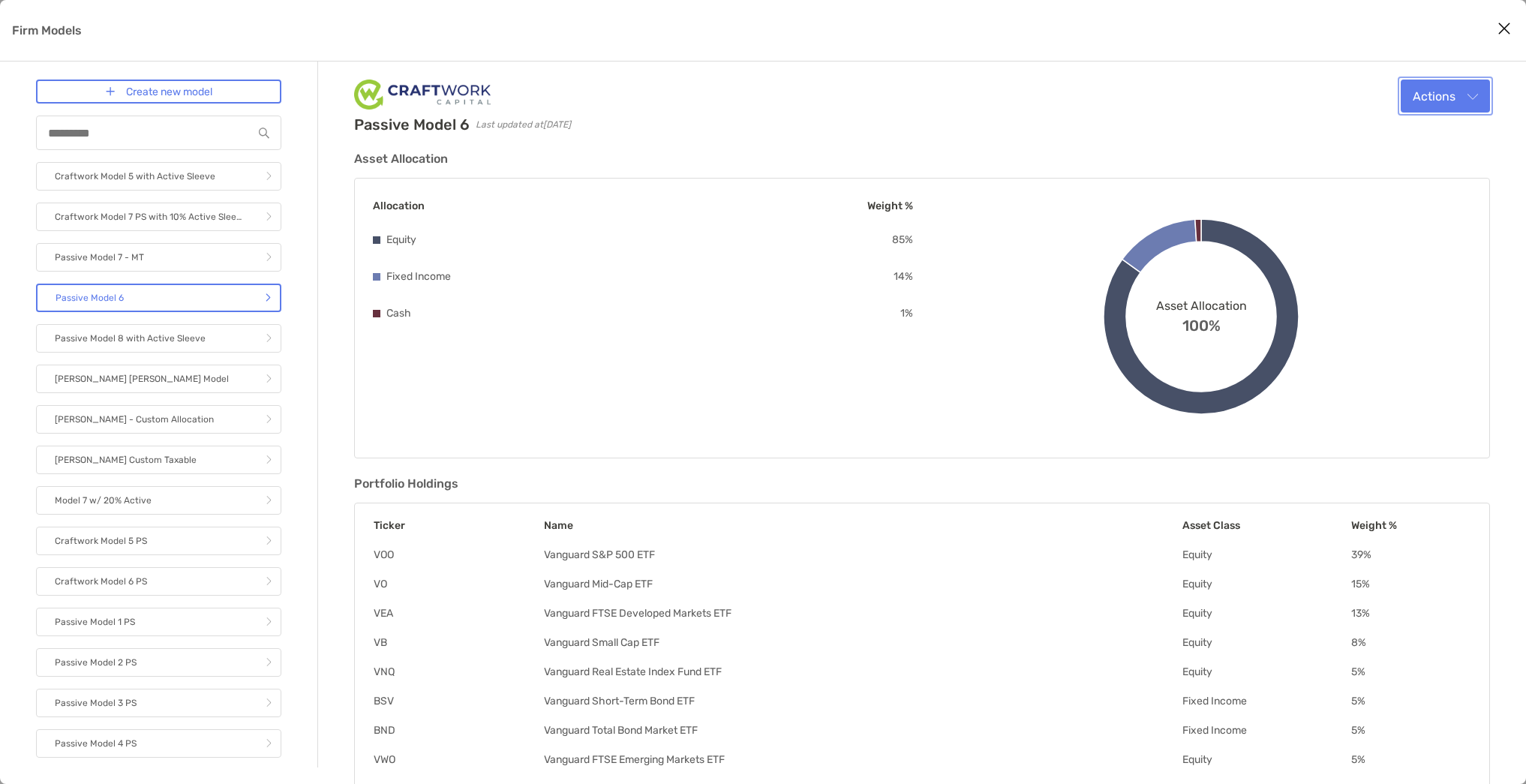 click on "Actions" at bounding box center [1445, 96] 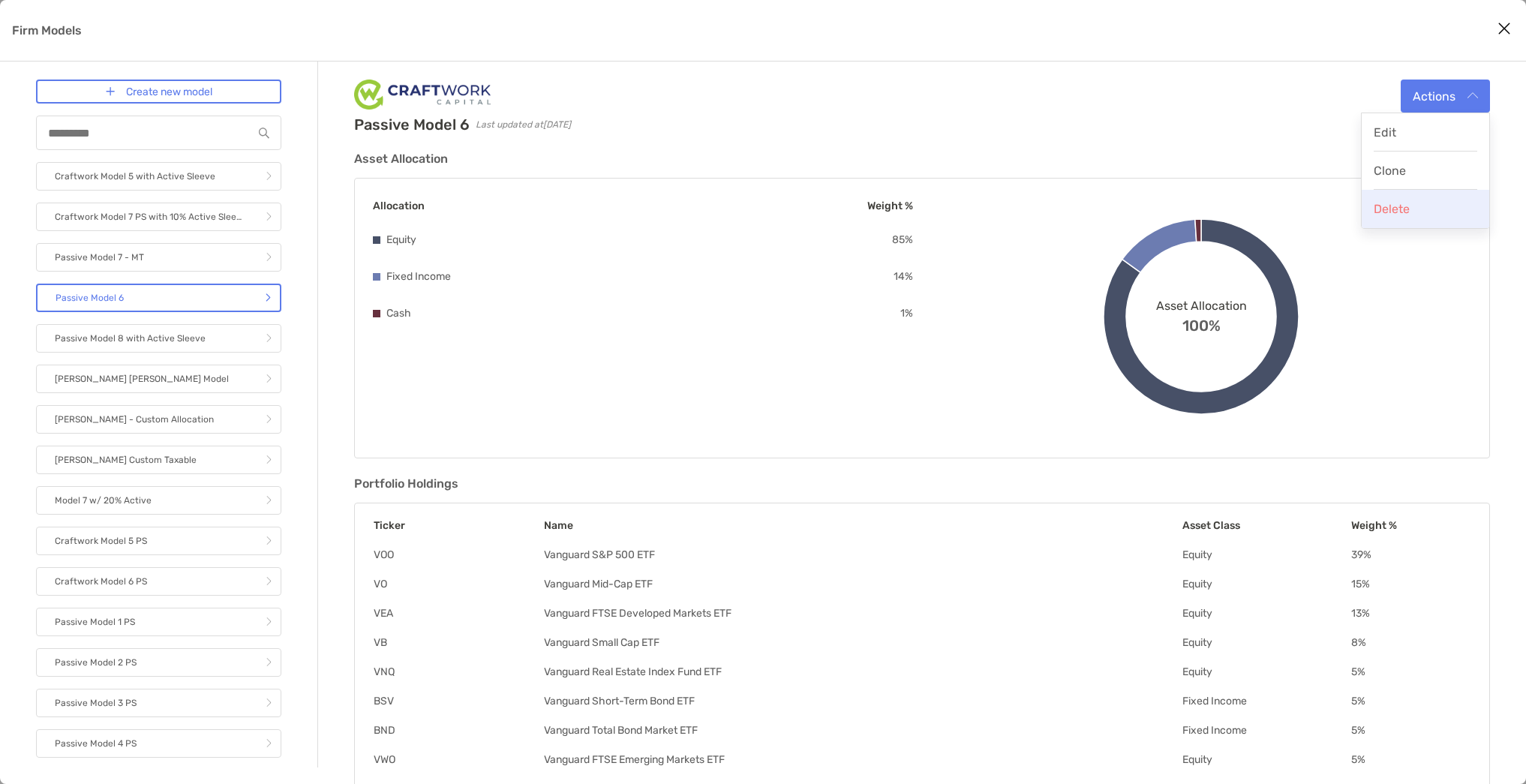 click on "Delete" at bounding box center [1392, 209] 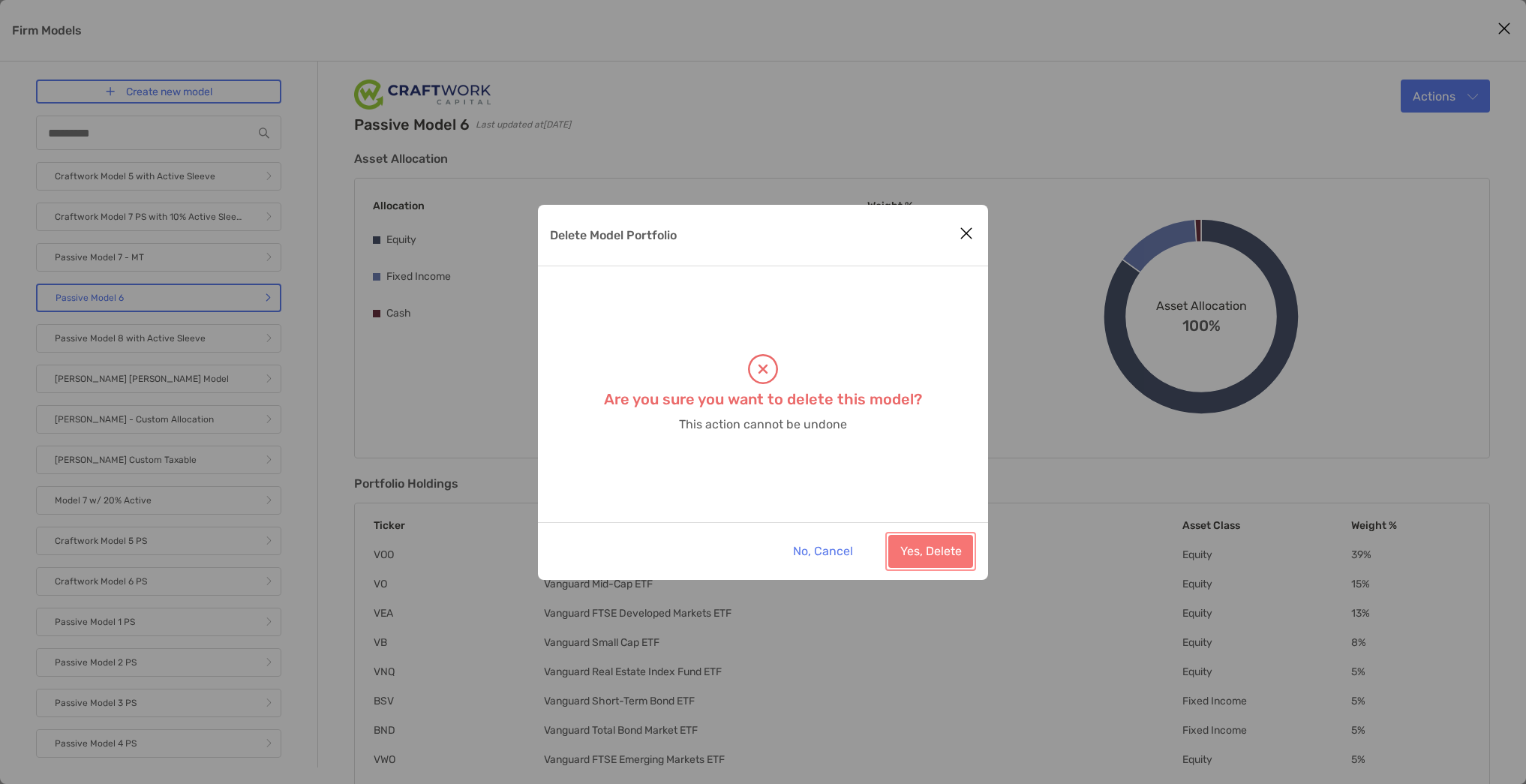 click on "Yes, Delete" at bounding box center [930, 551] 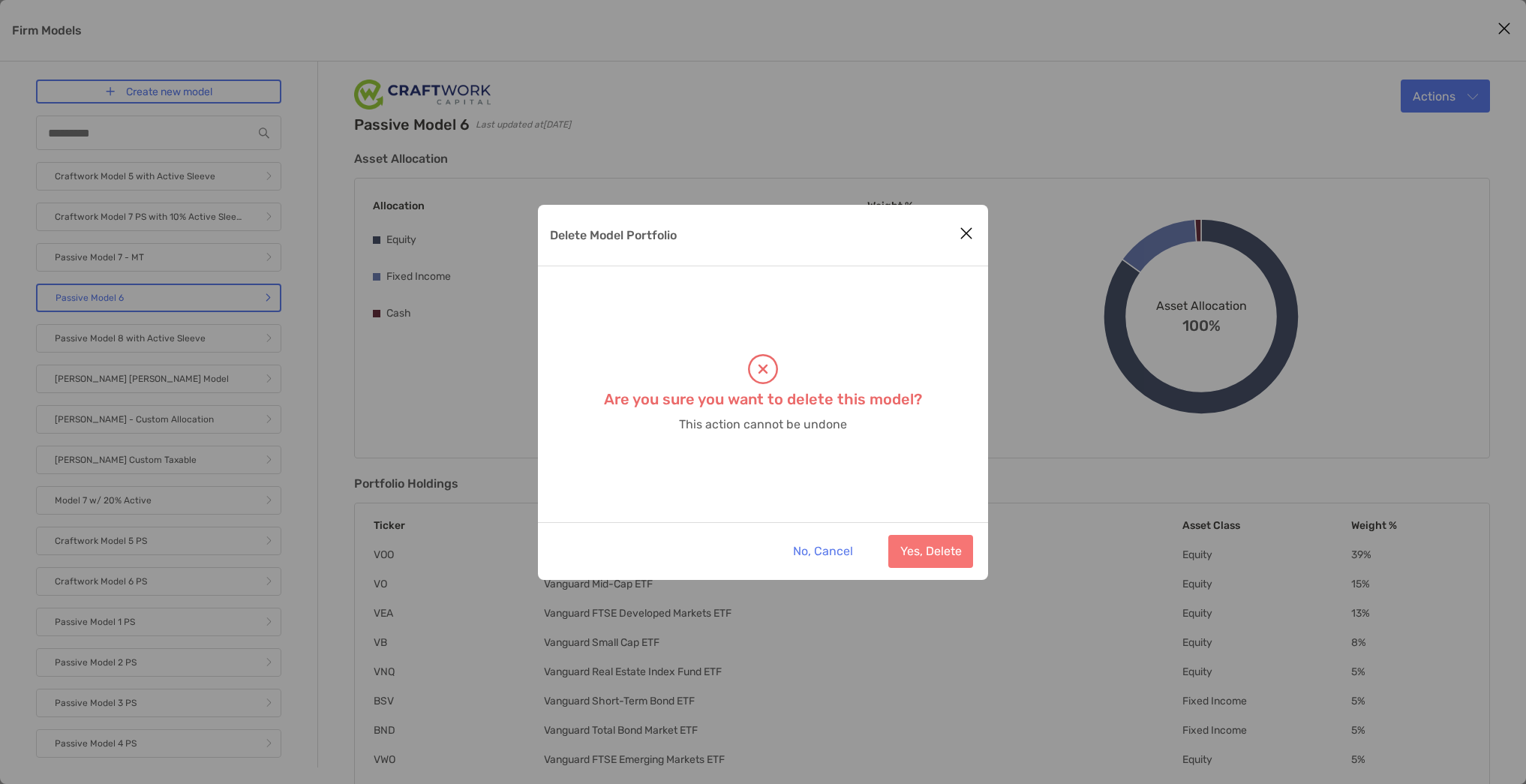 click at bounding box center [966, 233] 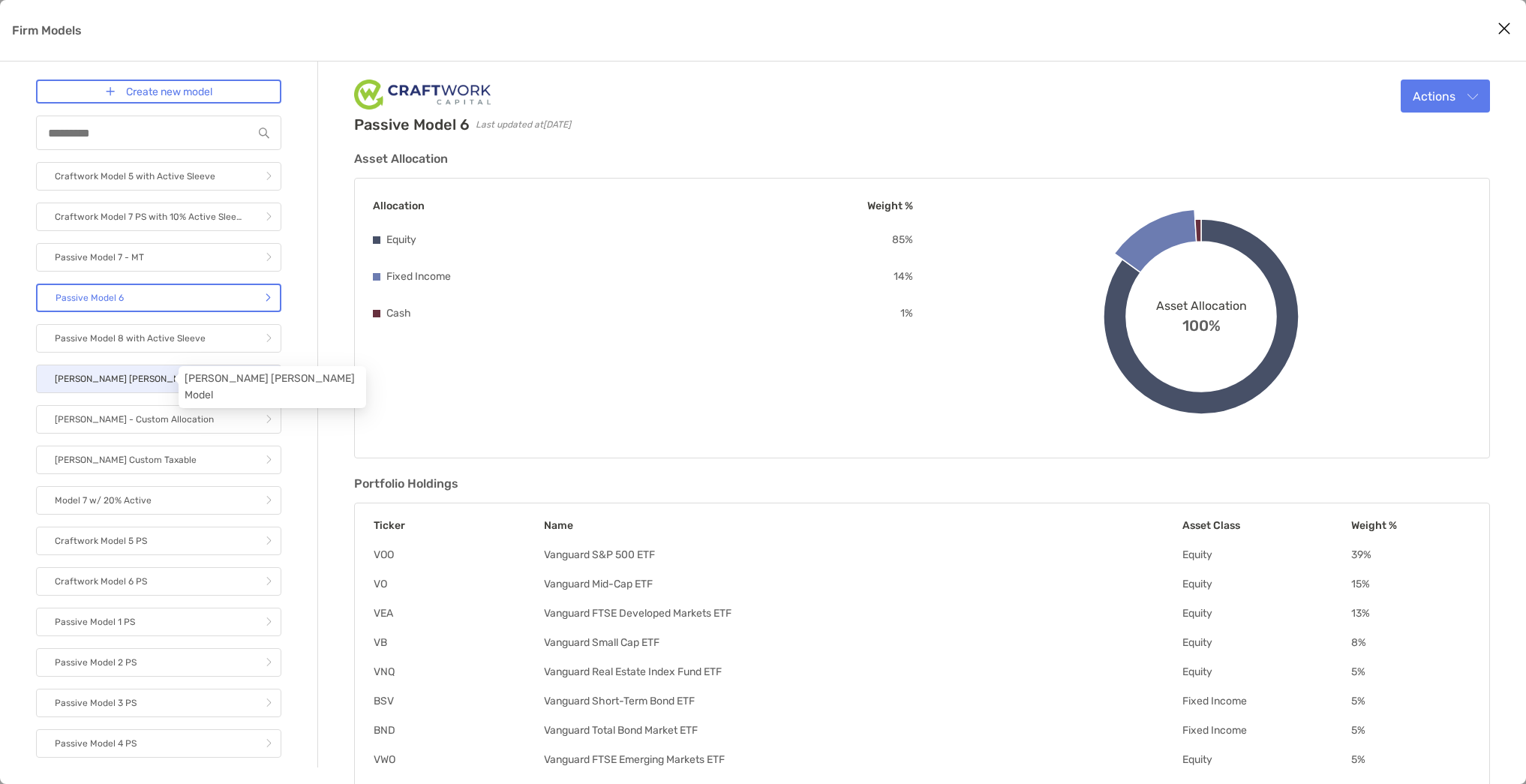 click on "[PERSON_NAME] [PERSON_NAME] Model" at bounding box center [142, 379] 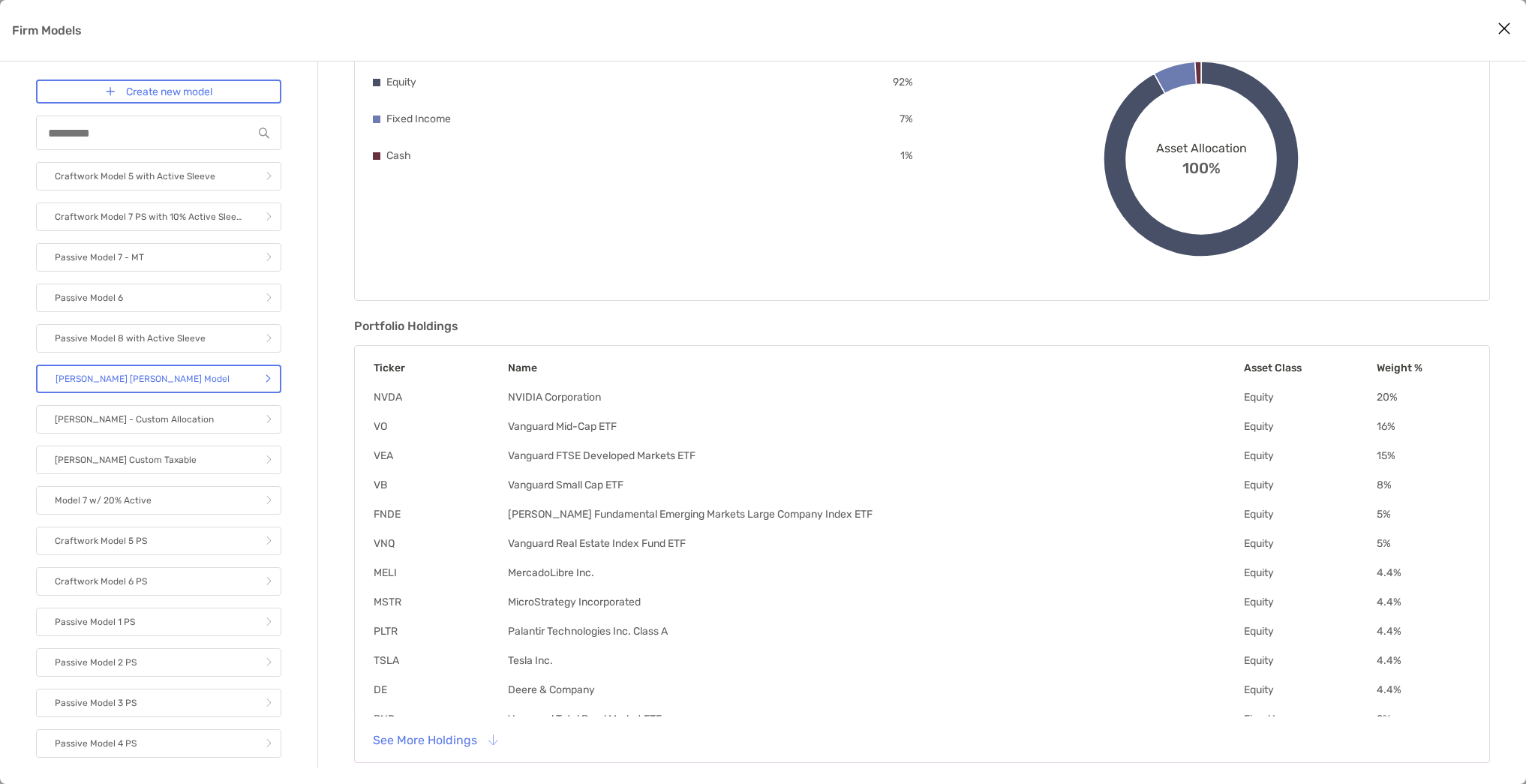 scroll, scrollTop: 0, scrollLeft: 0, axis: both 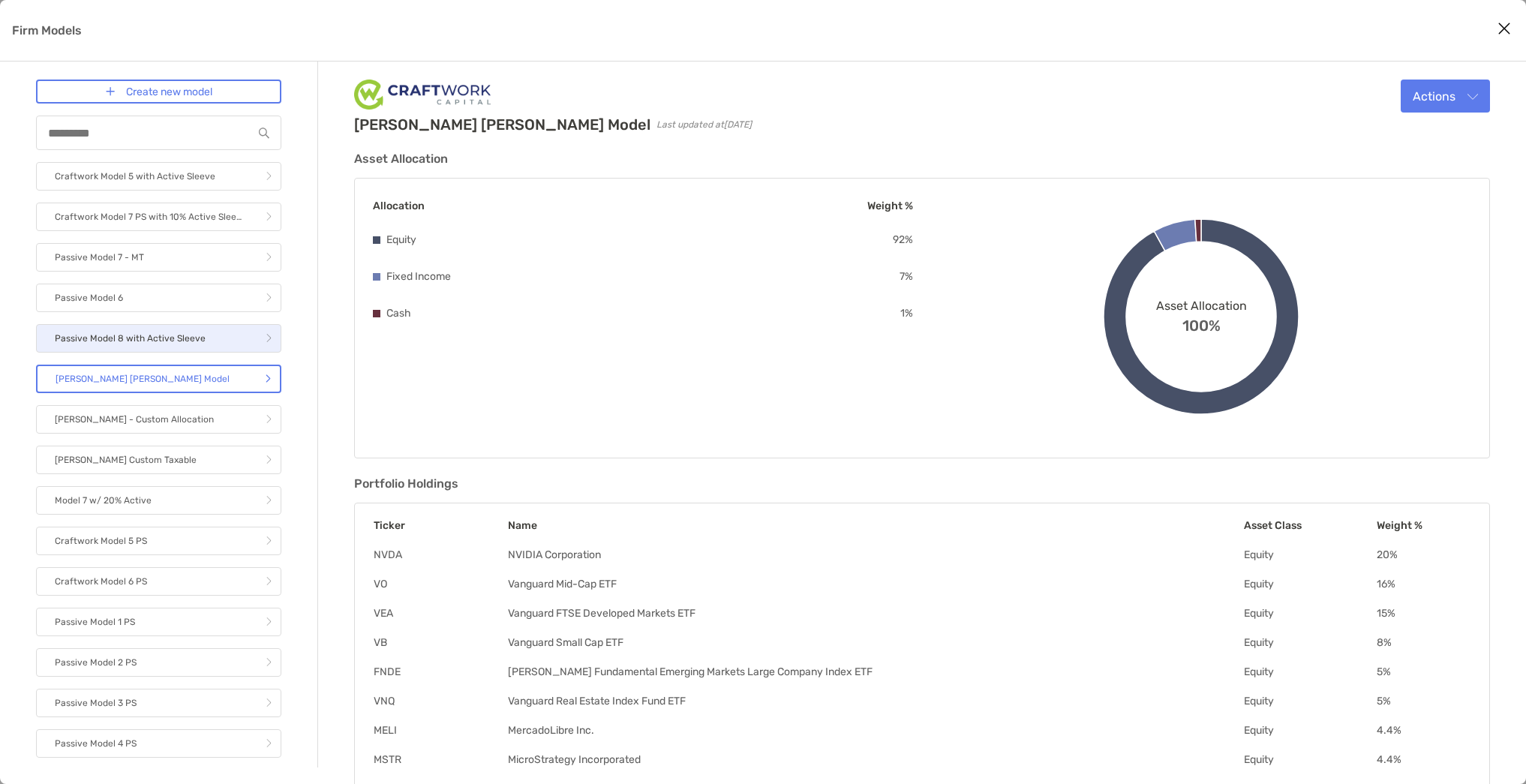 click on "Passive Model 8 with Active Sleeve" at bounding box center (130, 338) 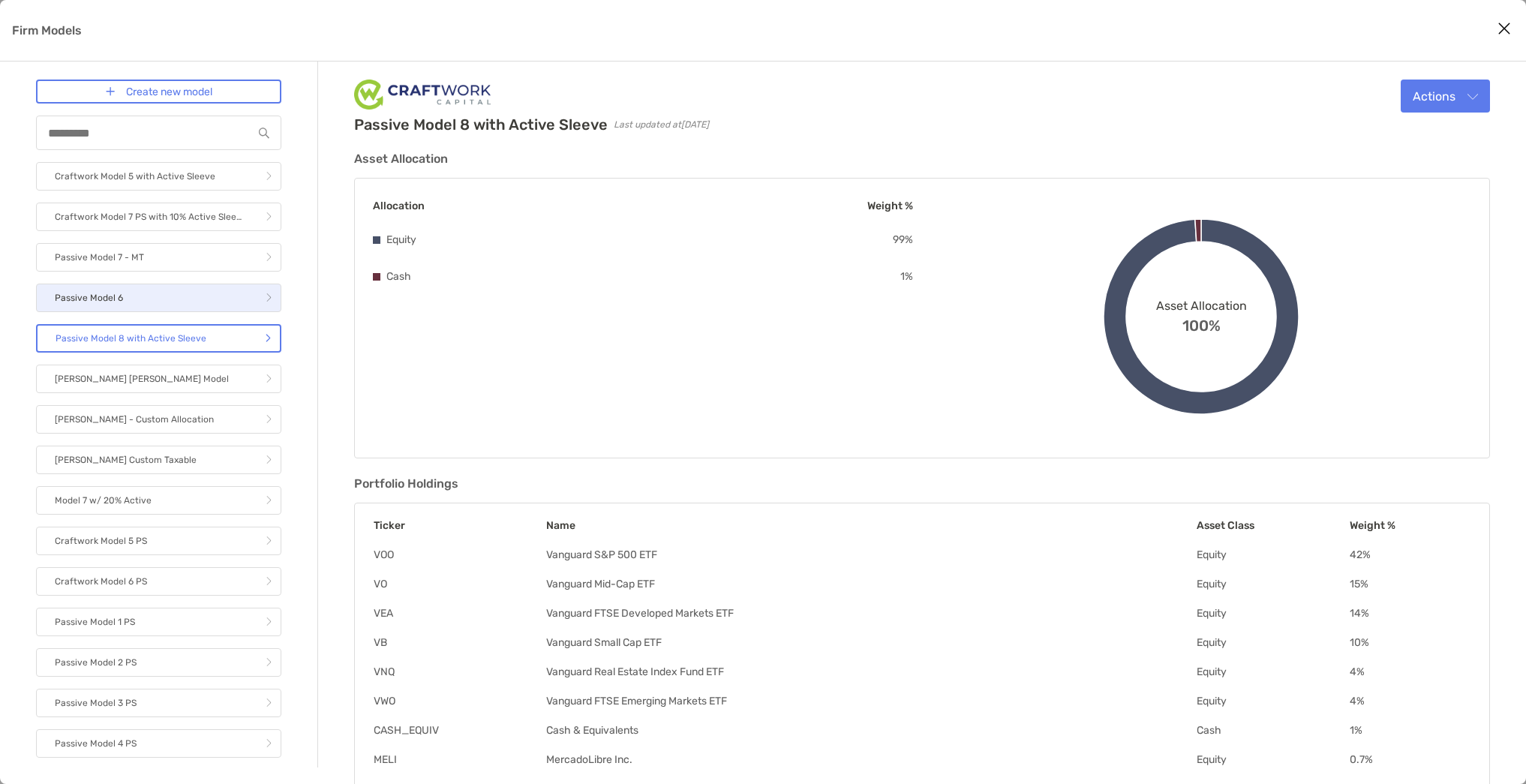 click on "Passive Model 6" at bounding box center [158, 298] 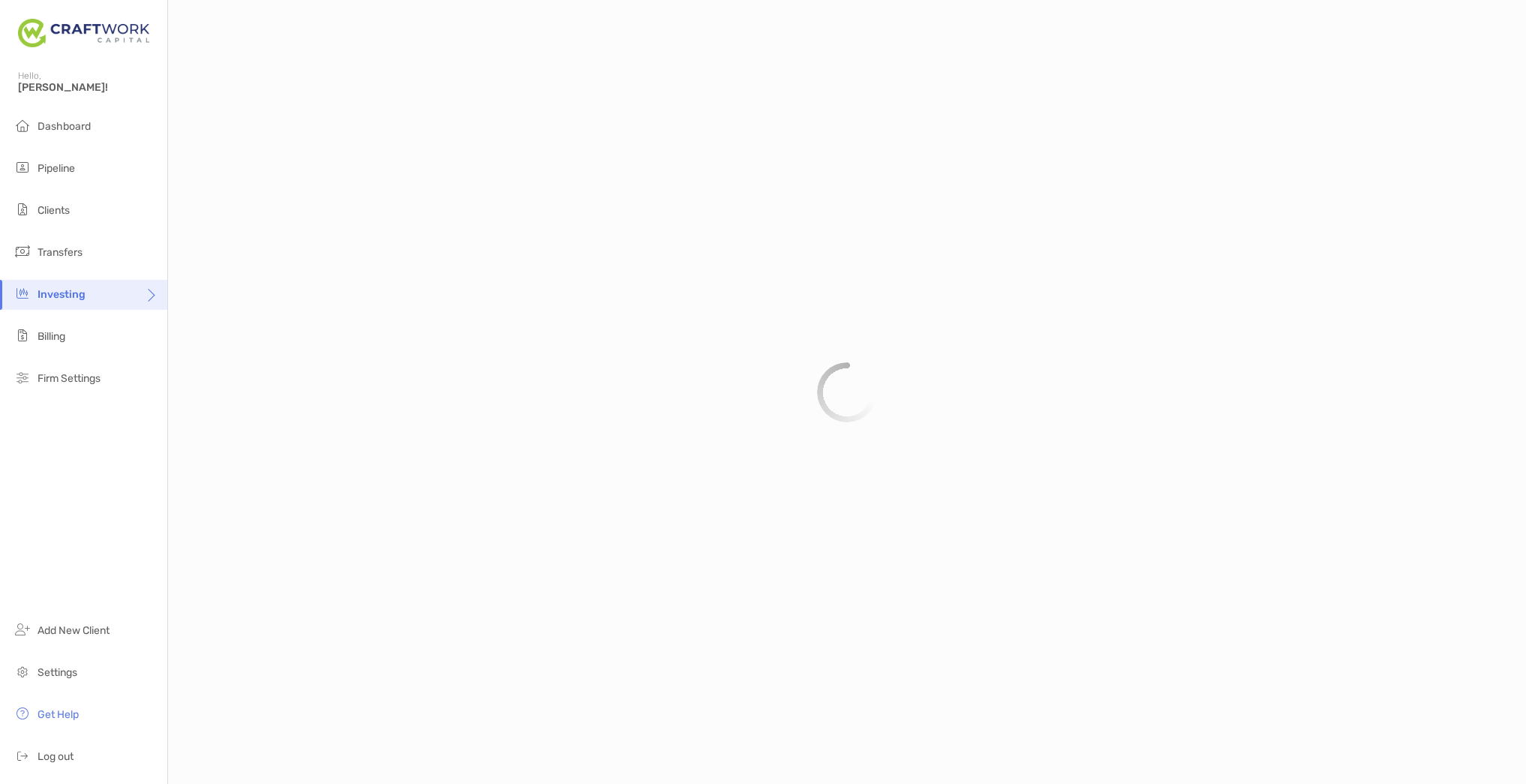 scroll, scrollTop: 0, scrollLeft: 0, axis: both 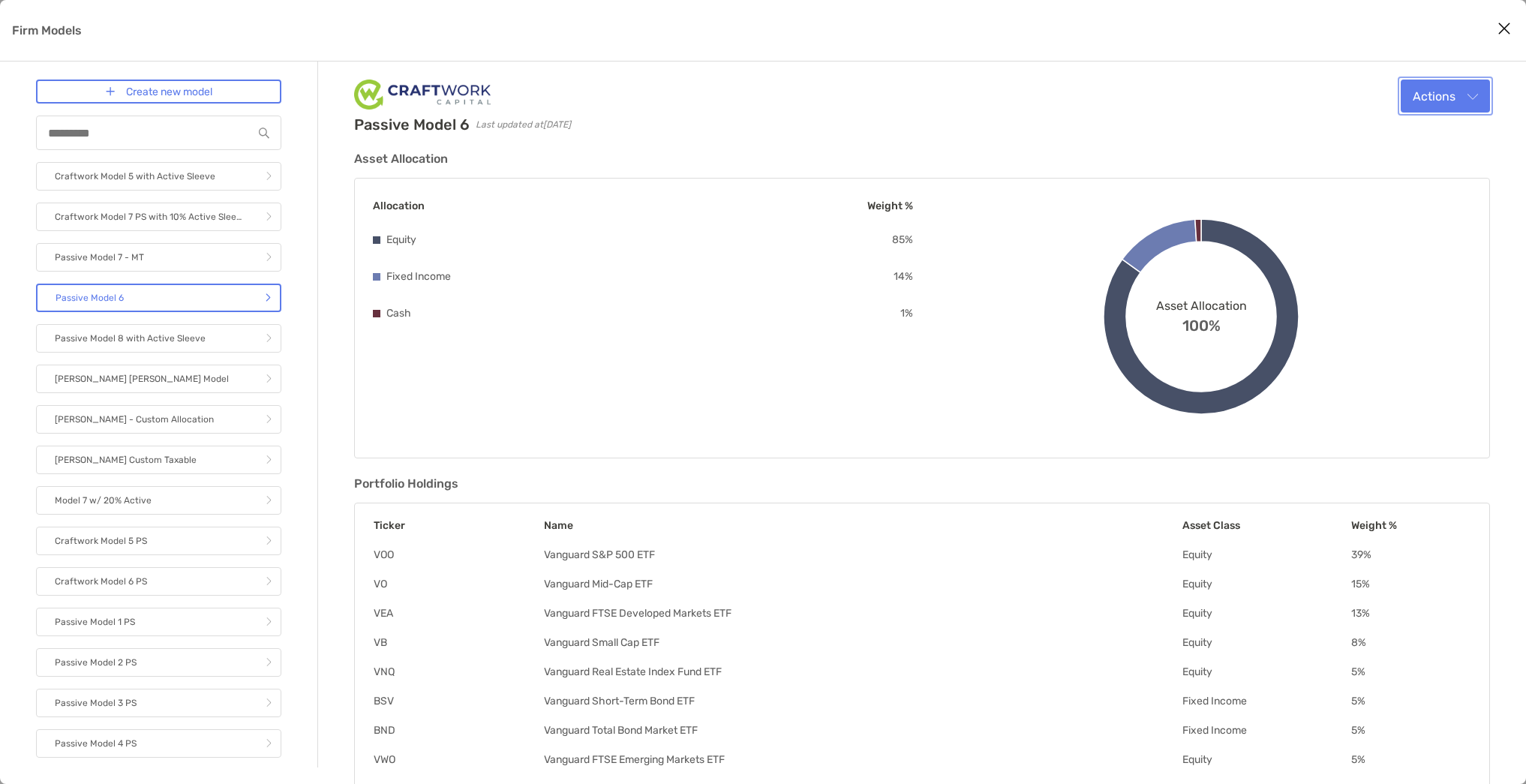 click on "Actions" at bounding box center (1445, 96) 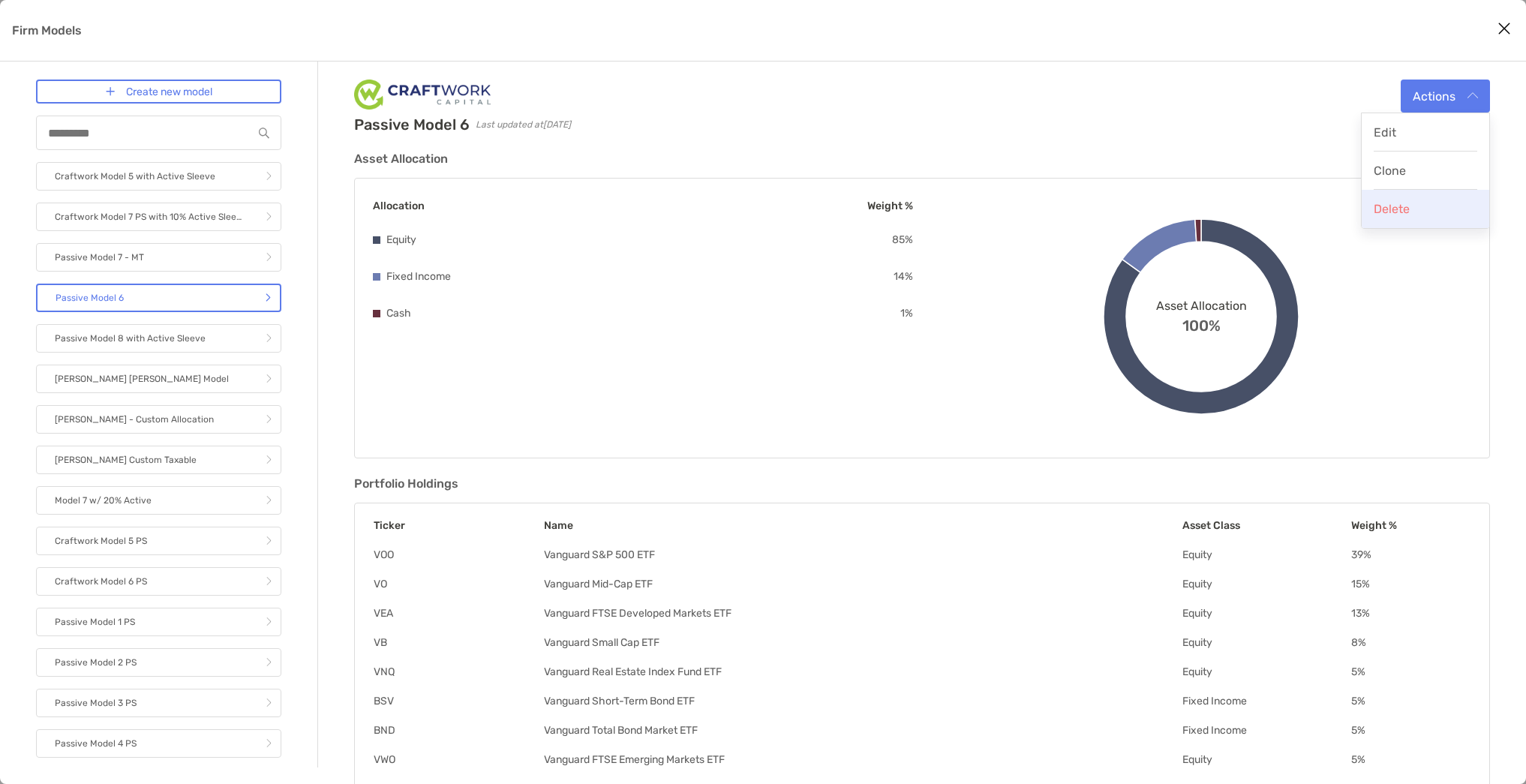 click on "Delete" at bounding box center [1425, 209] 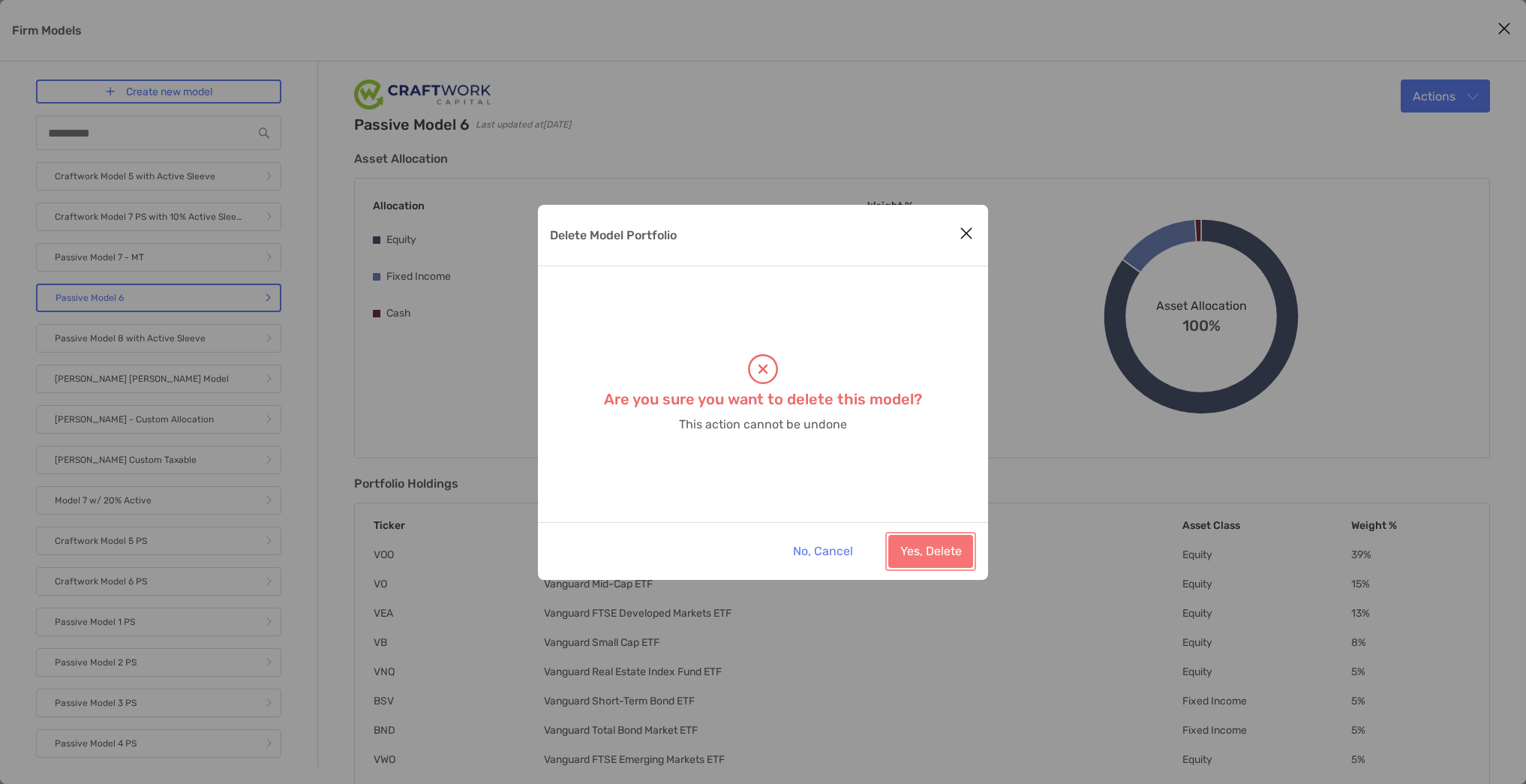 click on "Yes, Delete" at bounding box center [930, 551] 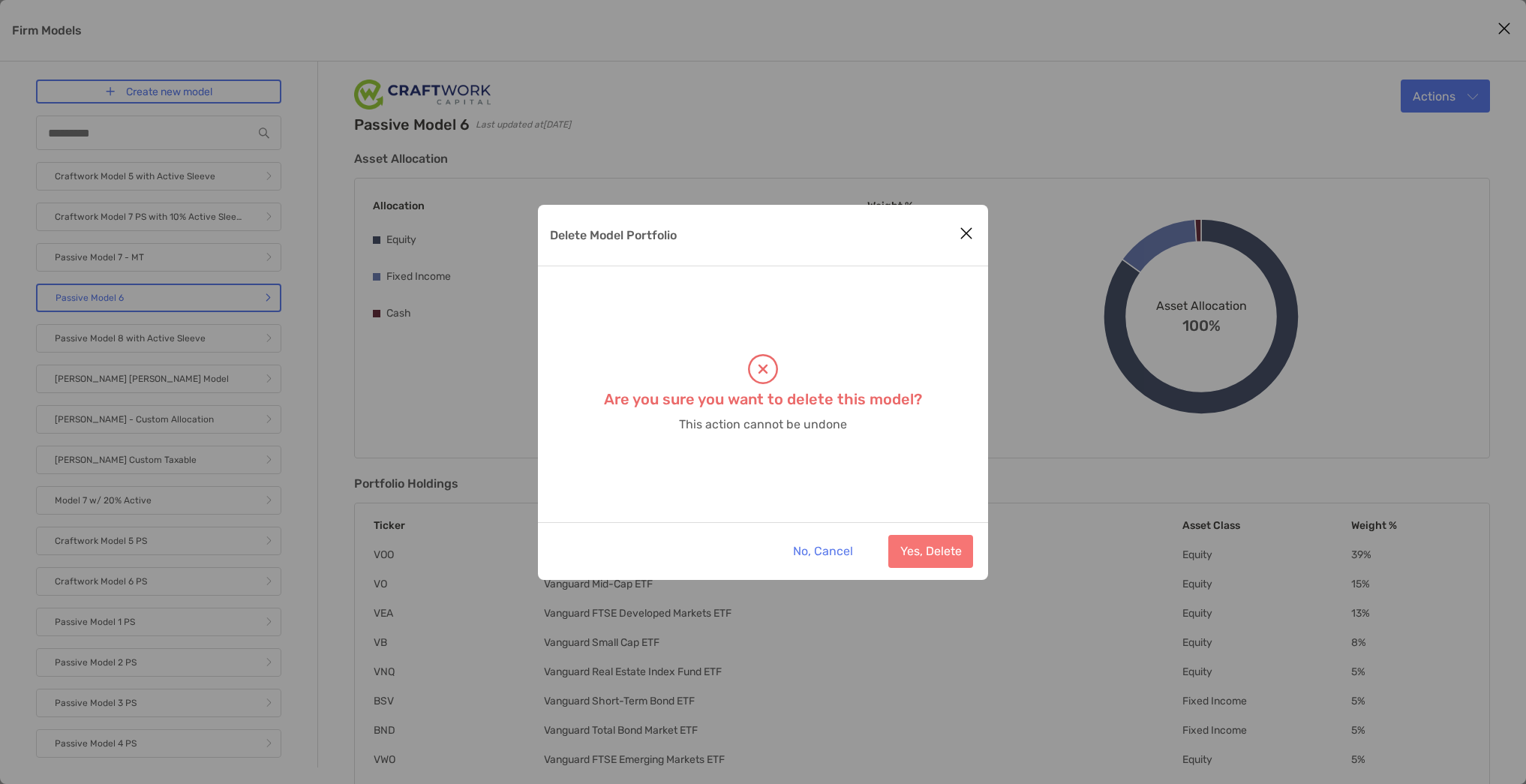 click at bounding box center (966, 233) 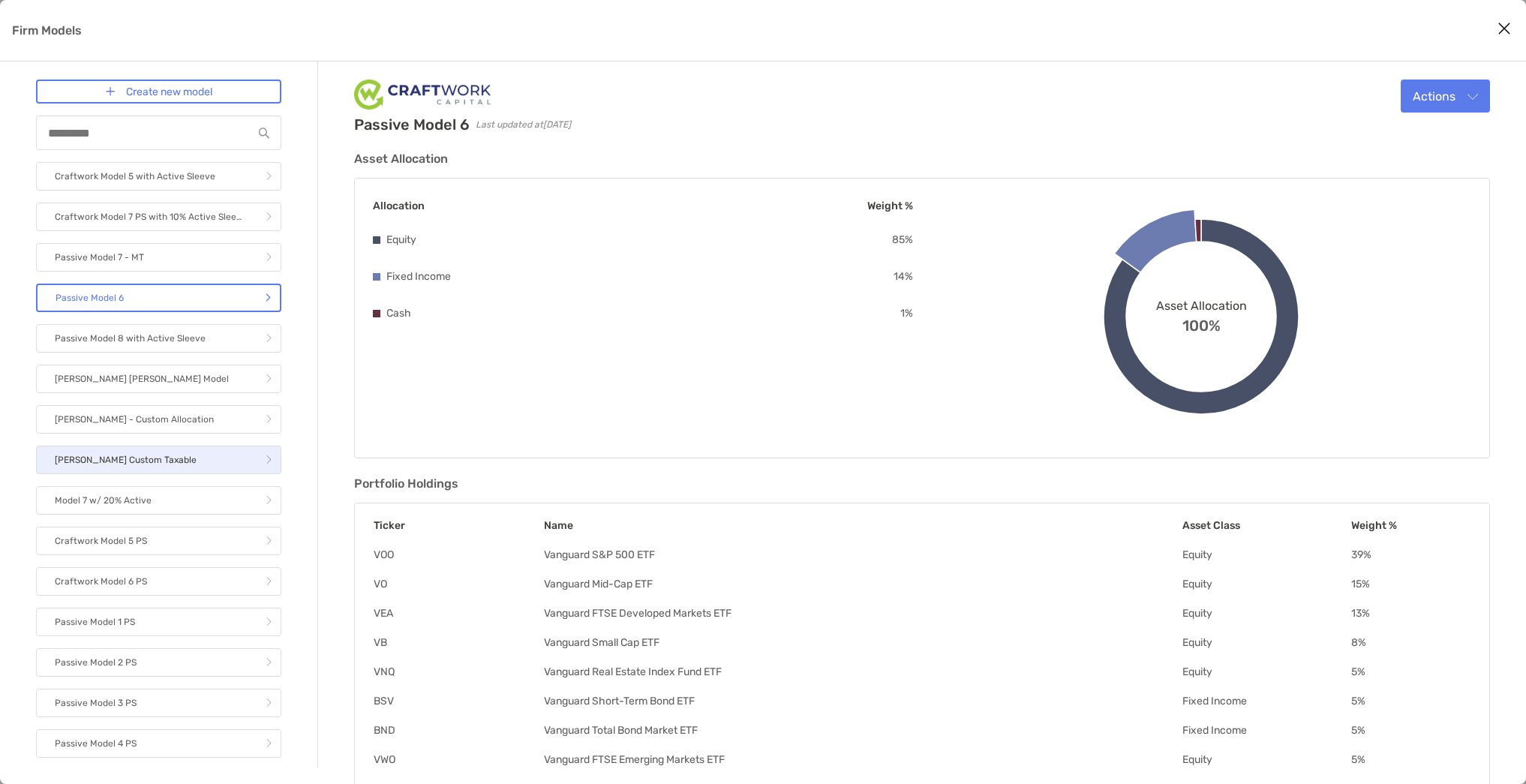 click on "[PERSON_NAME] Custom Taxable" at bounding box center [158, 460] 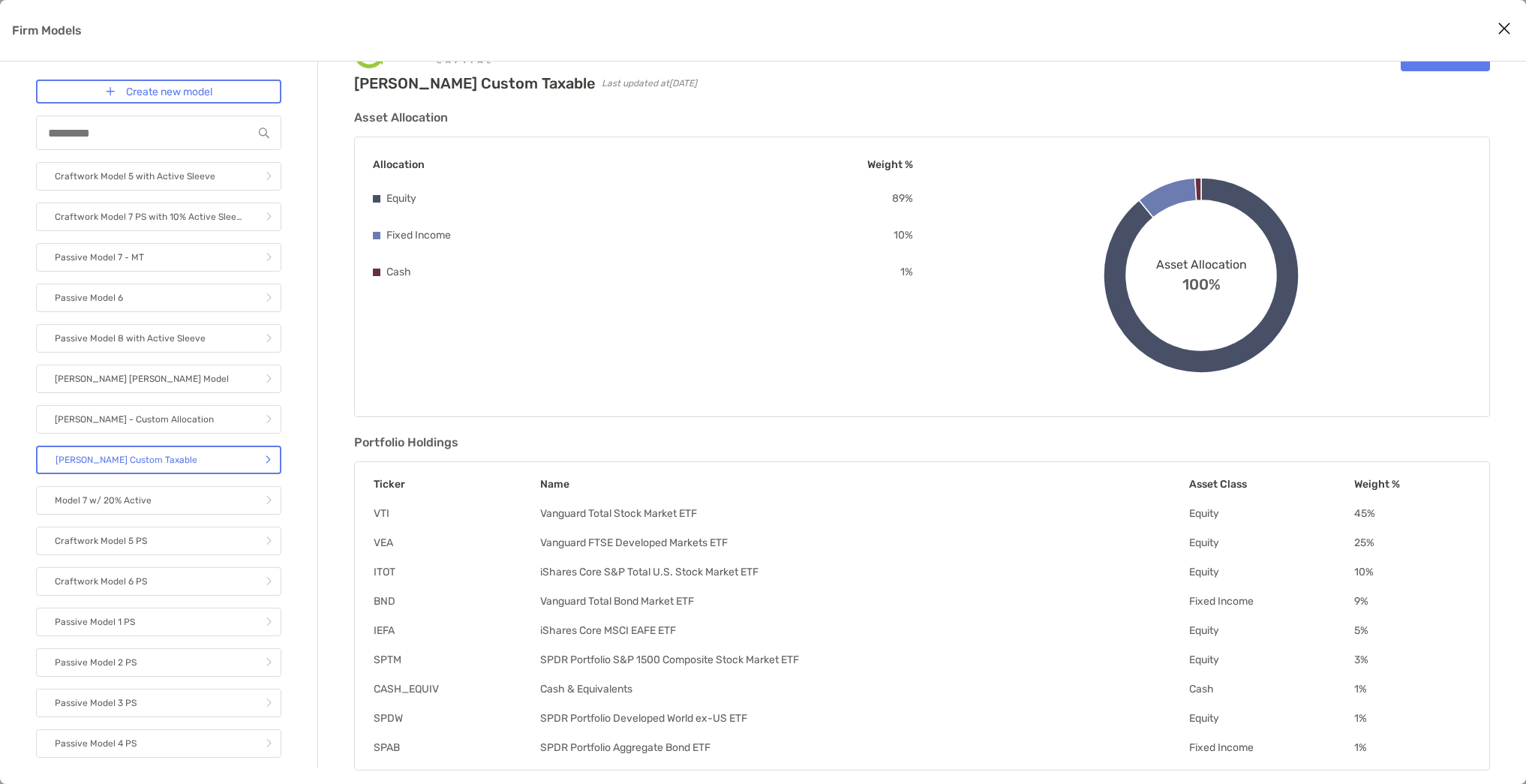 scroll, scrollTop: 0, scrollLeft: 0, axis: both 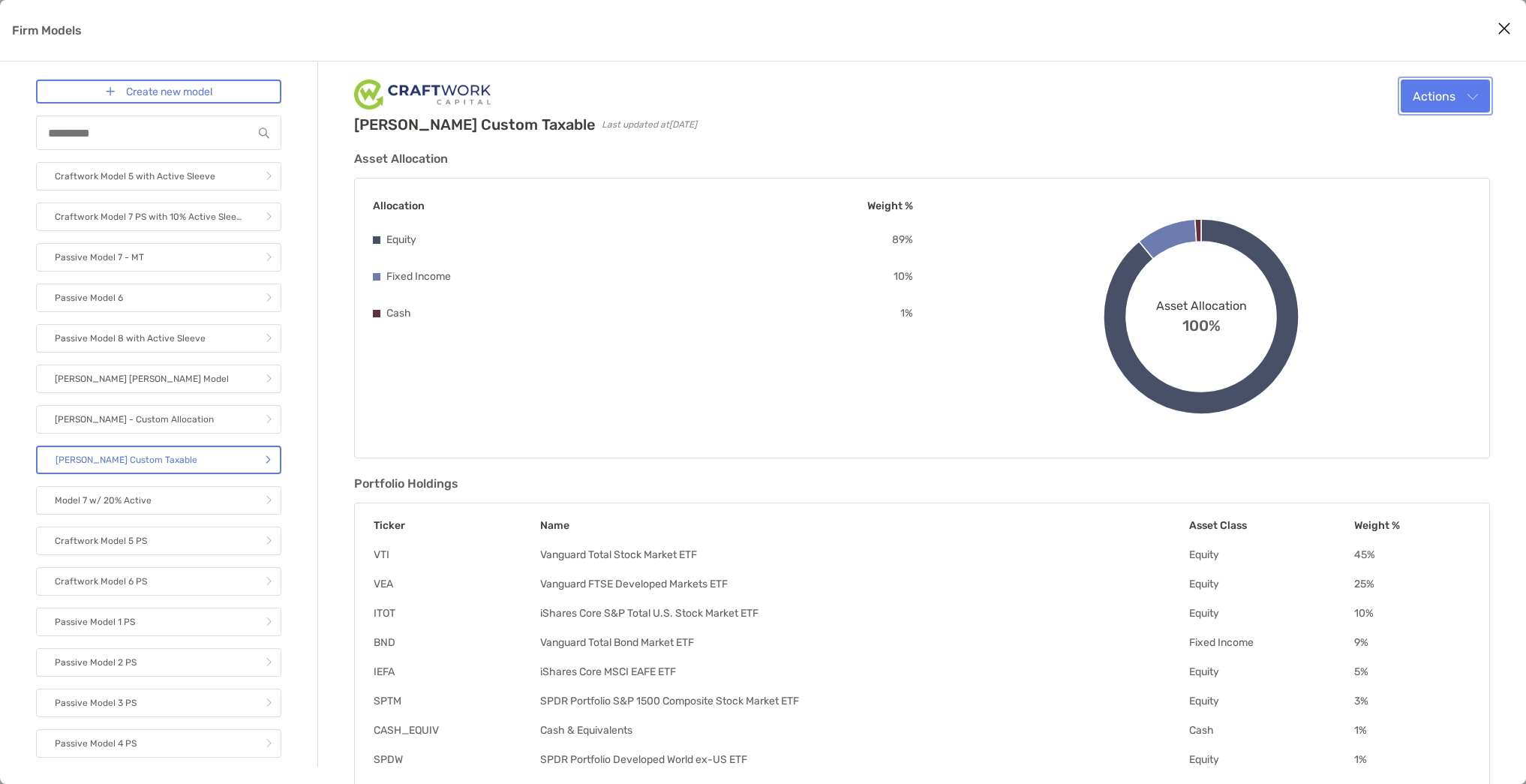 click on "Actions" at bounding box center (1445, 96) 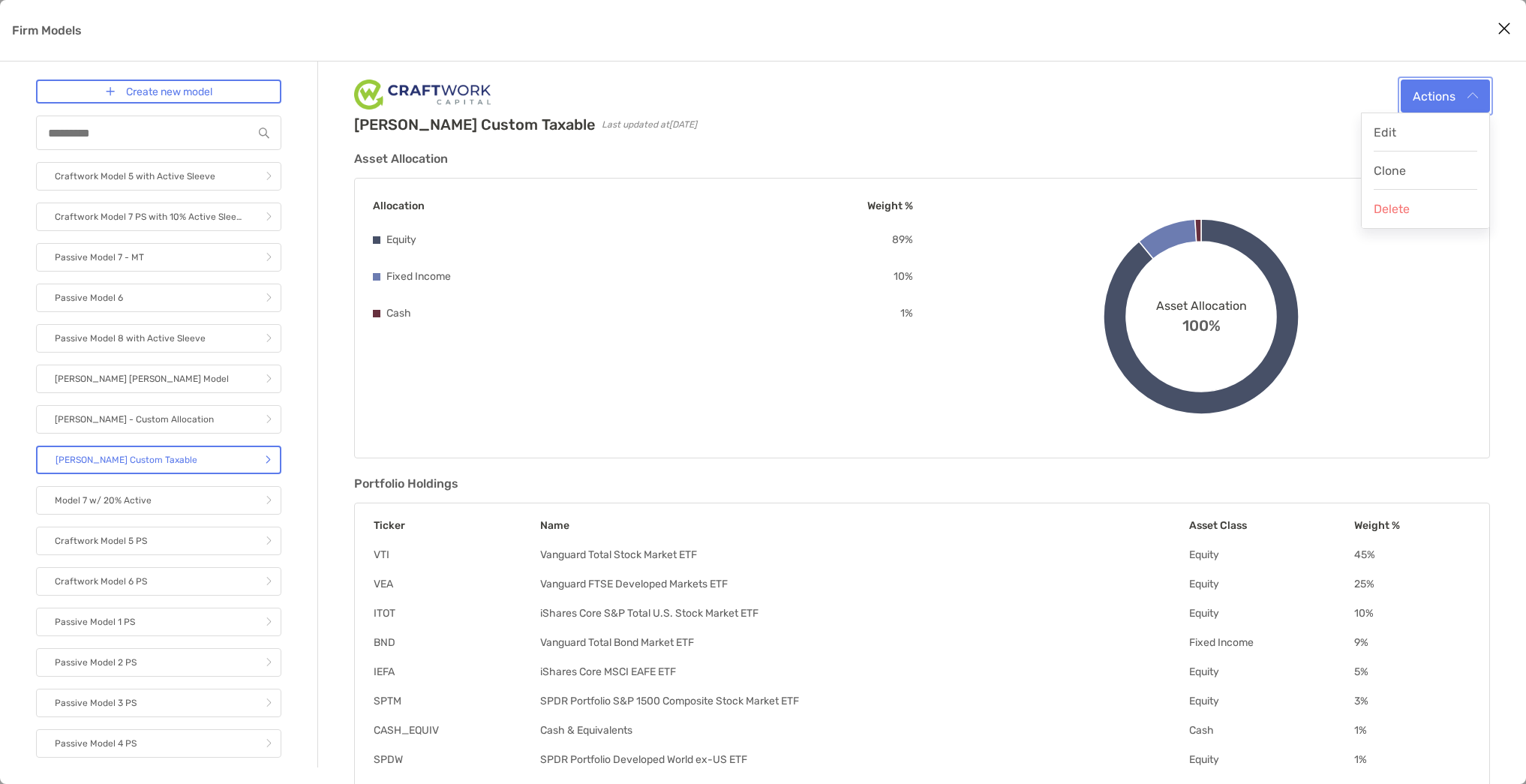 click on "Actions" at bounding box center [1445, 96] 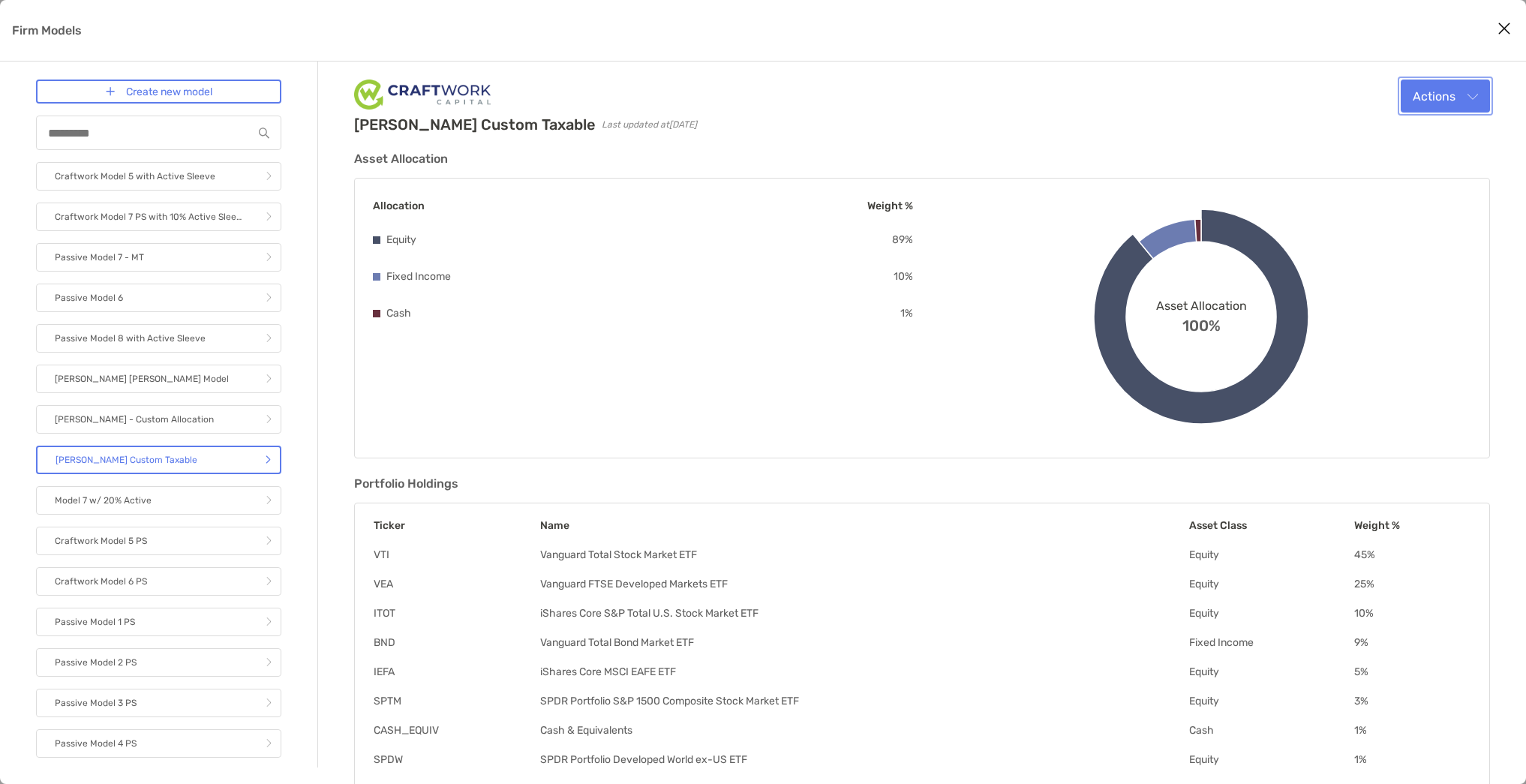 scroll, scrollTop: 41, scrollLeft: 0, axis: vertical 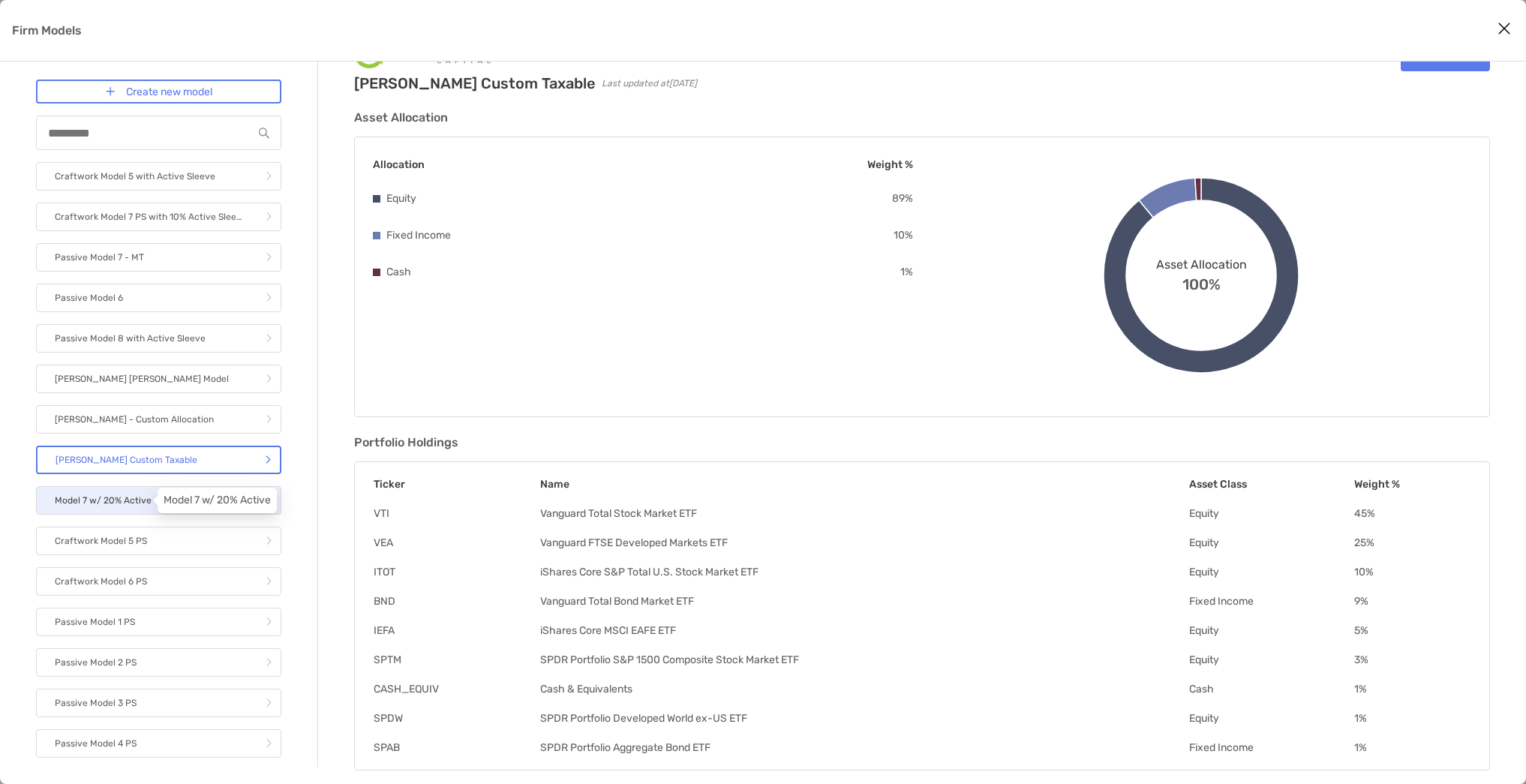 click on "Model 7 w/ 20% Active" at bounding box center (158, 500) 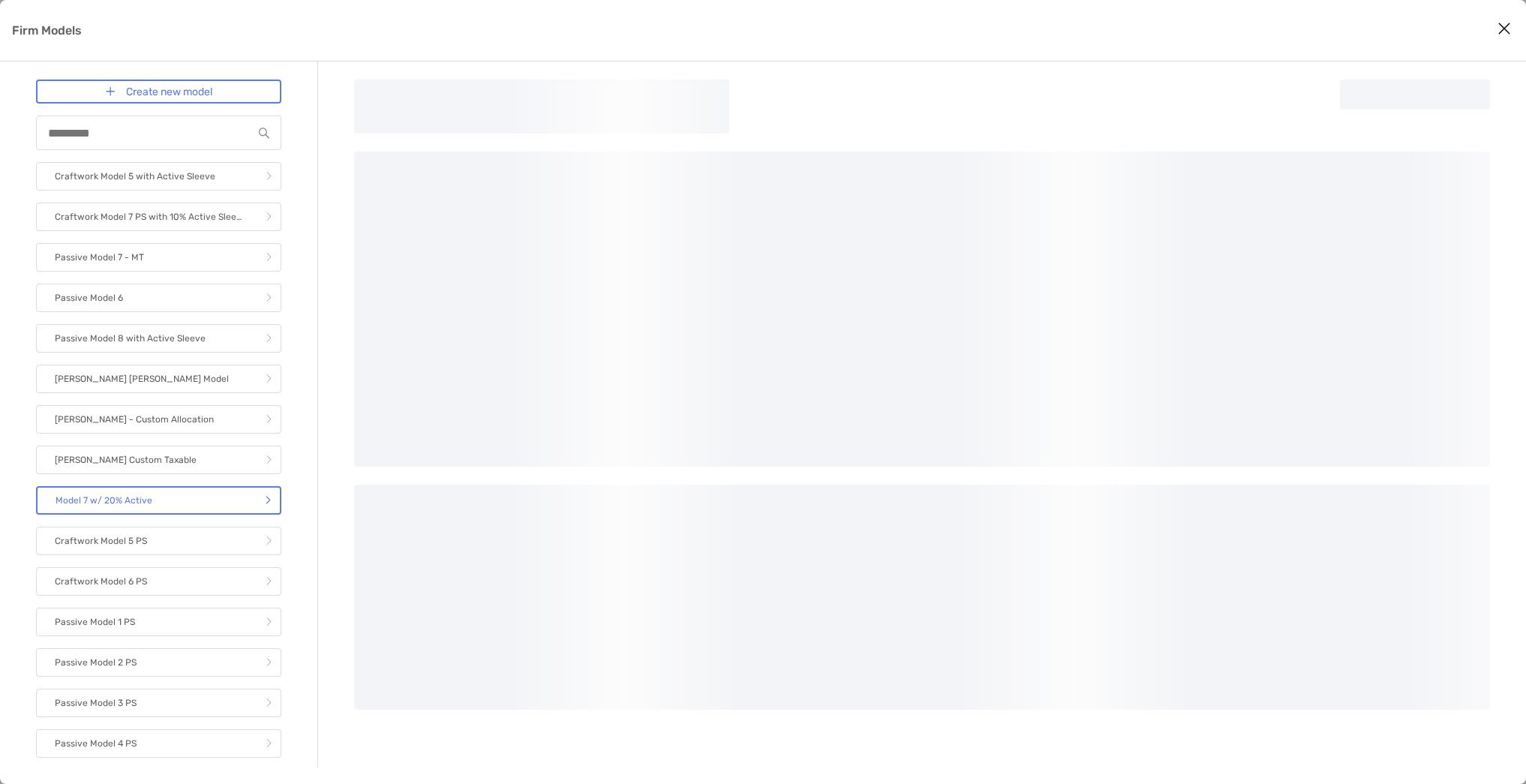 scroll, scrollTop: 0, scrollLeft: 0, axis: both 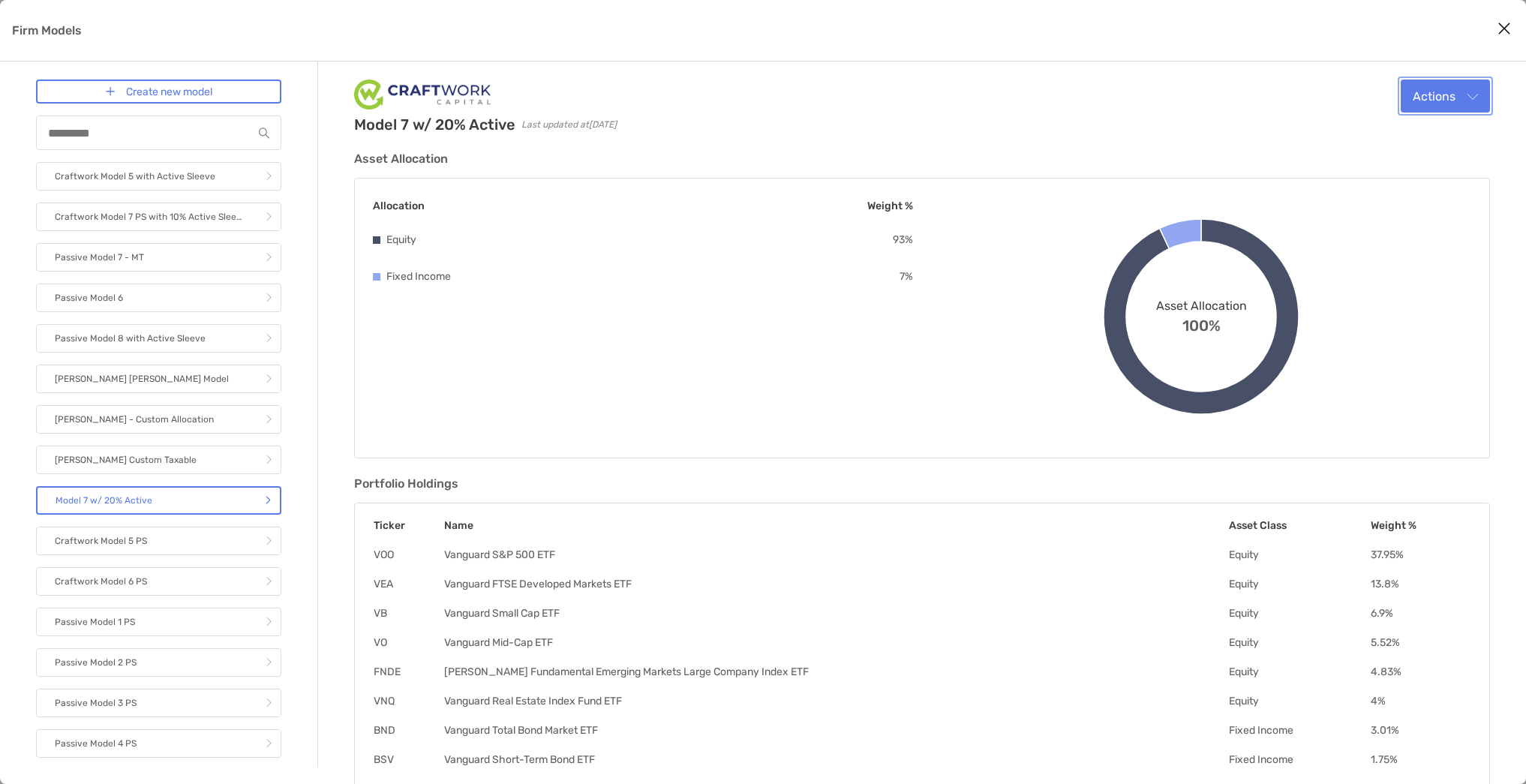 click on "Actions" at bounding box center (1445, 96) 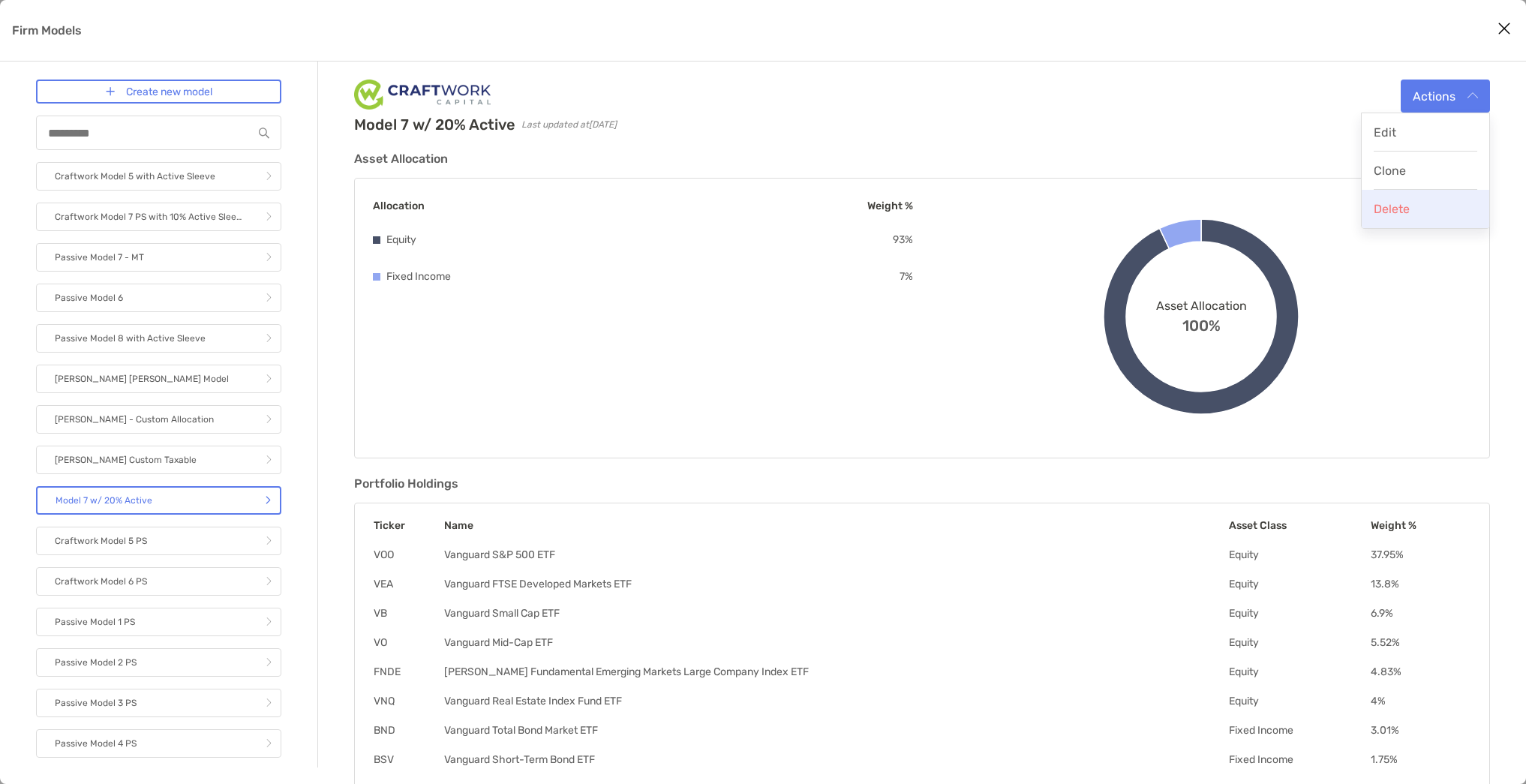 click on "Delete" at bounding box center (1392, 209) 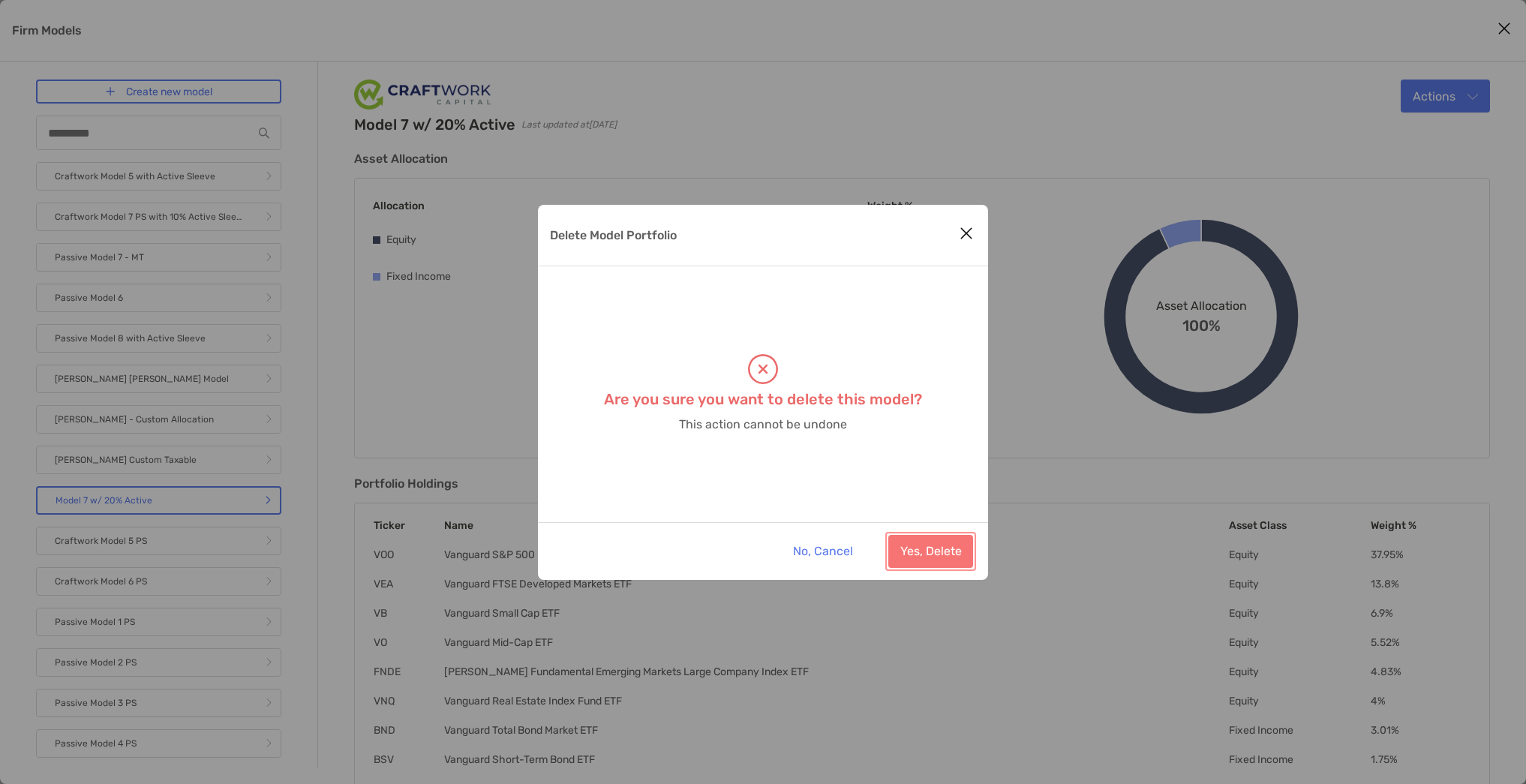 click on "Yes, Delete" at bounding box center [930, 551] 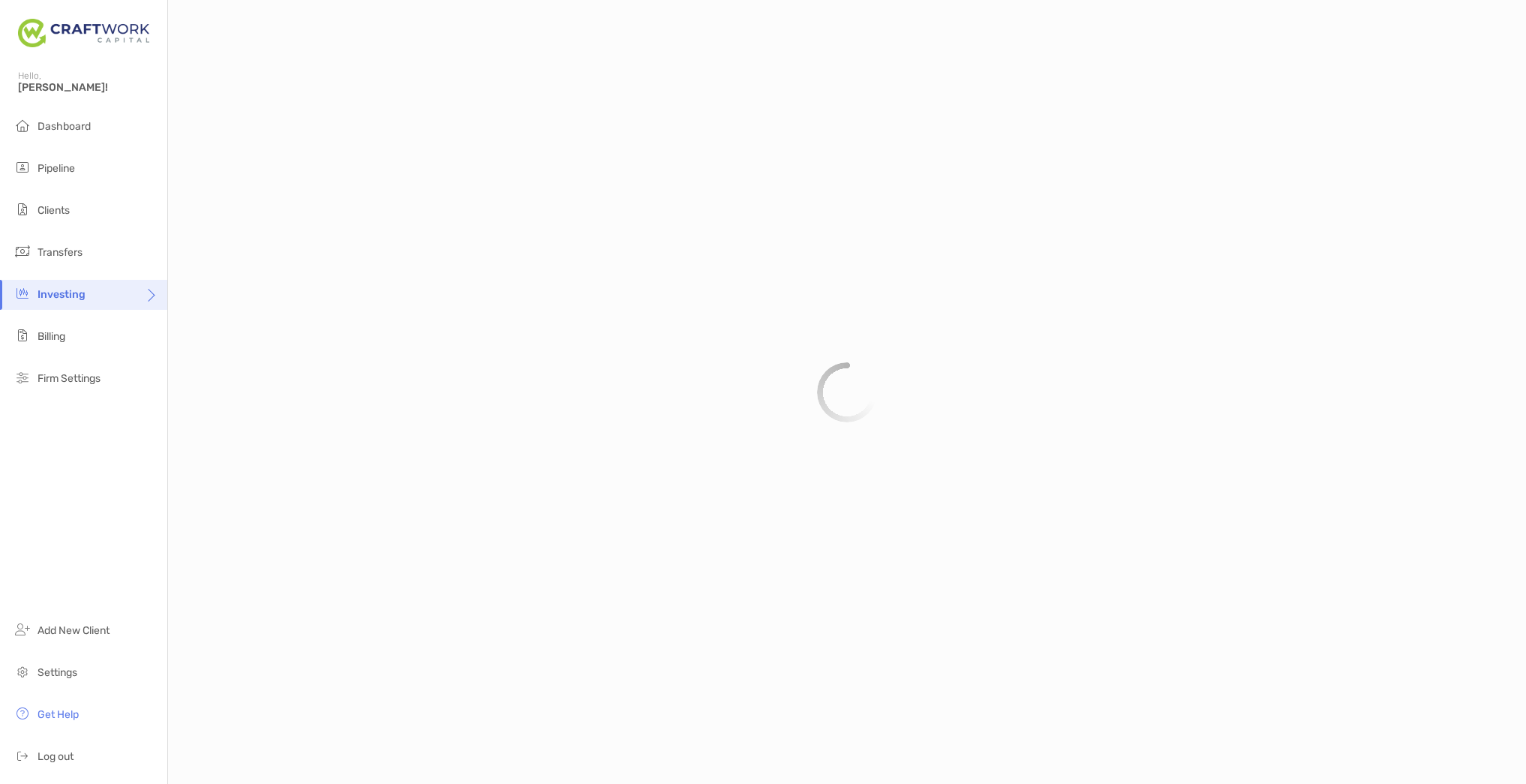 scroll, scrollTop: 0, scrollLeft: 0, axis: both 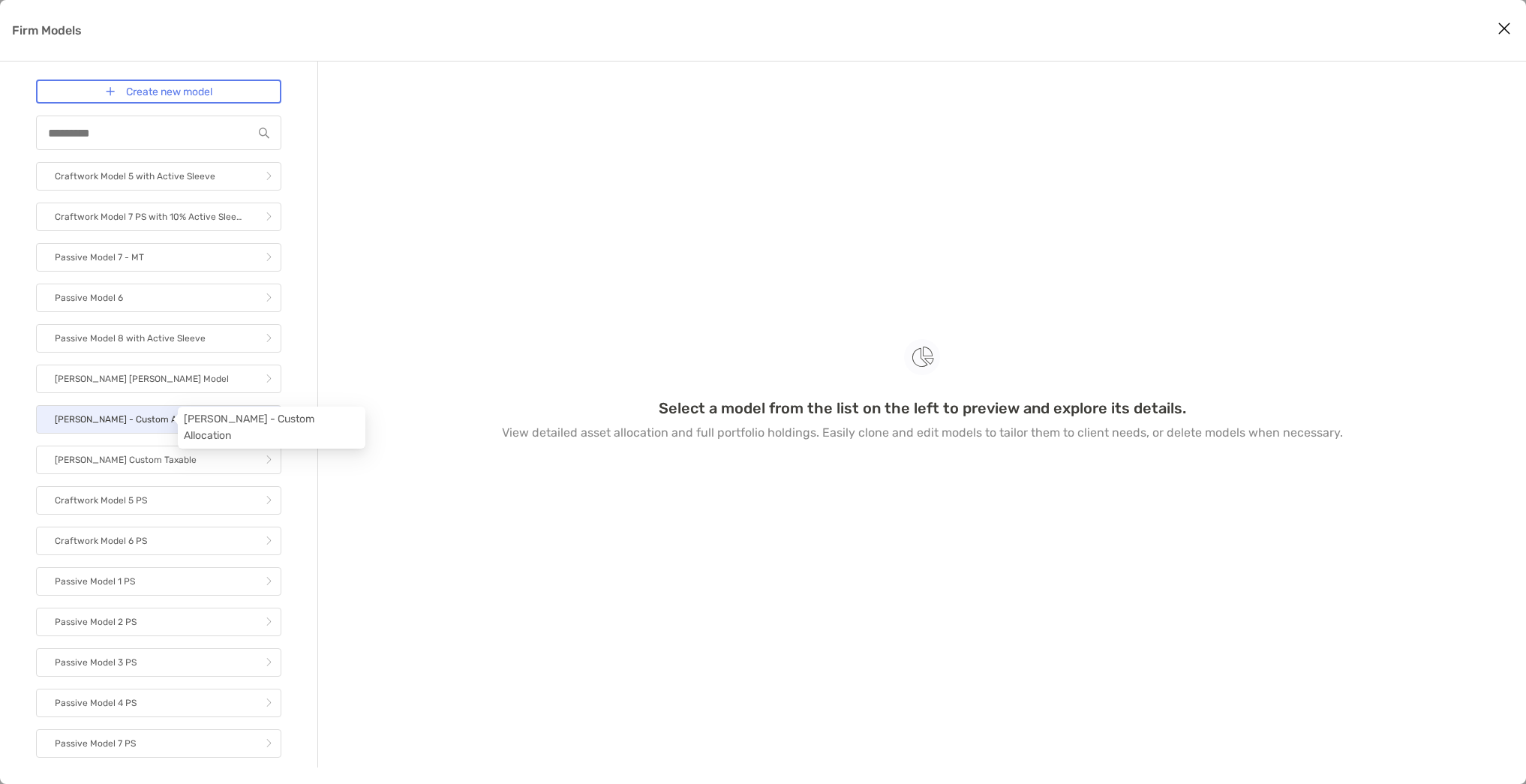 click on "[PERSON_NAME] - Custom Allocation" at bounding box center (134, 419) 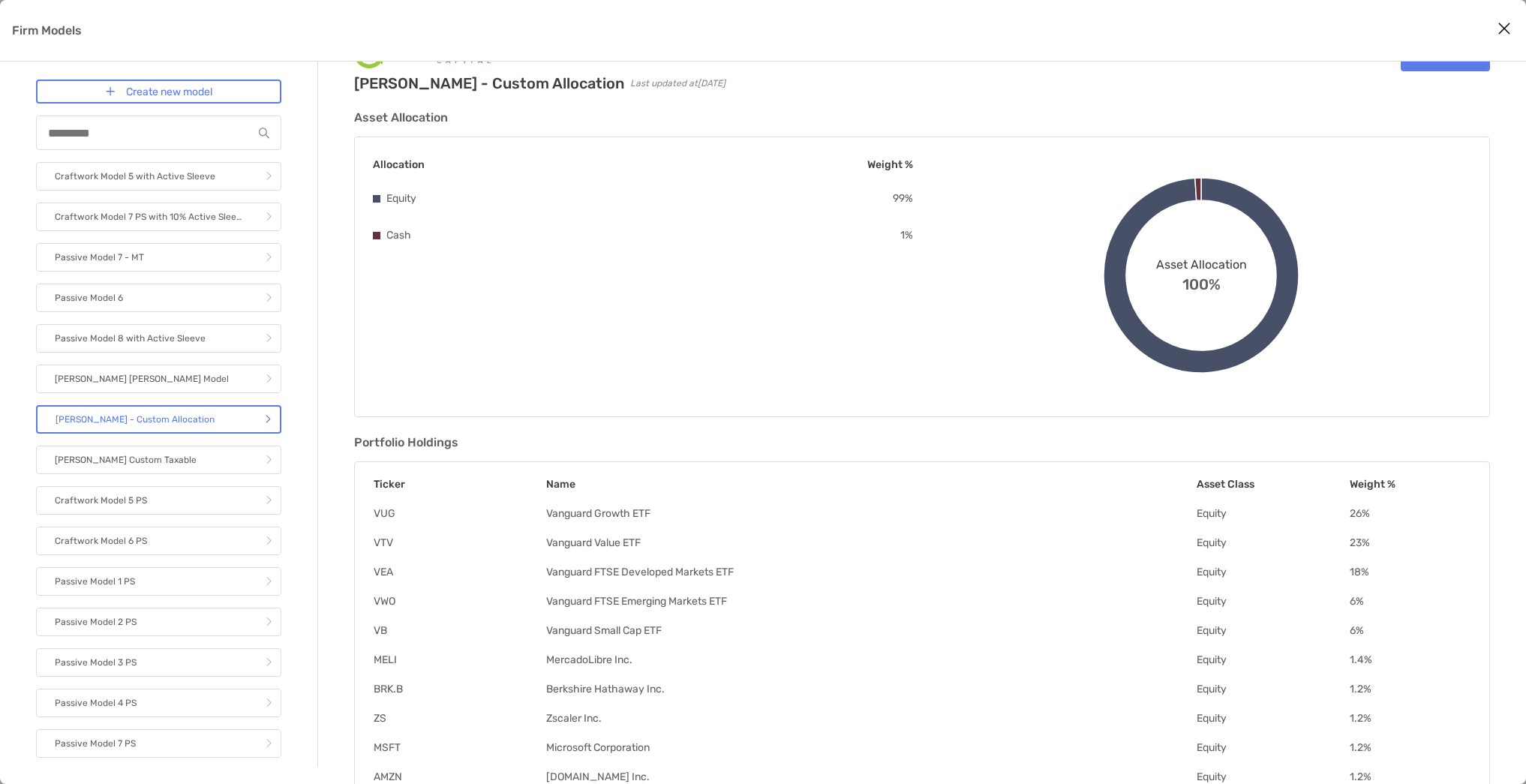 scroll, scrollTop: 0, scrollLeft: 0, axis: both 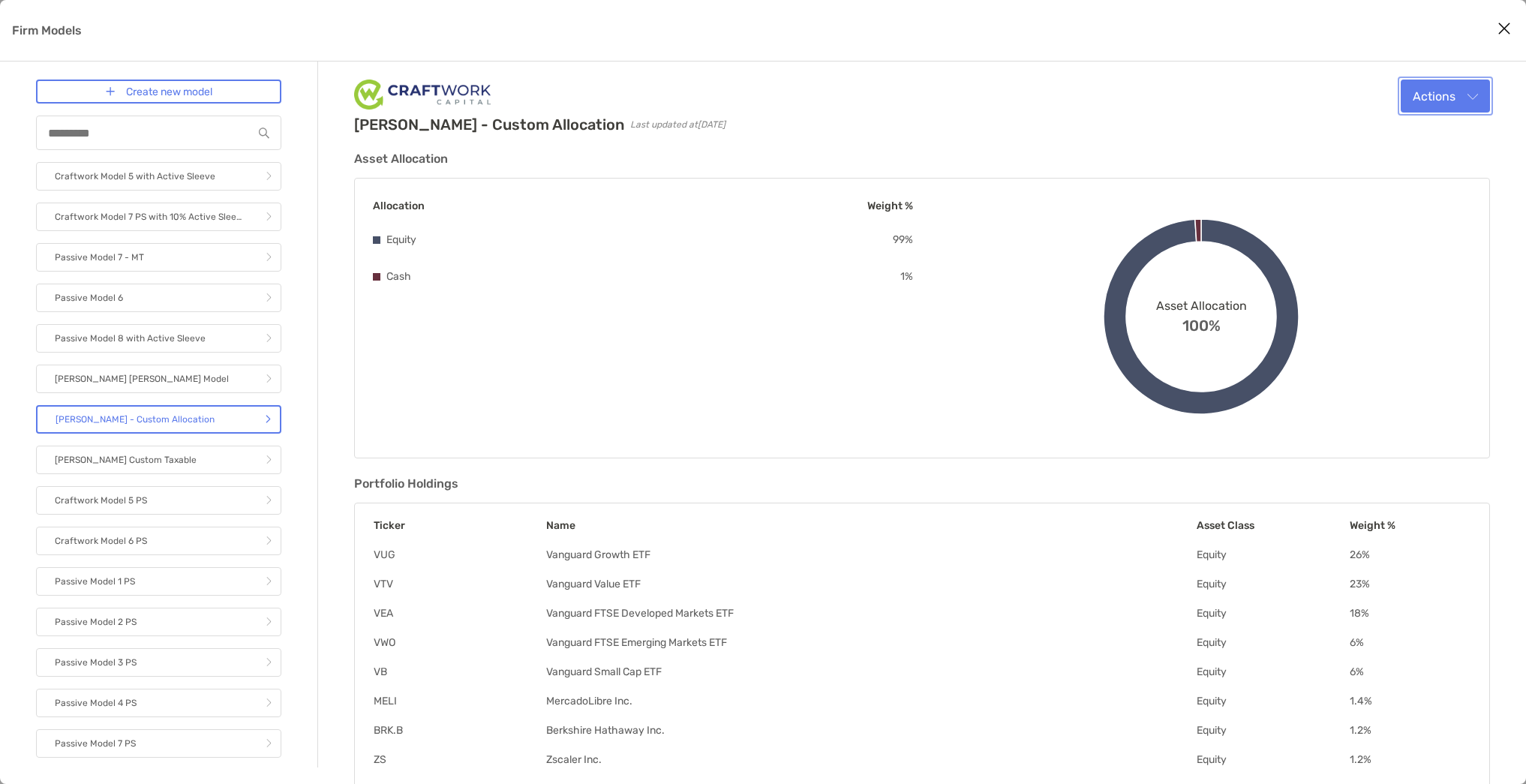click on "Actions" at bounding box center (1445, 96) 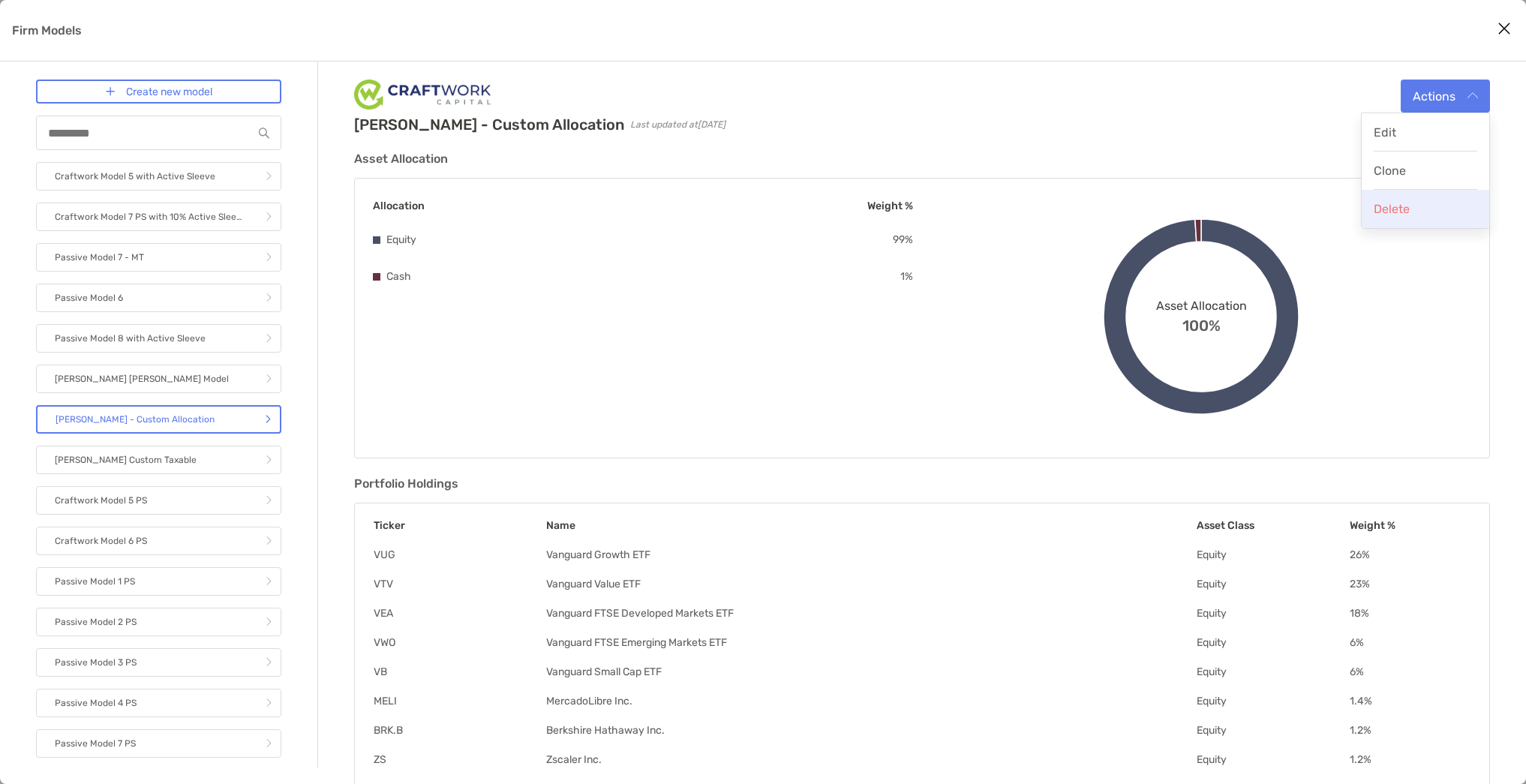 click on "Delete" at bounding box center [1392, 209] 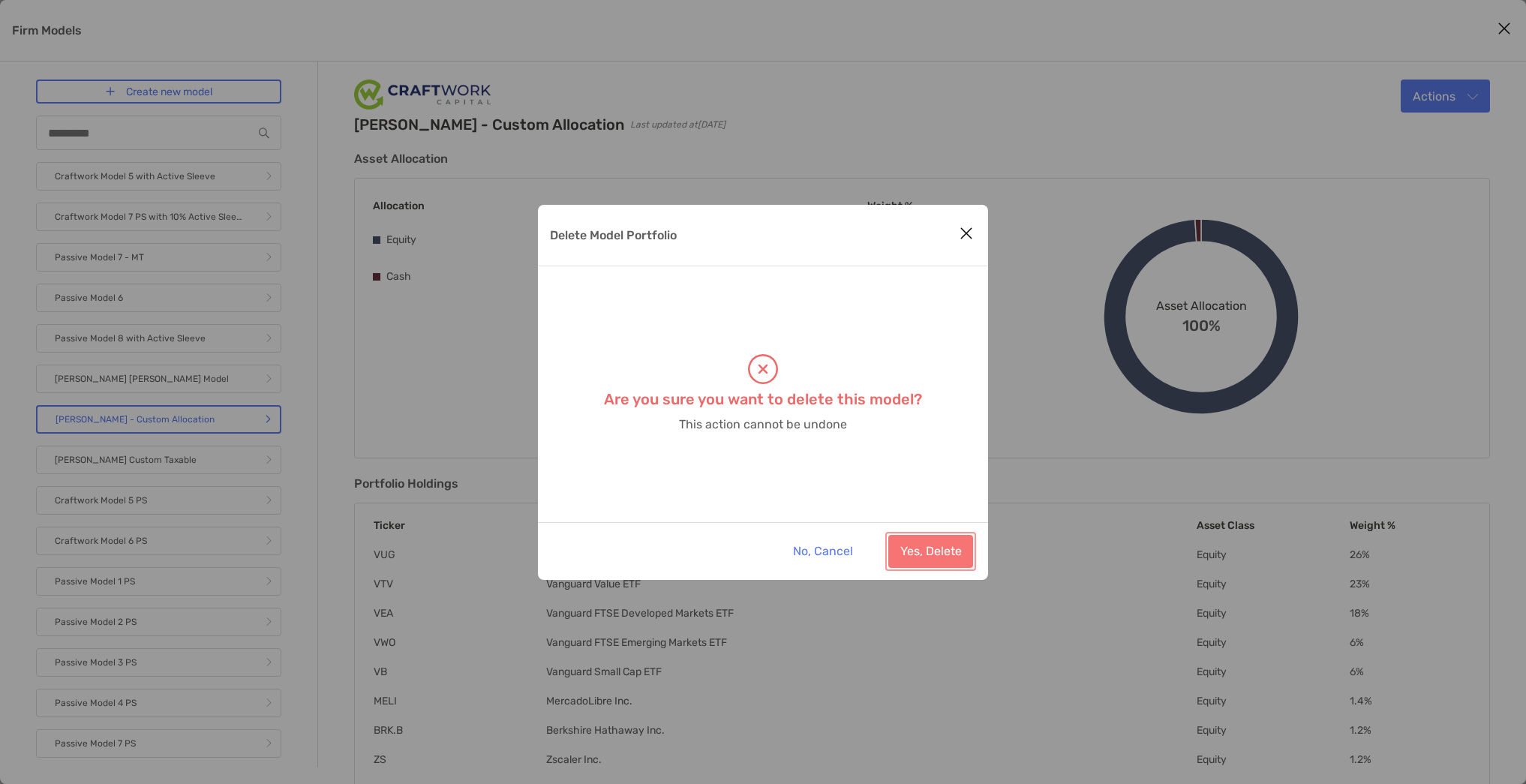 click on "Yes, Delete" at bounding box center (930, 551) 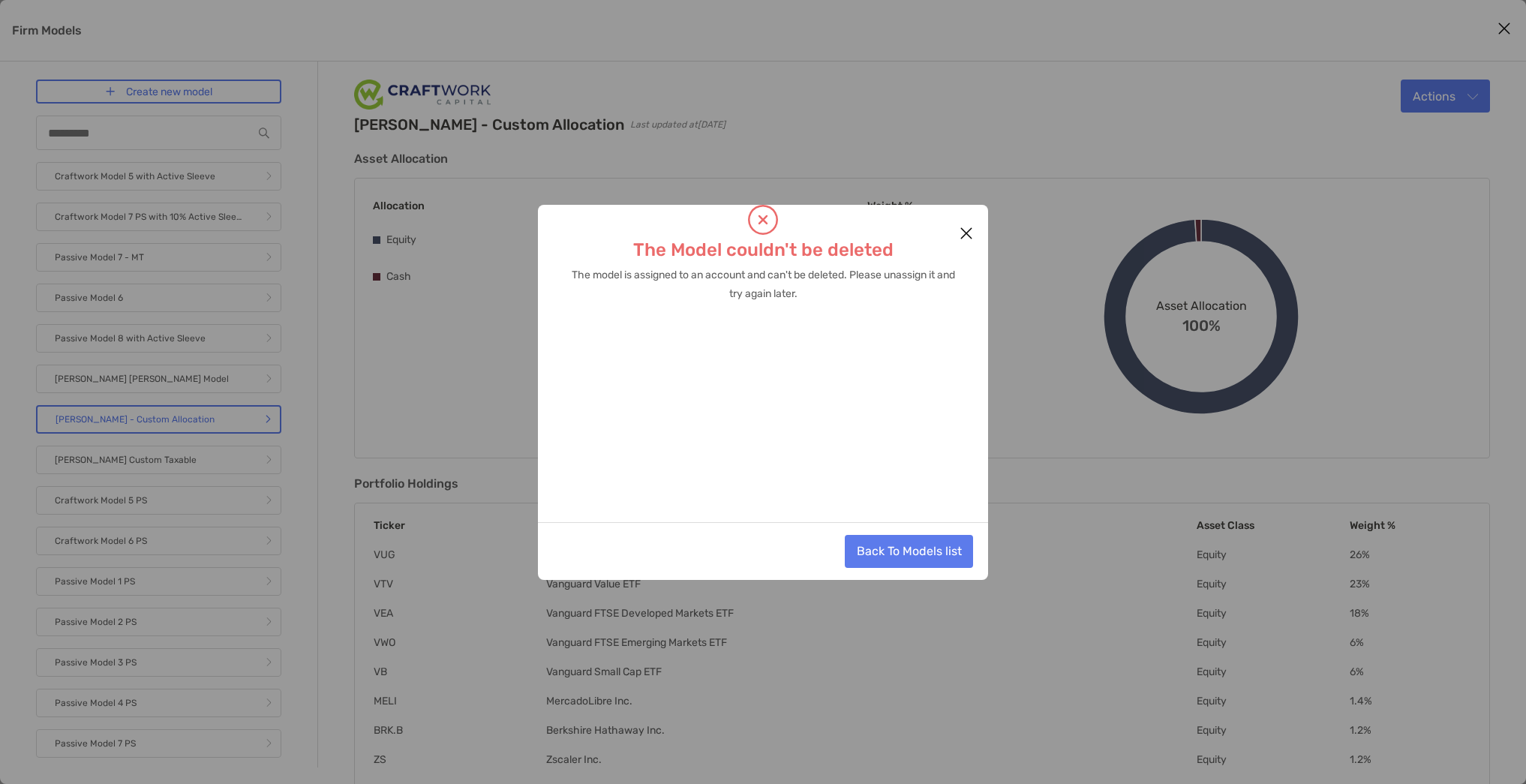 click at bounding box center [966, 234] 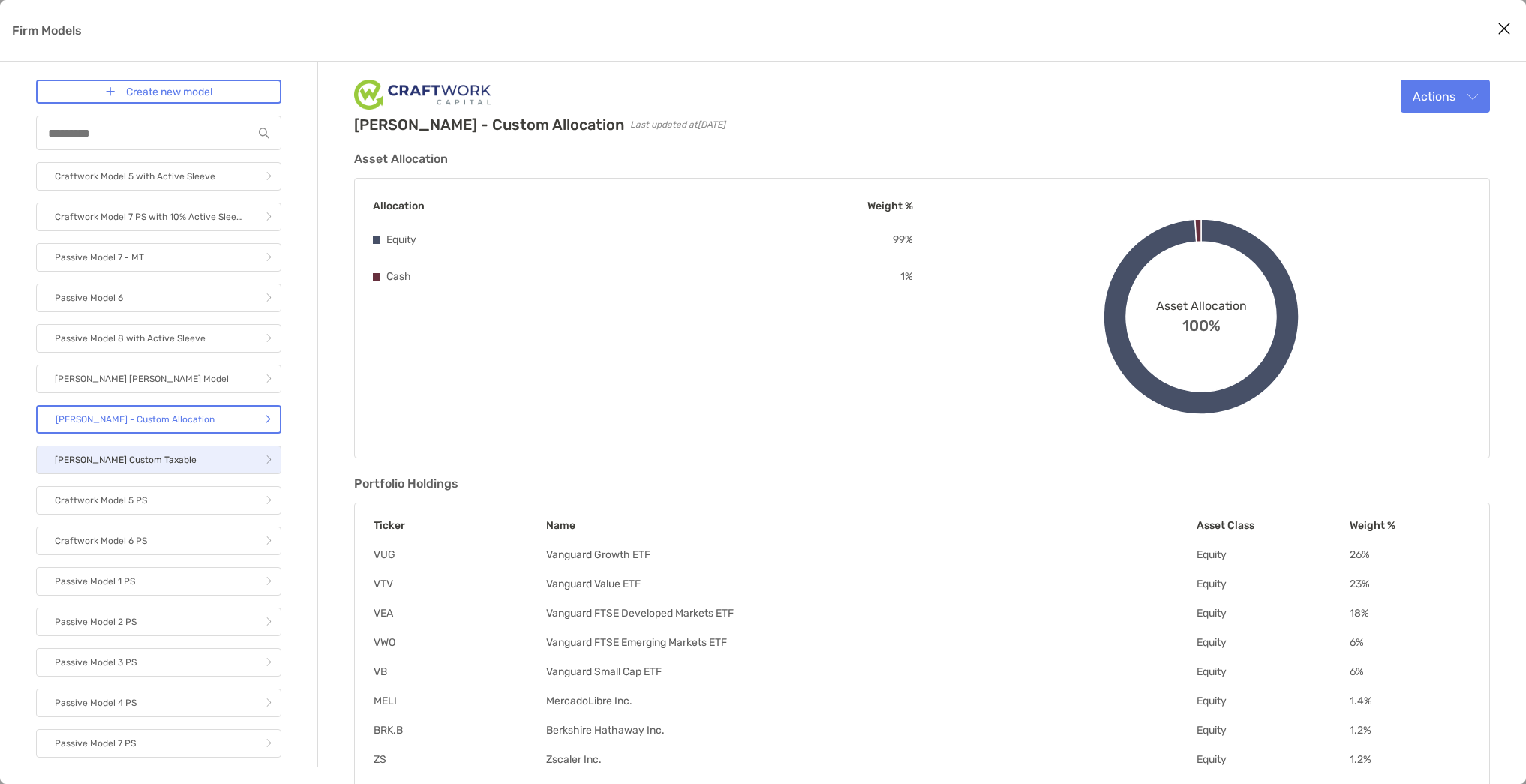 scroll, scrollTop: 395, scrollLeft: 0, axis: vertical 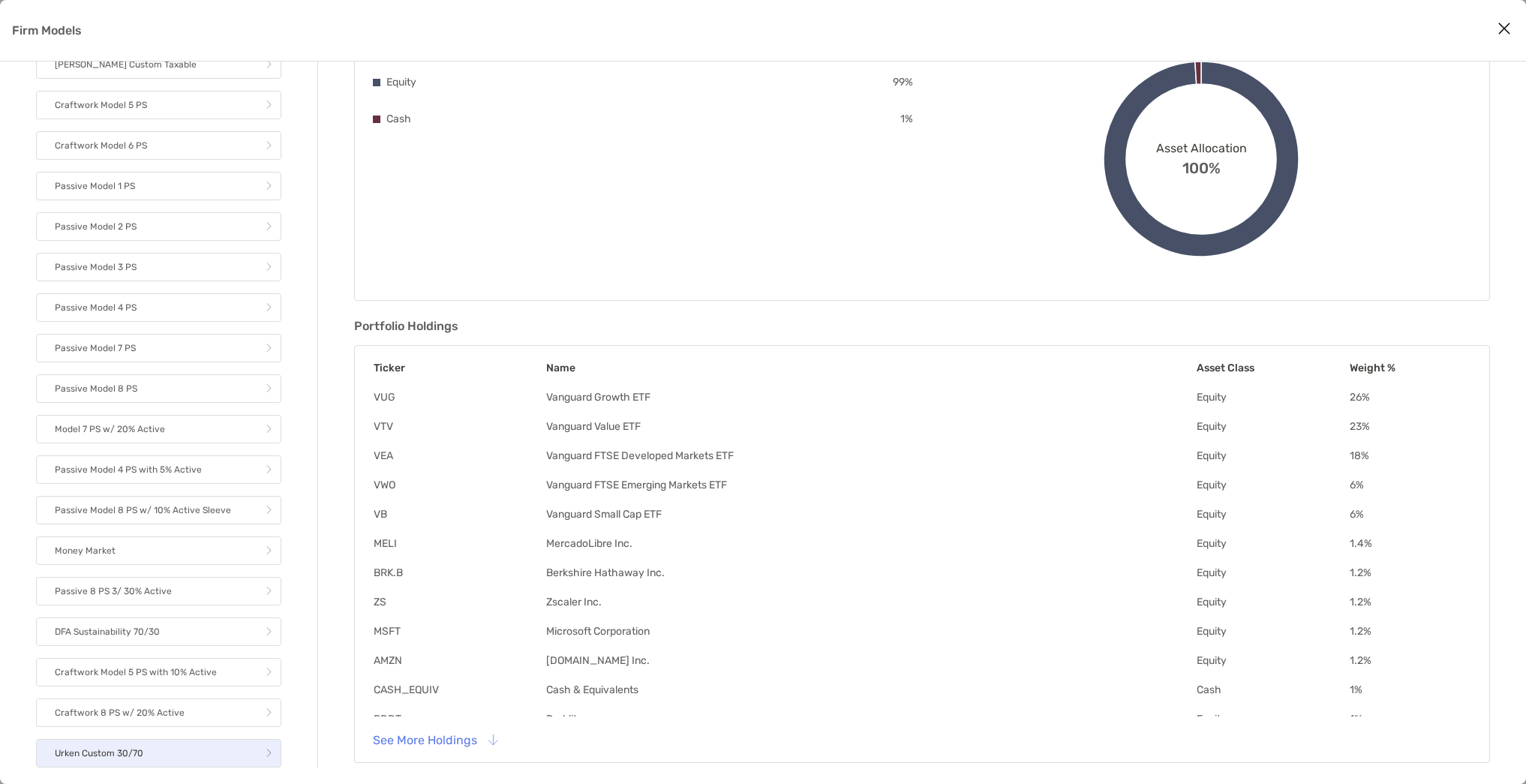 click on "Urken Custom 30/70" at bounding box center (158, 753) 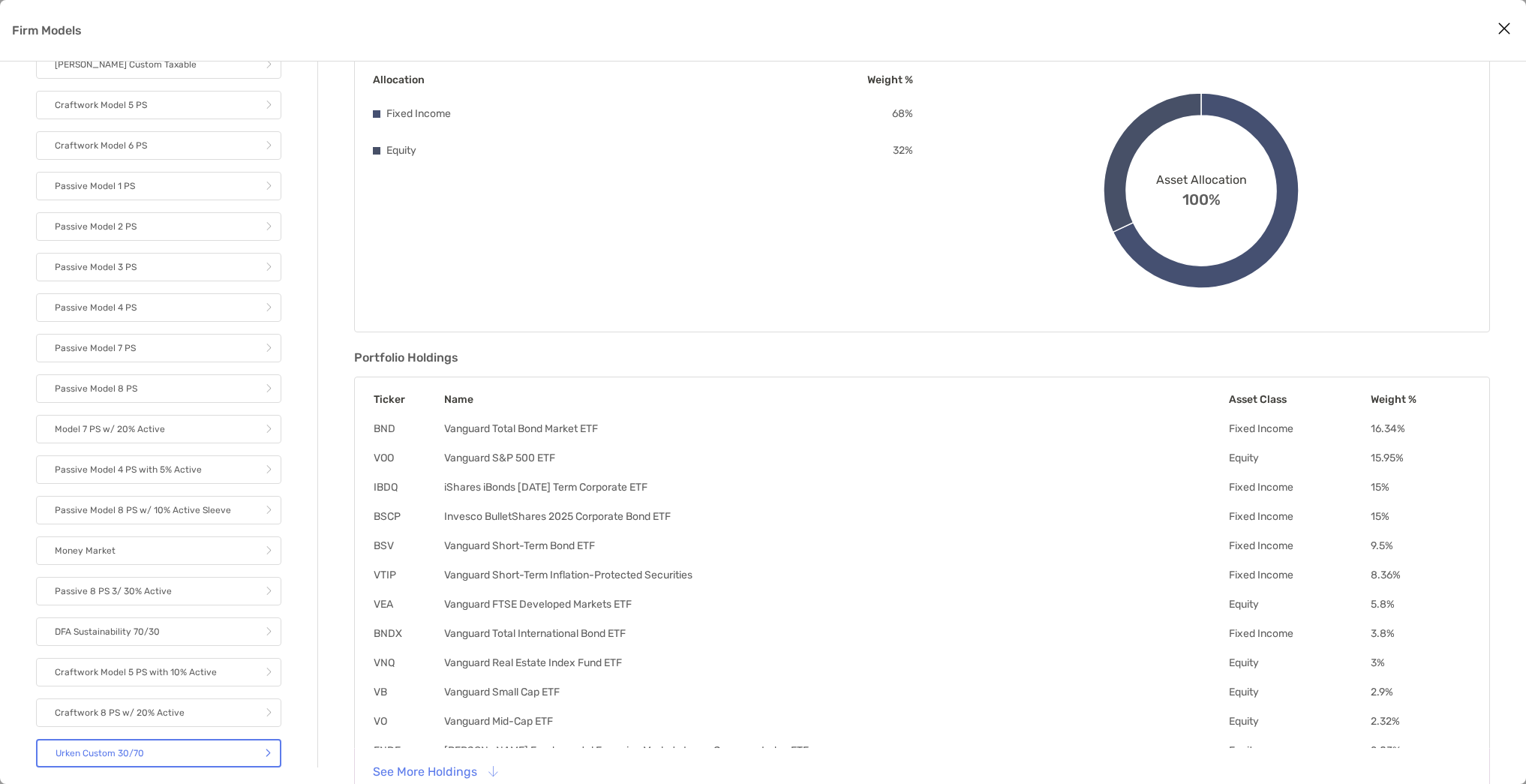 scroll, scrollTop: 158, scrollLeft: 0, axis: vertical 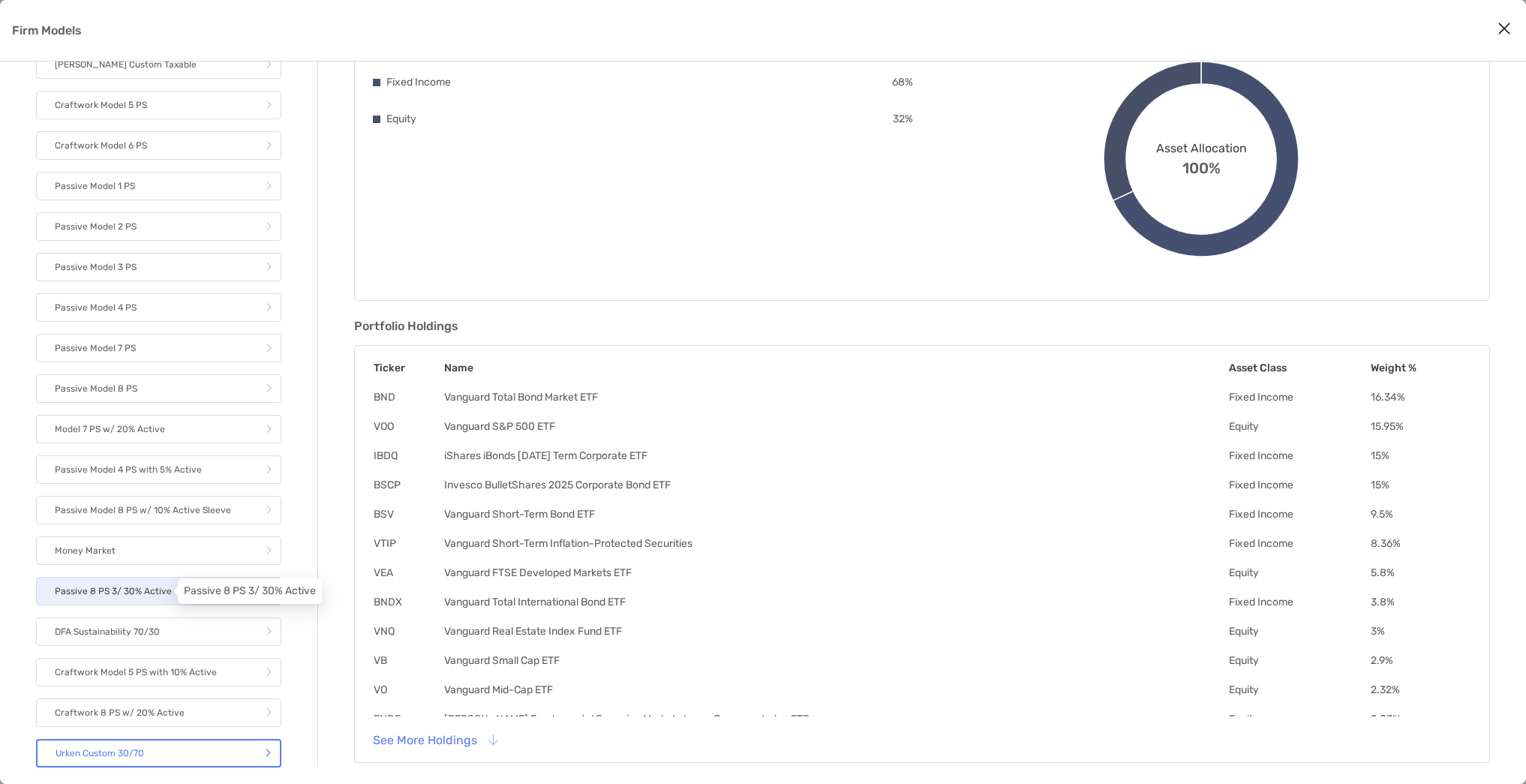 click on "Passive 8 PS 3/ 30% Active" at bounding box center (113, 591) 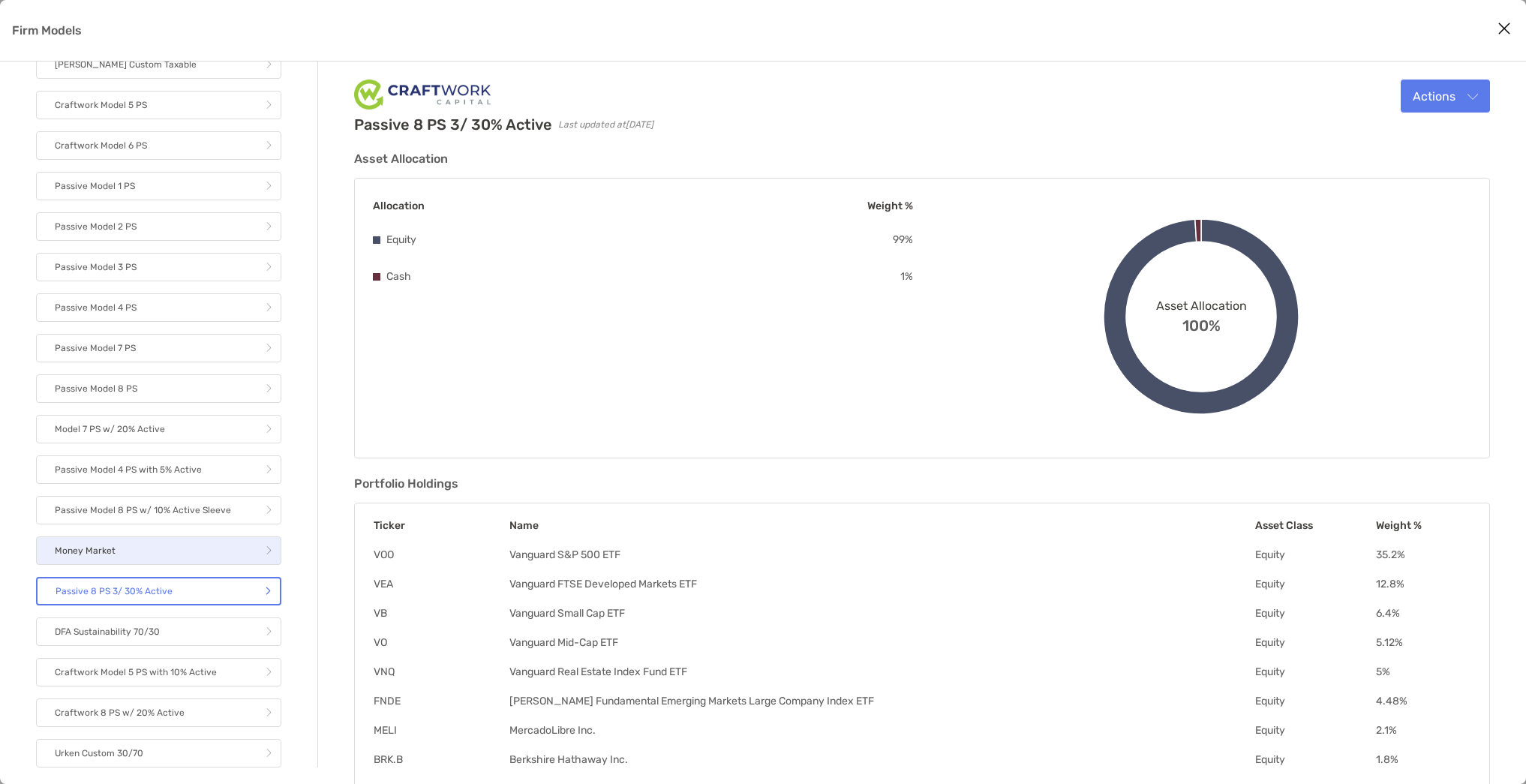 click on "Money Market" at bounding box center (158, 551) 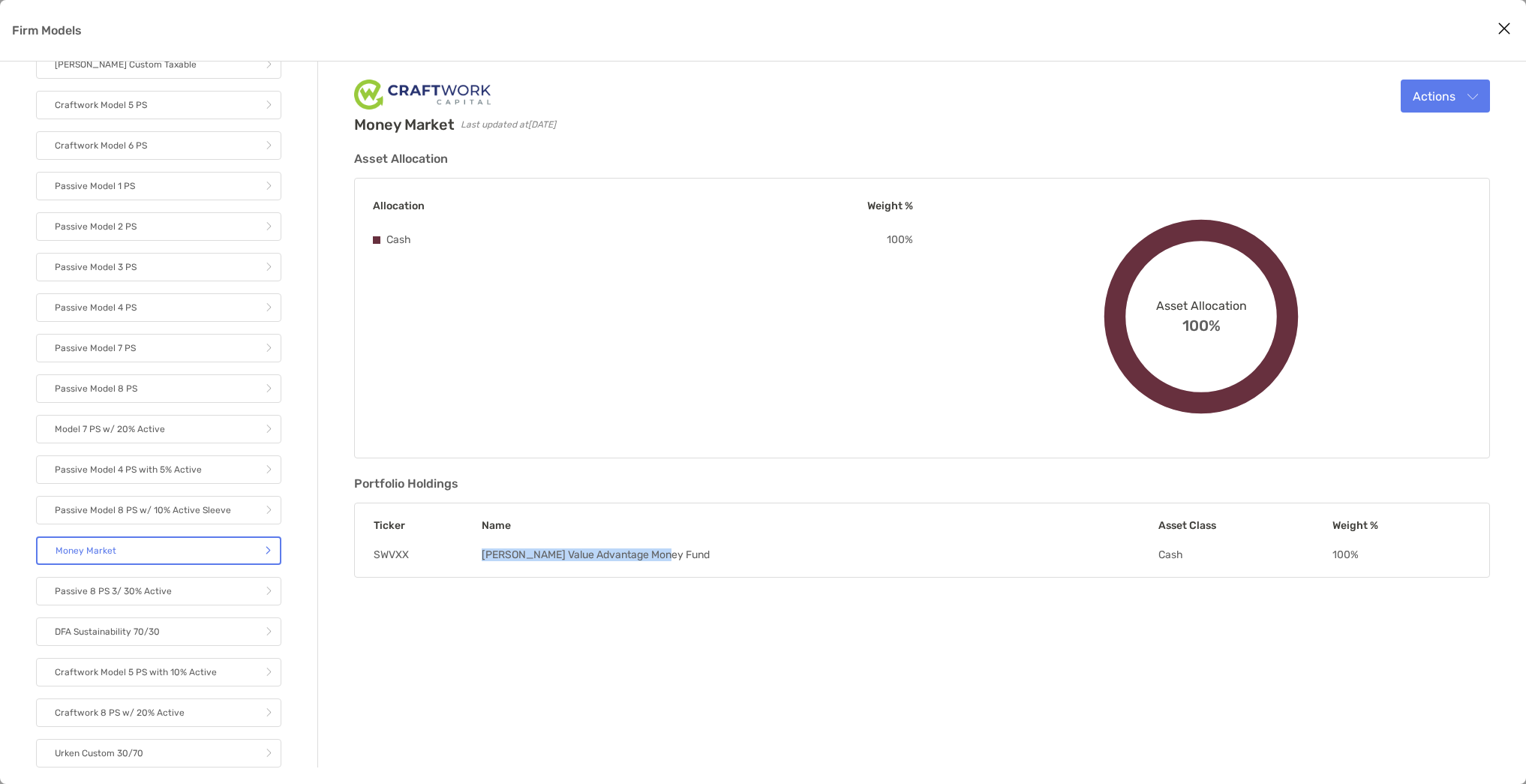 drag, startPoint x: 483, startPoint y: 554, endPoint x: 704, endPoint y: 554, distance: 221 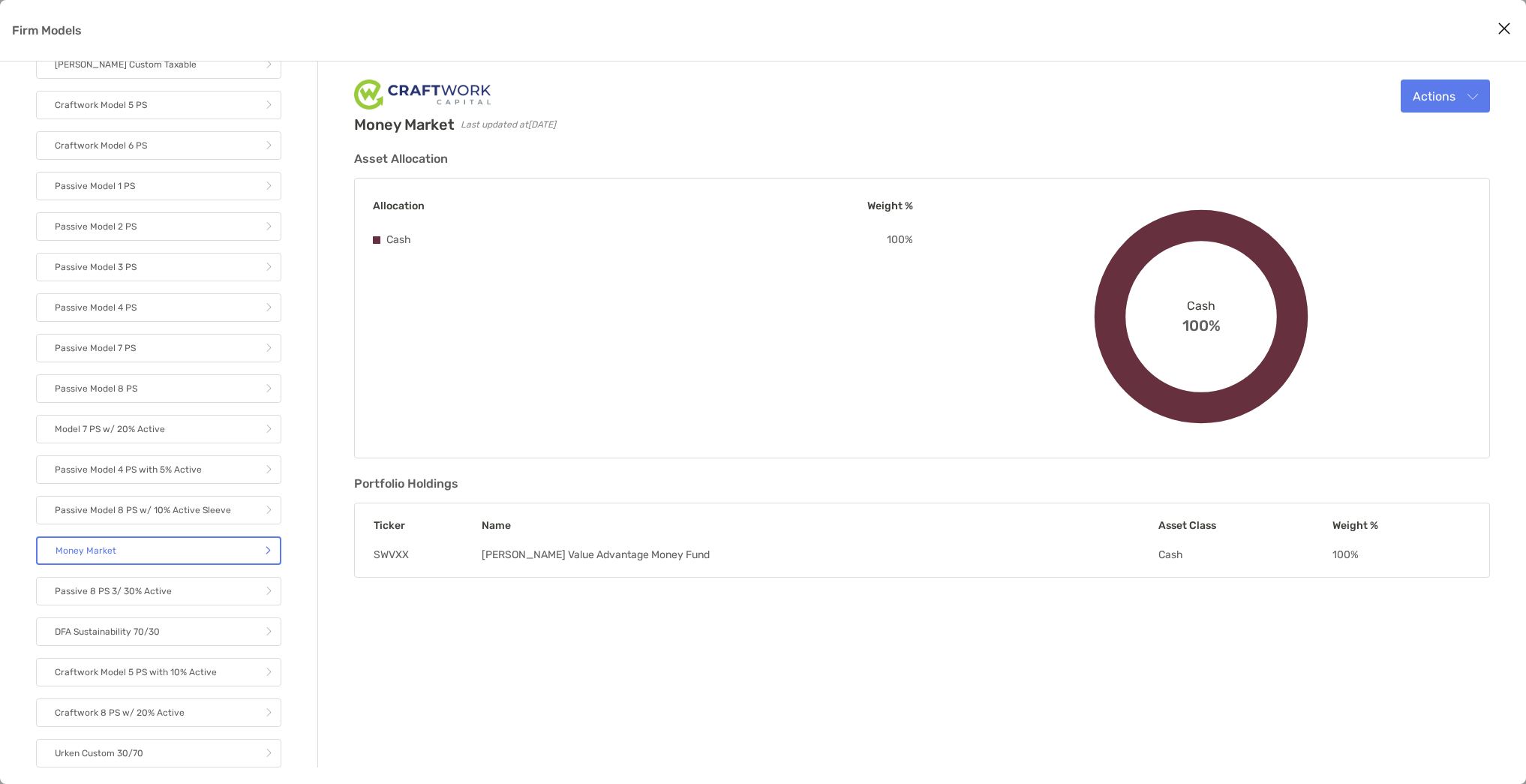 click 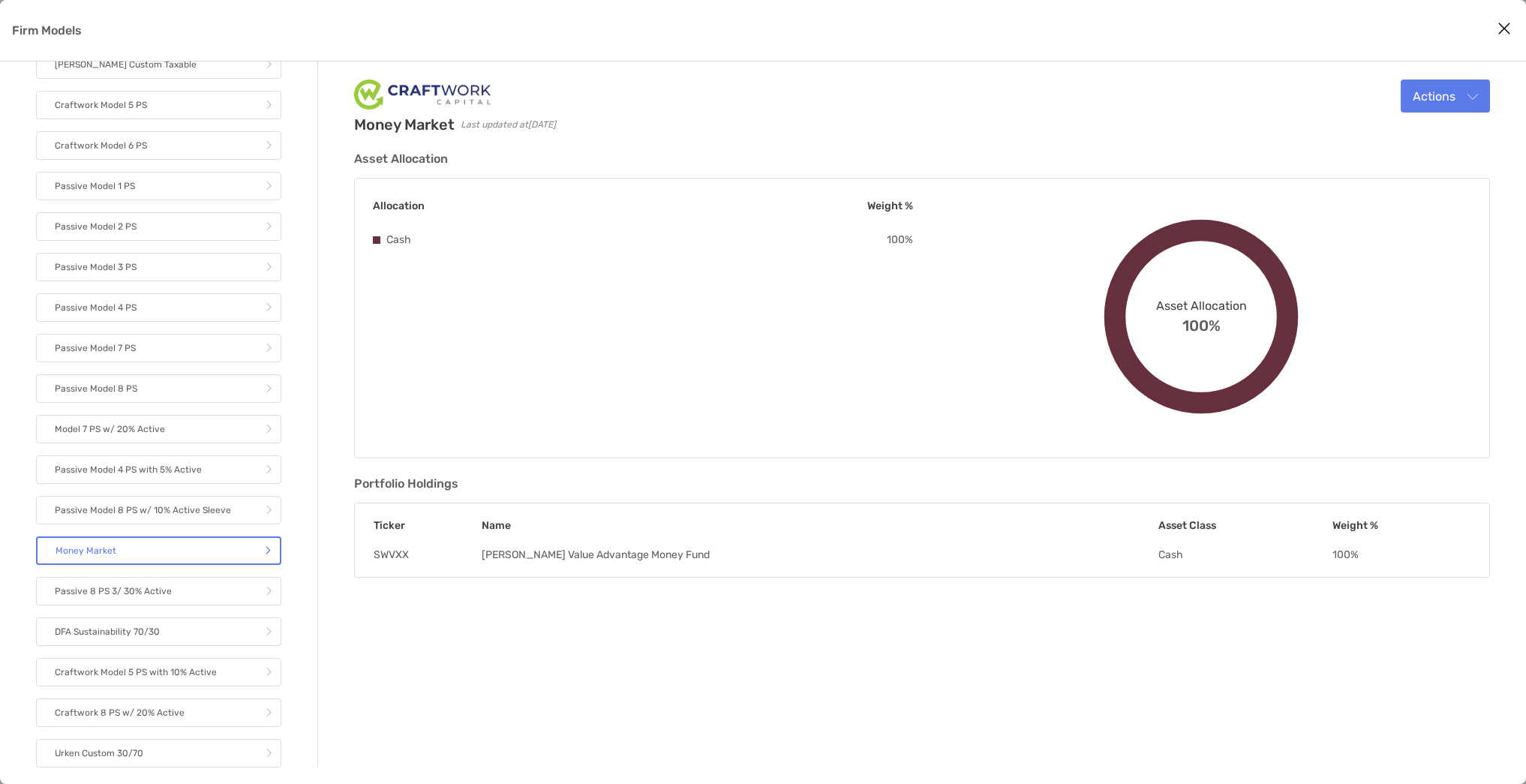 click on "Allocation Weight % Cash 100 %
Asset Allocation
100%
Cash
100%" at bounding box center (922, 318) 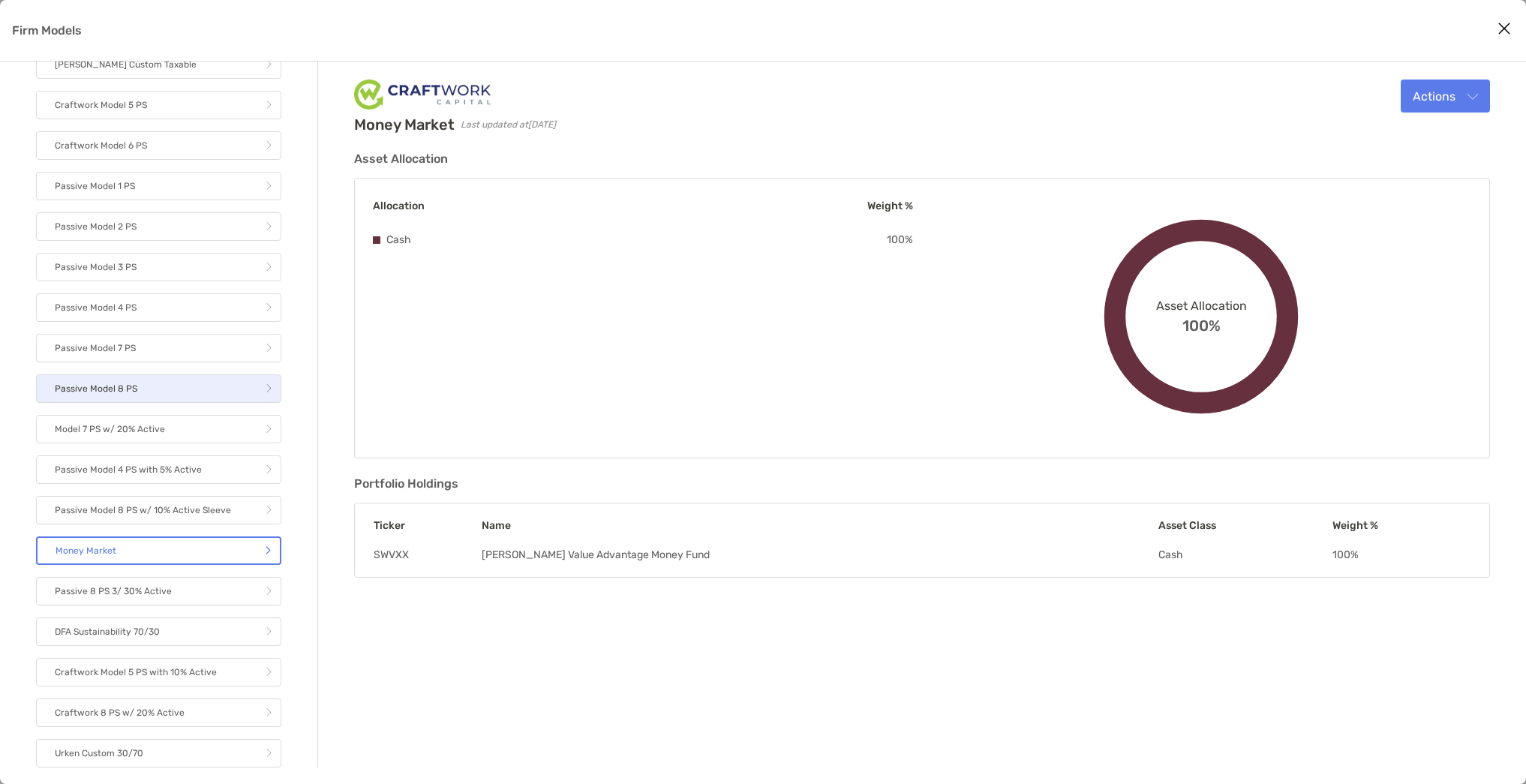 click on "Passive Model 8 PS" at bounding box center [158, 389] 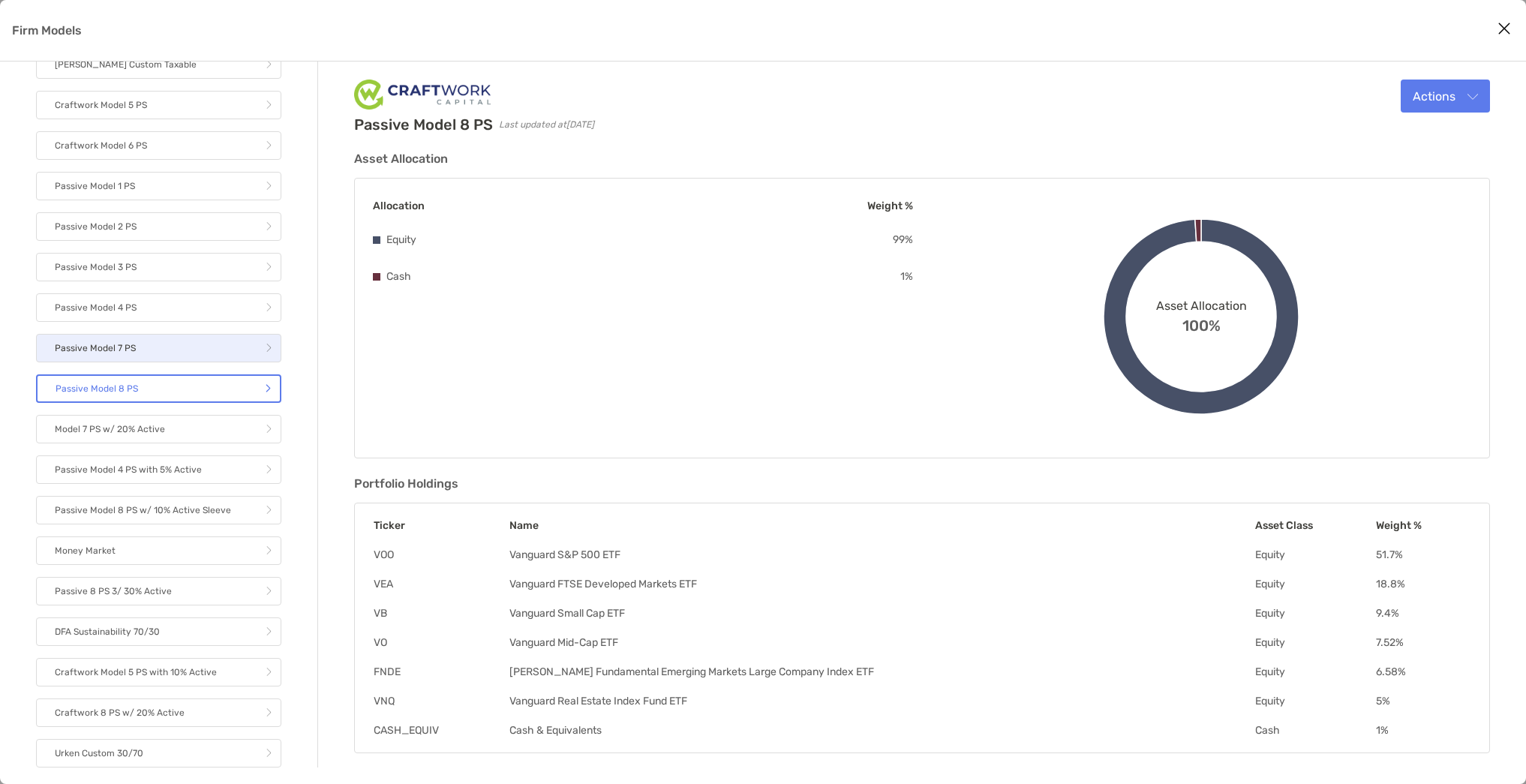 click on "Passive Model 7 PS" at bounding box center [158, 348] 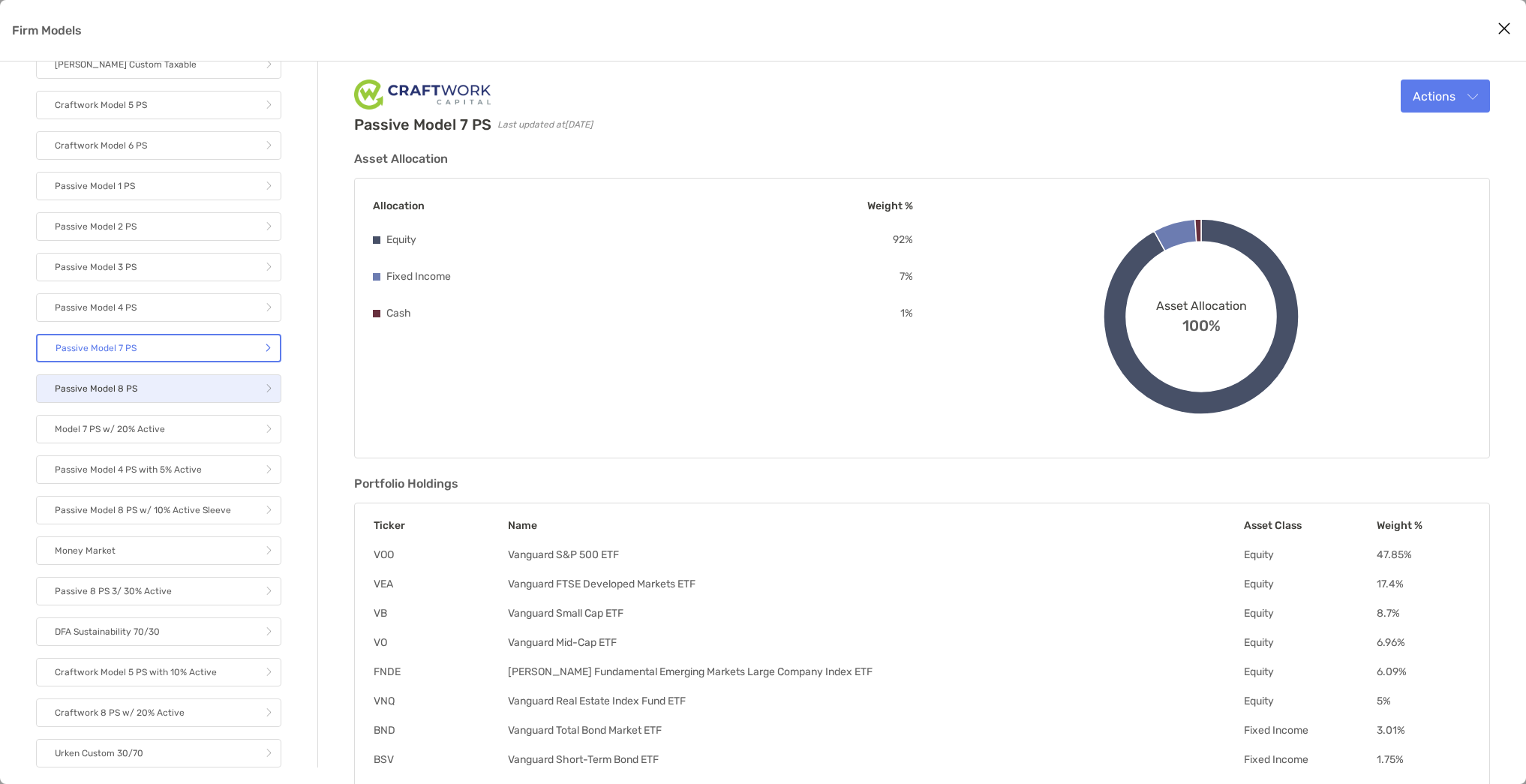 click on "Passive Model 8 PS" at bounding box center [158, 389] 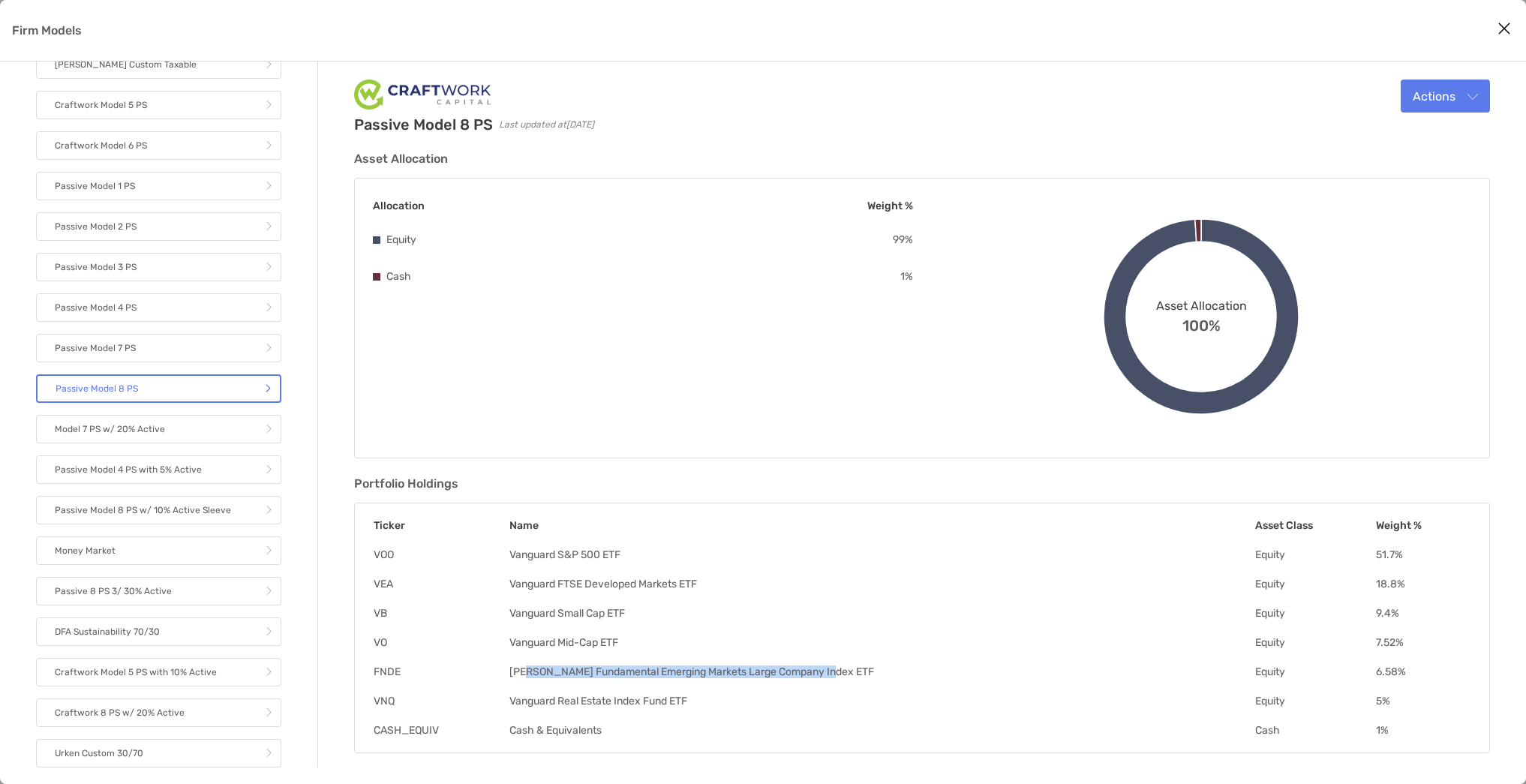 drag, startPoint x: 540, startPoint y: 674, endPoint x: 963, endPoint y: 665, distance: 423.0957 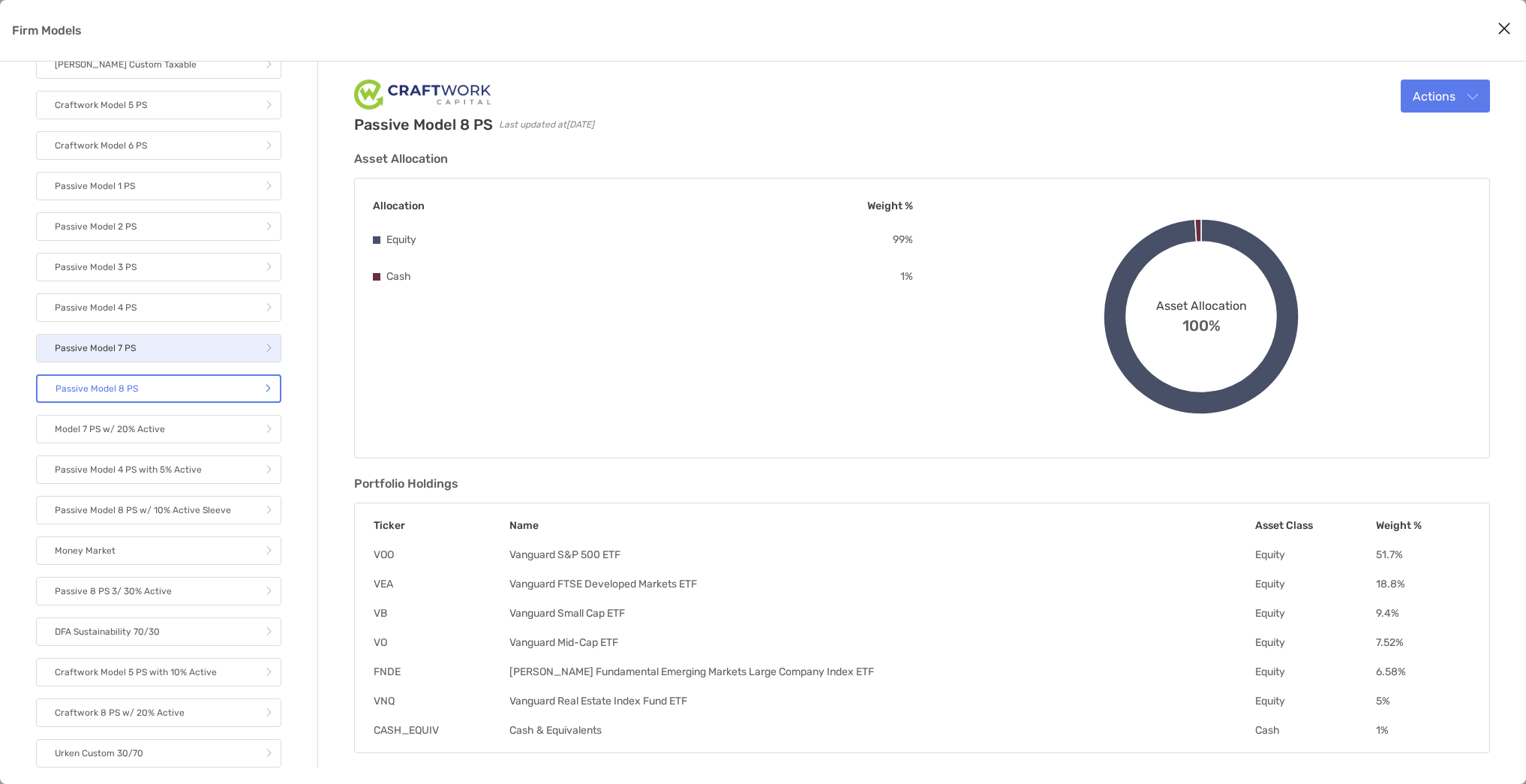 click on "Passive Model 7 PS" at bounding box center [158, 348] 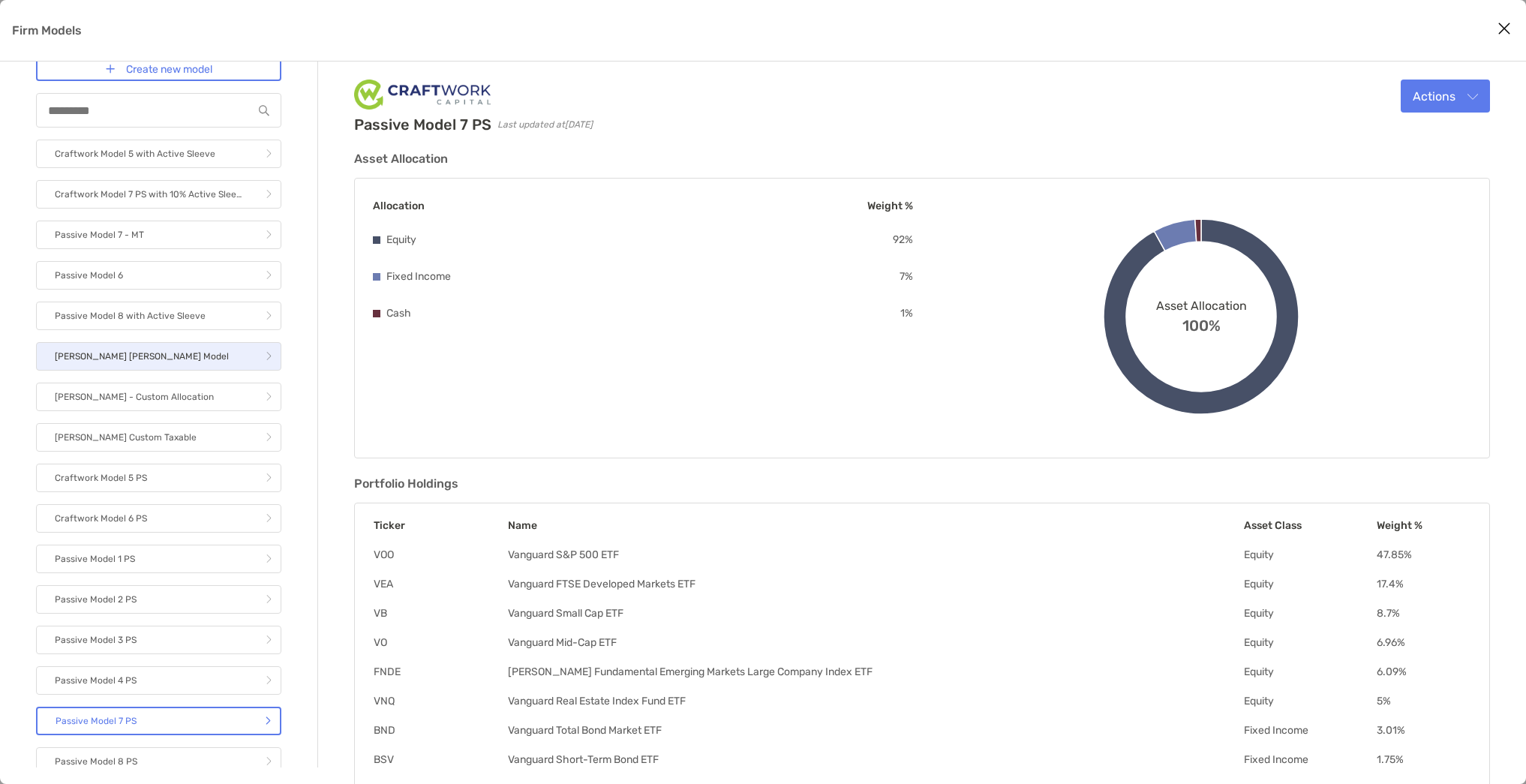 scroll, scrollTop: 0, scrollLeft: 0, axis: both 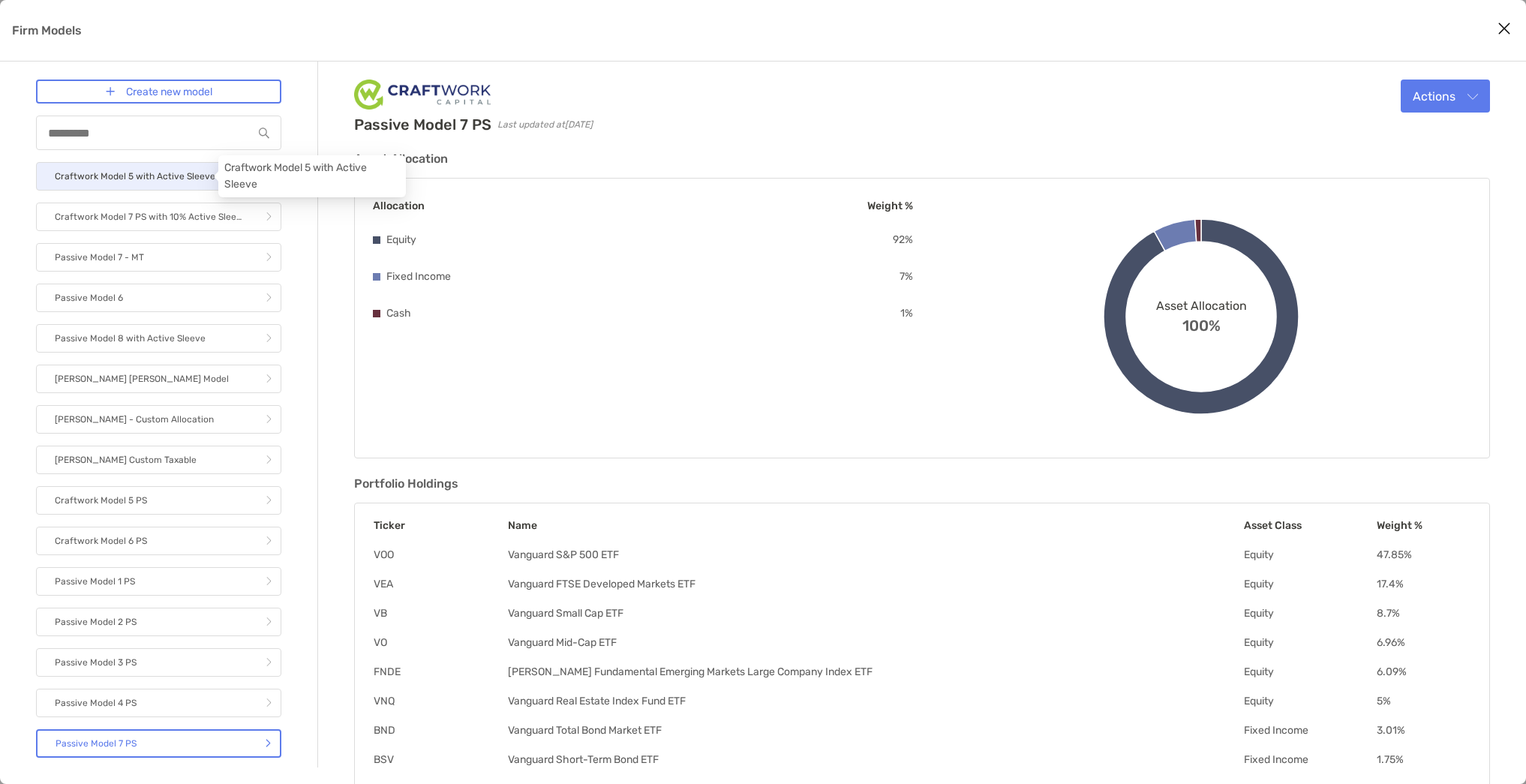 click on "Craftwork Model 5 with Active Sleeve" at bounding box center (135, 176) 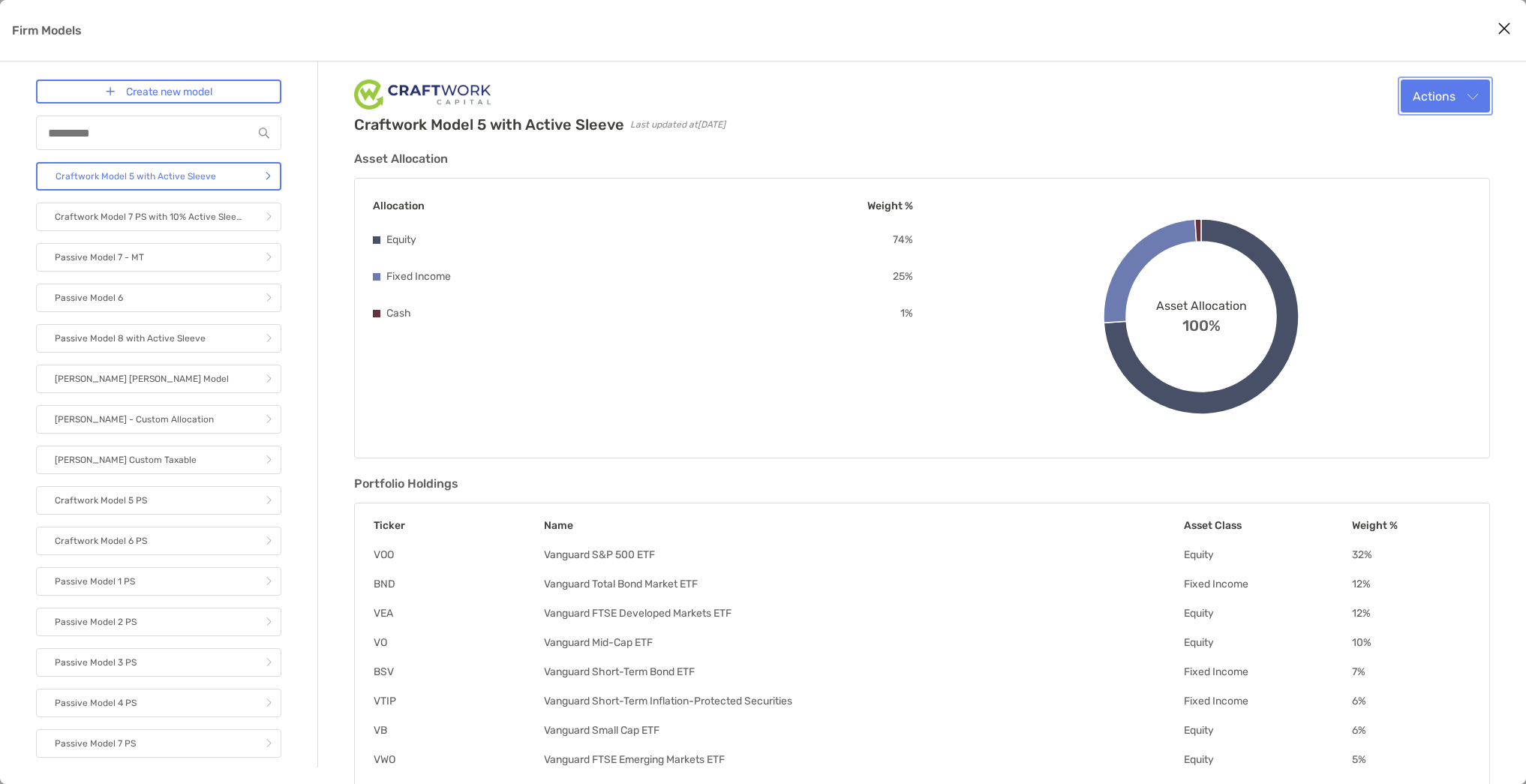 click on "Actions" at bounding box center (1445, 96) 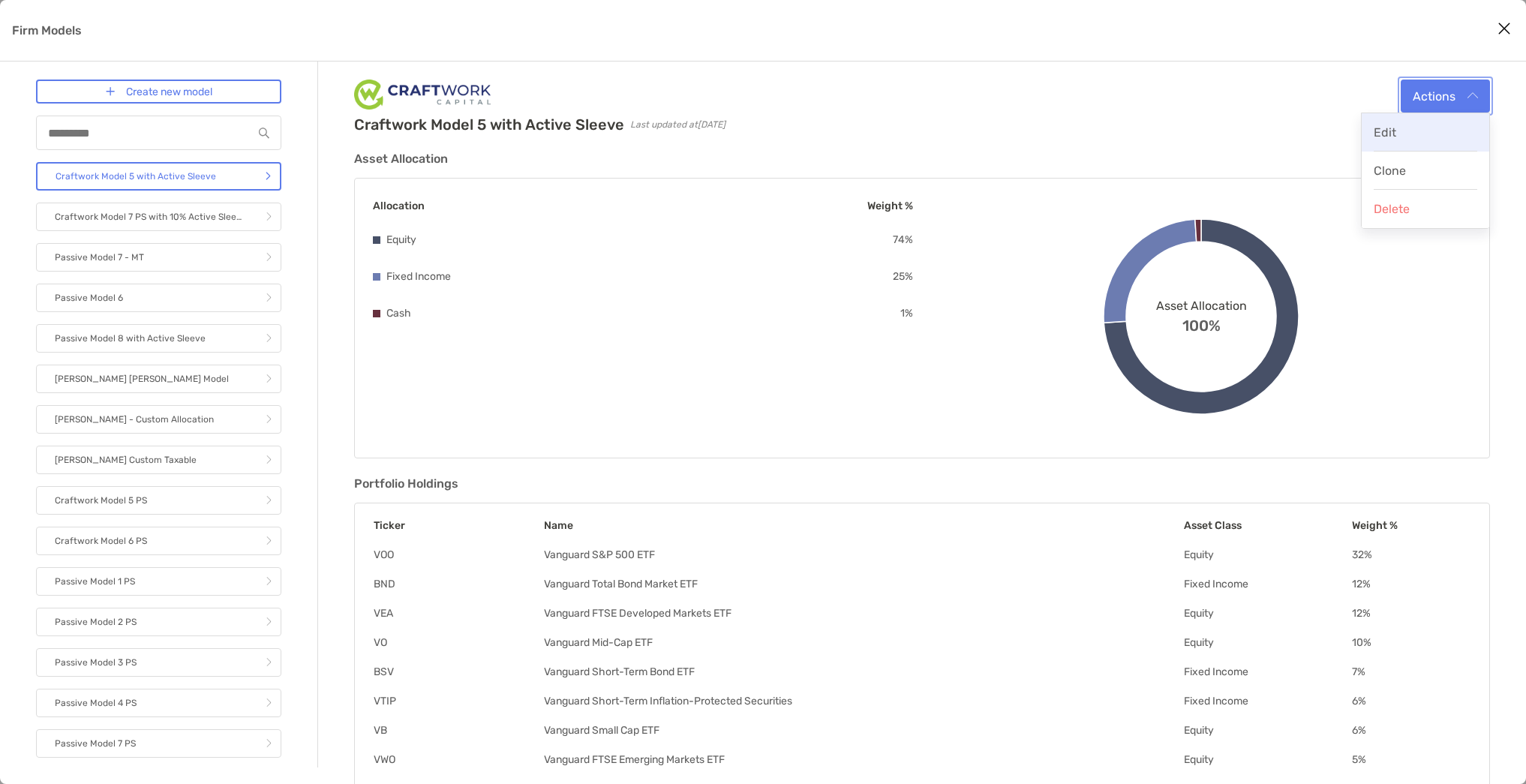 scroll, scrollTop: 2, scrollLeft: 0, axis: vertical 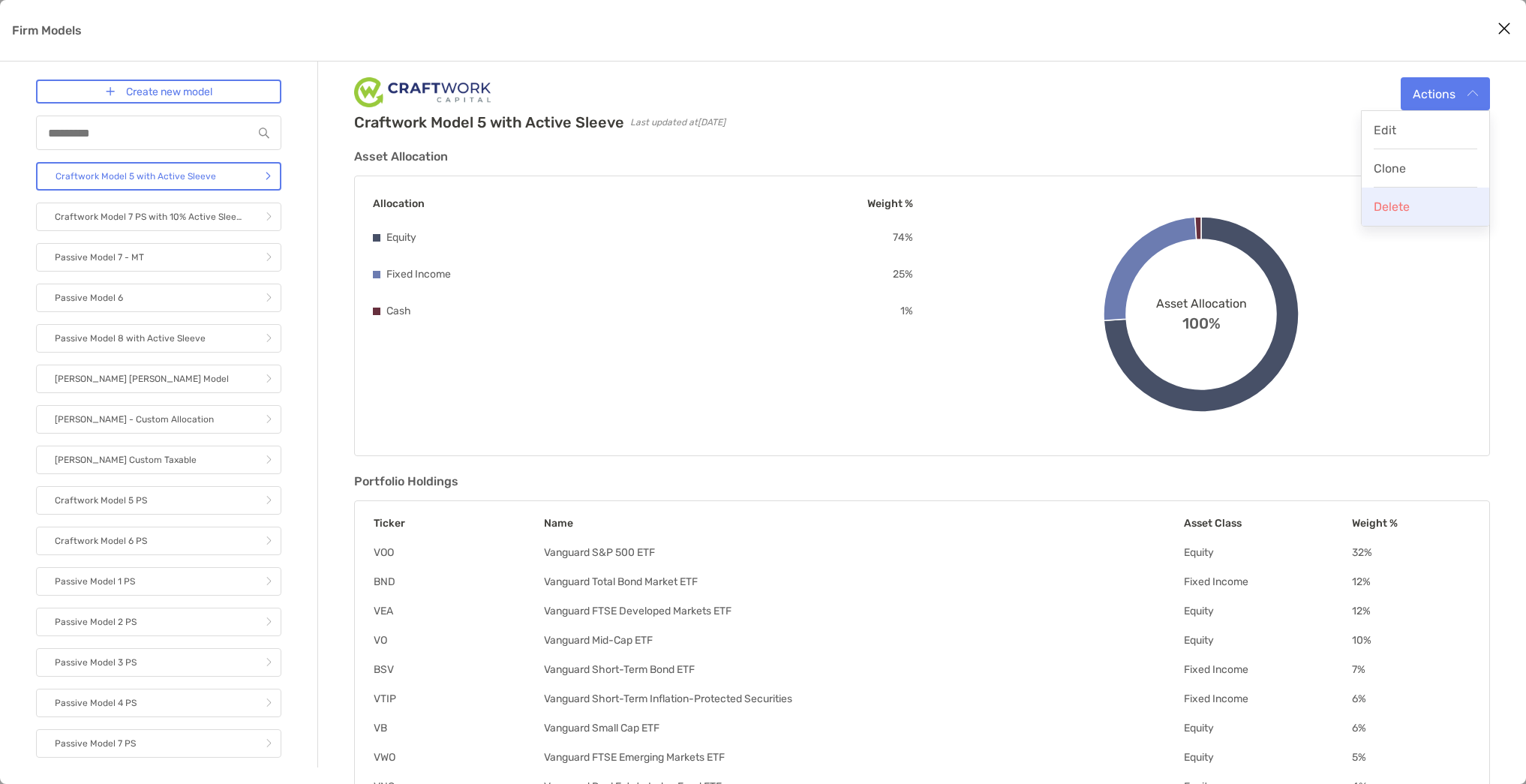 click on "Delete" at bounding box center [1392, 206] 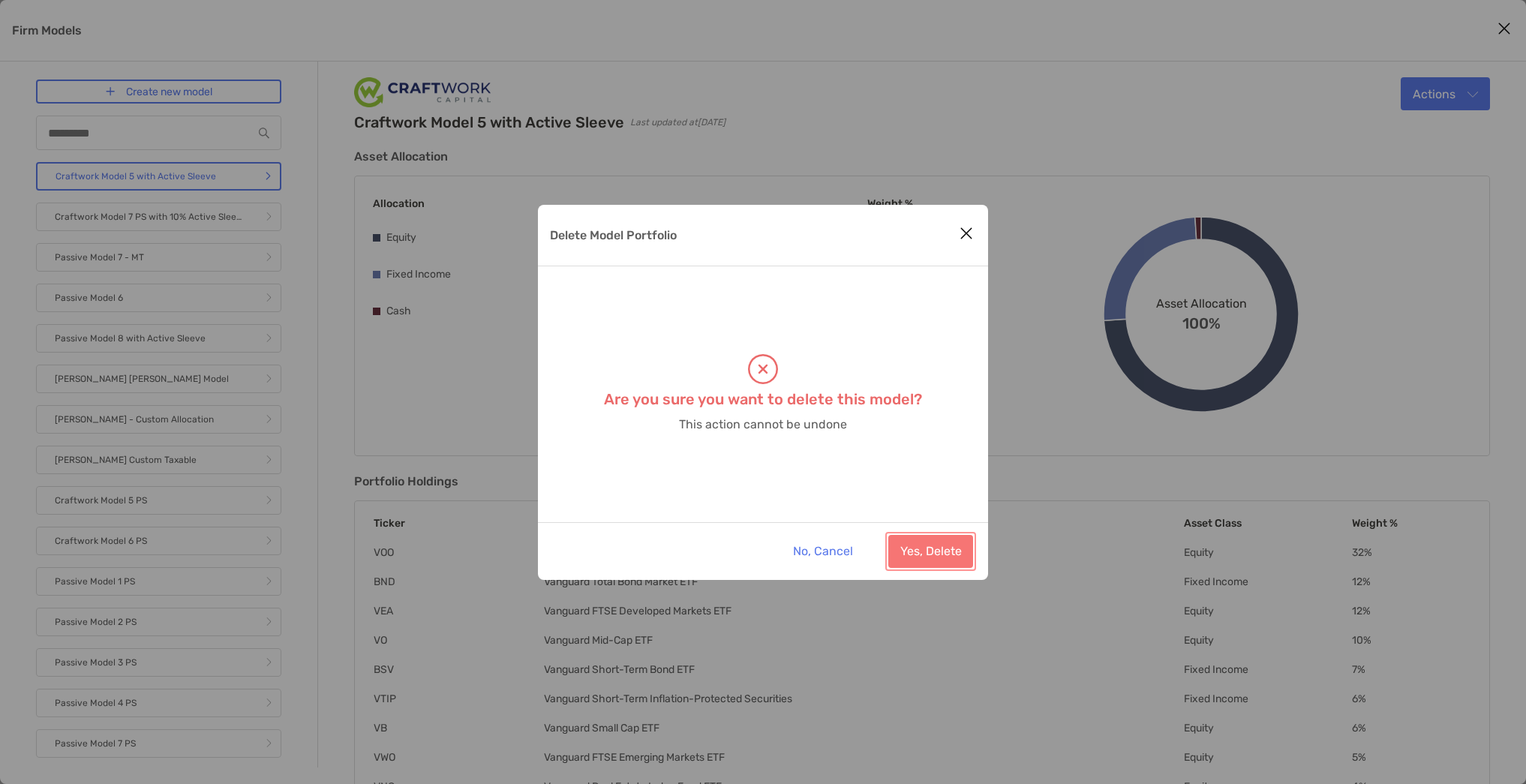 click on "Yes, Delete" at bounding box center (930, 551) 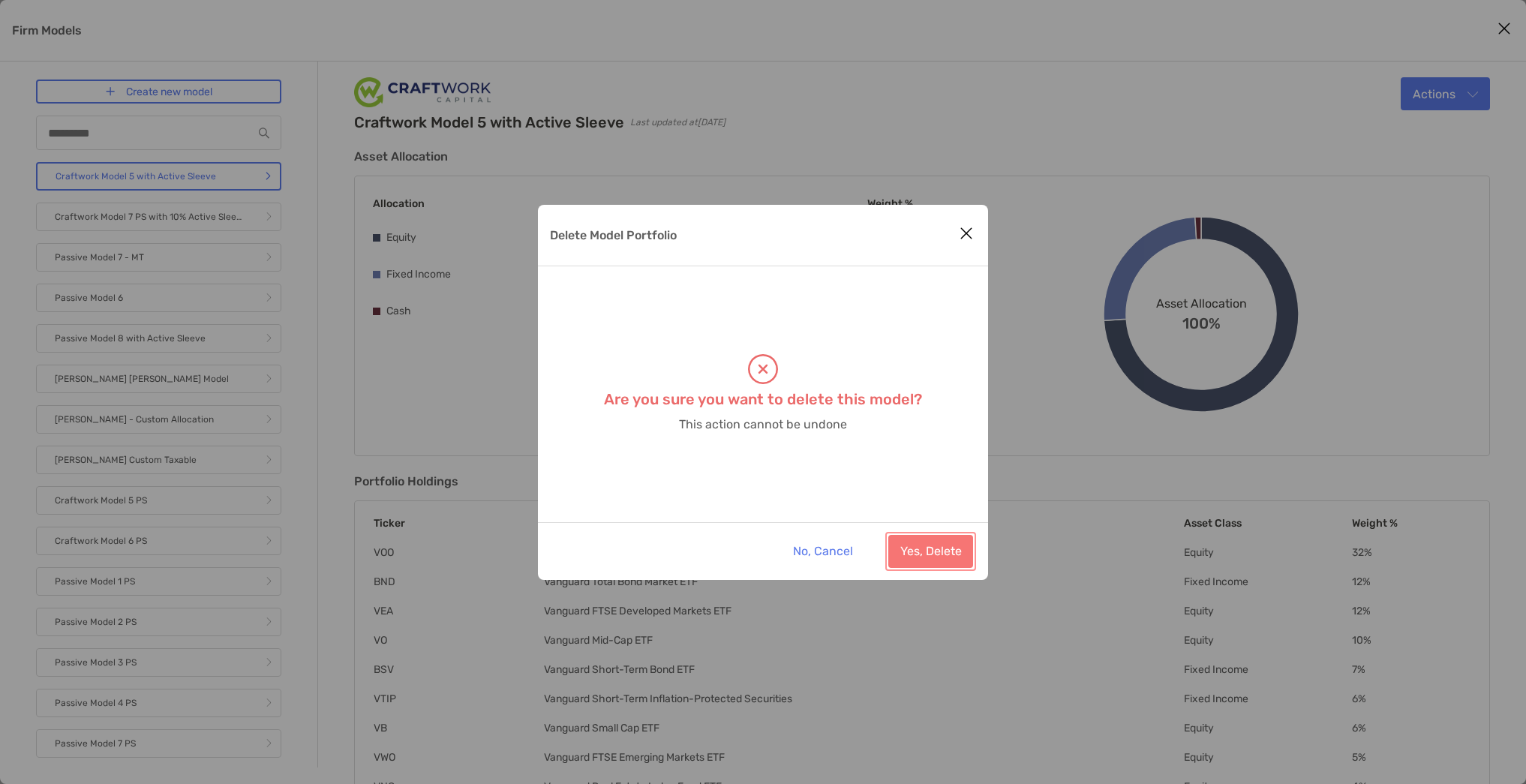 click on "Yes, Delete" at bounding box center [930, 551] 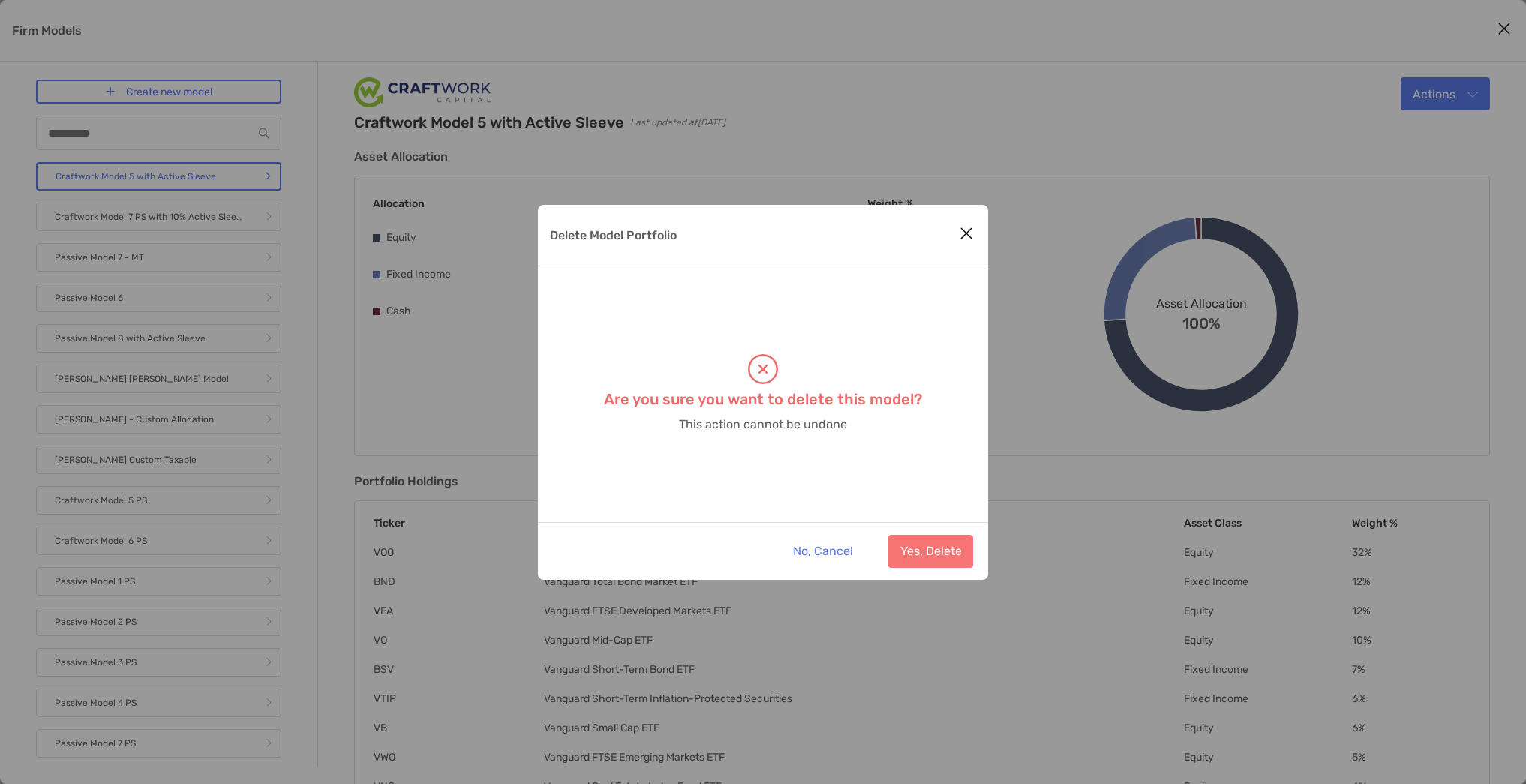 click at bounding box center (966, 233) 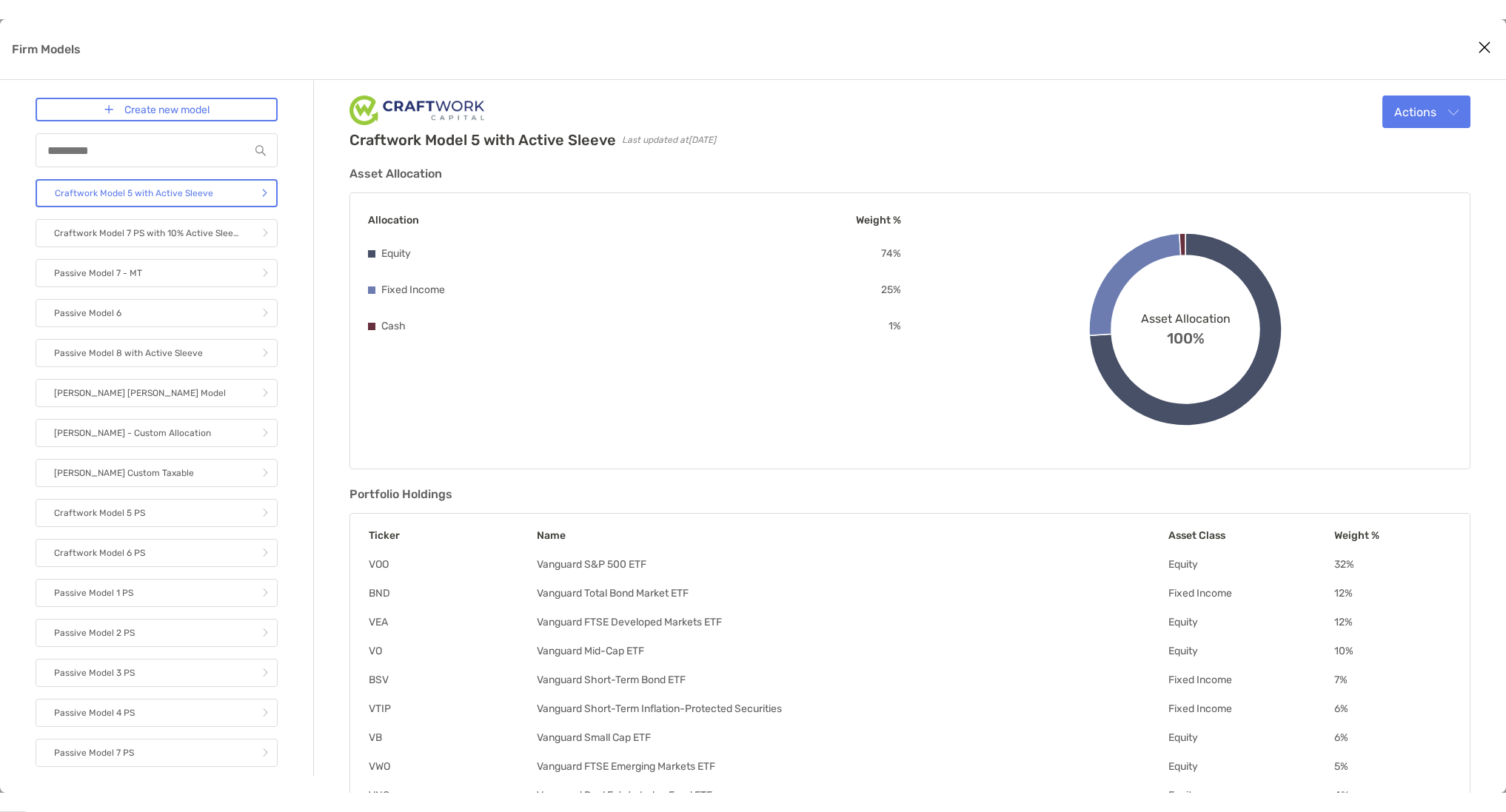 scroll, scrollTop: 0, scrollLeft: 0, axis: both 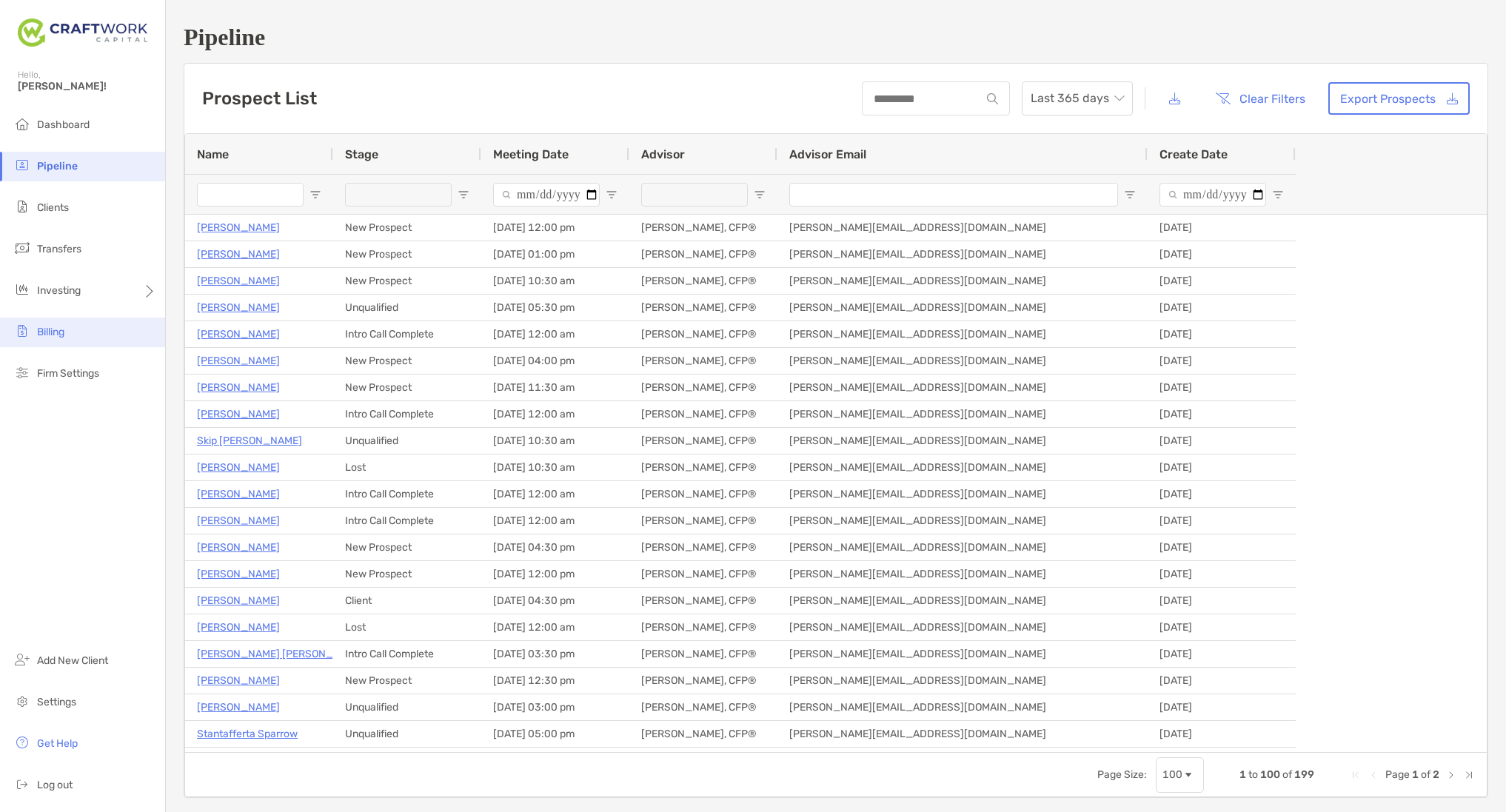 type on "**********" 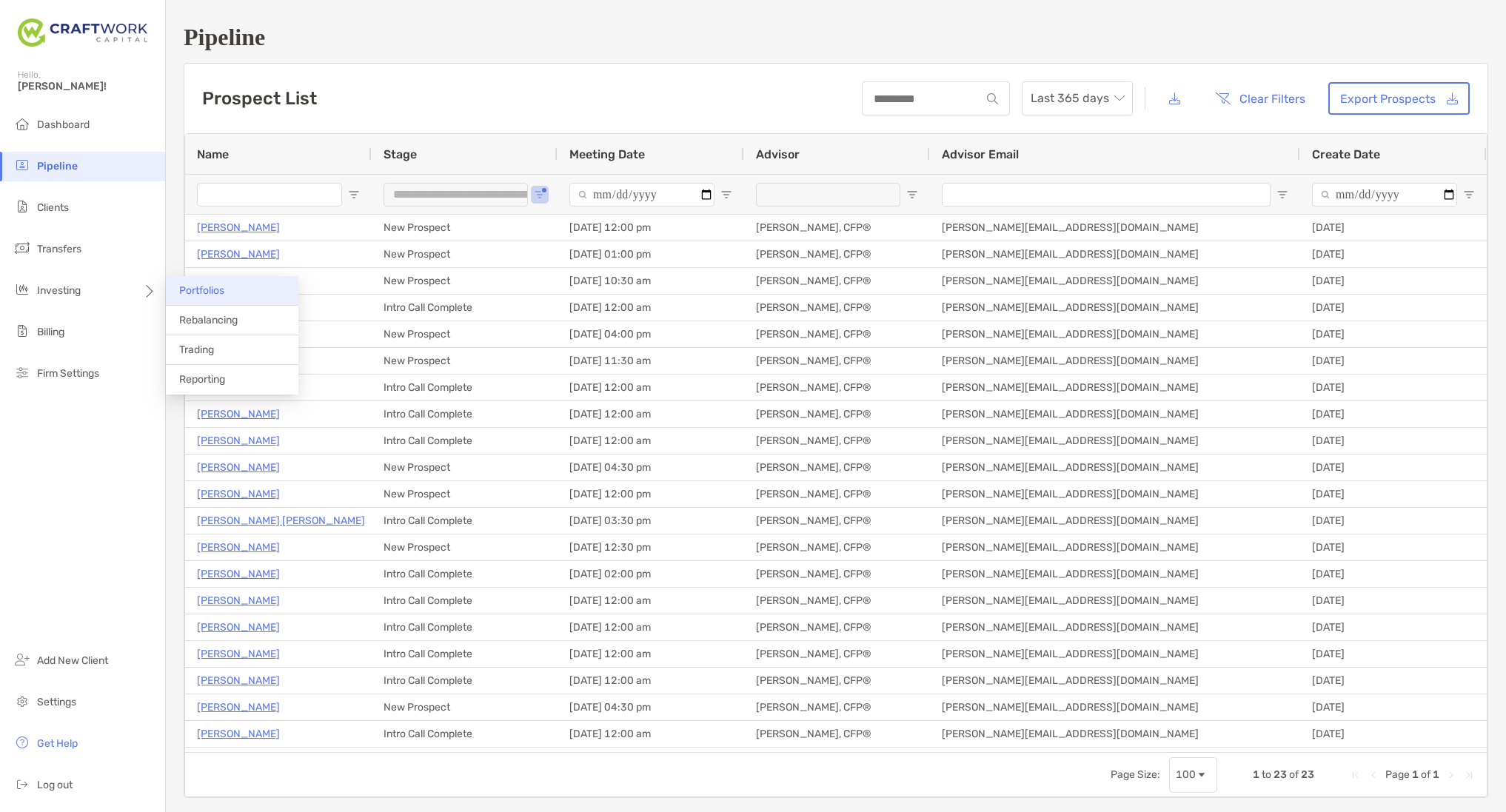 click on "Portfolios" at bounding box center [201, 290] 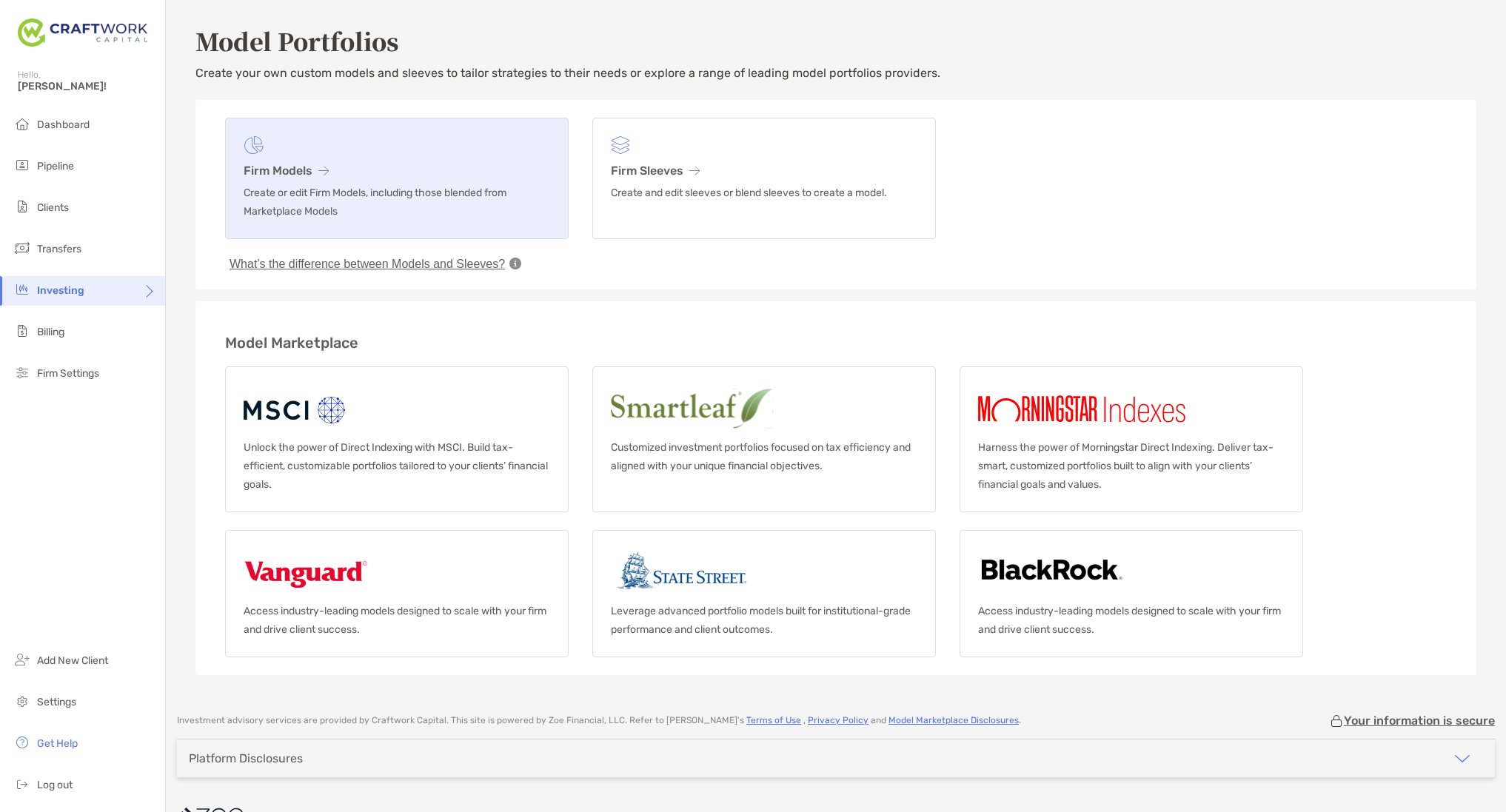 click on "Create or edit Firm Models, including those blended from Marketplace Models" at bounding box center (397, 202) 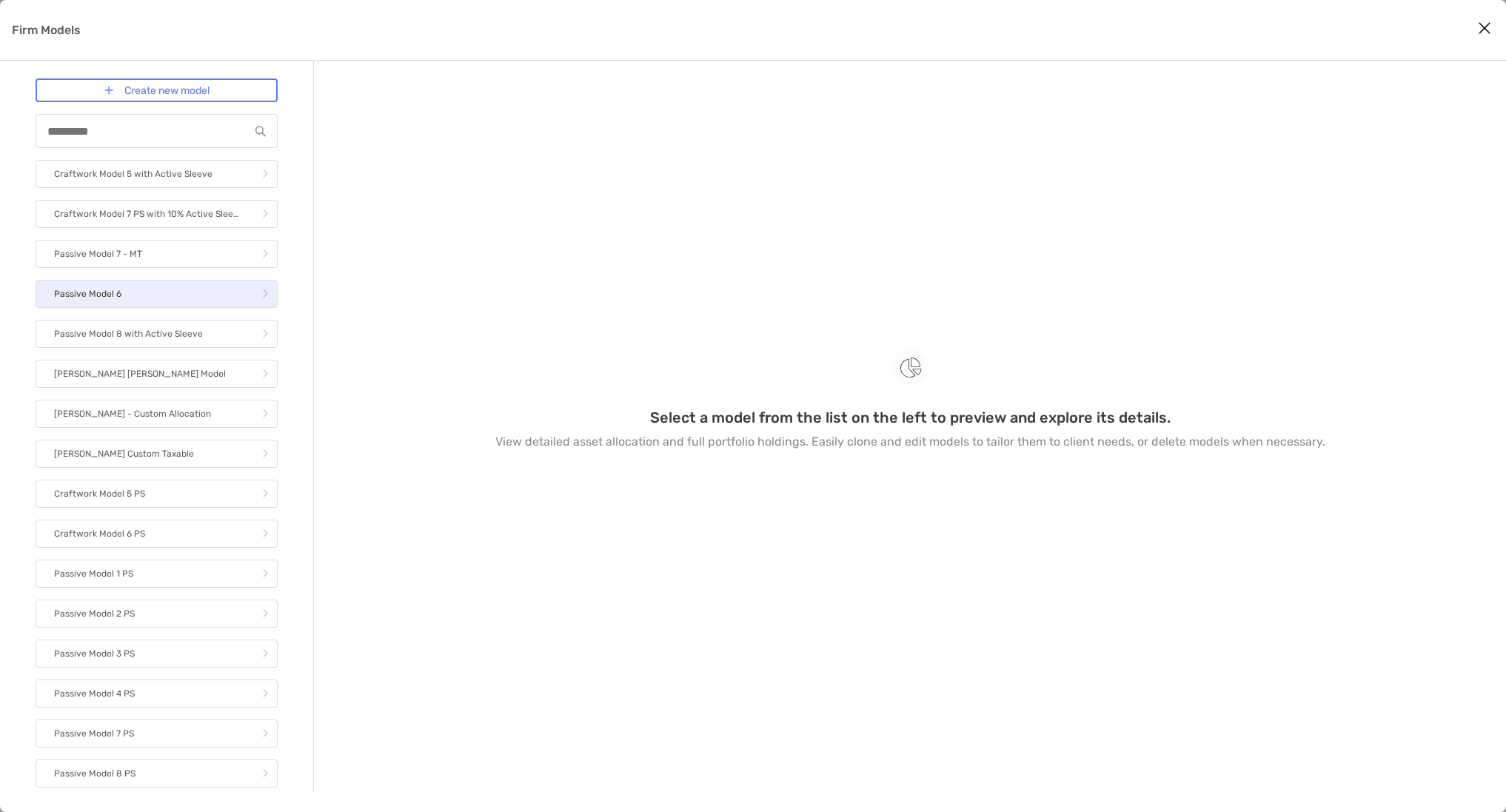 click on "Passive Model 6" at bounding box center [156, 294] 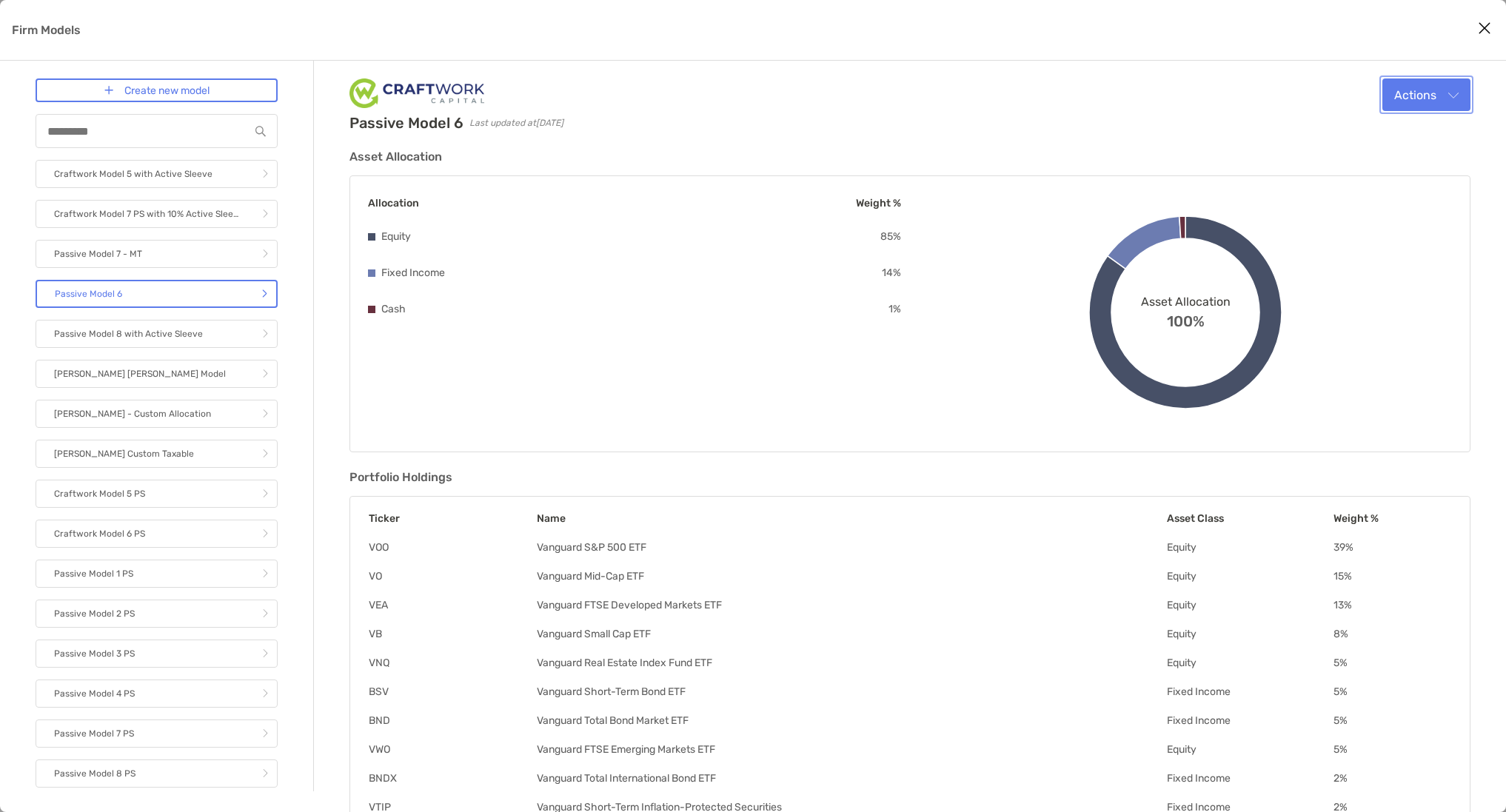 click on "Actions" at bounding box center (1426, 95) 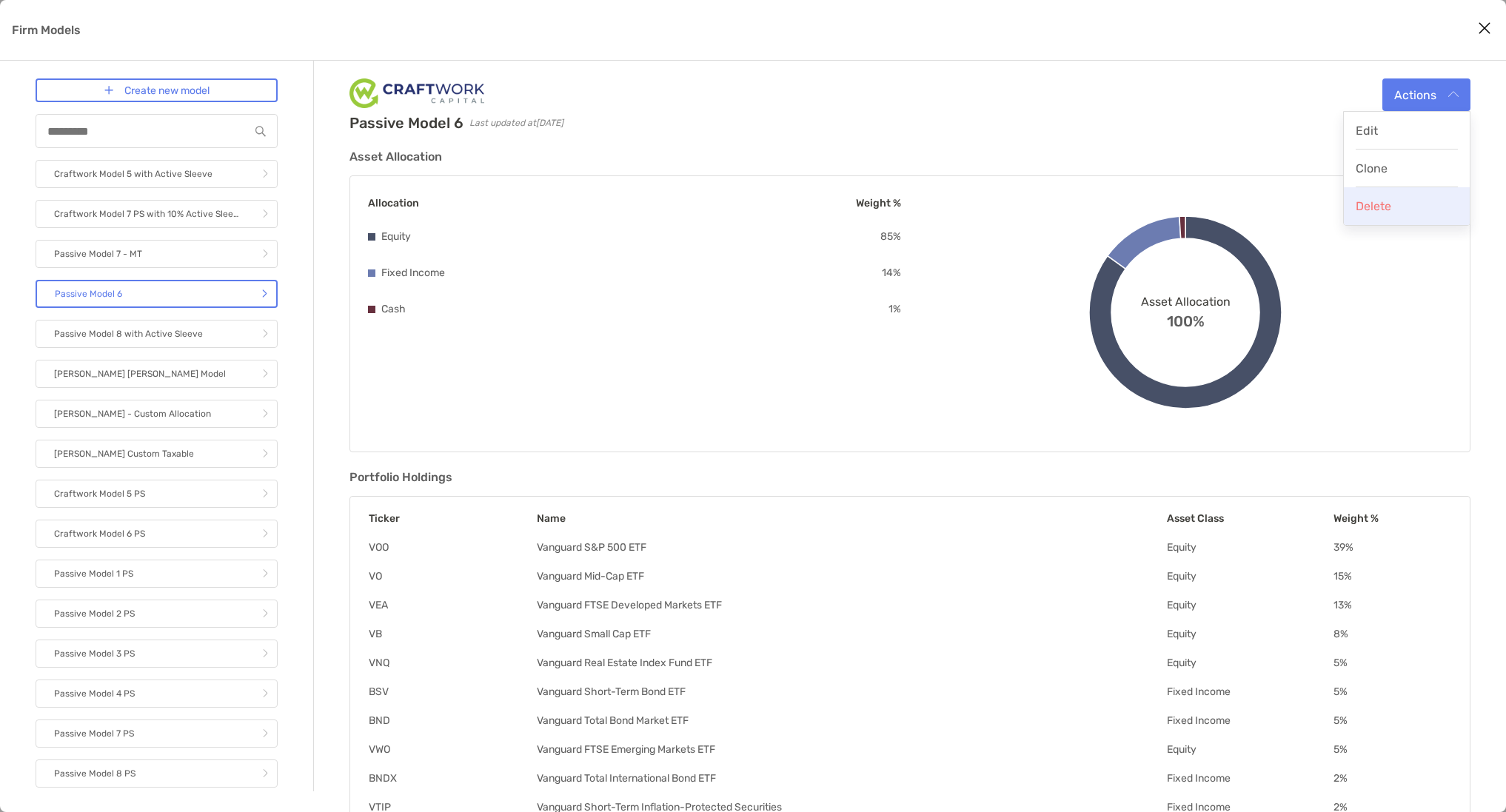 click on "Delete" at bounding box center [1373, 206] 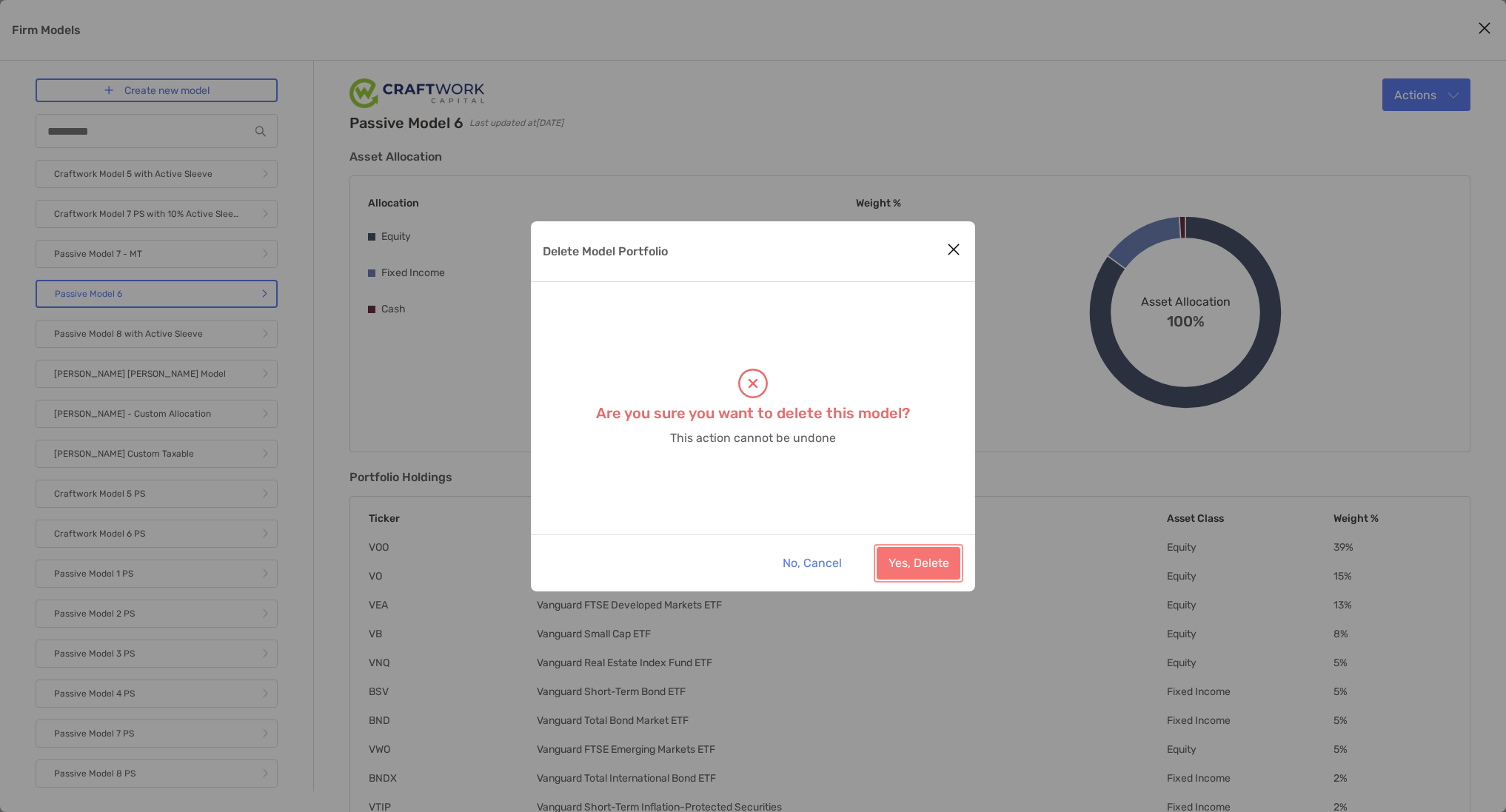 click on "Yes, Delete" at bounding box center (918, 563) 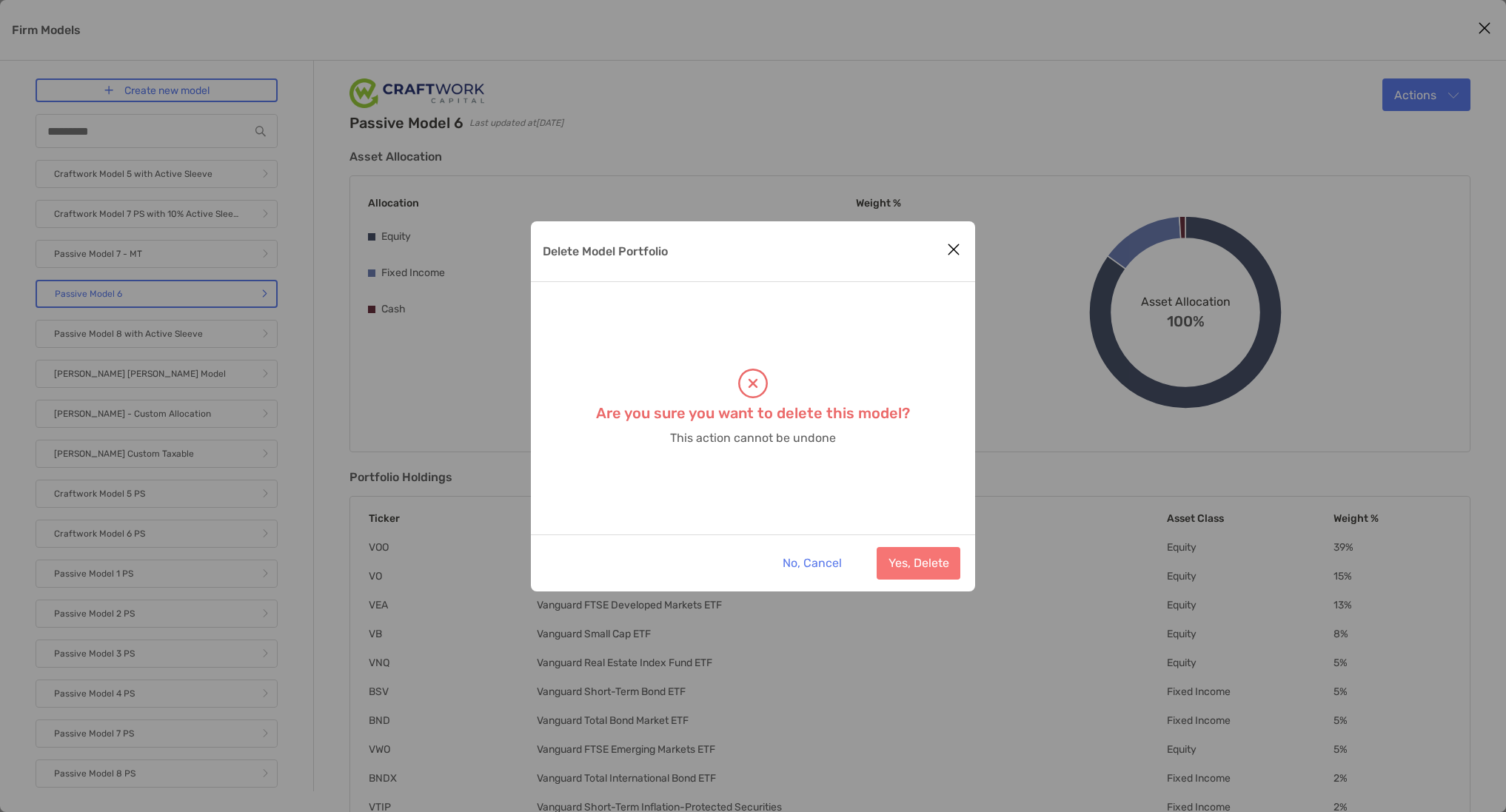 click at bounding box center [954, 249] 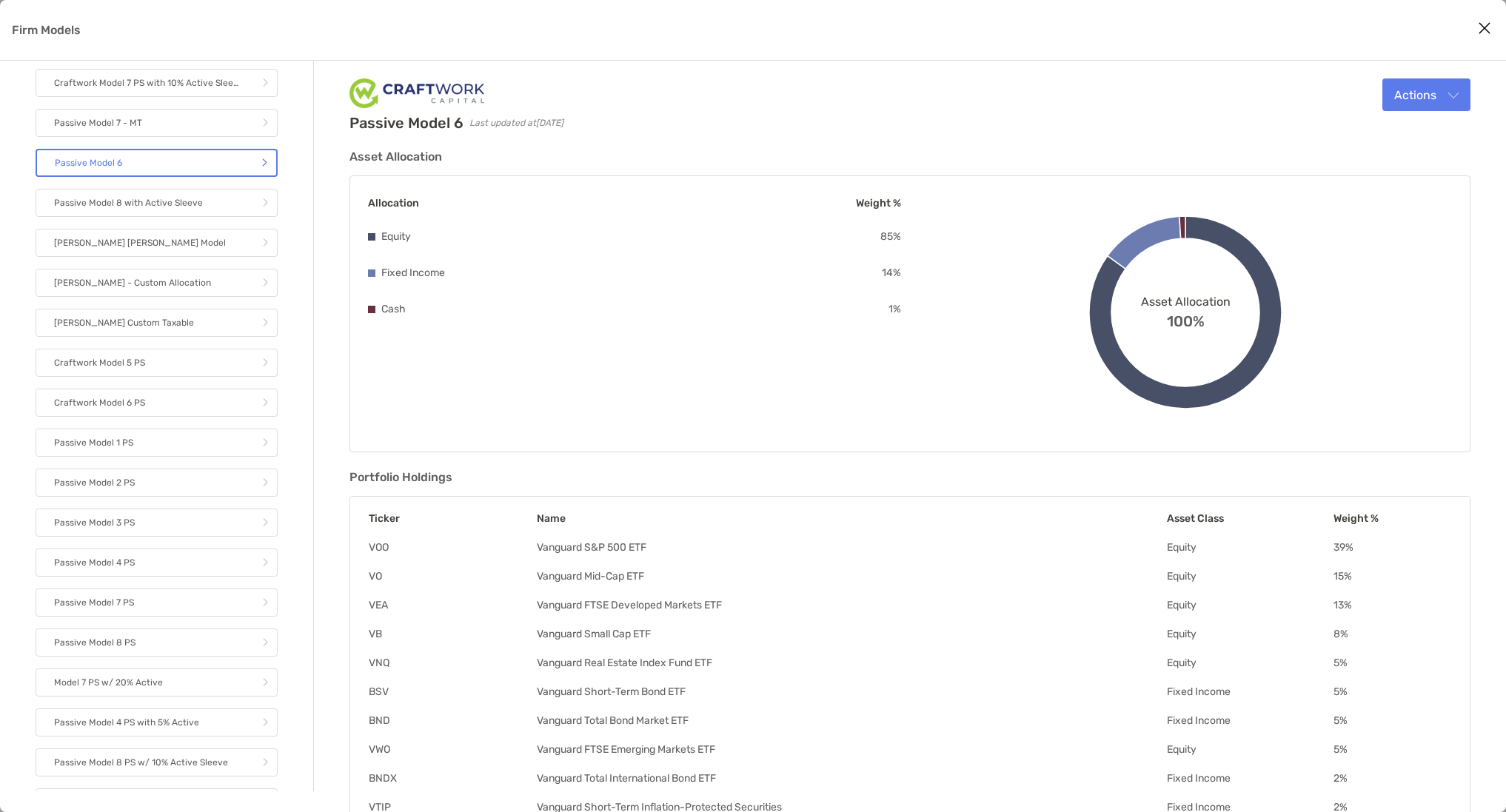 scroll, scrollTop: 355, scrollLeft: 0, axis: vertical 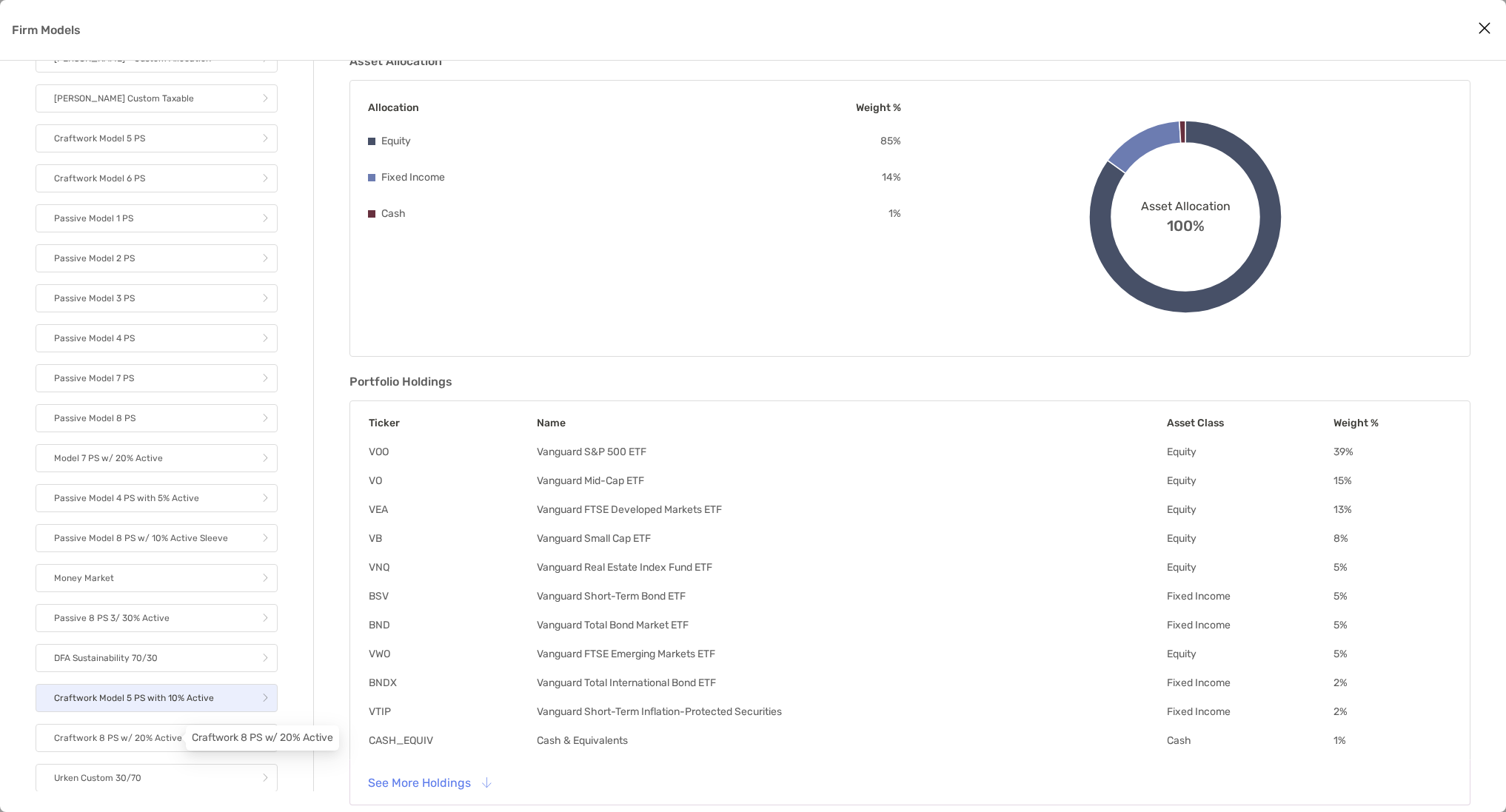 click on "Craftwork Model 5 PS with 10% Active" at bounding box center (134, 698) 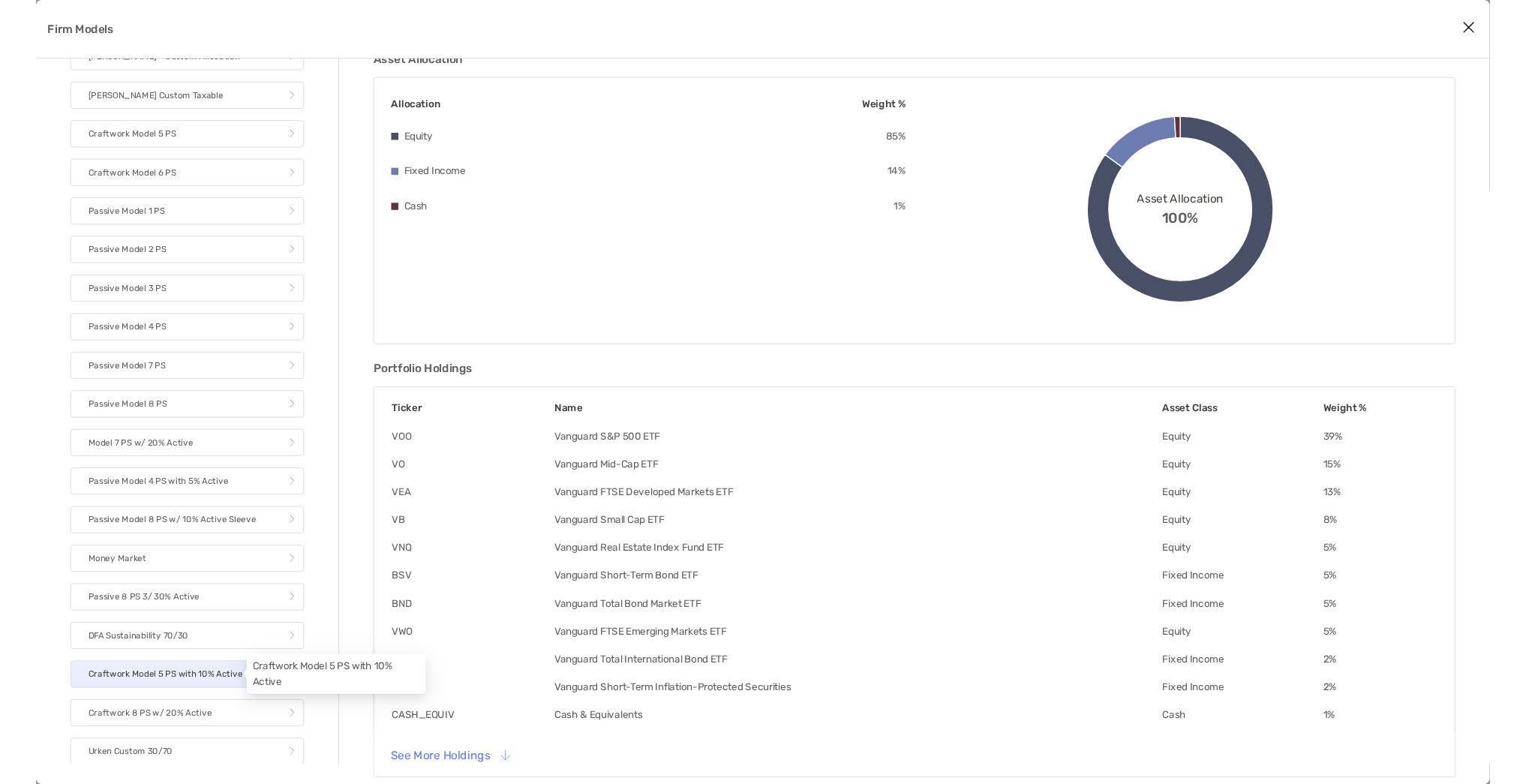scroll, scrollTop: 0, scrollLeft: 0, axis: both 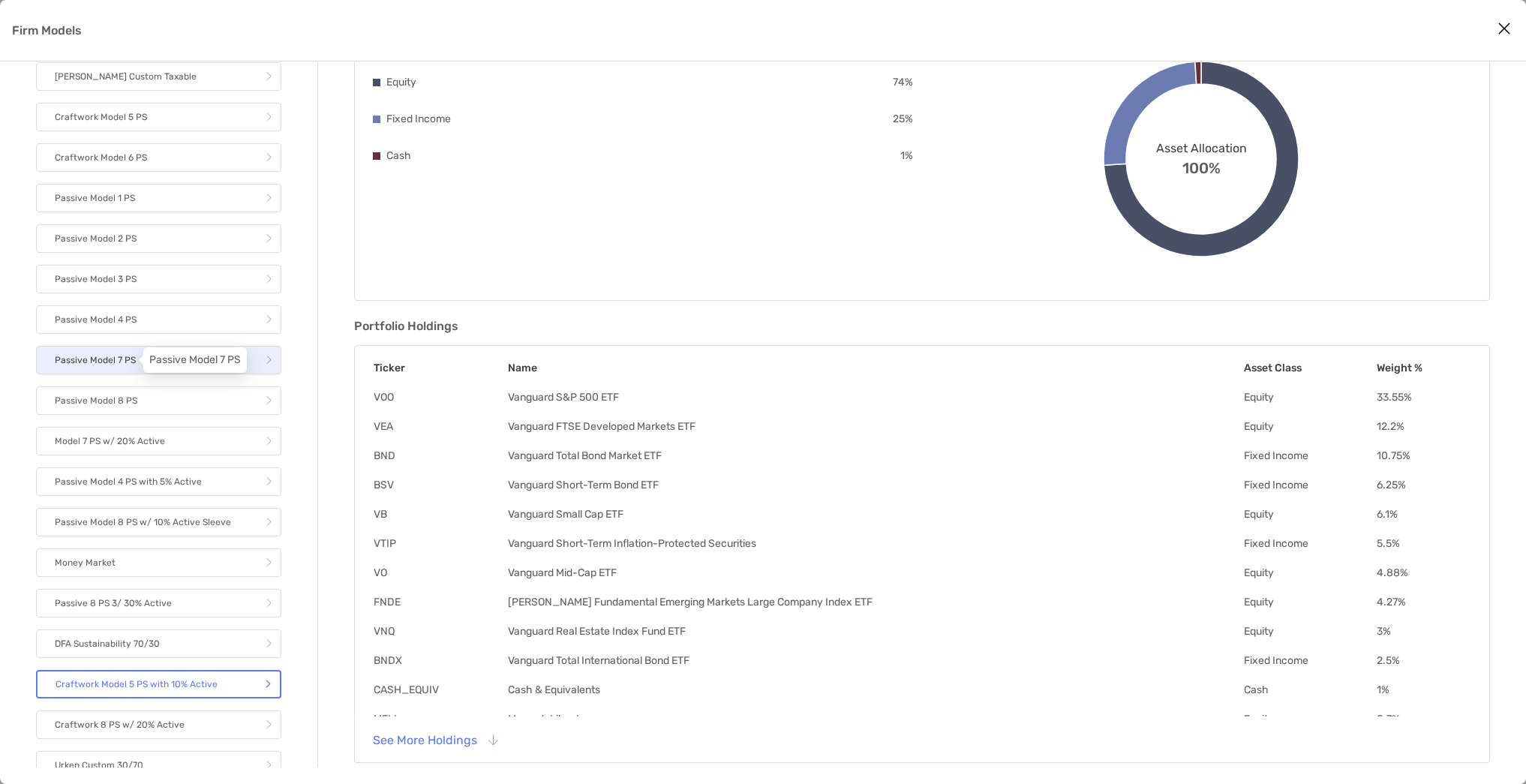 click on "Passive Model 7 PS" at bounding box center [95, 360] 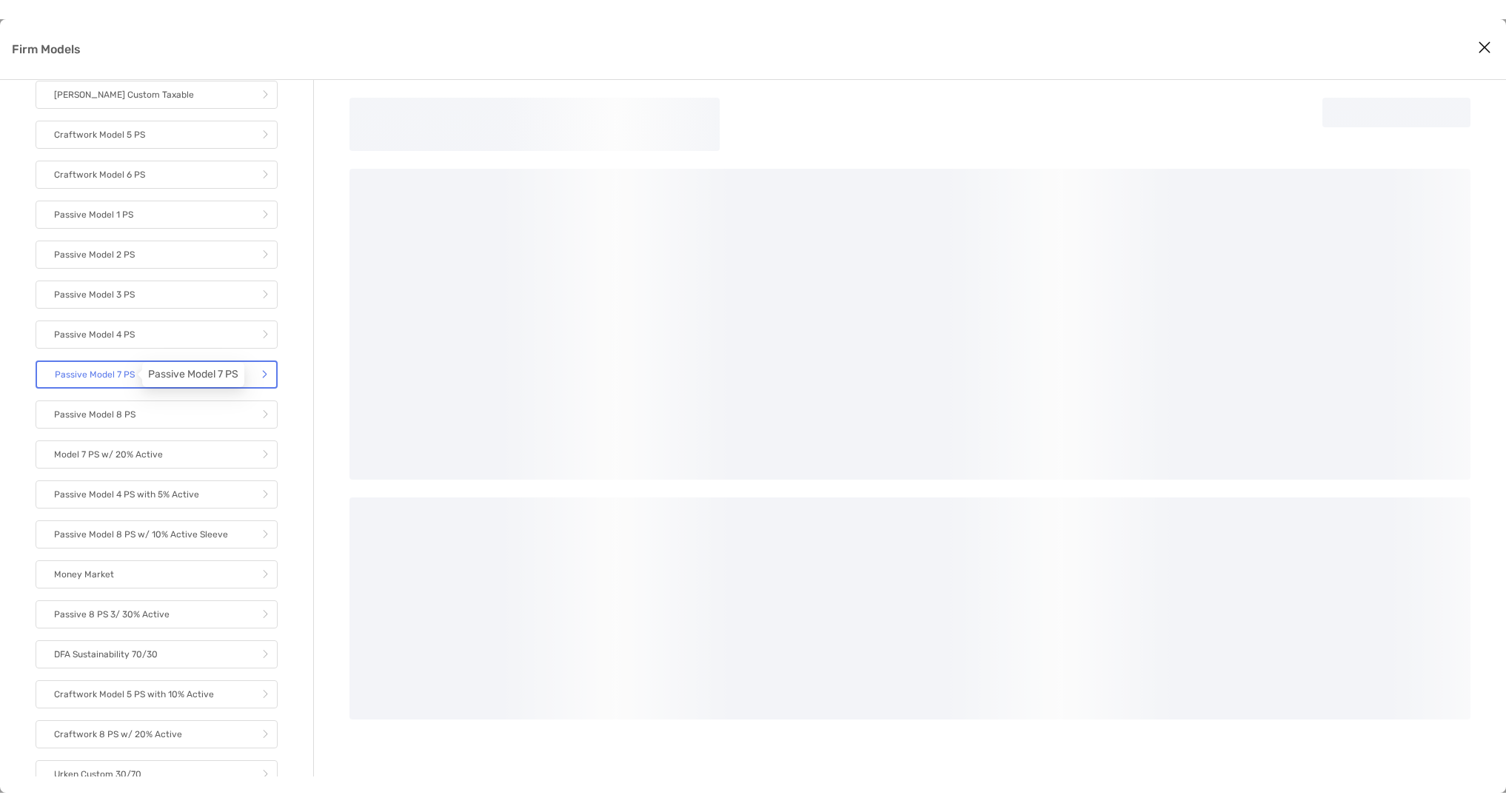 scroll, scrollTop: 0, scrollLeft: 0, axis: both 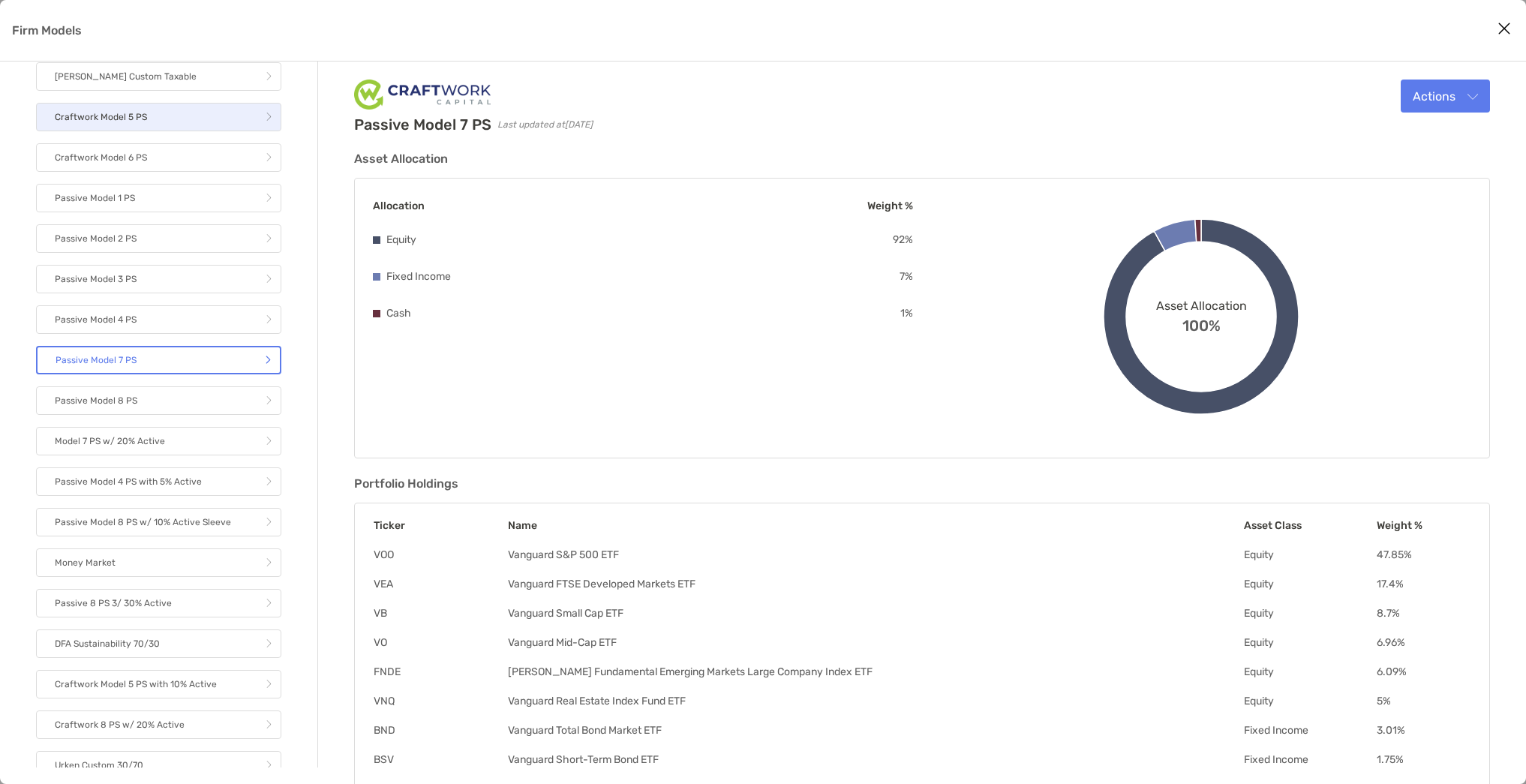 click on "Craftwork Model 5 PS" at bounding box center (158, 117) 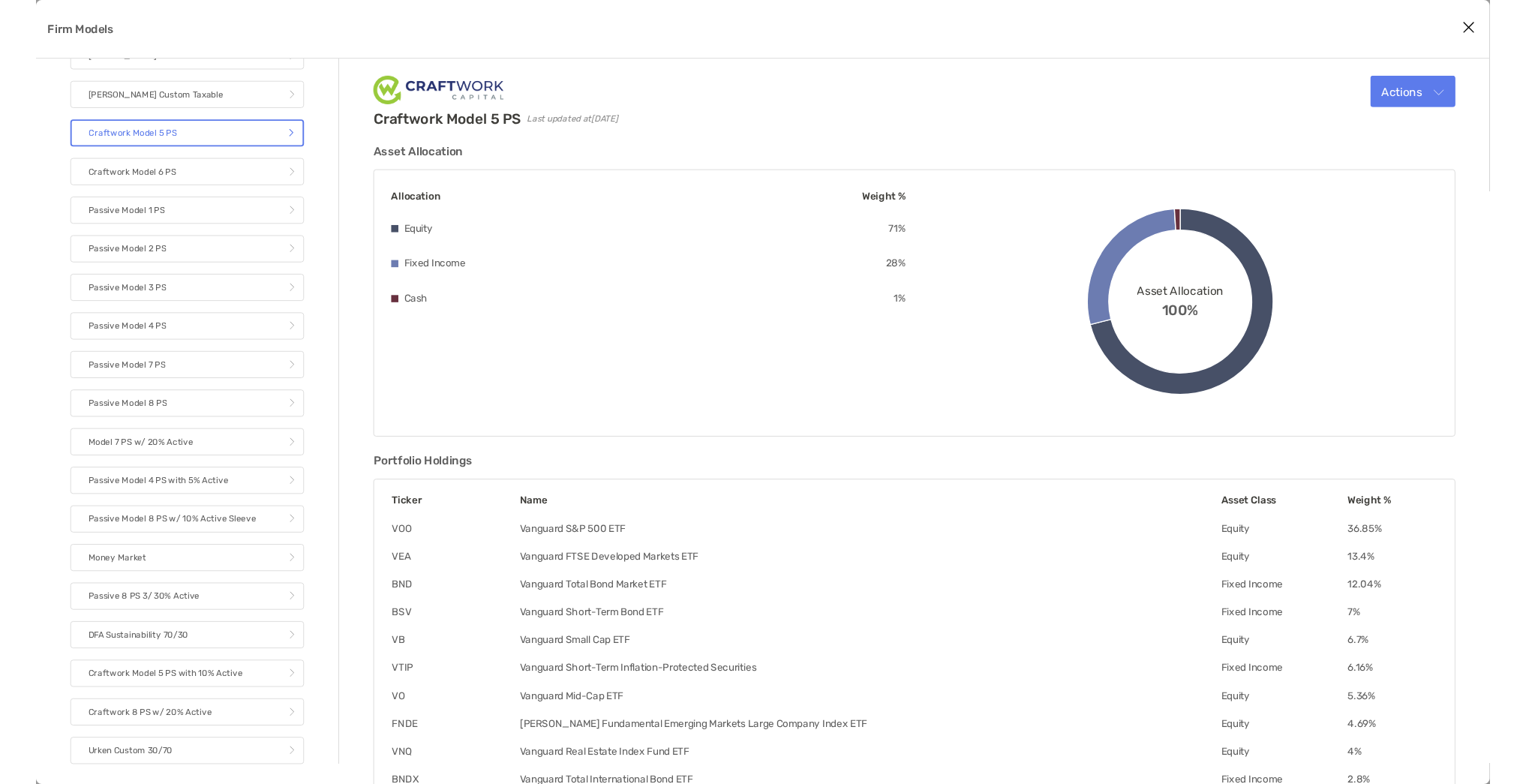 scroll, scrollTop: 360, scrollLeft: 0, axis: vertical 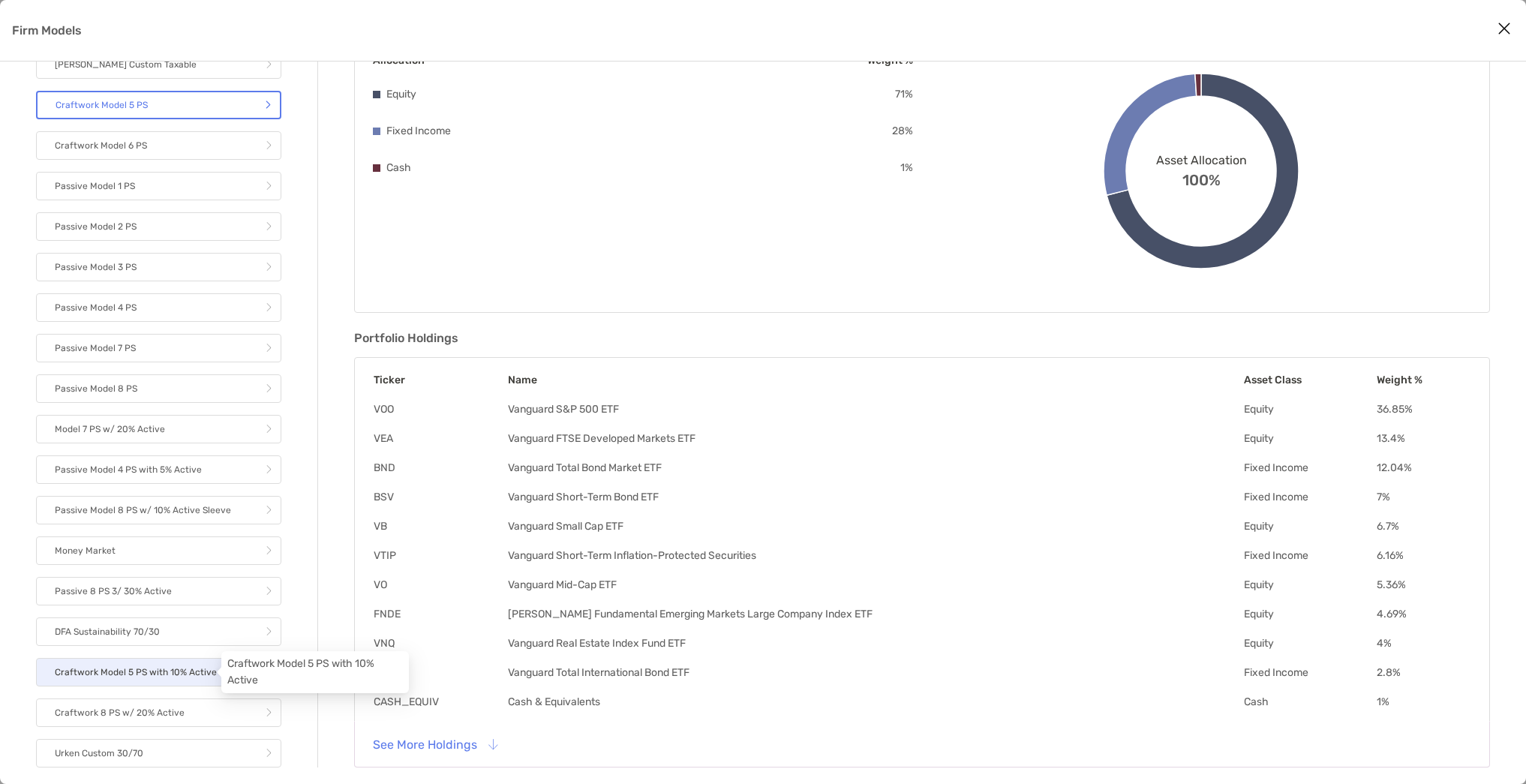 click on "Craftwork Model 5 PS with 10% Active" at bounding box center (136, 672) 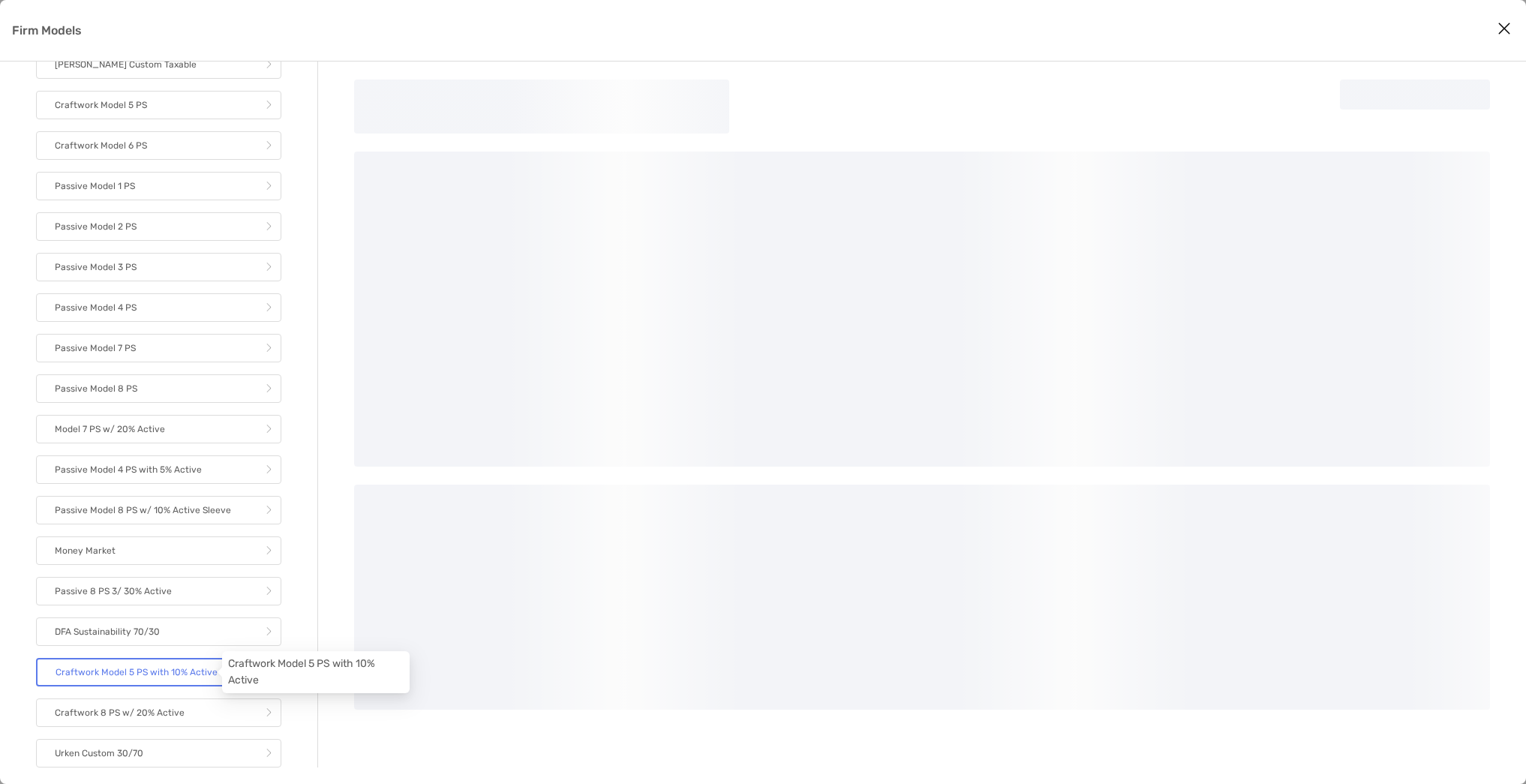 scroll, scrollTop: 0, scrollLeft: 0, axis: both 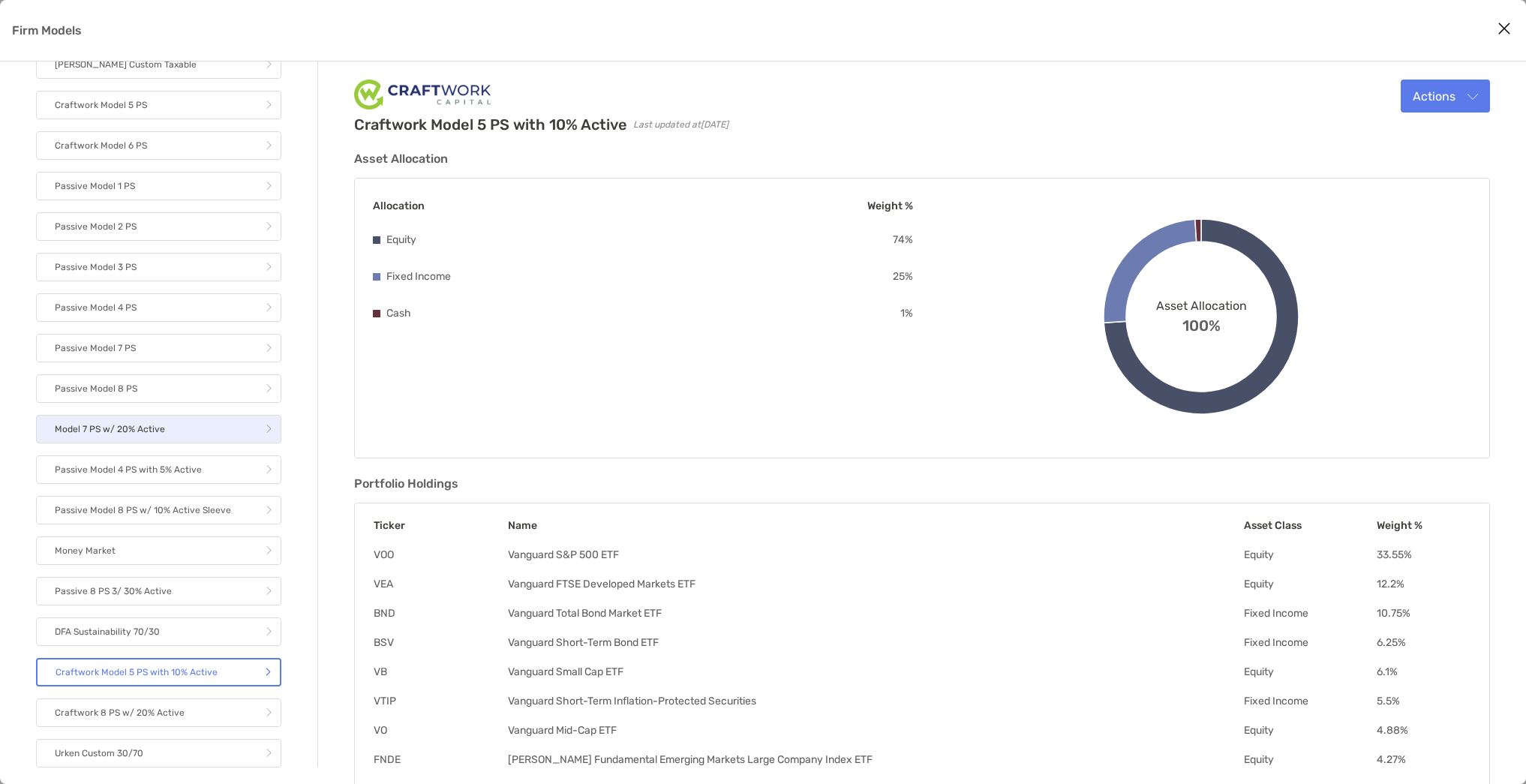 click on "Model 7 PS w/ 20% Active" at bounding box center [158, 429] 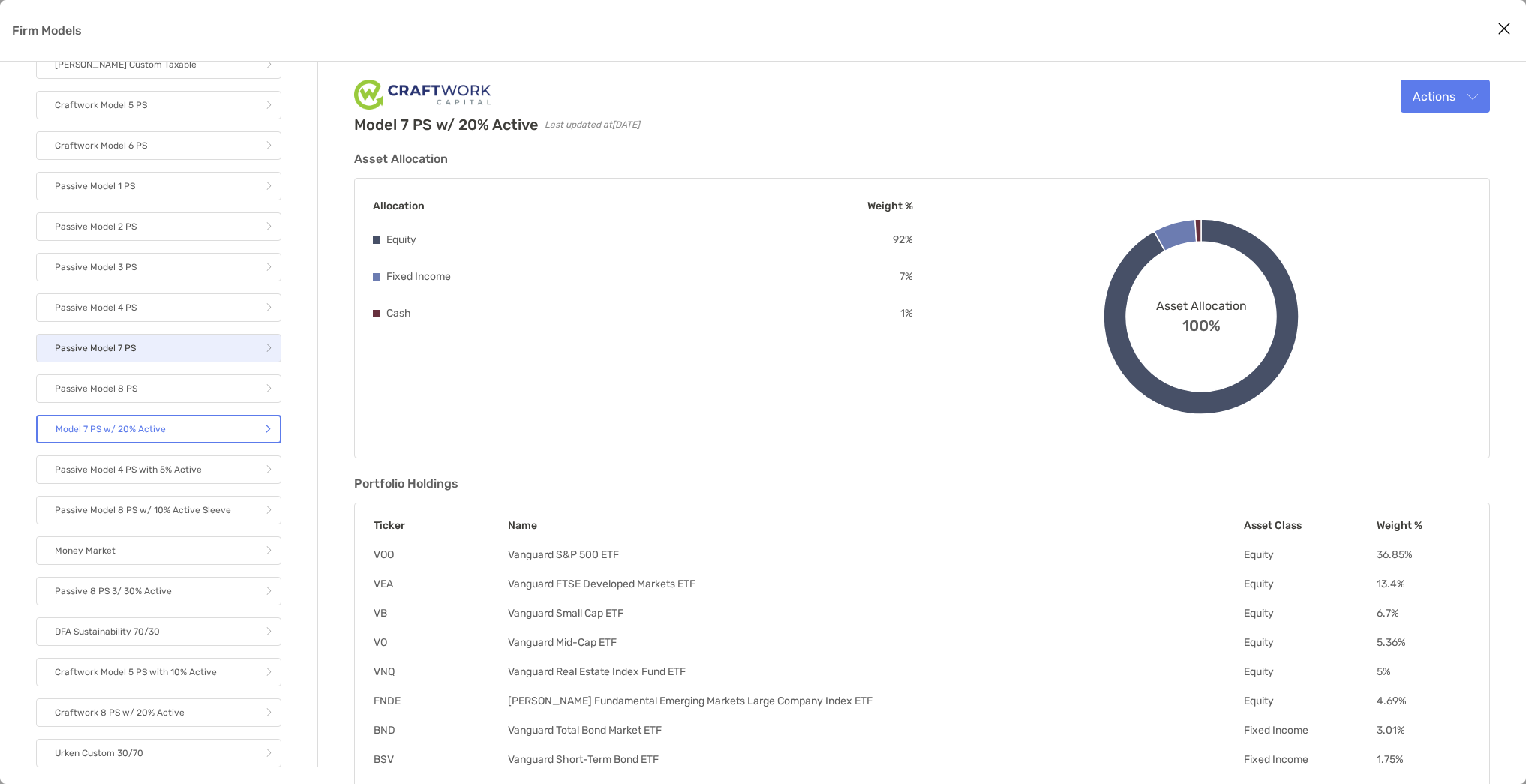 click on "Passive Model 7 PS" at bounding box center [158, 348] 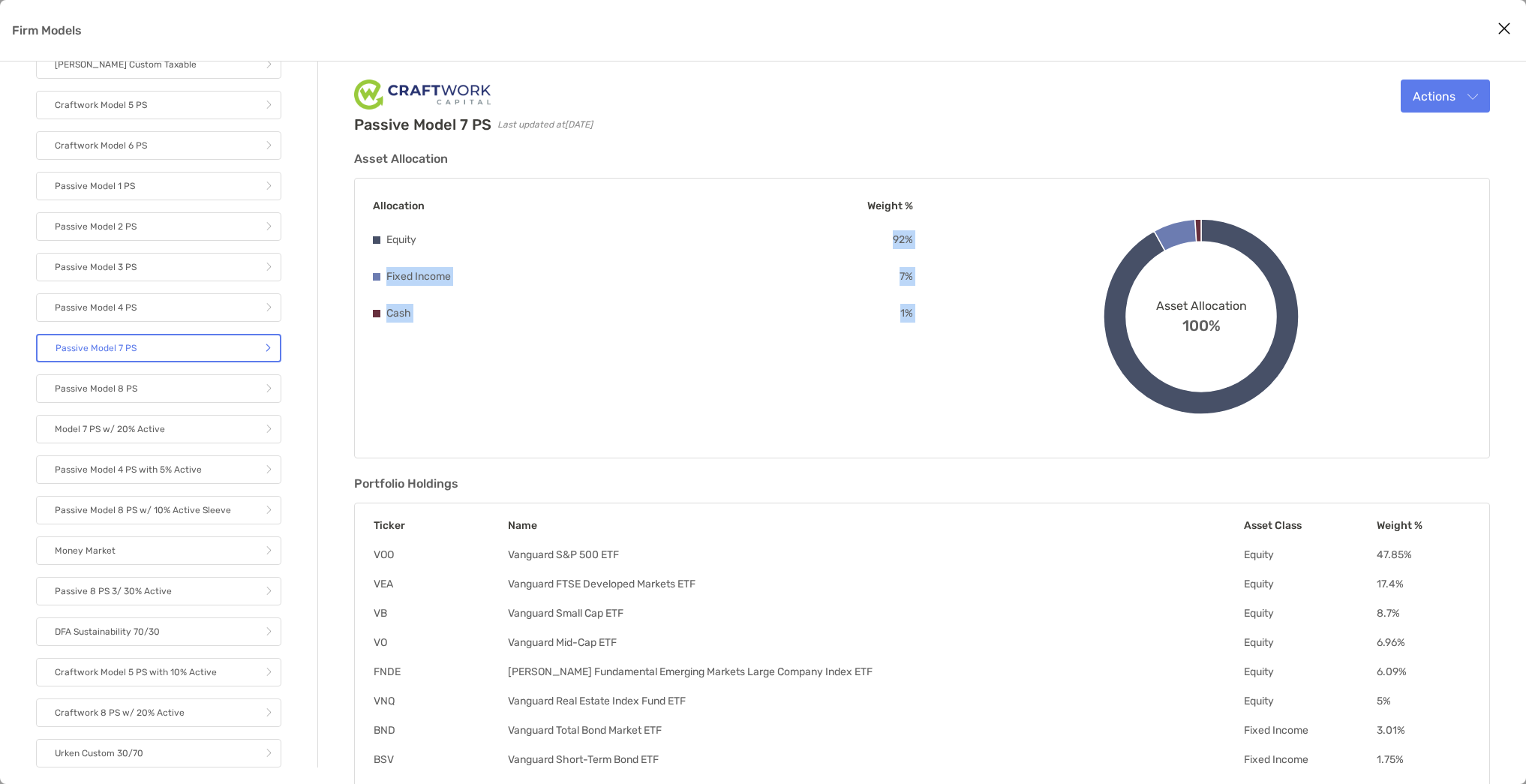 drag, startPoint x: 891, startPoint y: 236, endPoint x: 982, endPoint y: 260, distance: 94.11164 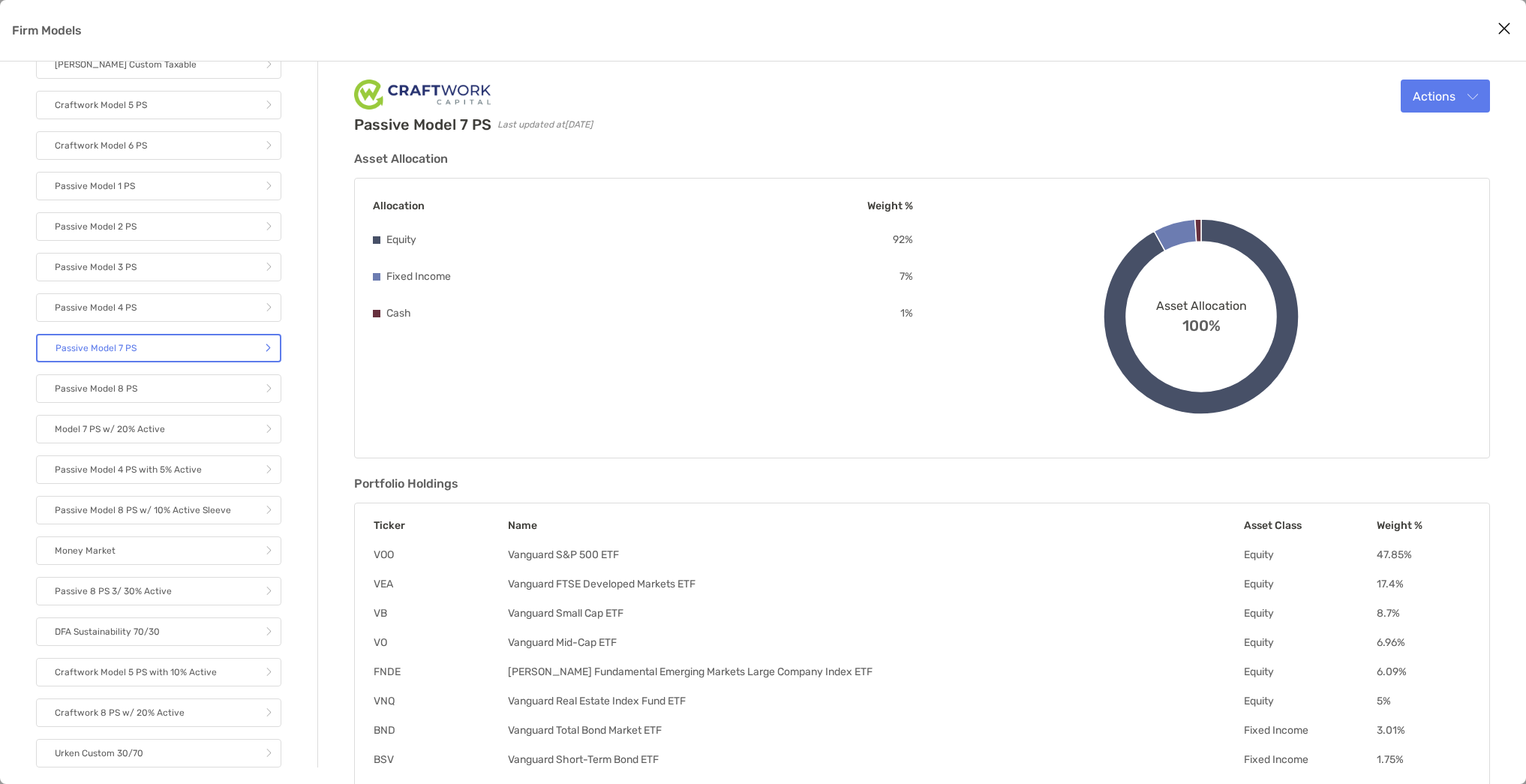 click on "Asset Allocation
100%
Equity
92%" at bounding box center [1201, 318] 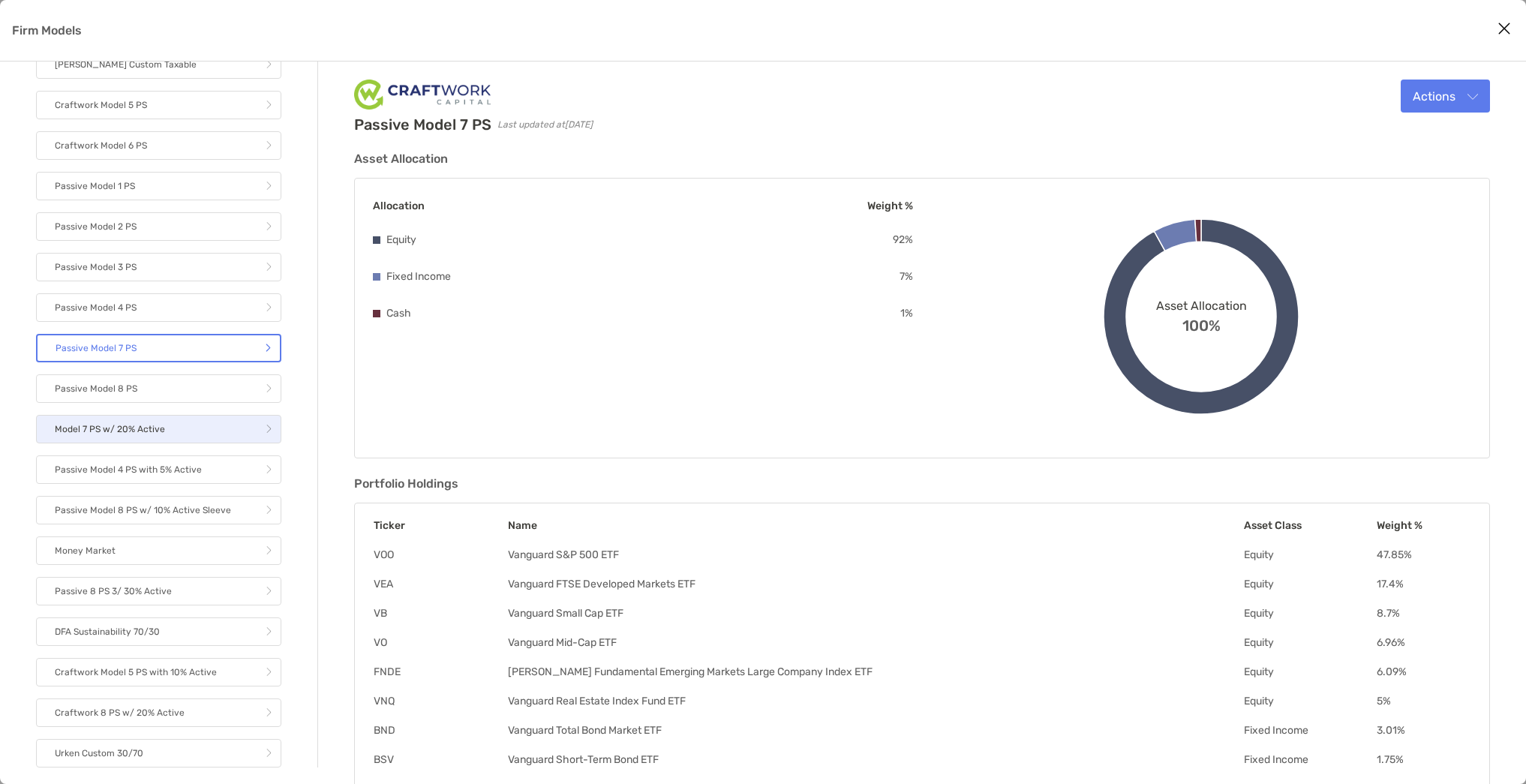 click on "Model 7 PS w/ 20% Active" at bounding box center (158, 429) 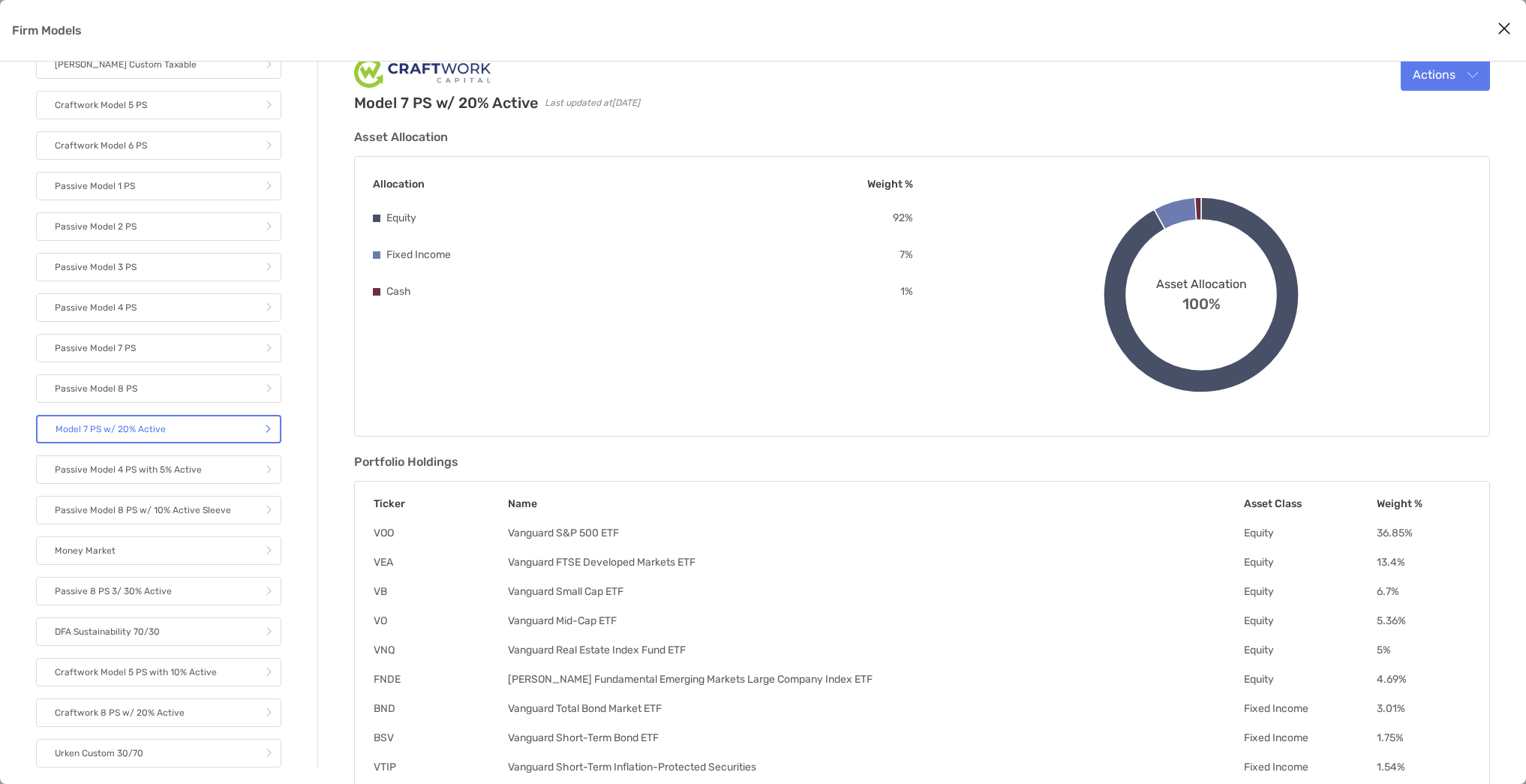 scroll, scrollTop: 23, scrollLeft: 0, axis: vertical 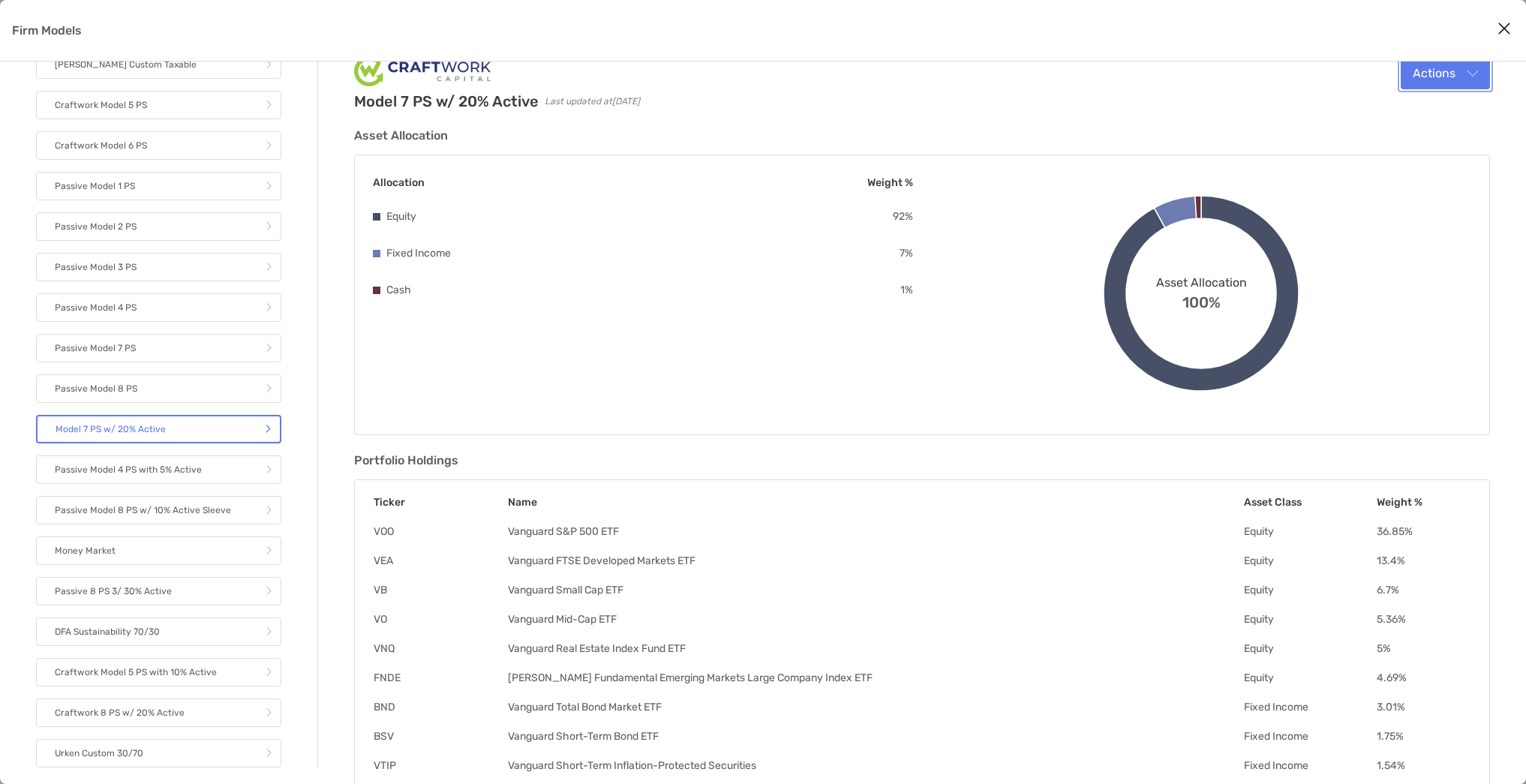 click on "Actions" at bounding box center (1445, 73) 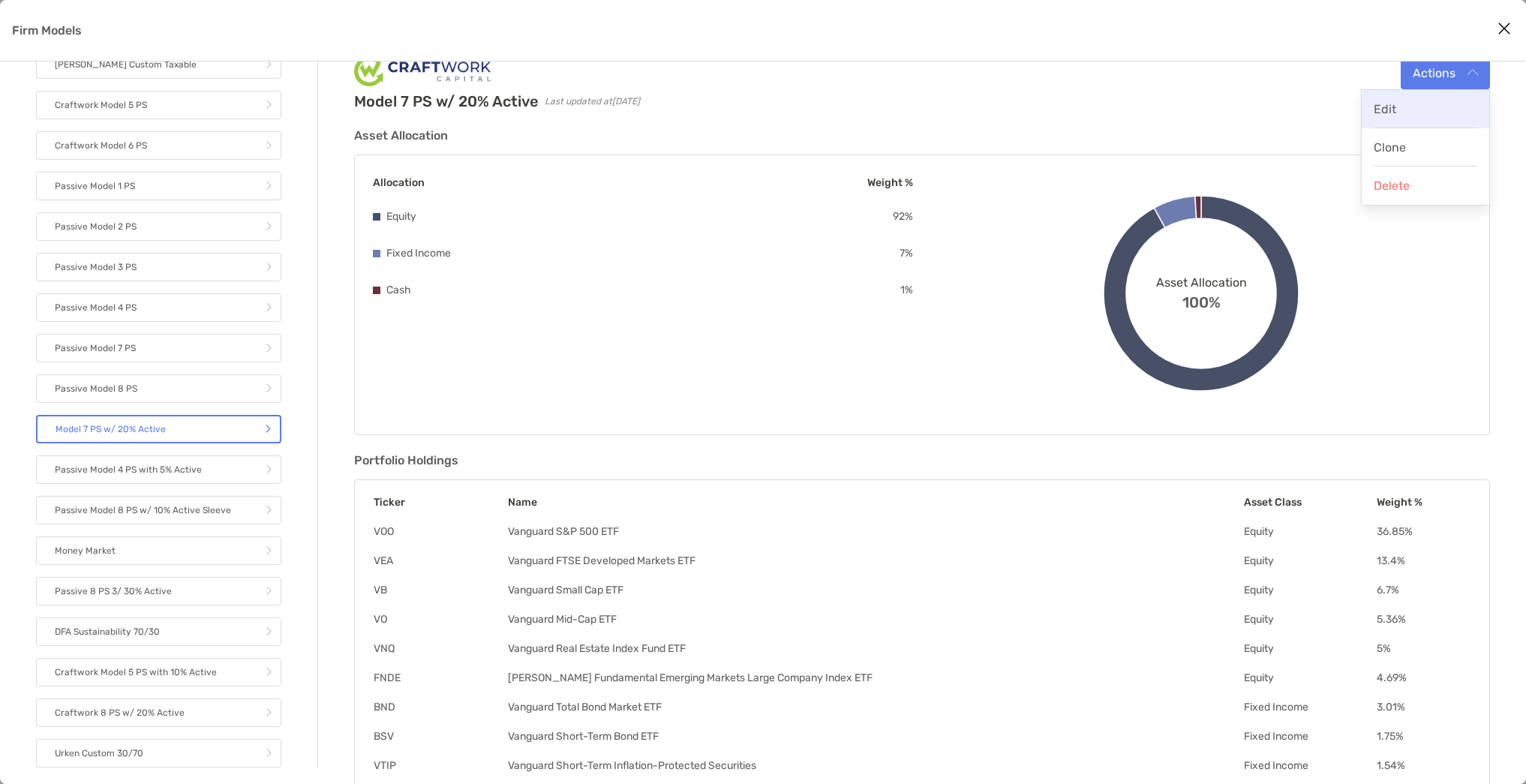 click on "Edit" at bounding box center (1425, 109) 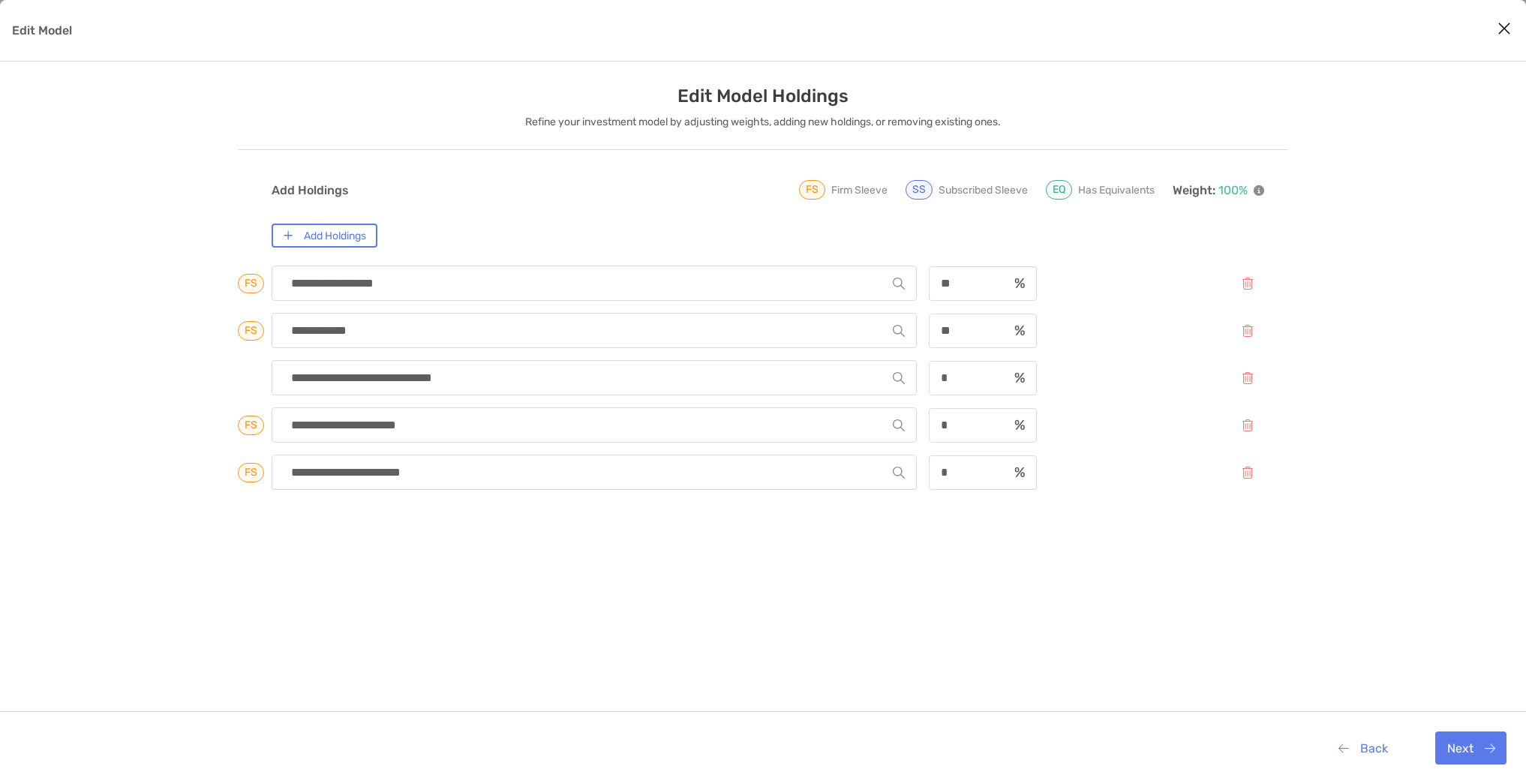 click at bounding box center [1504, 29] 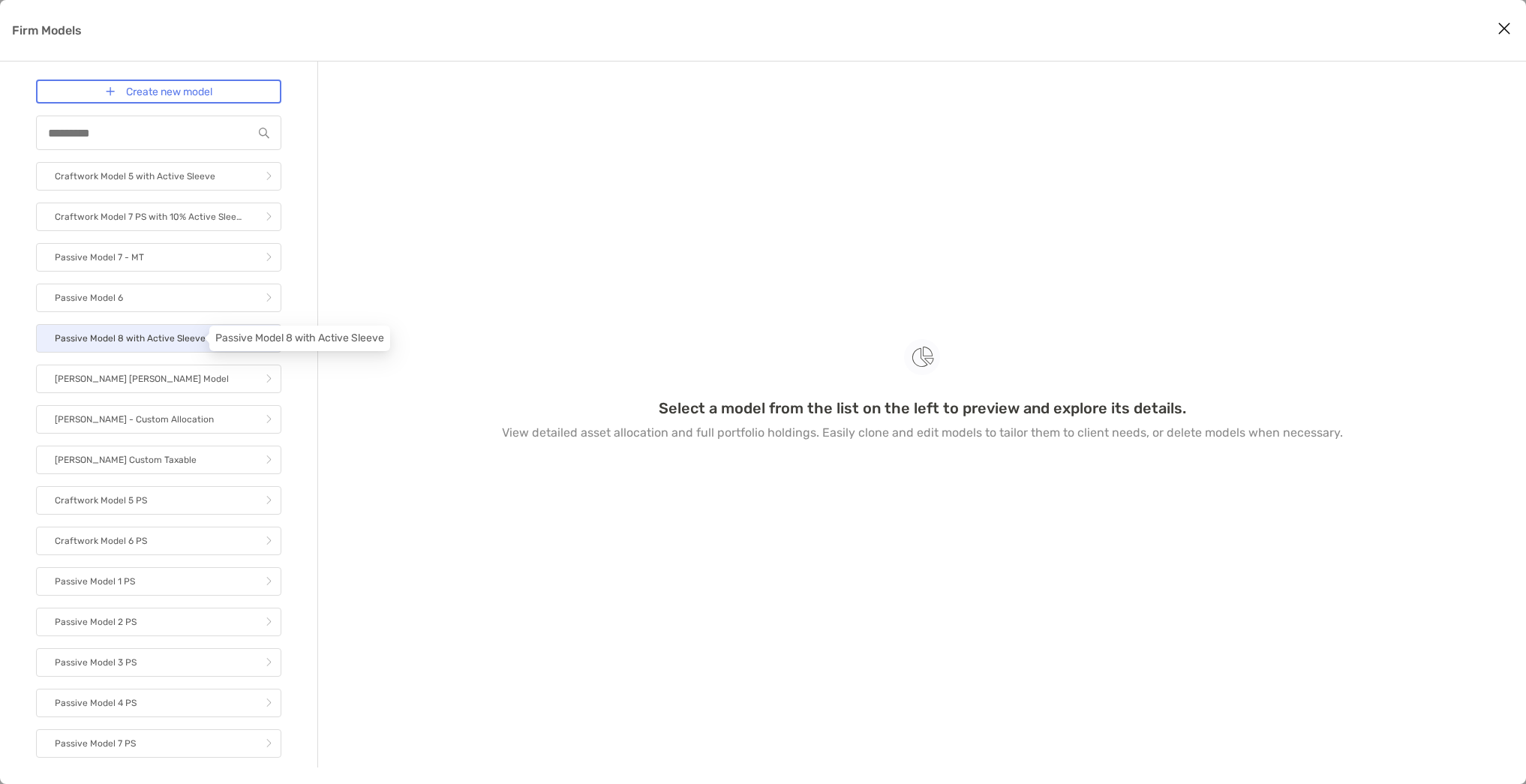 click on "Passive Model 8 with Active Sleeve" at bounding box center (130, 338) 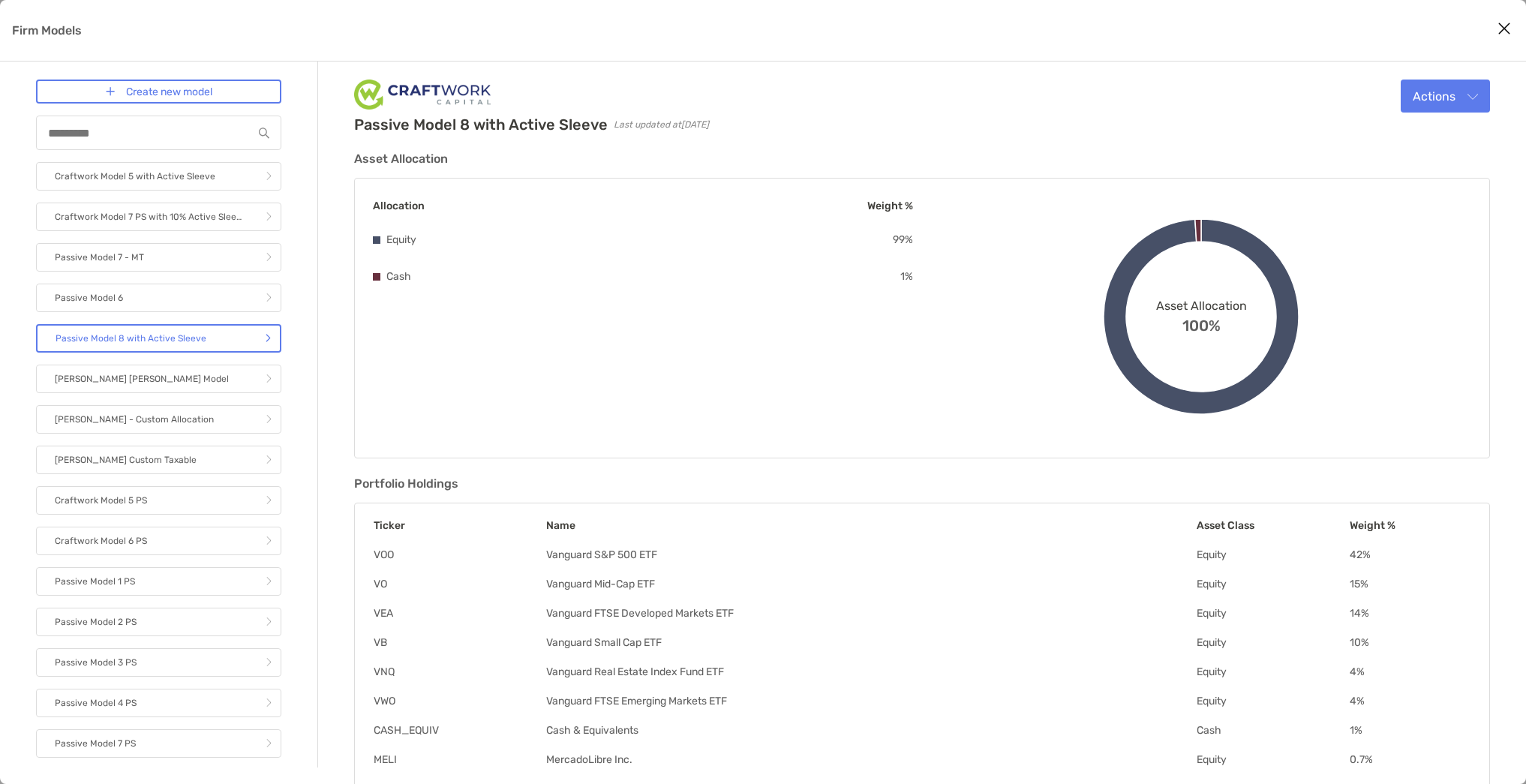click on "Passive Model 8 with Active Sleeve Last updated at  2025-05-12 Actions Edit Clone Delete Asset Allocation Allocation Weight % Equity 99 % Cash 1 %
Asset Allocation
100%
Portfolio Holdings Ticker Name Asset Class Weight % VOO Vanguard S&P 500 ETF Equity 42 % VO Vanguard Mid-Cap ETF Equity 15 % VEA Vanguard FTSE Developed Markets ETF Equity 14 % VB Vanguard Small Cap ETF Equity 10 % VNQ Vanguard Real Estate Index Fund ETF Equity 4 % VWO Vanguard FTSE Emerging Markets ETF Equity 4 % CASH_EQUIV Cash & Equivalents Cash 1 % MELI MercadoLibre Inc. Equity 0.7 % BRK.B Berkshire Hathaway Inc. Equity 0.6 % ZS Zscaler Inc. Equity 0.6 % MSFT Microsoft Corporation Equity 0.6 % AMZN Amazon.com Inc. Equity 0.6 % RDDT Reddit Equity 0.5 % GOOG Alphabet Inc. Equity 0.5 % TEAM Atlassian Corporation Equity 0.5 % DE Deere & Company Equity 0.5 % TTD The Trade Desk Inc. Equity 0.5 % TSM Taiwan Semiconductor Manufacturing Company Ltd. Equity 0.5 % BN BROOKFIELD CORP Equity 0.4 % CRSP CRISPR Therapeutics AG" at bounding box center [922, 502] 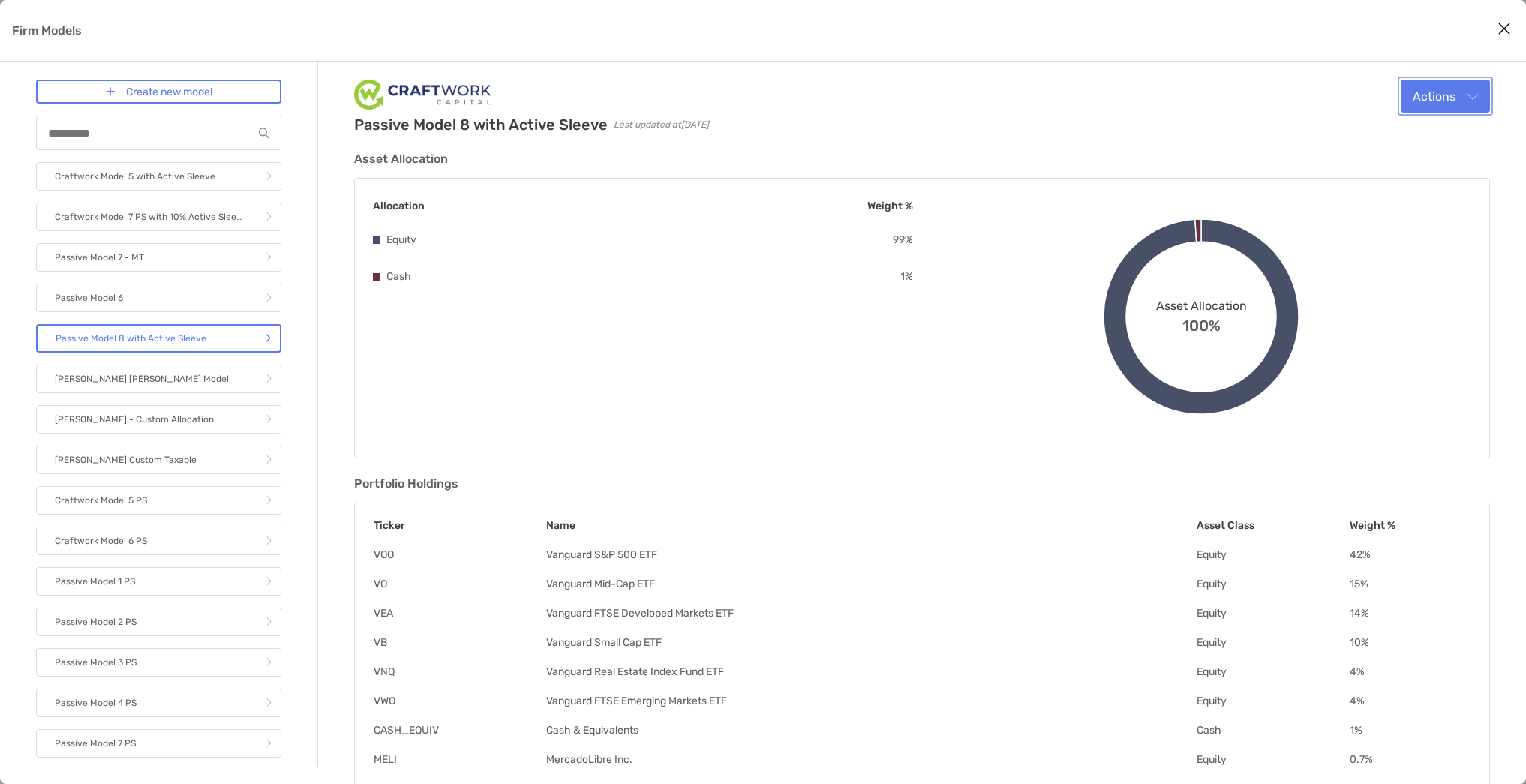 click on "Actions" at bounding box center (1445, 96) 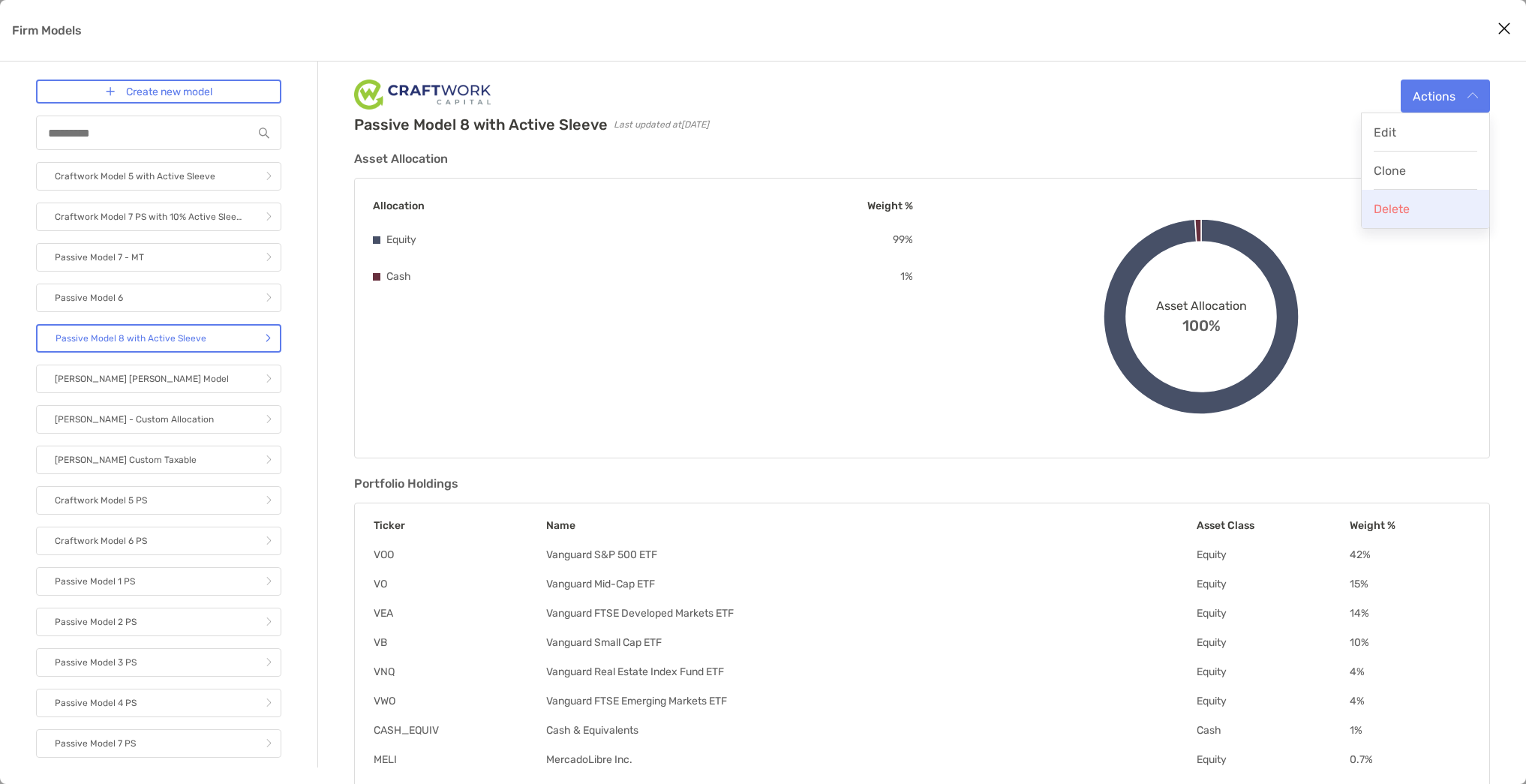 click on "Delete" at bounding box center (1392, 209) 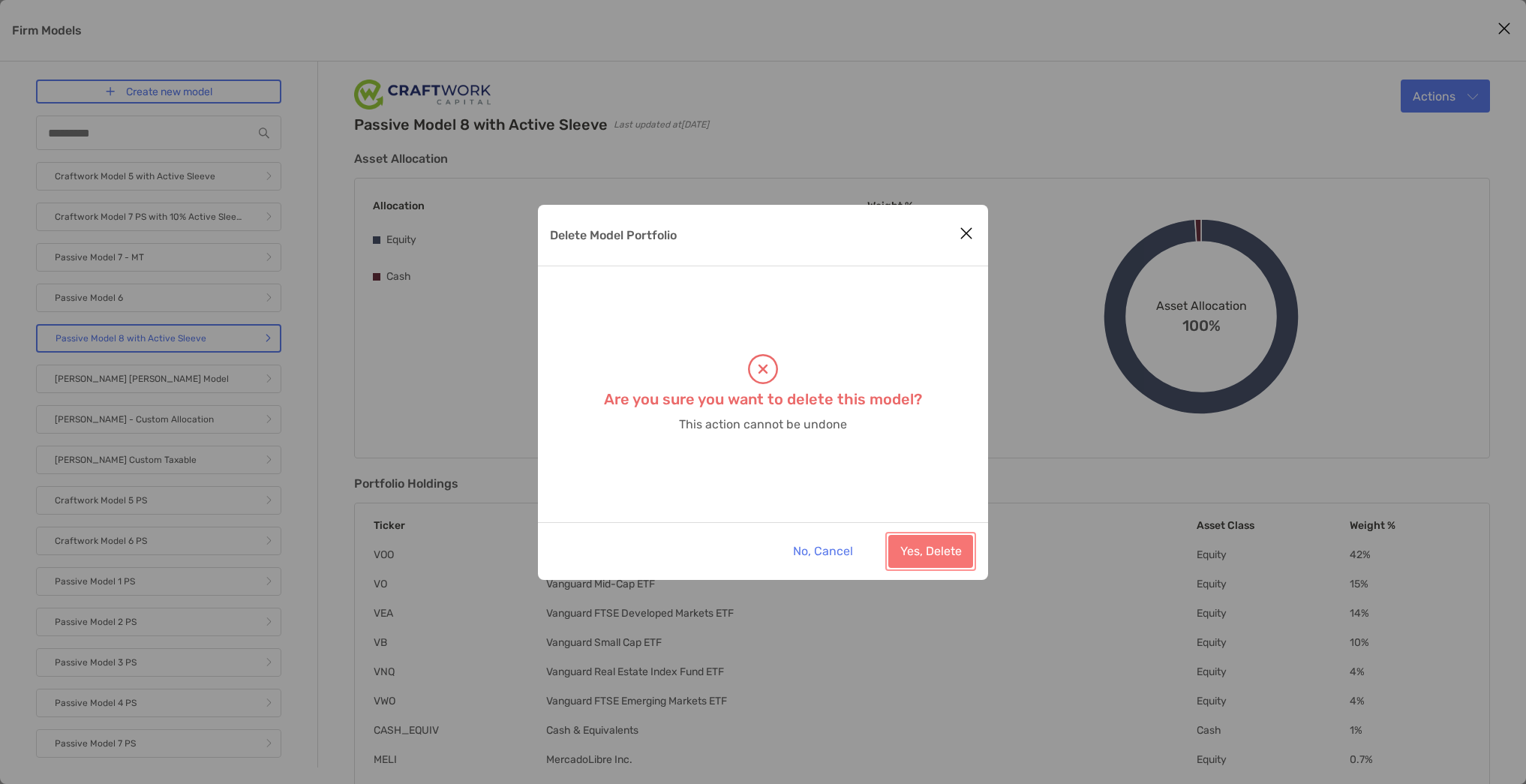 click on "Yes, Delete" at bounding box center (930, 551) 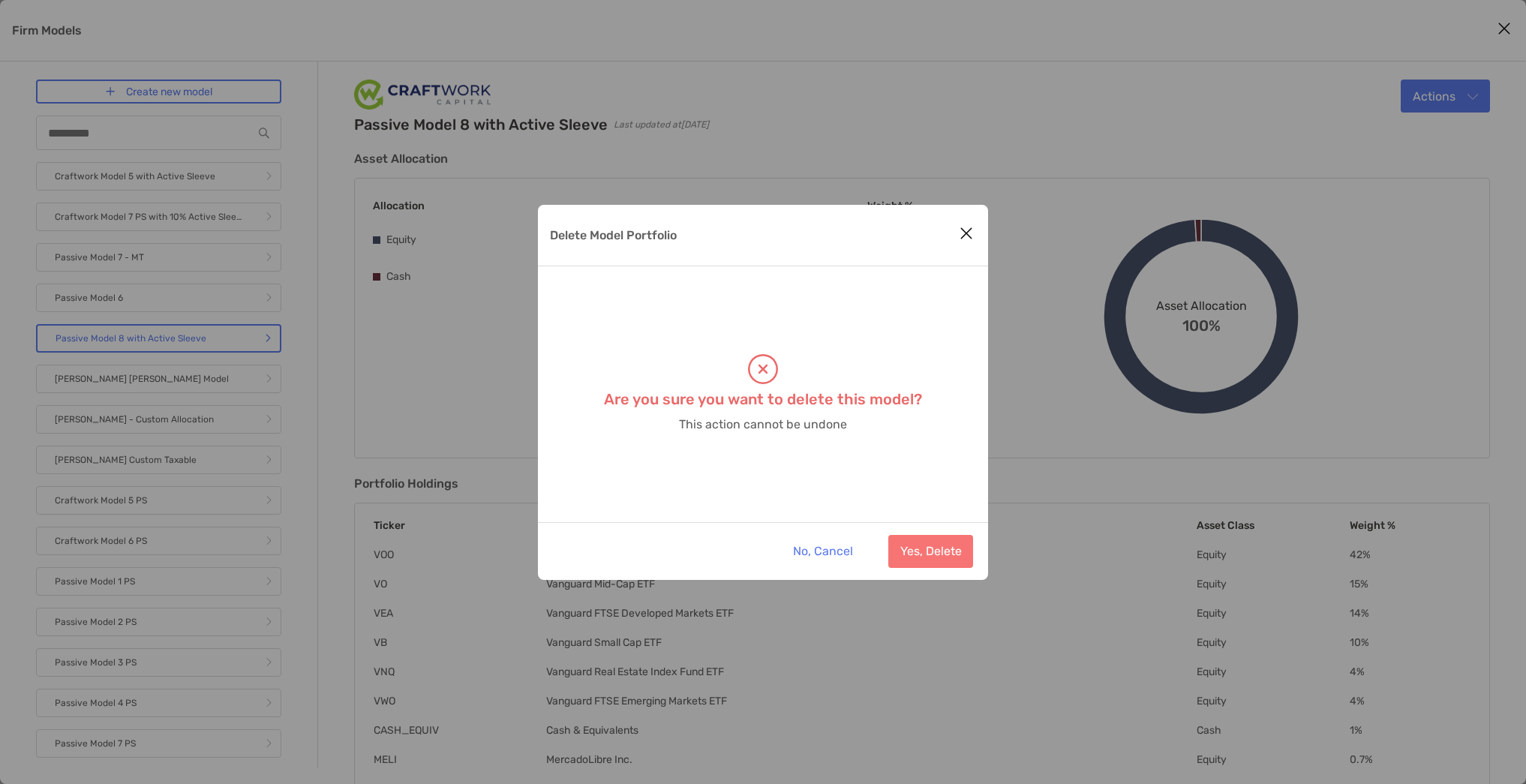 click at bounding box center (966, 233) 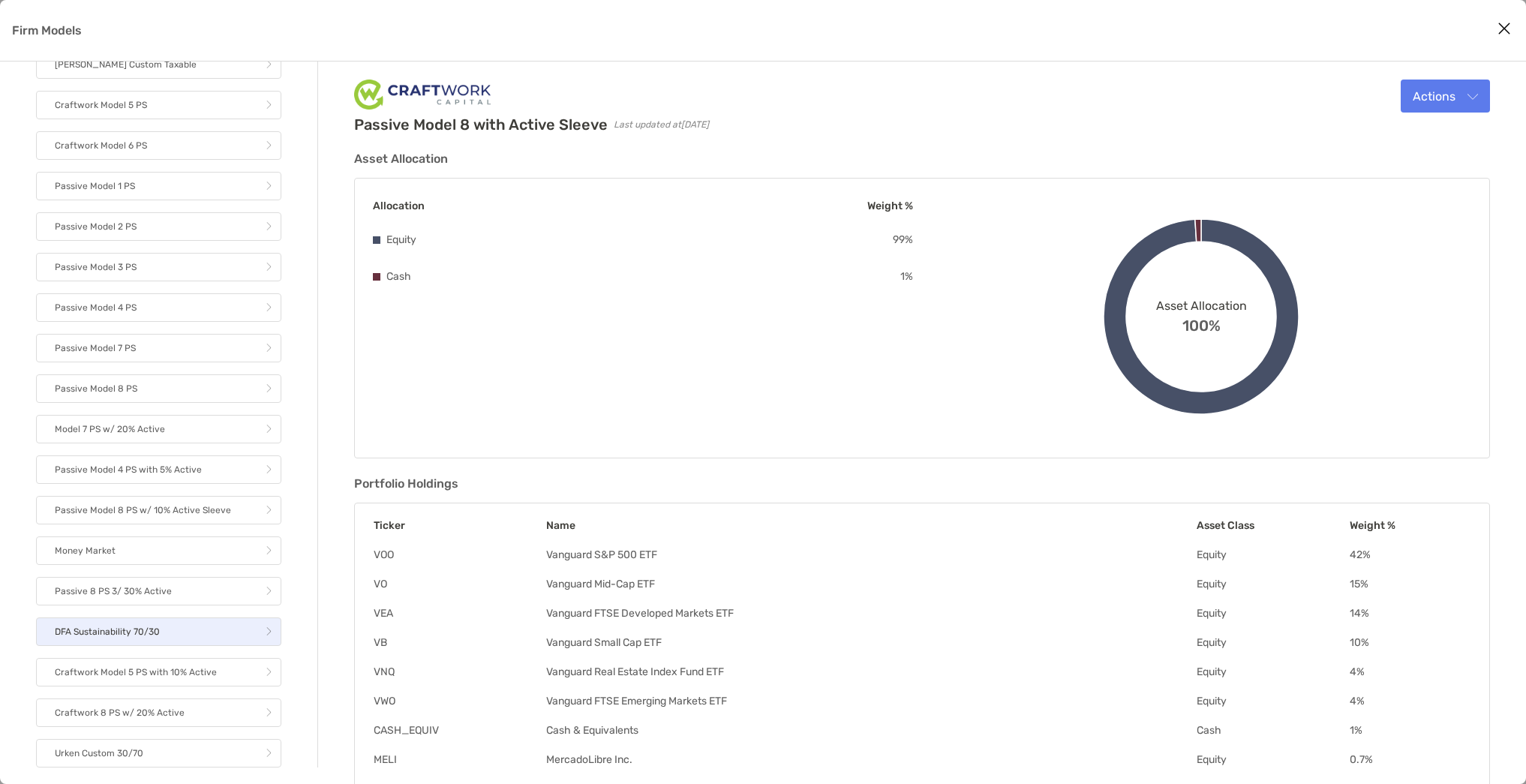 scroll, scrollTop: 393, scrollLeft: 0, axis: vertical 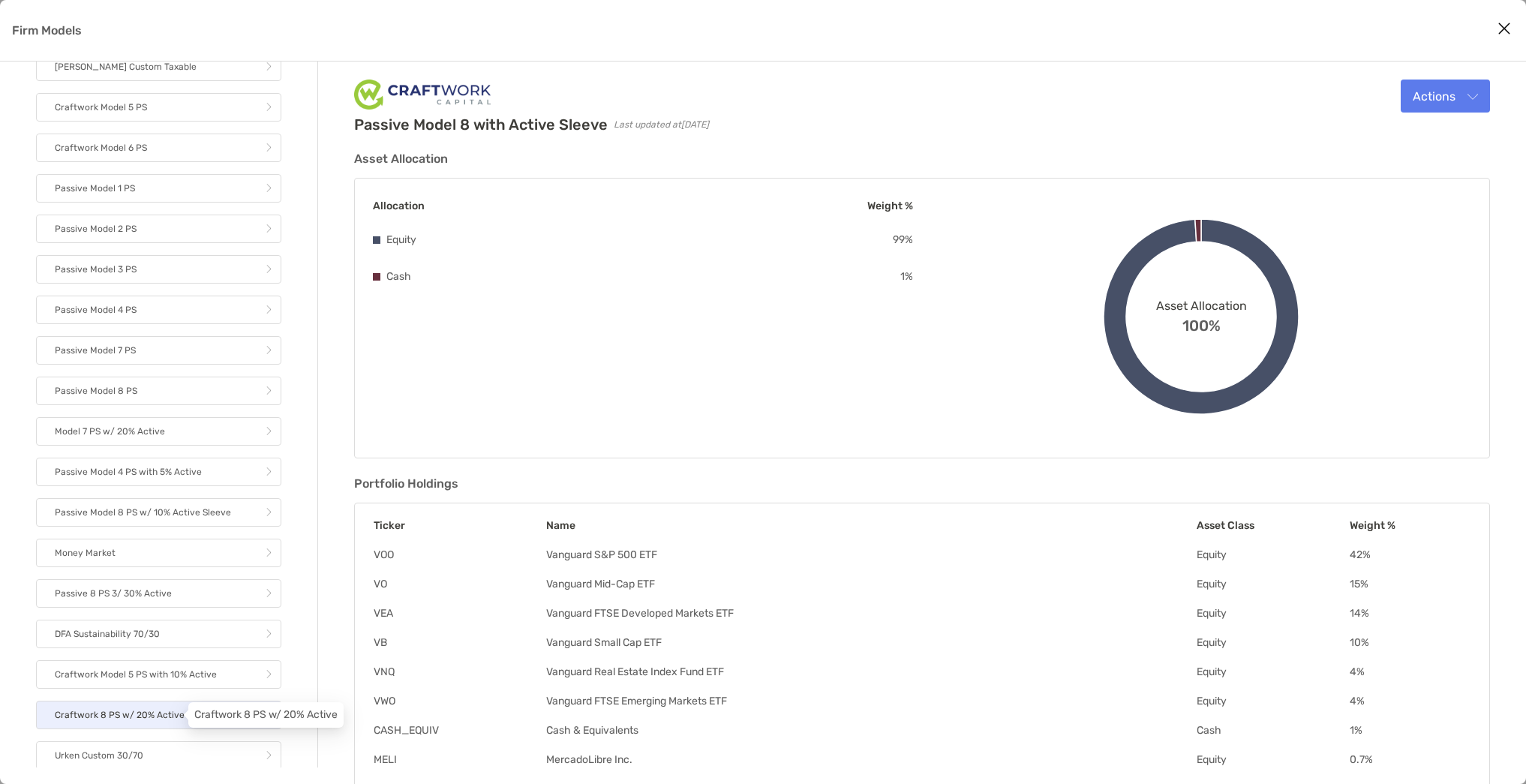 click on "Craftwork 8 PS w/ 20% Active" at bounding box center (119, 715) 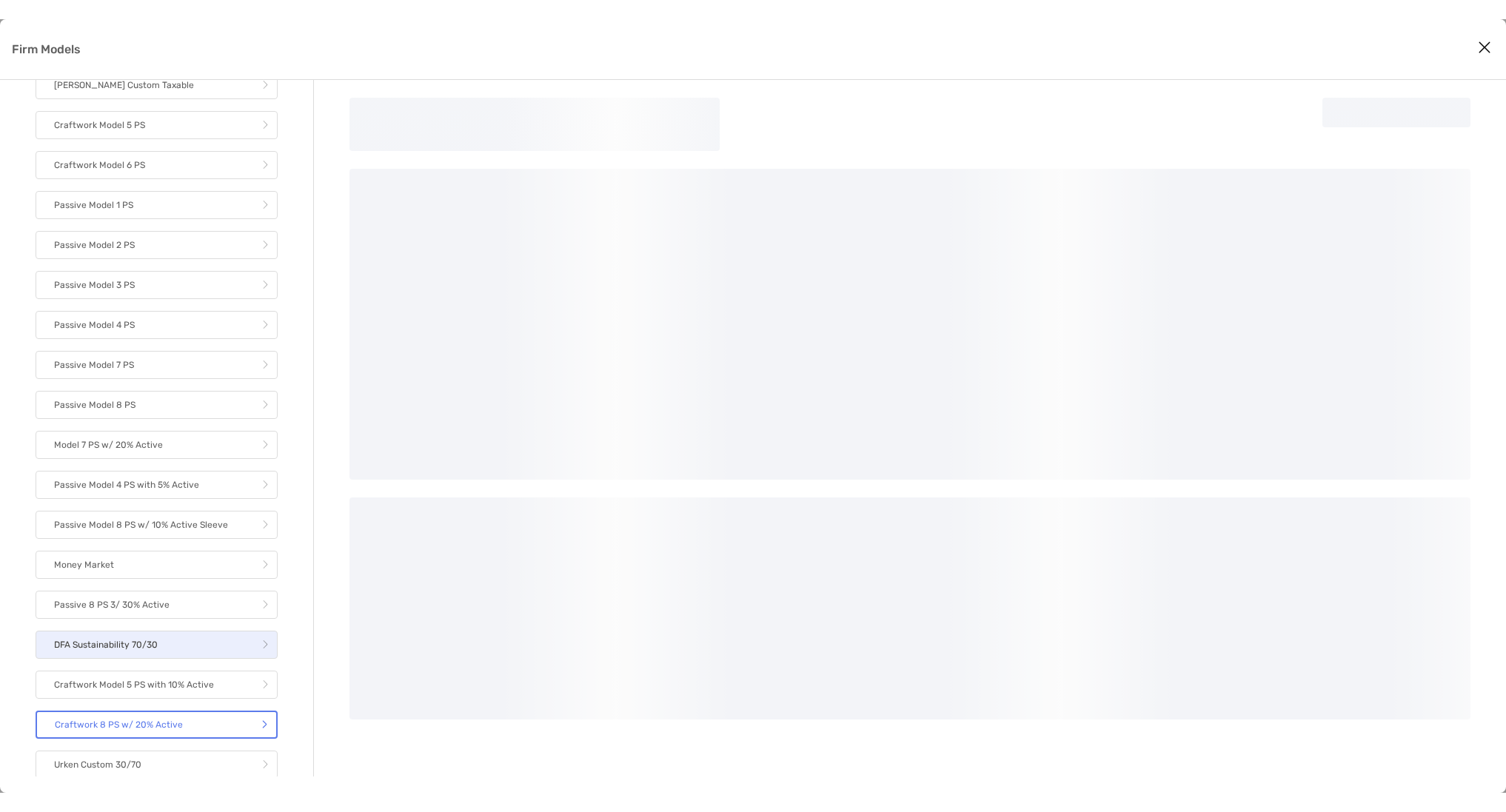 scroll, scrollTop: 390, scrollLeft: 0, axis: vertical 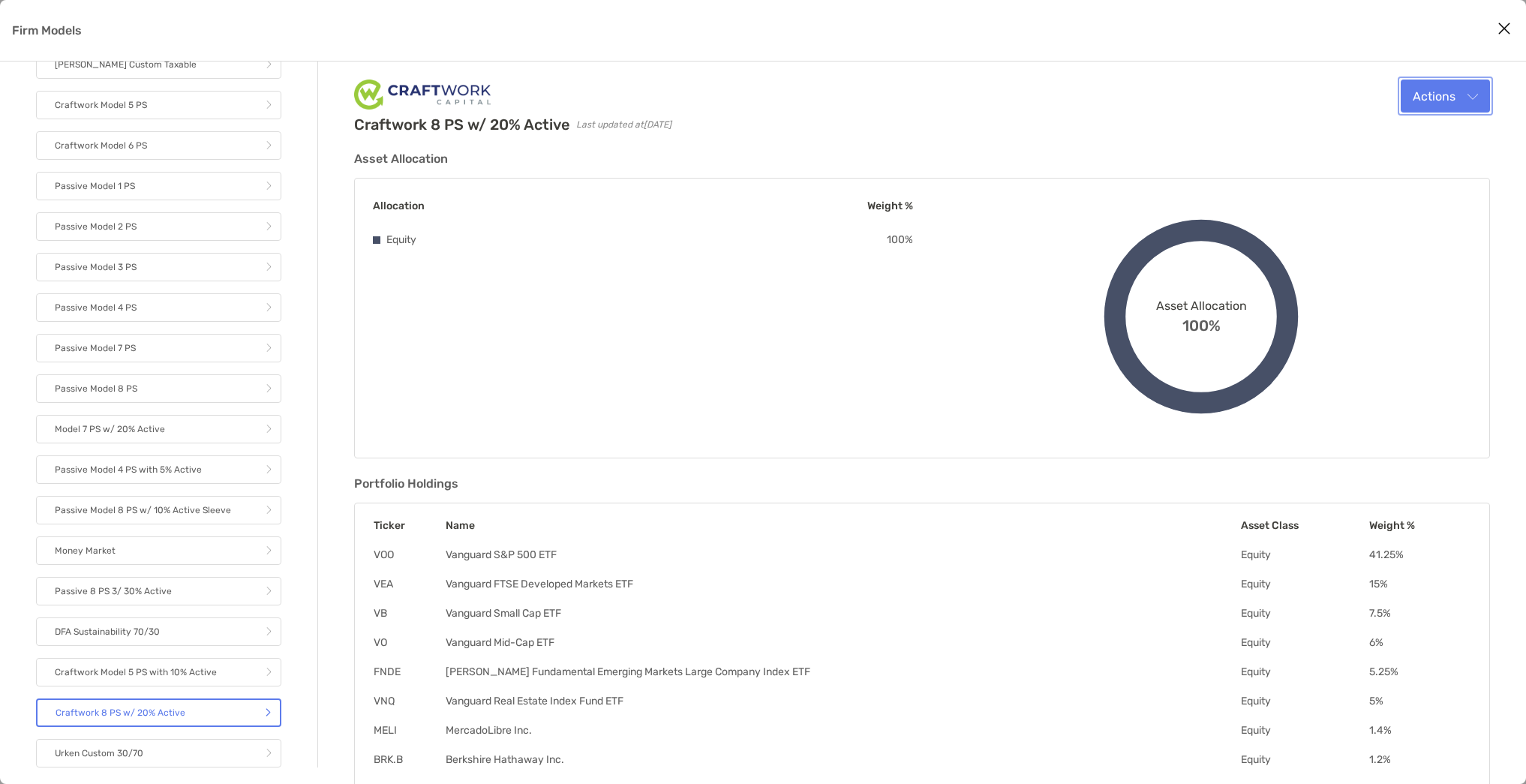 click on "Actions" at bounding box center [1445, 96] 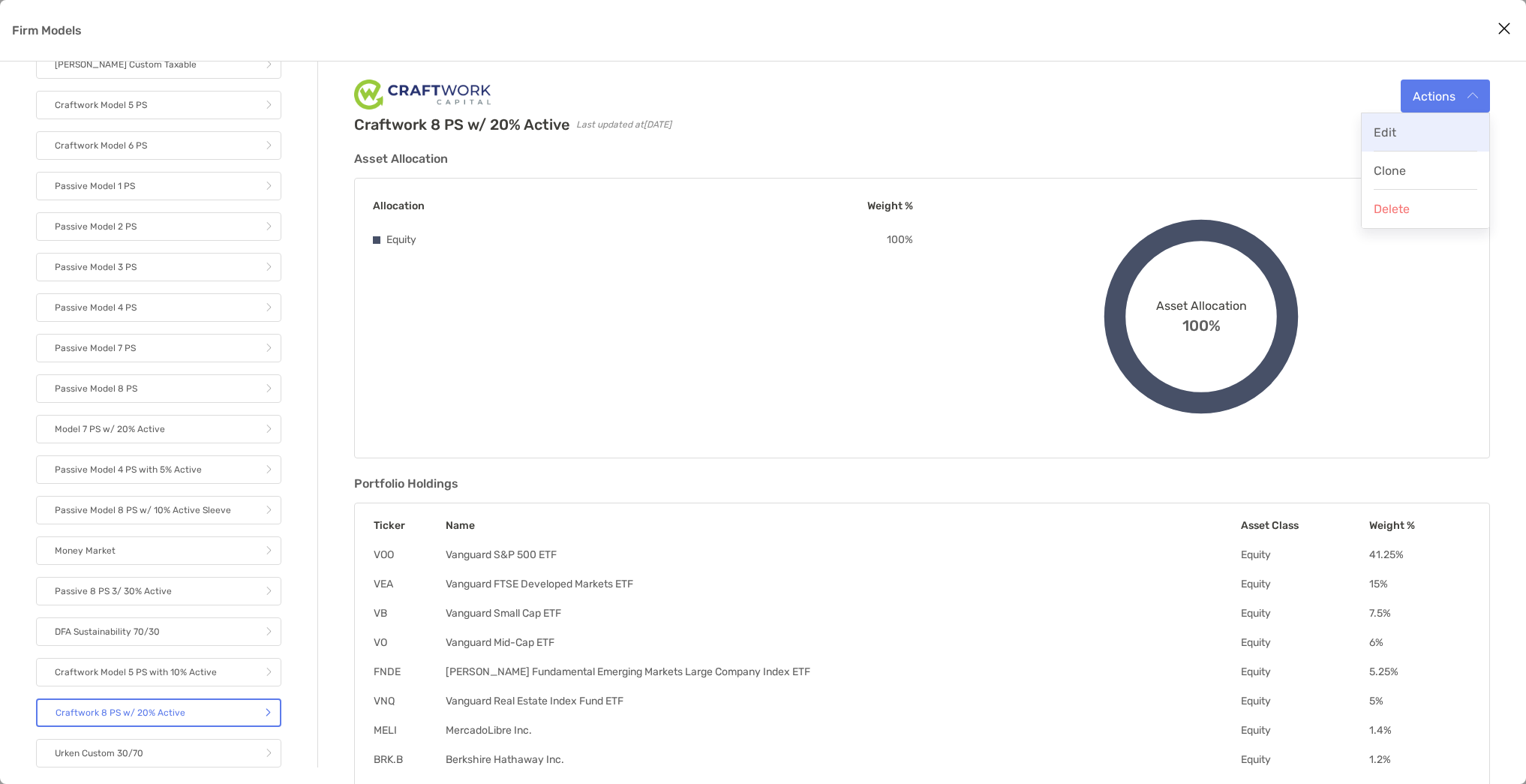click on "Edit" at bounding box center [1385, 132] 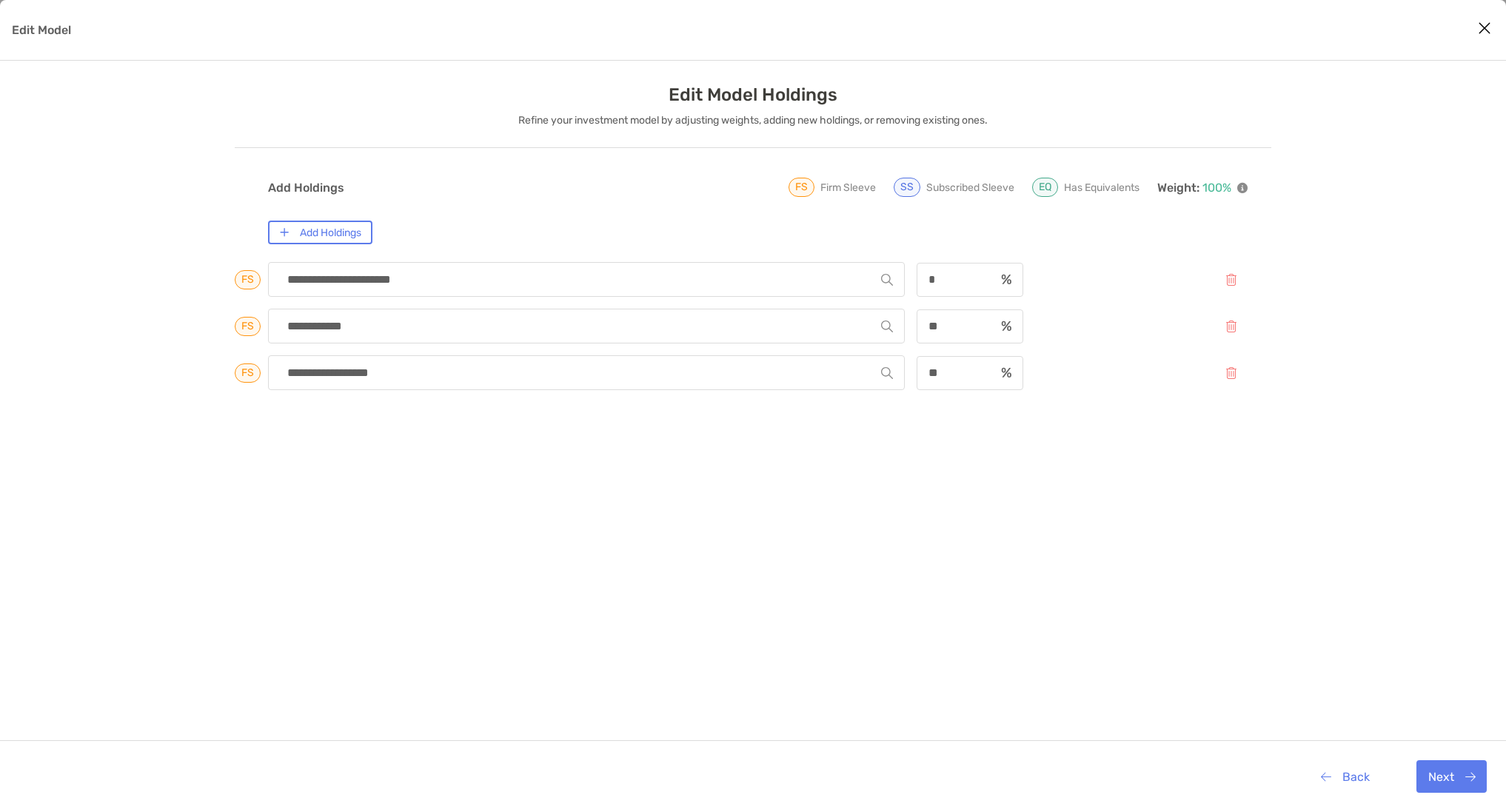 click at bounding box center (1485, 28) 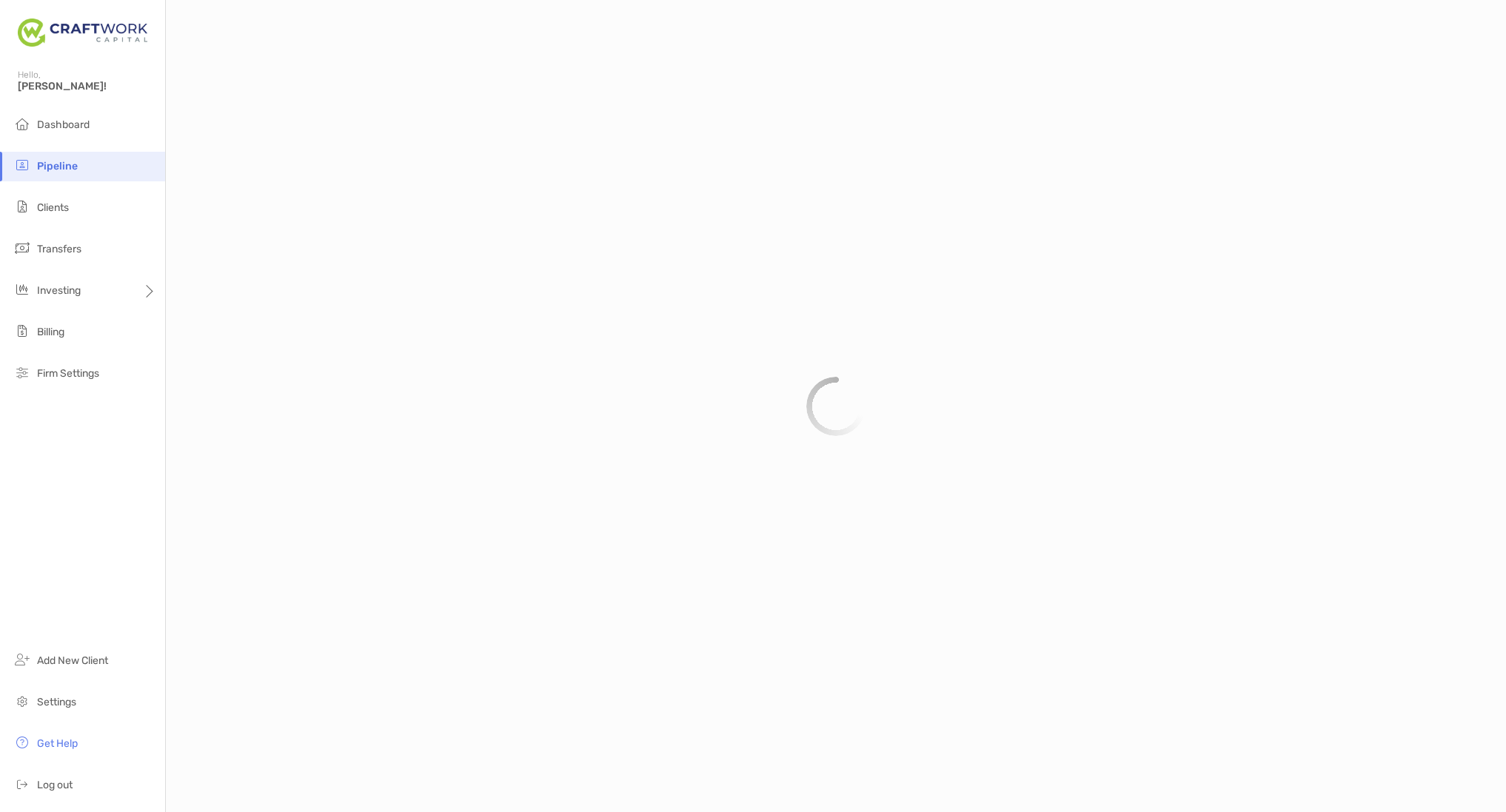 scroll, scrollTop: 0, scrollLeft: 0, axis: both 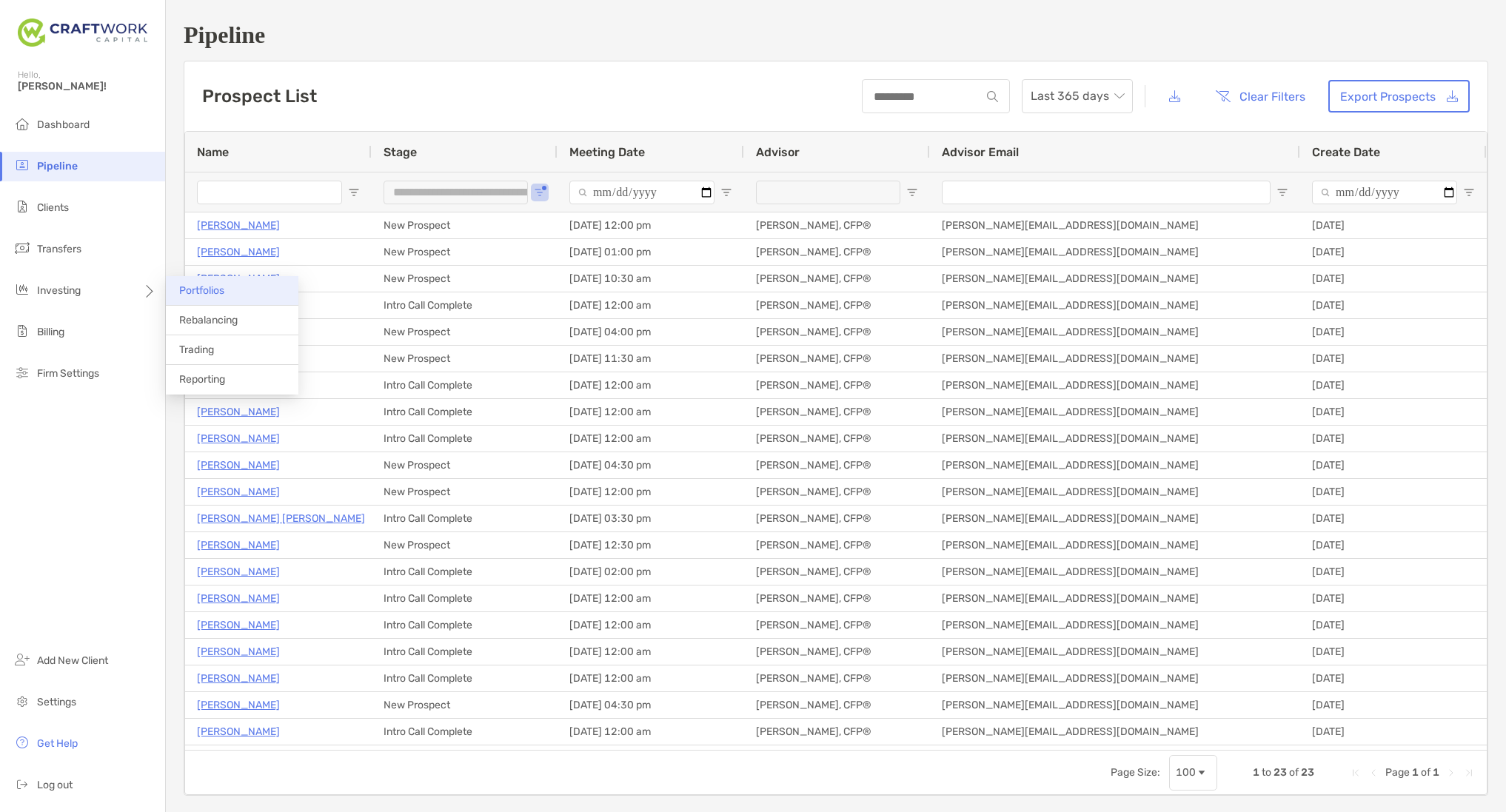 click on "Portfolios" at bounding box center [201, 290] 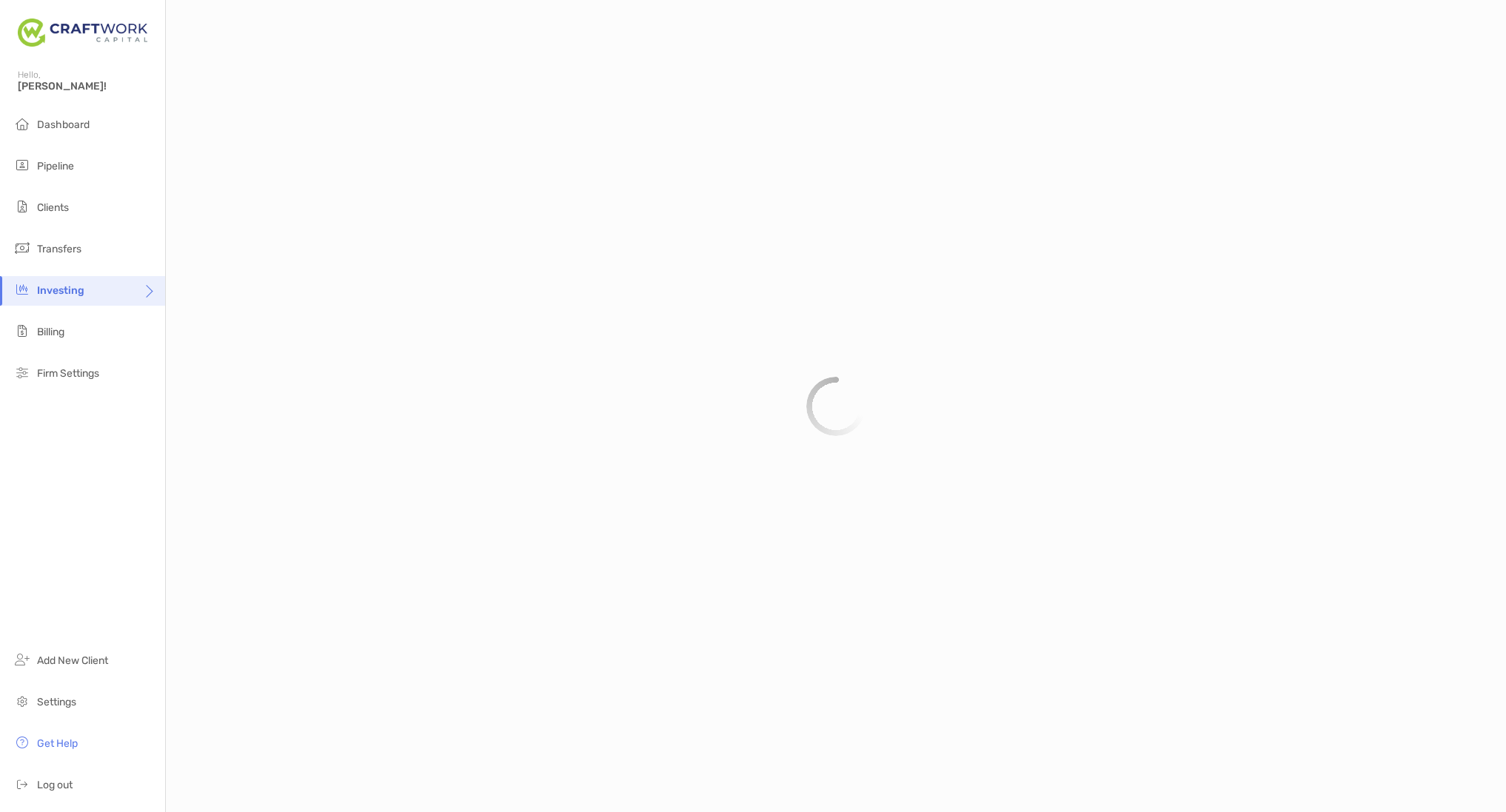 scroll, scrollTop: 0, scrollLeft: 0, axis: both 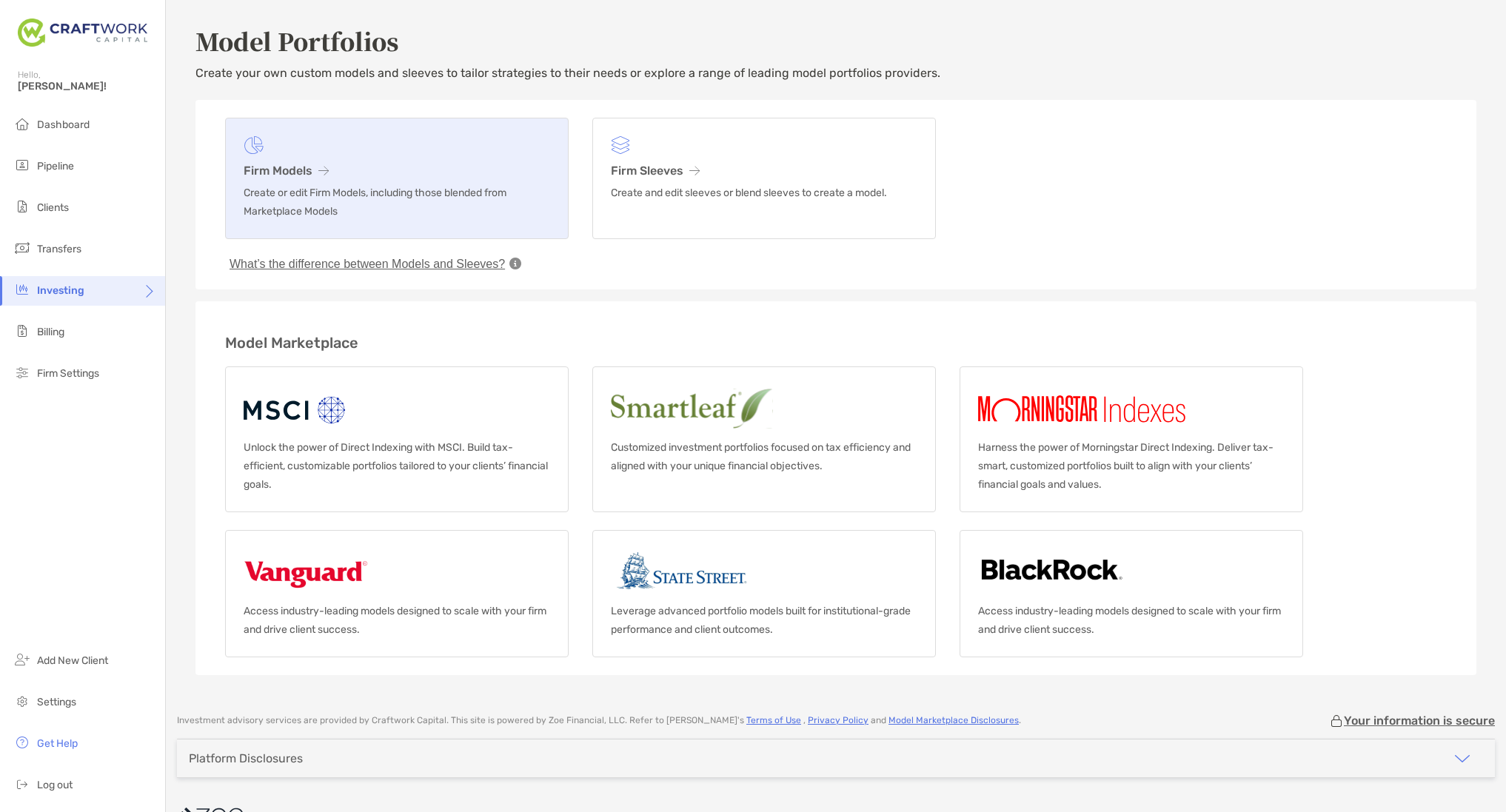 click on "Firm Models Create or edit Firm Models, including those blended from Marketplace Models" at bounding box center [397, 178] 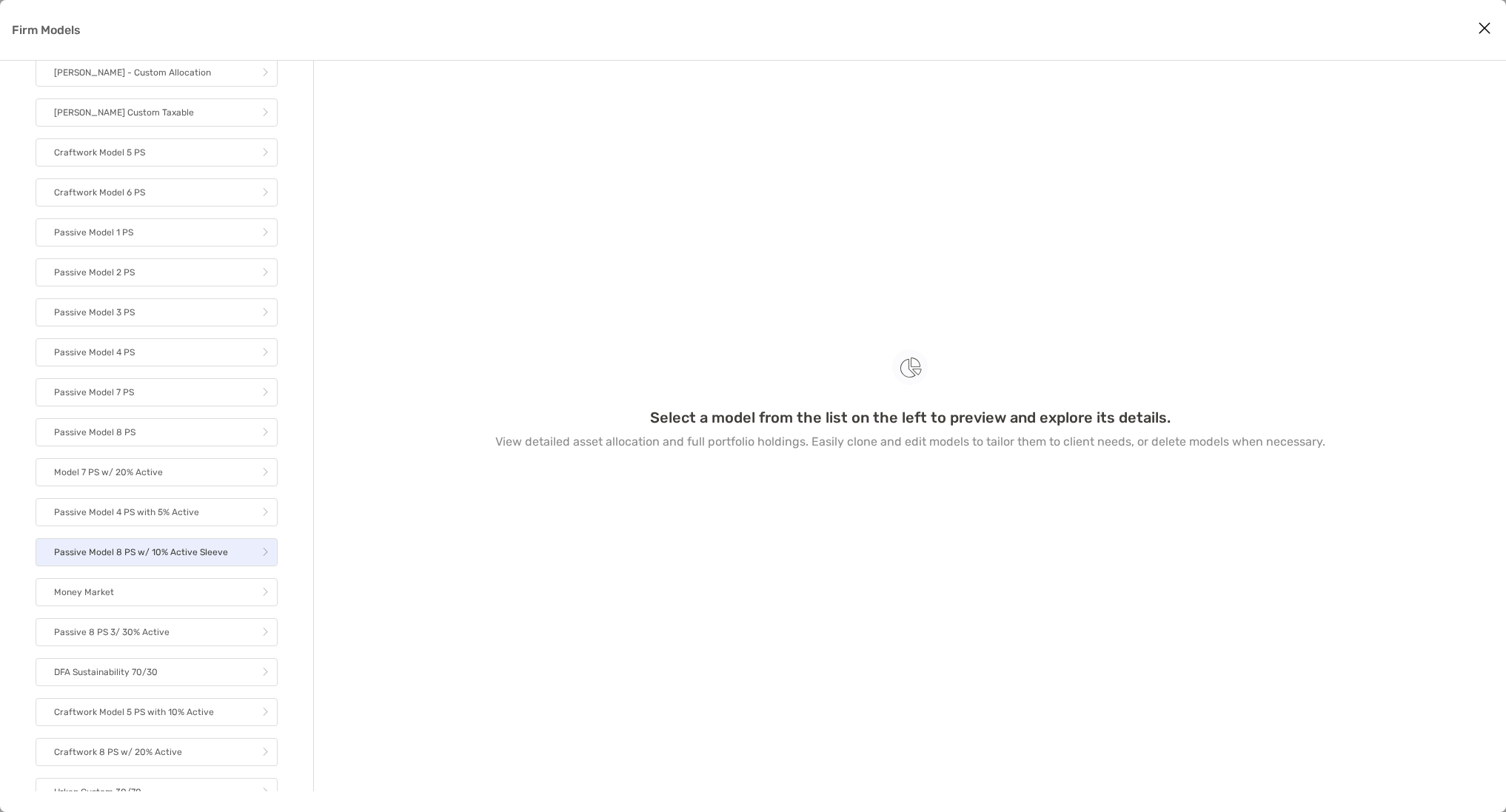 scroll, scrollTop: 355, scrollLeft: 0, axis: vertical 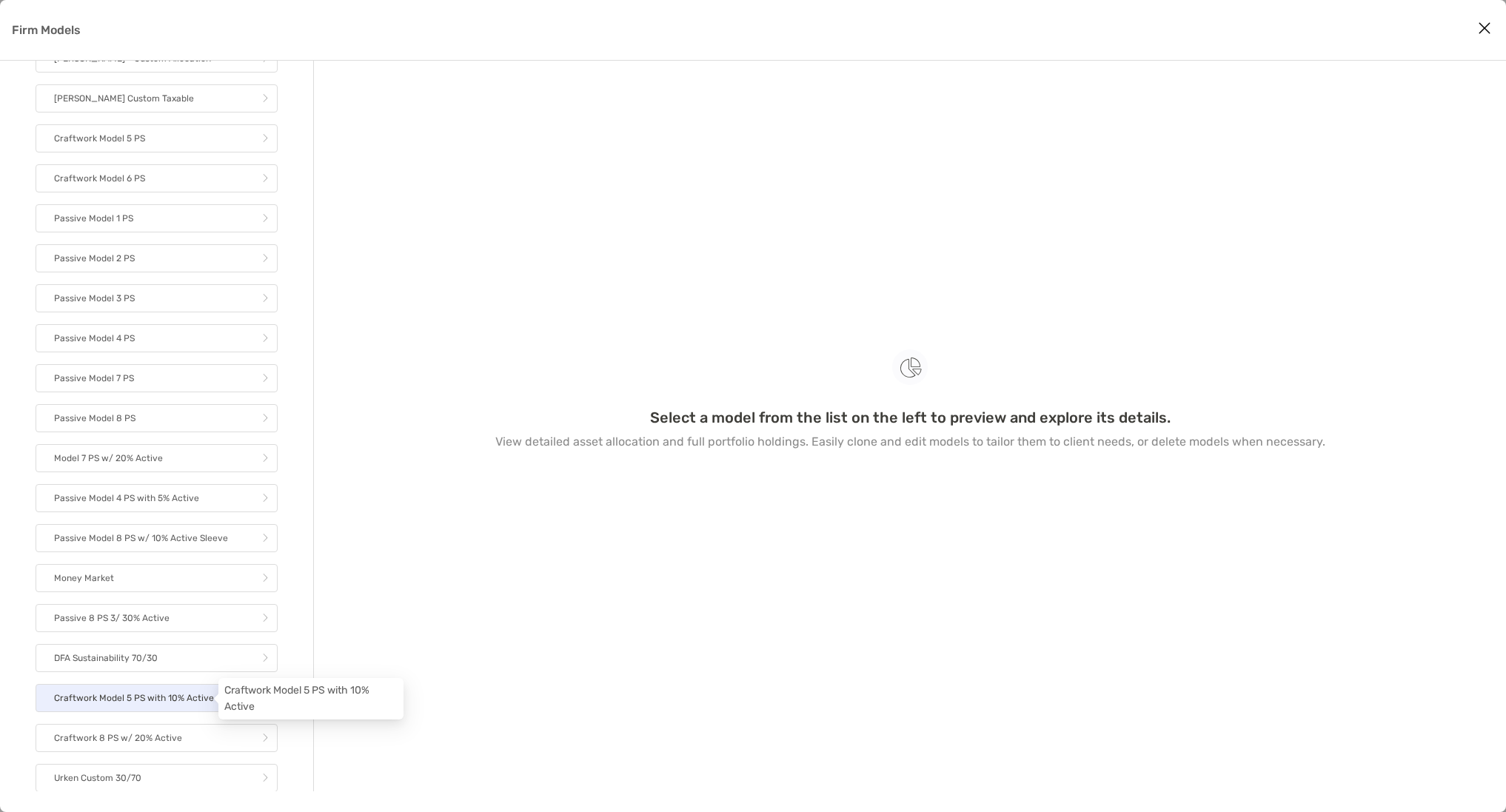 click on "Craftwork Model 5 PS with 10% Active" at bounding box center (134, 698) 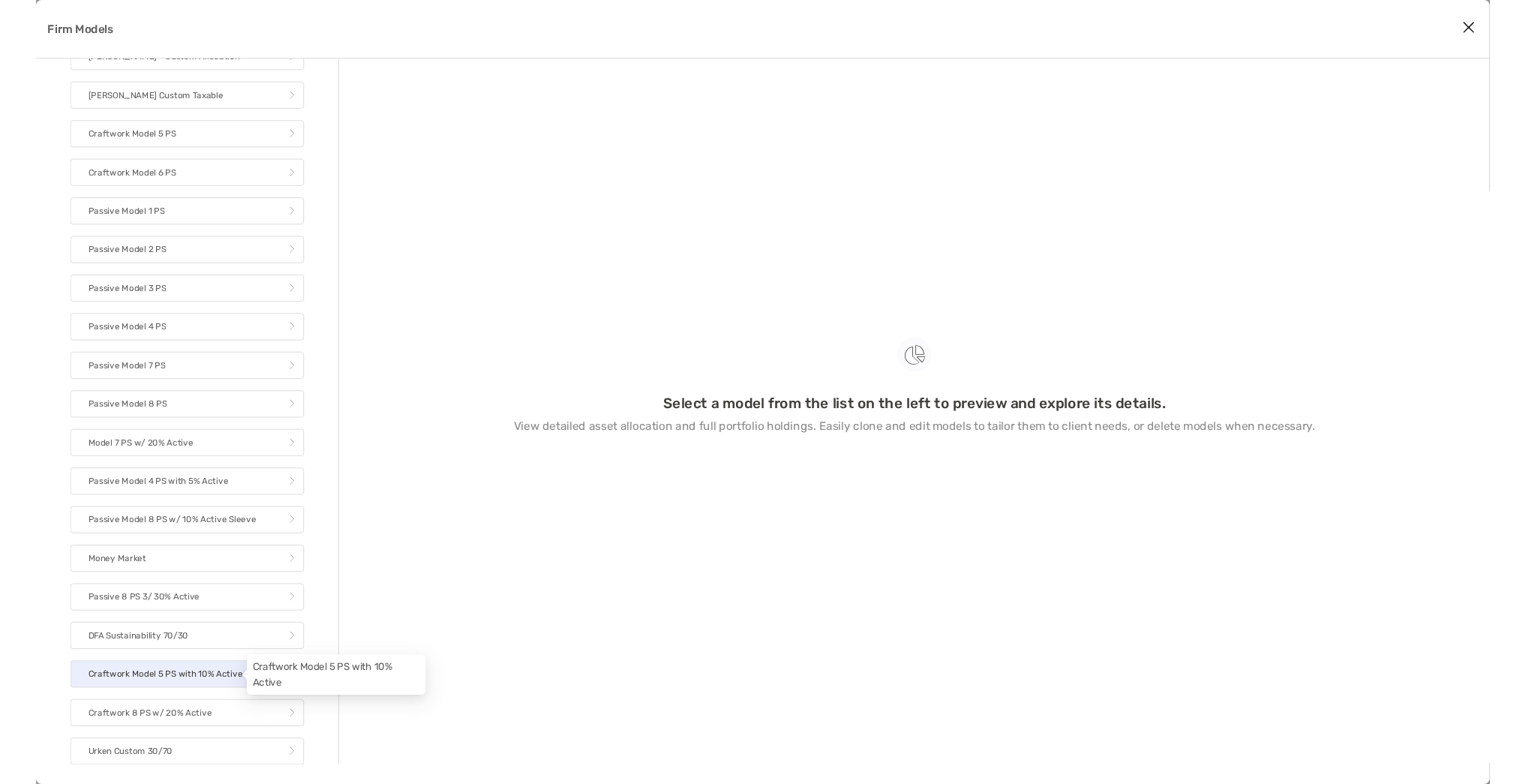 scroll, scrollTop: 360, scrollLeft: 0, axis: vertical 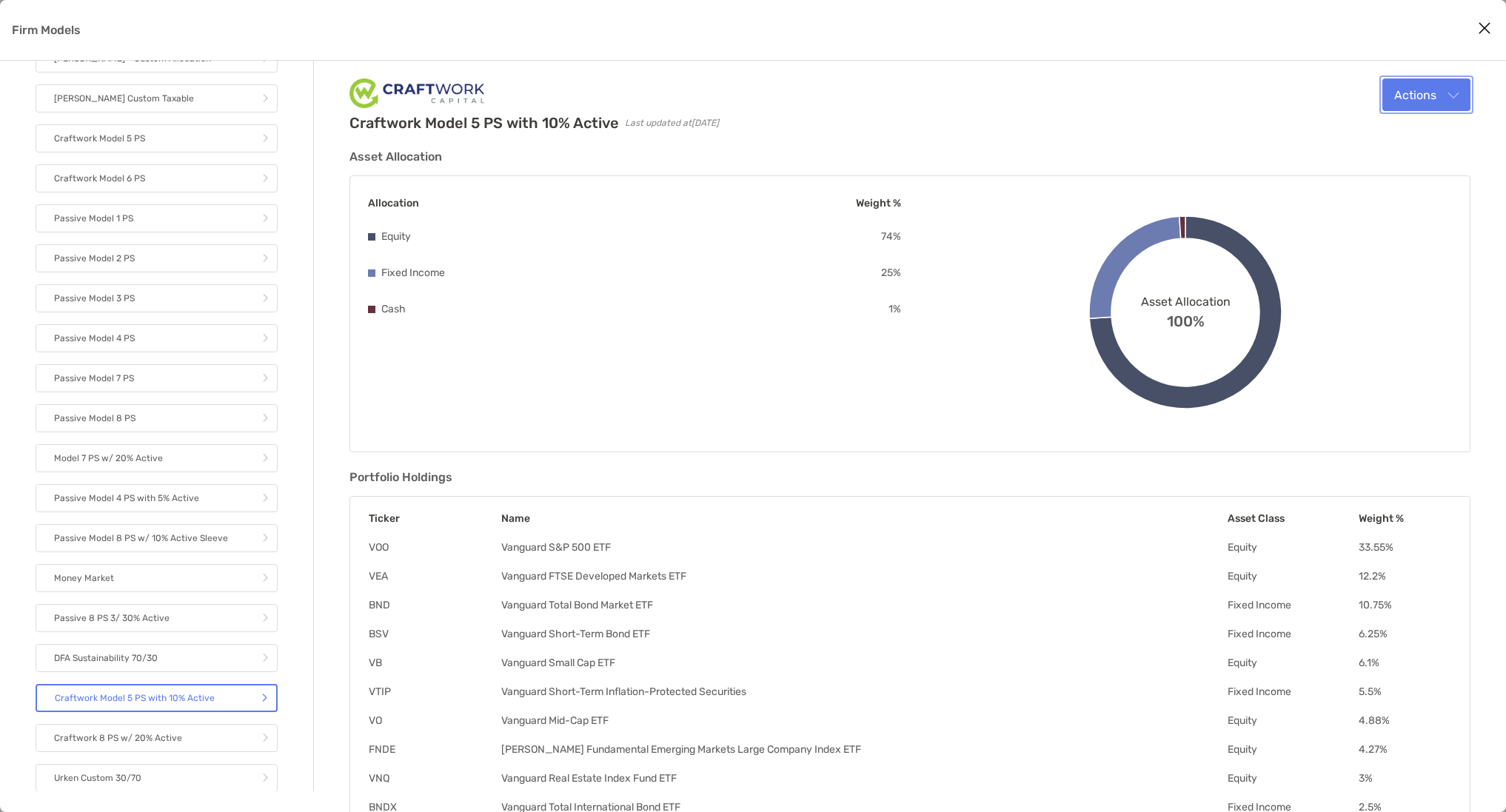click on "Actions" at bounding box center (1426, 95) 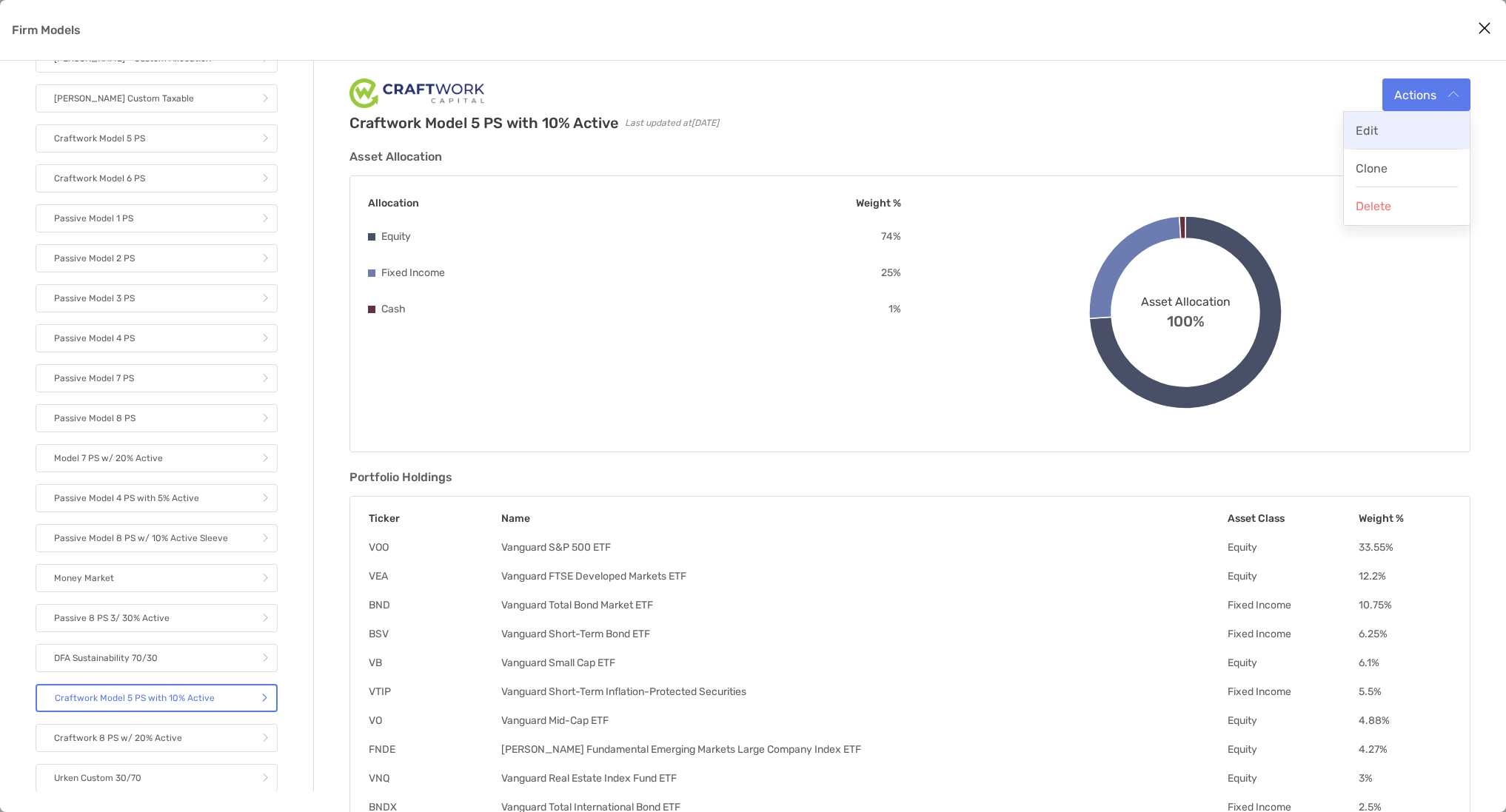 click on "Edit" at bounding box center [1367, 130] 